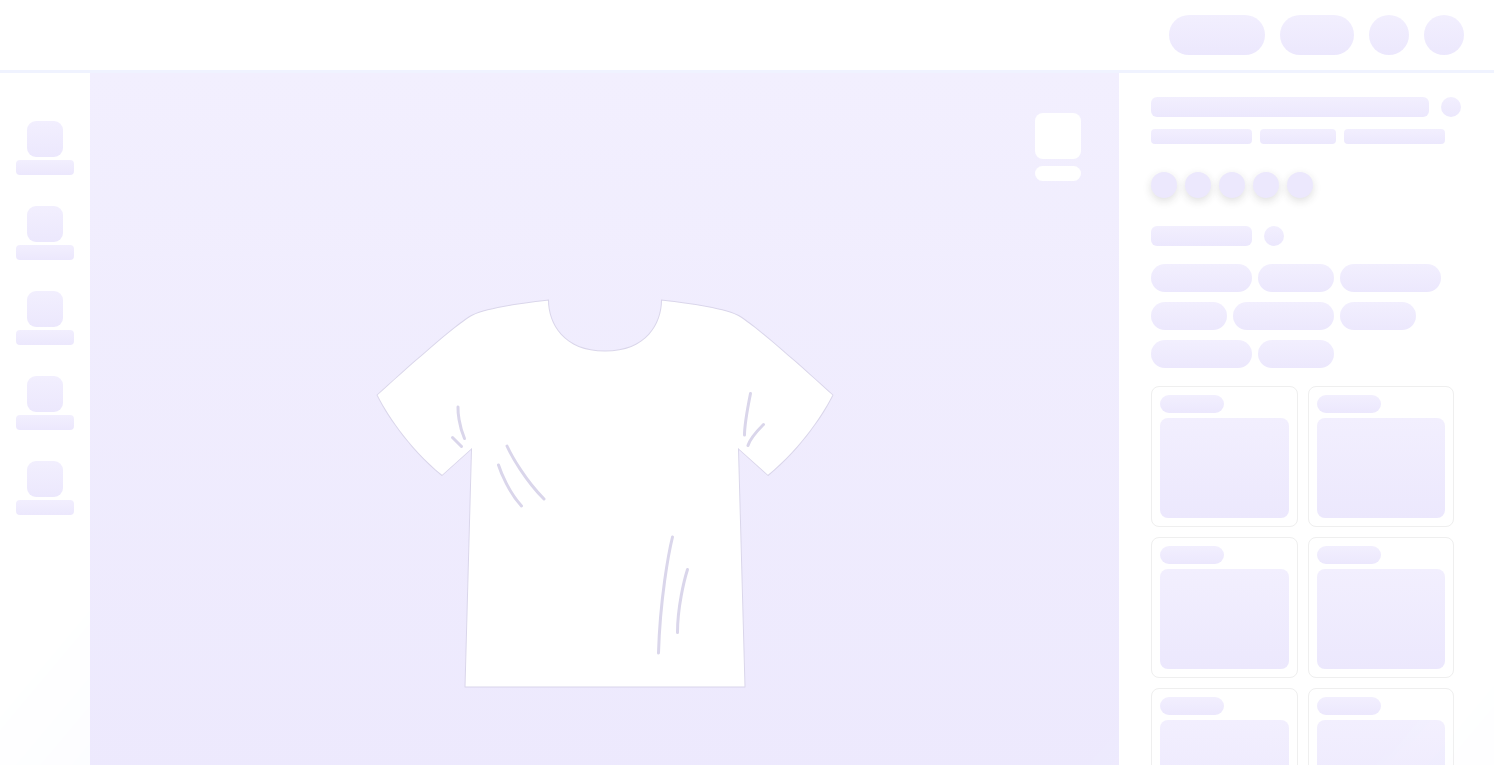 scroll, scrollTop: 0, scrollLeft: 0, axis: both 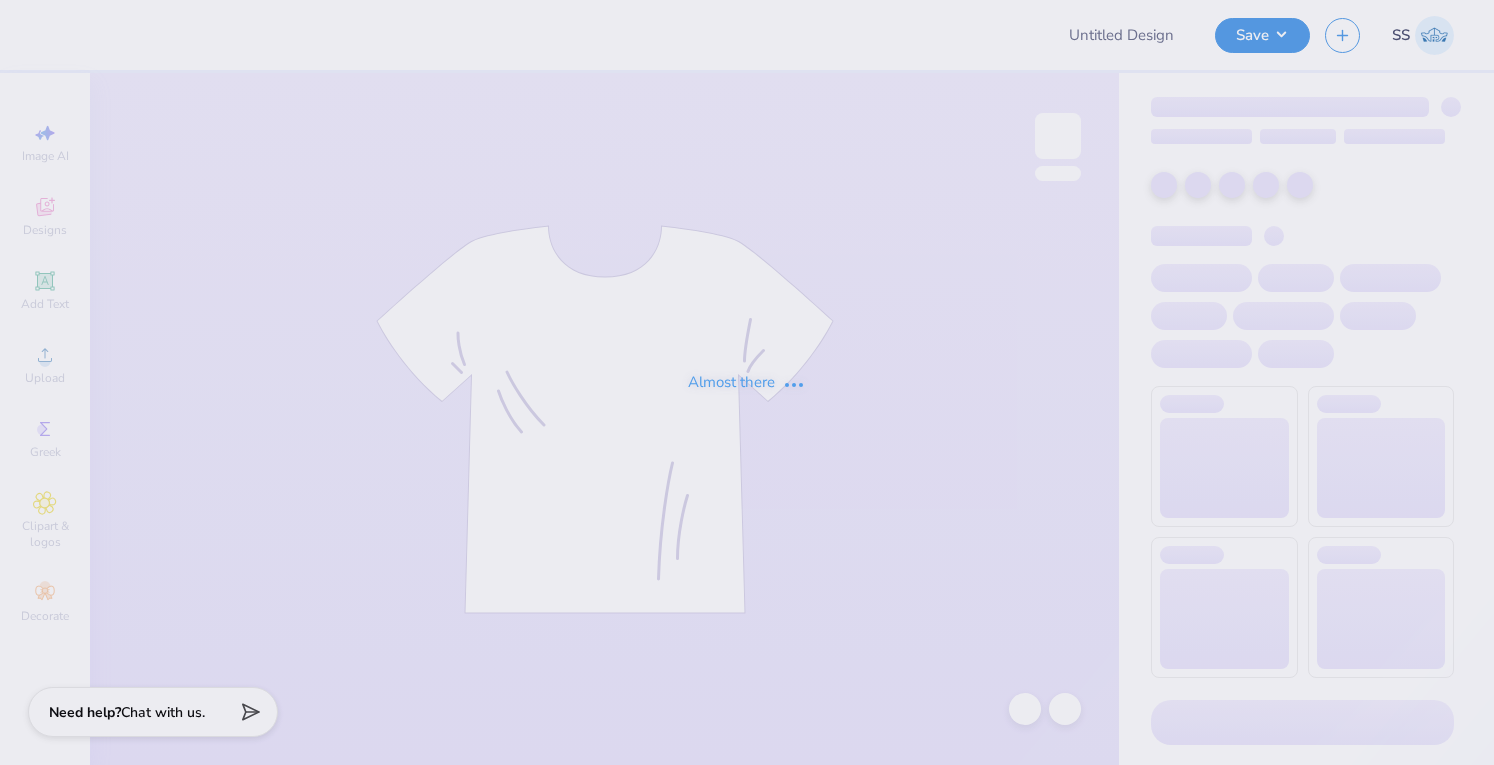 type on "Shirts for NPC" 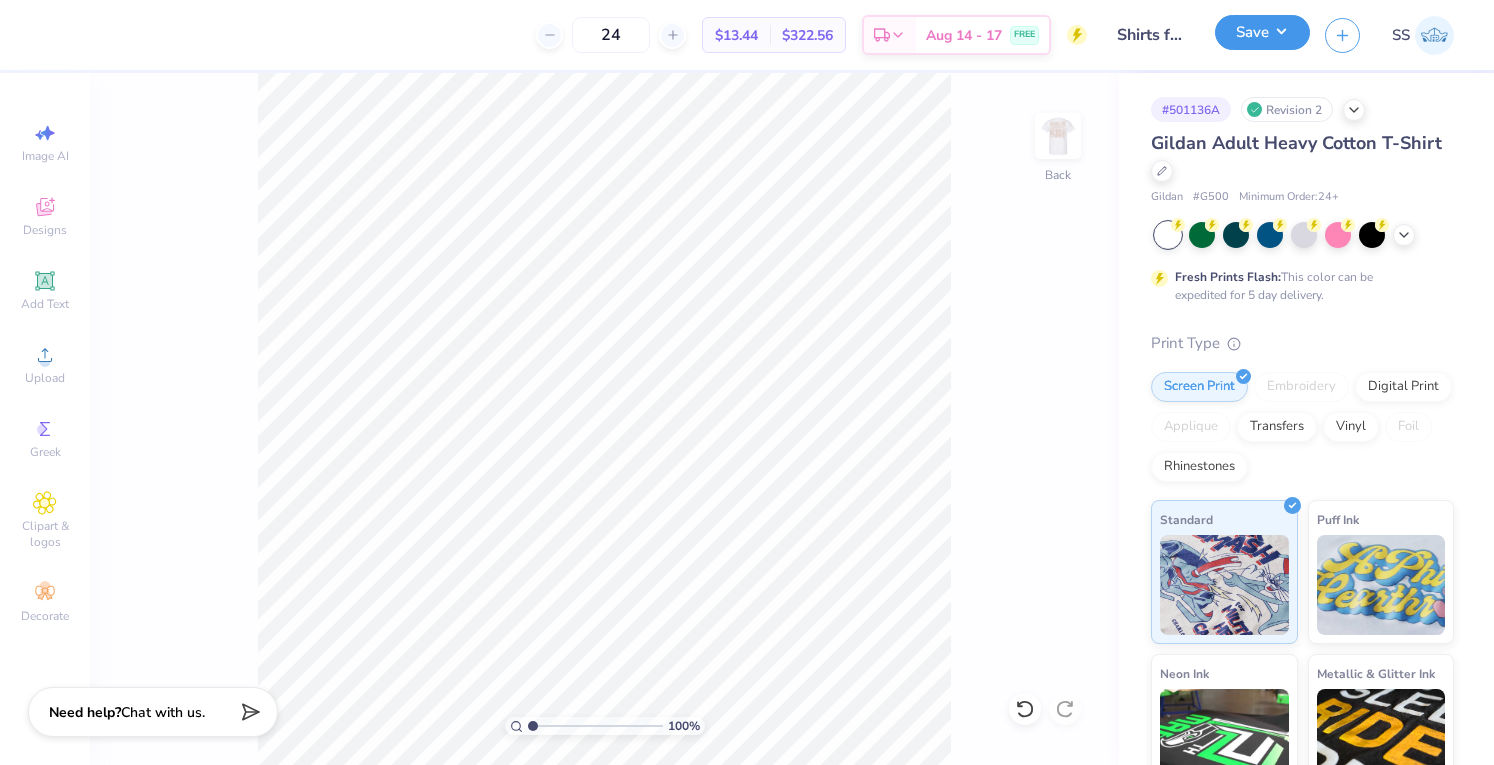 click on "Save" at bounding box center [1262, 32] 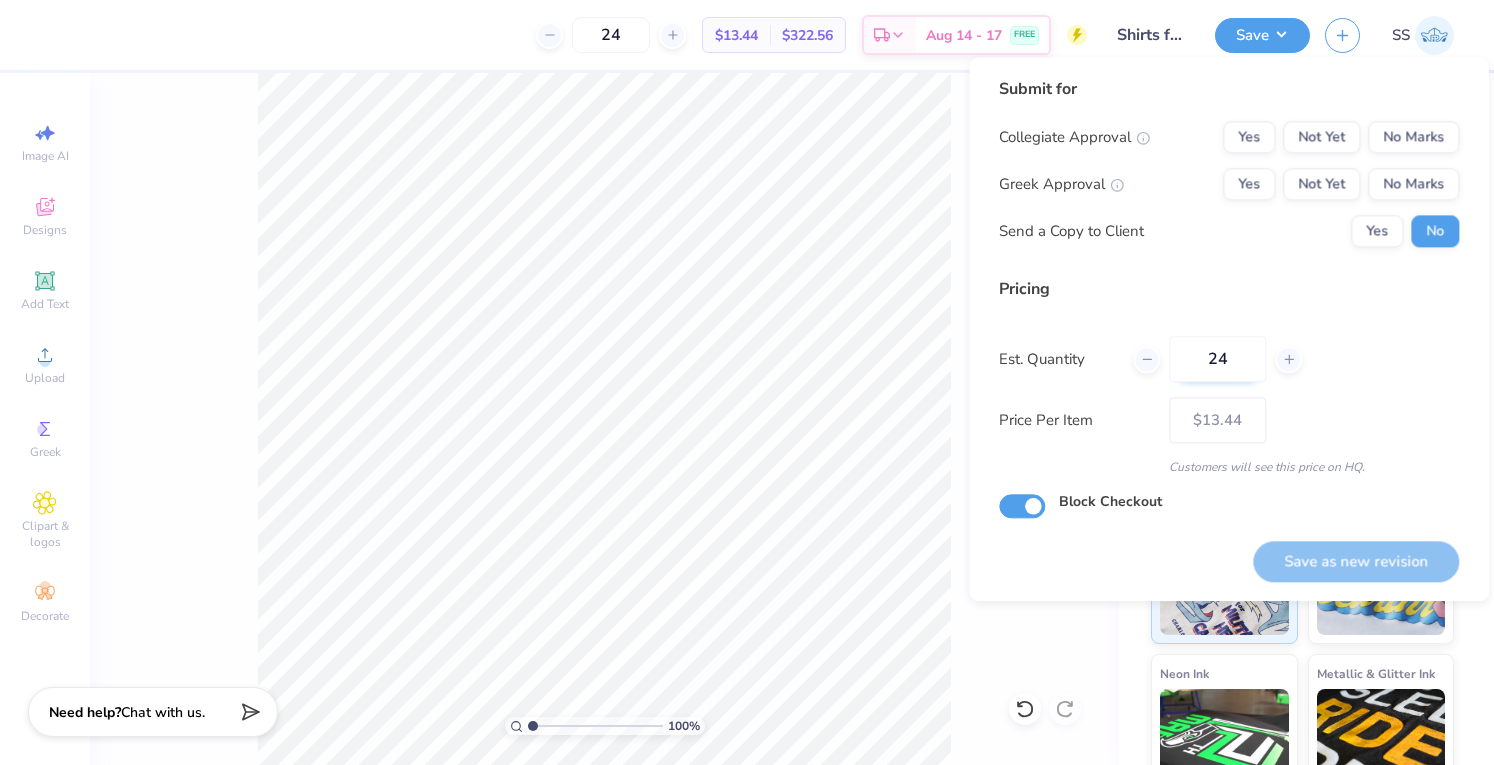 click on "24" at bounding box center [1217, 359] 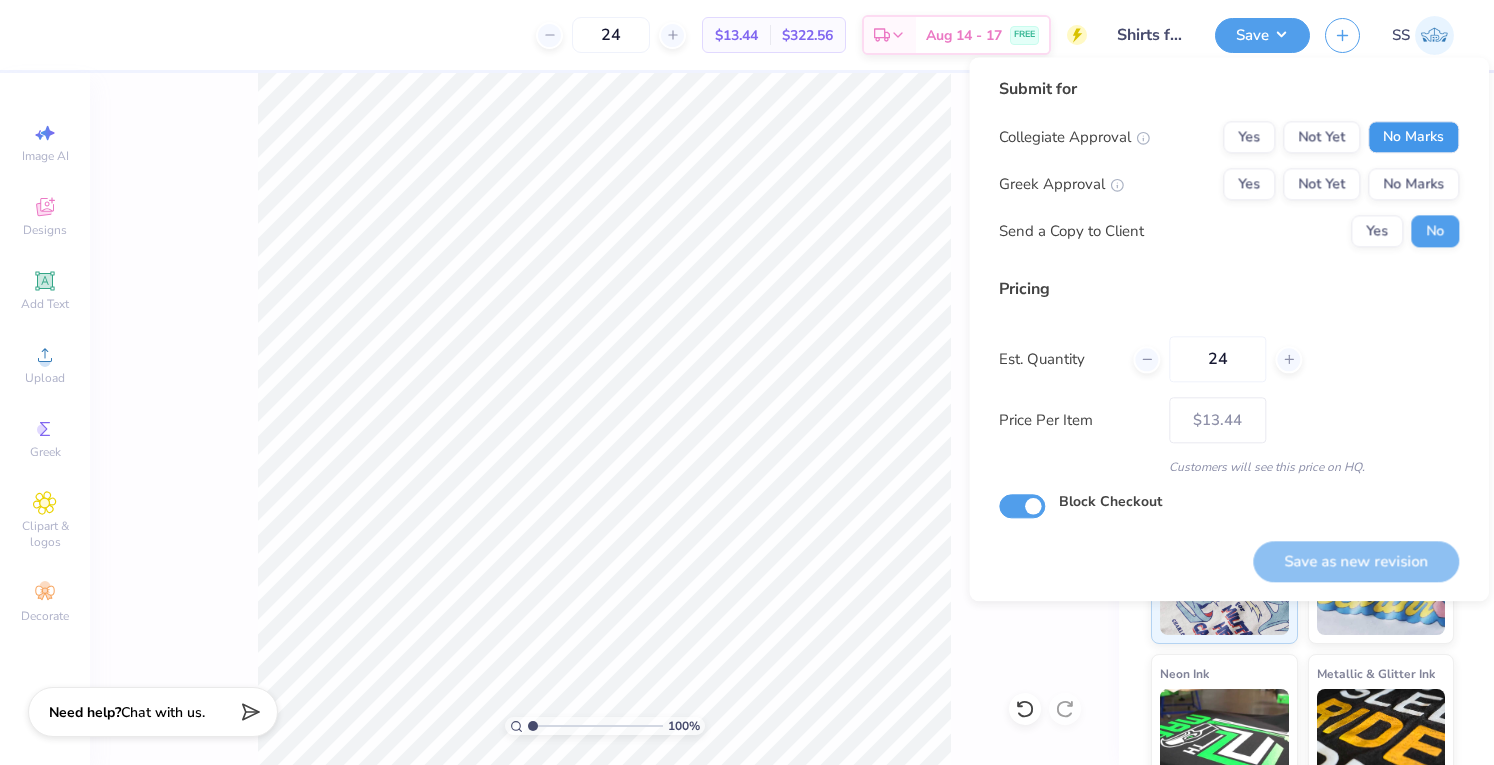 click on "No Marks" at bounding box center [1413, 137] 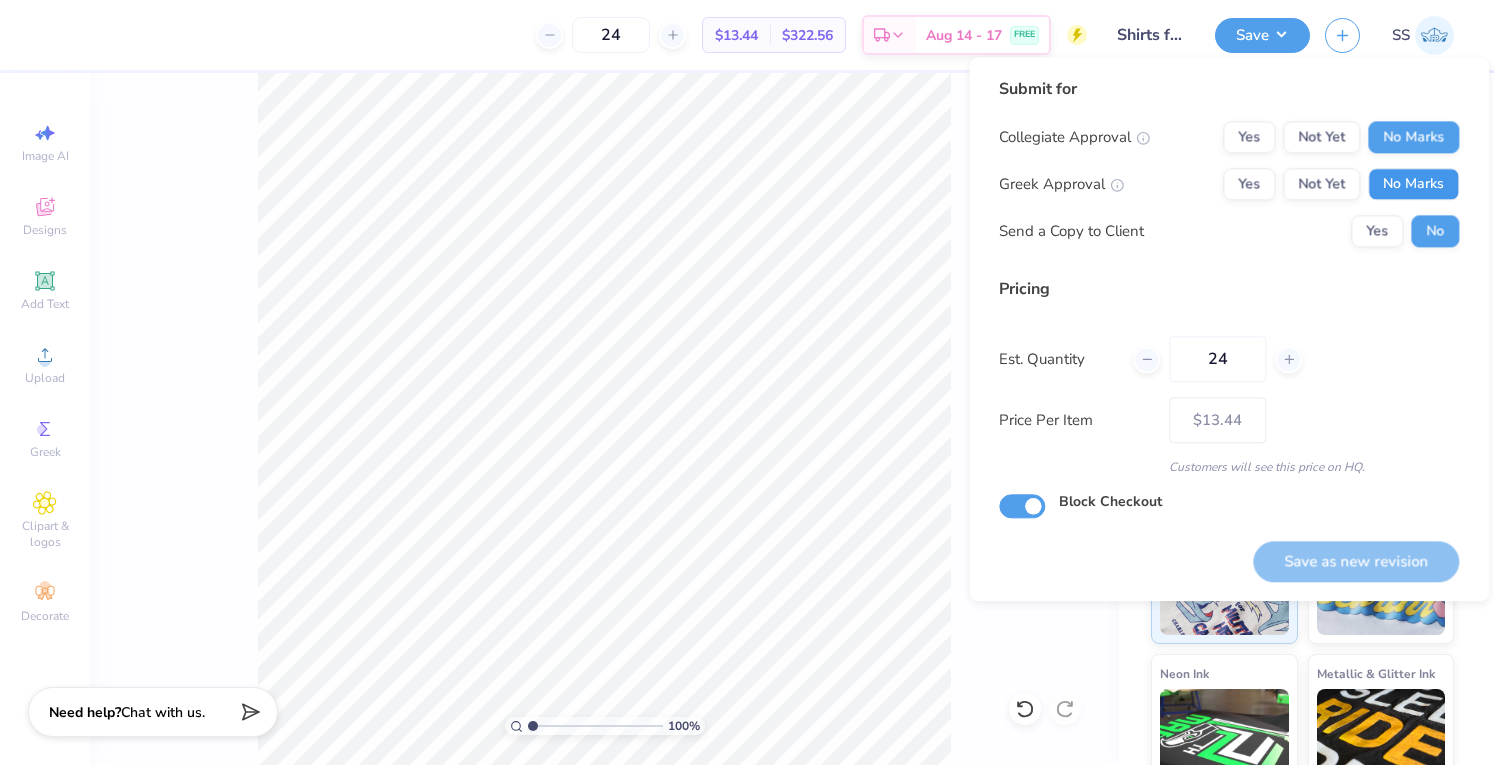 click on "No Marks" at bounding box center [1413, 184] 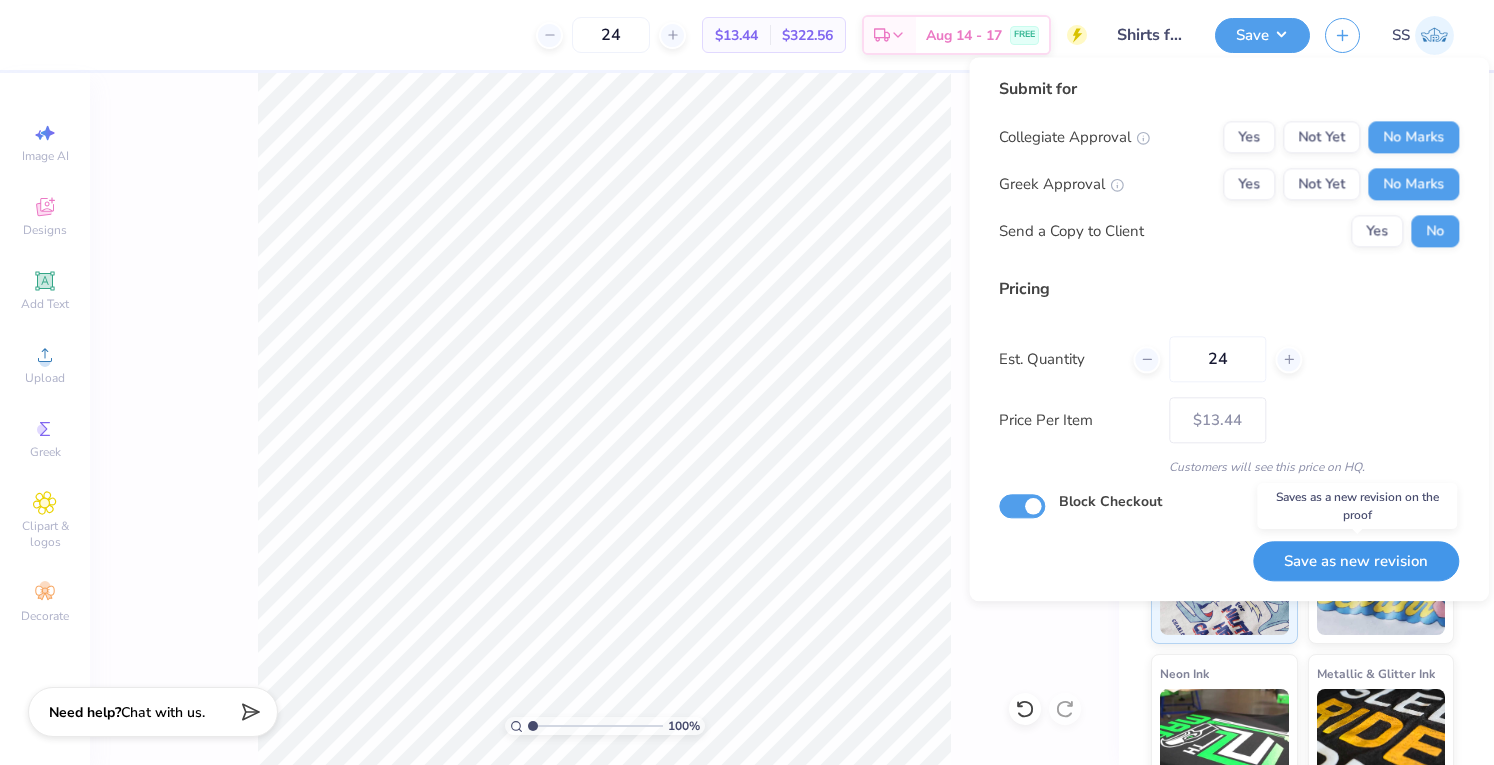 click on "Save as new revision" at bounding box center (1356, 561) 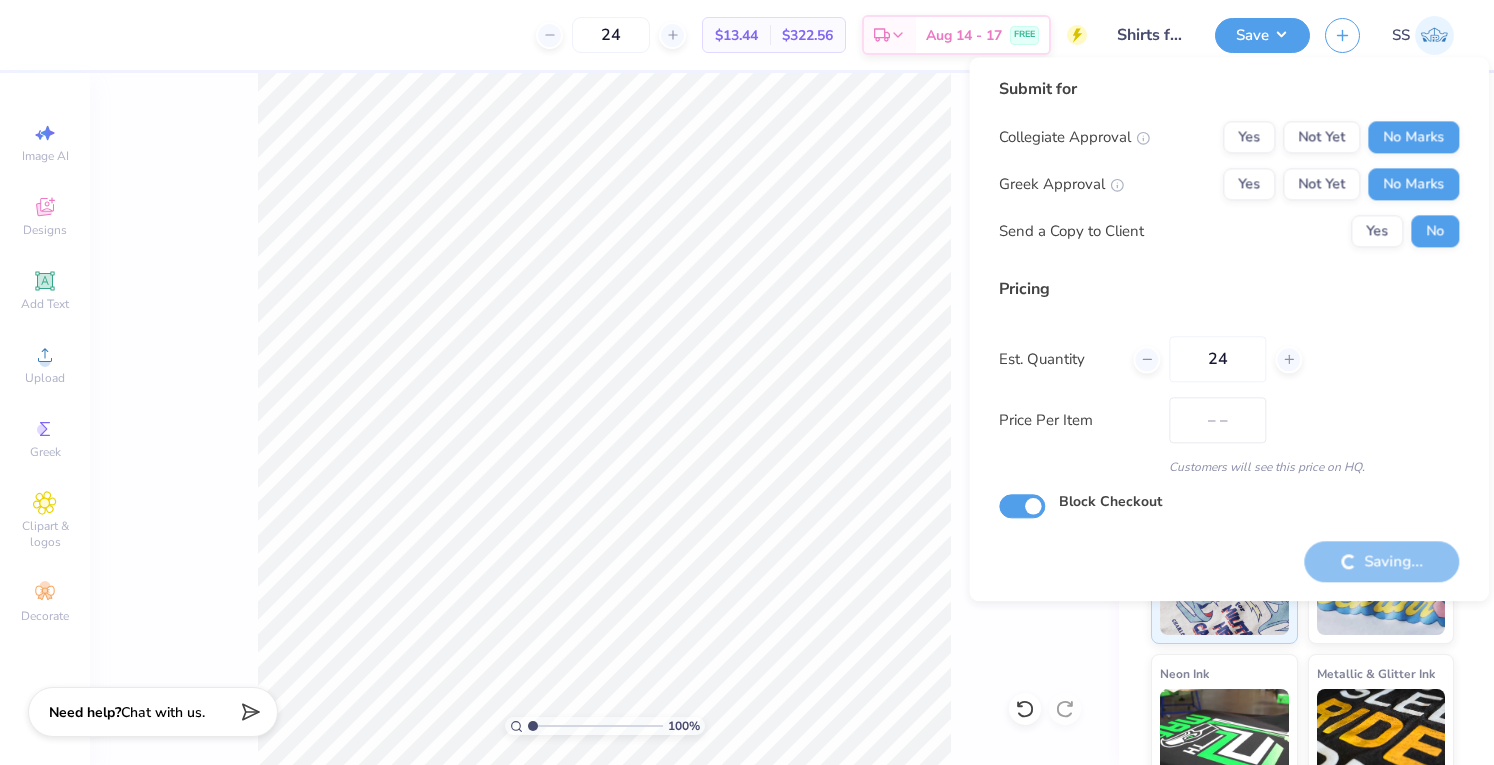 type on "$13.44" 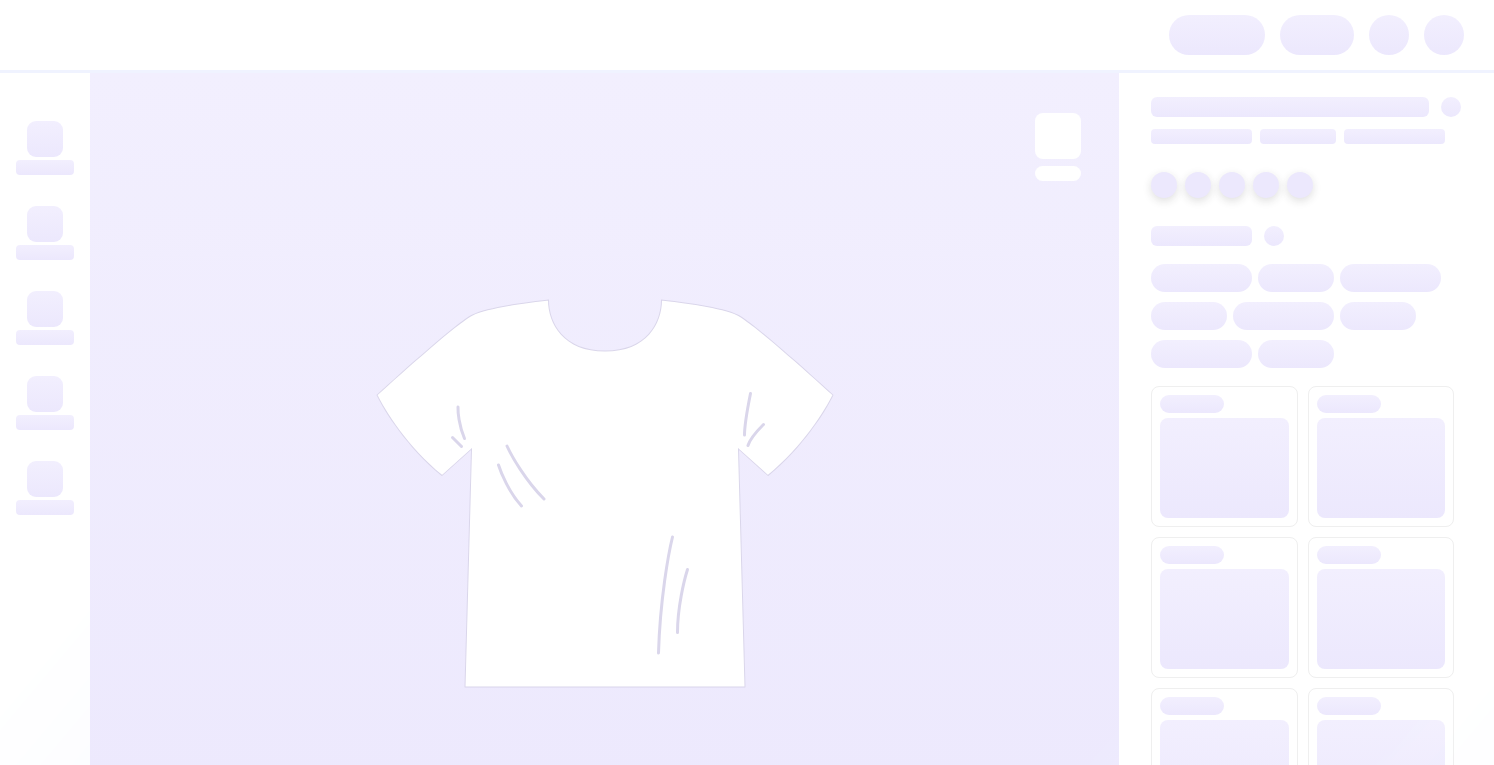 scroll, scrollTop: 0, scrollLeft: 0, axis: both 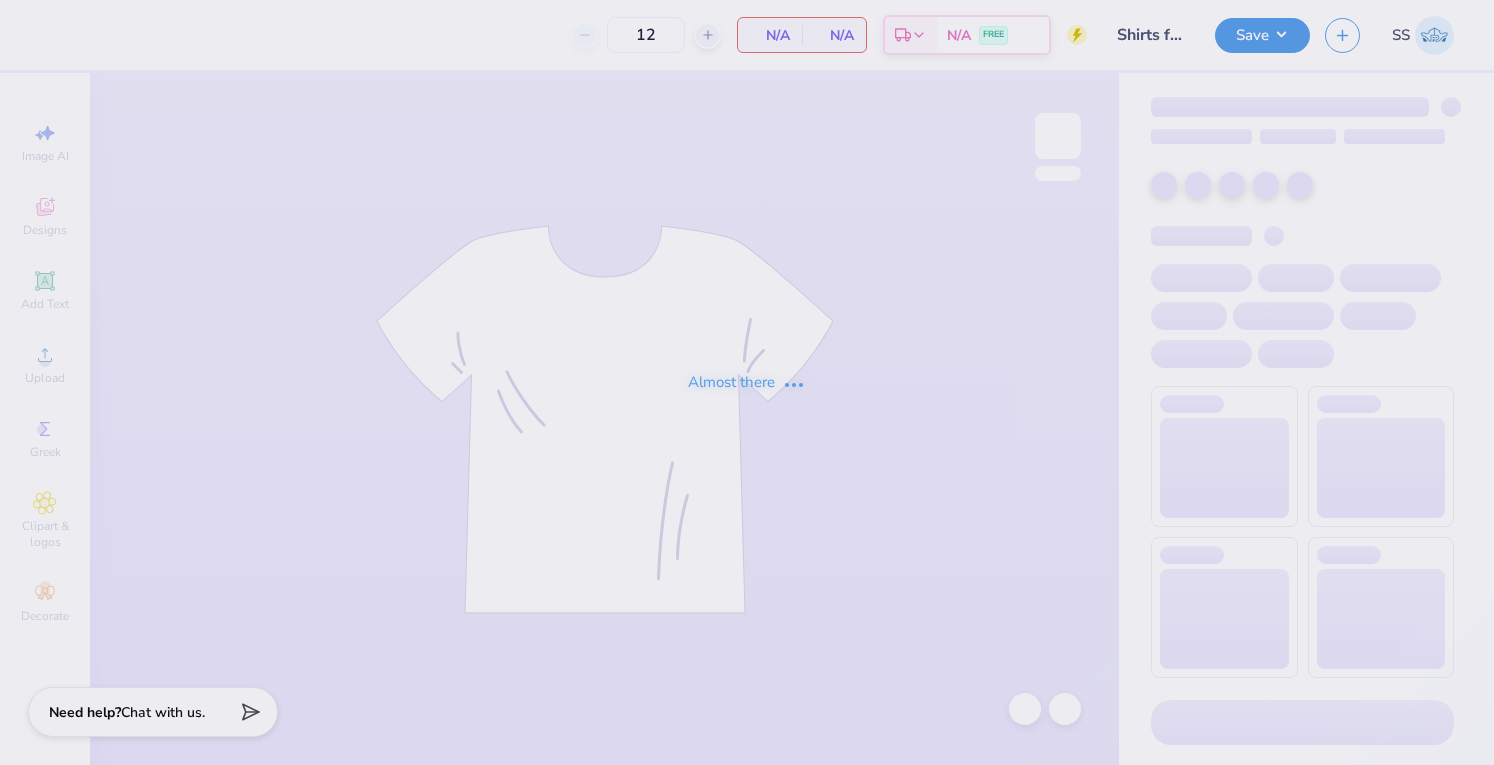 type on "Shirts for NPC" 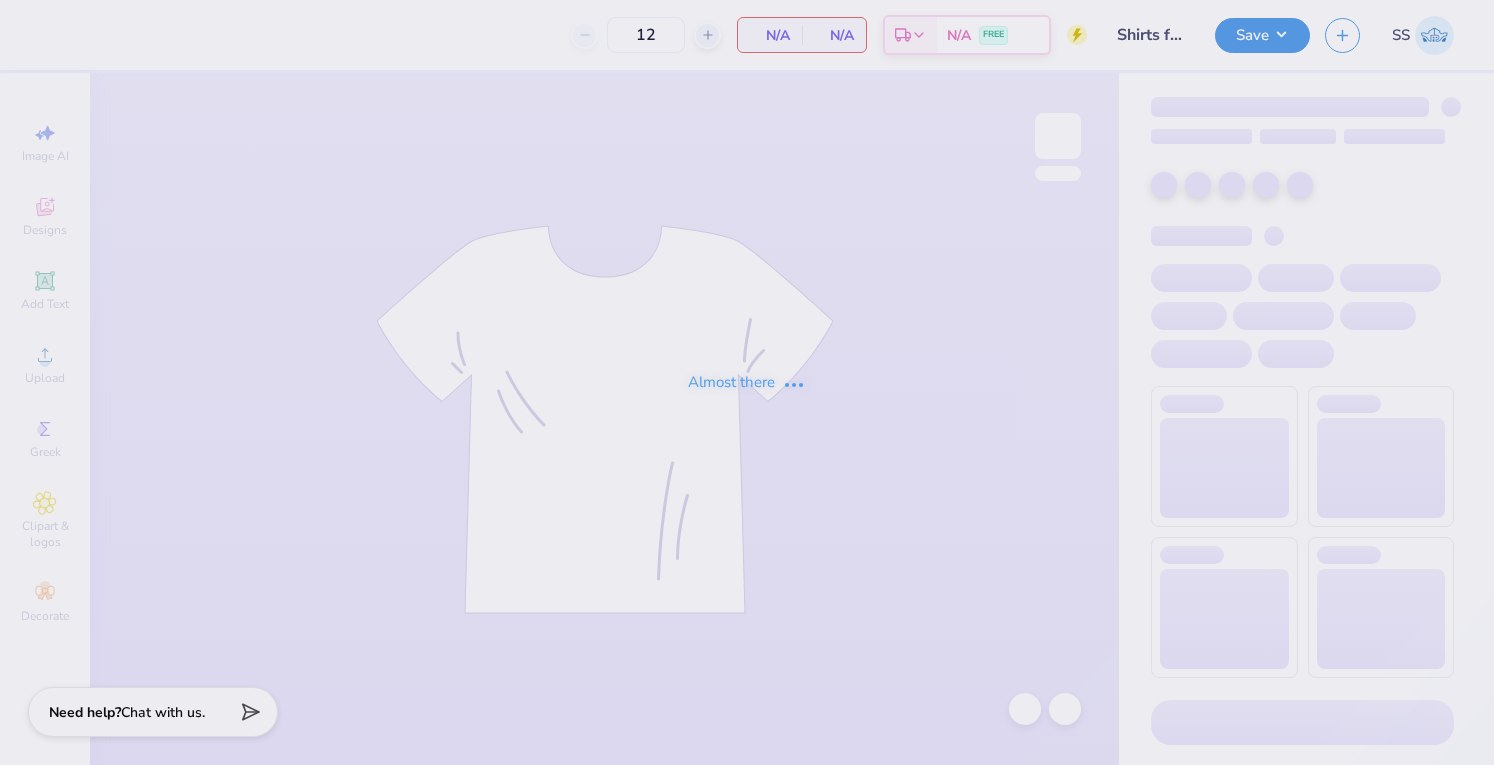 type on "24" 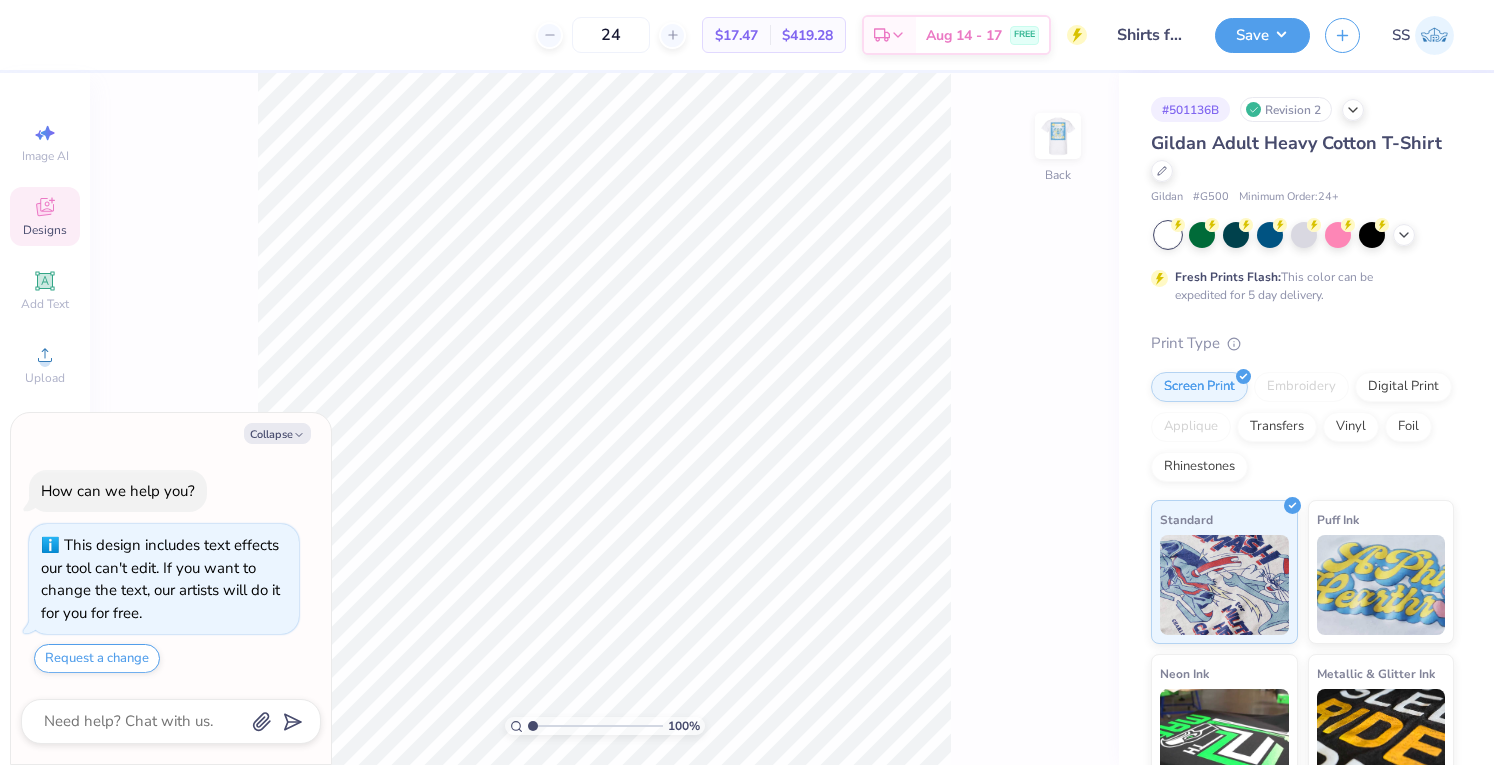 click on "Designs" at bounding box center [45, 230] 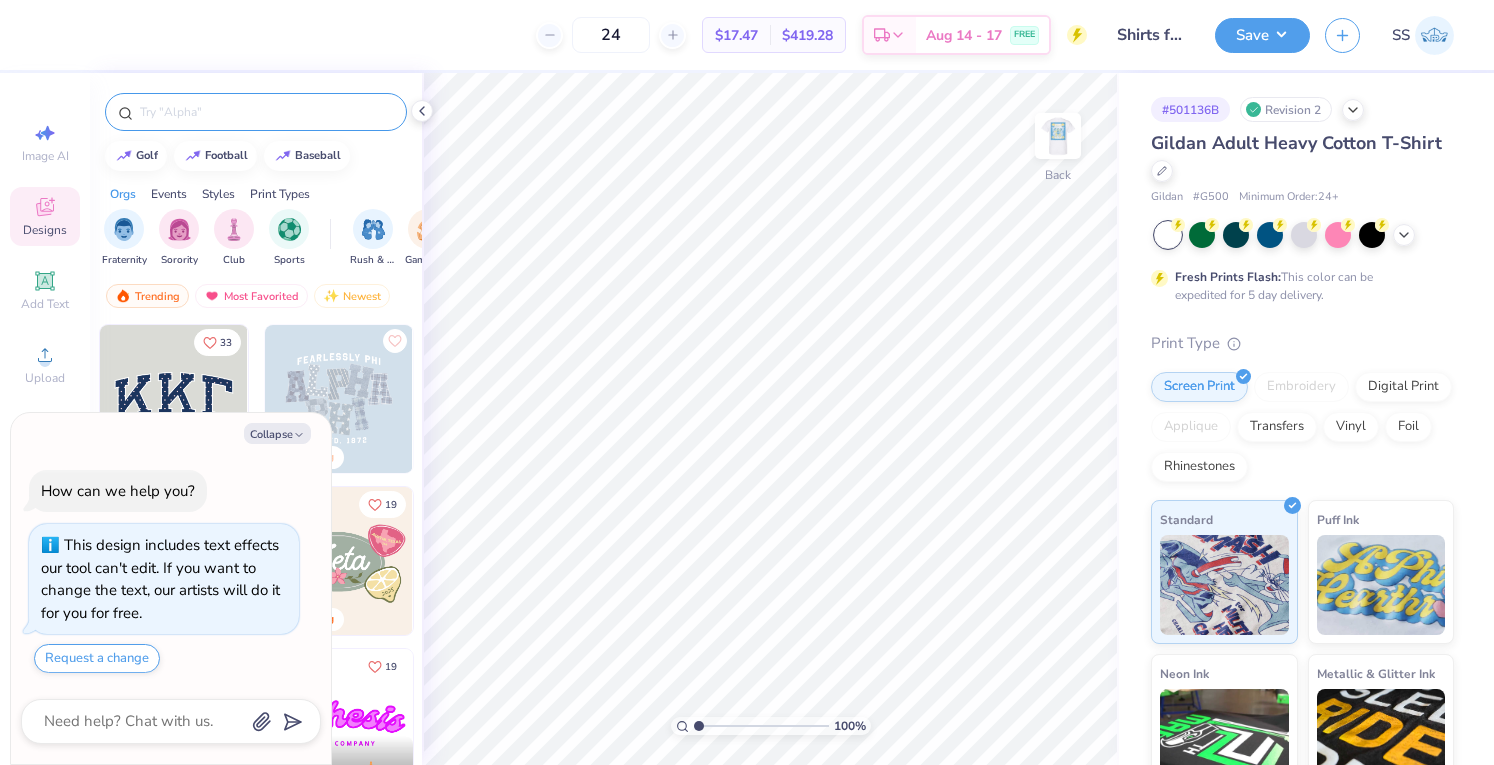 click at bounding box center [256, 112] 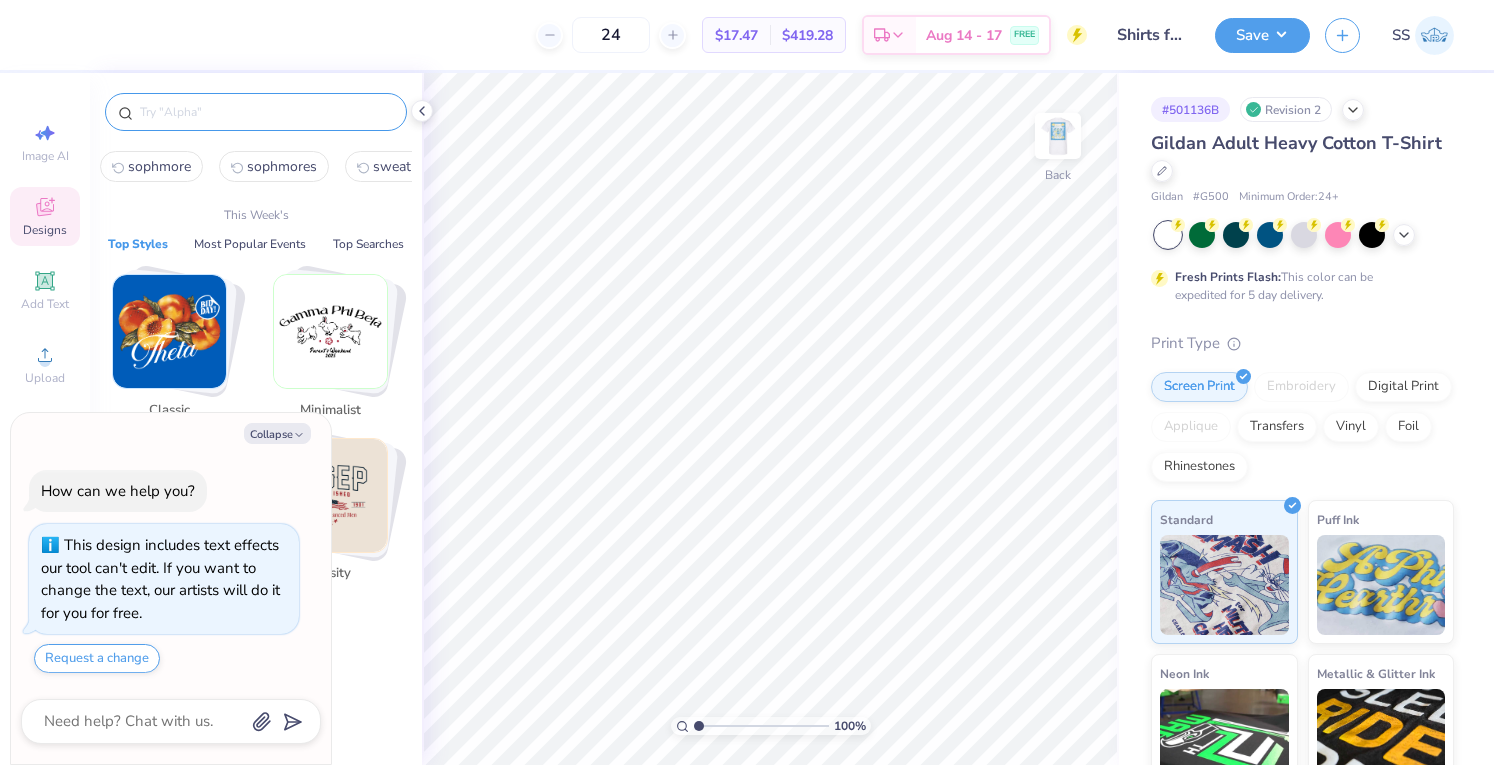 type on "x" 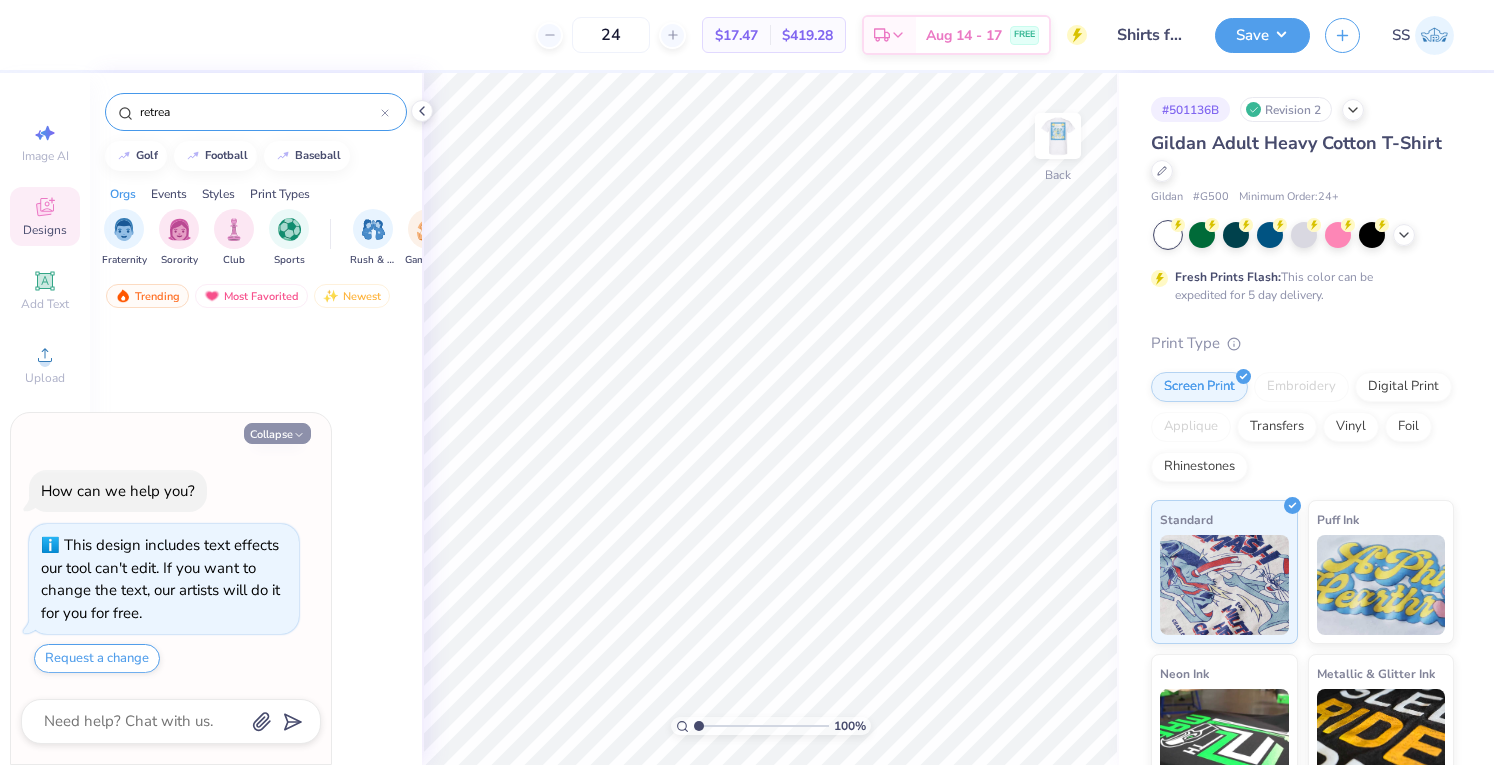 type on "retrea" 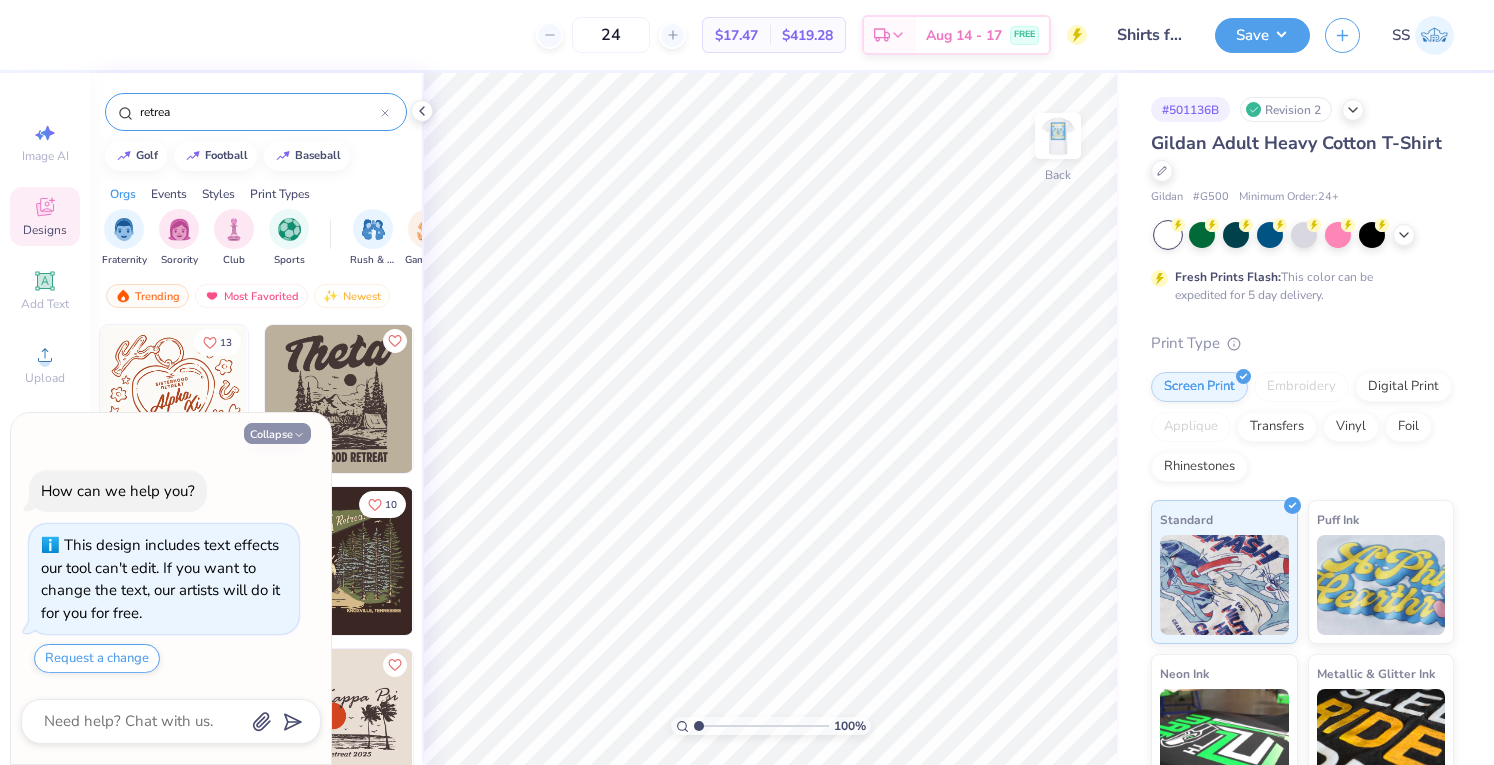 click on "Collapse" at bounding box center [277, 433] 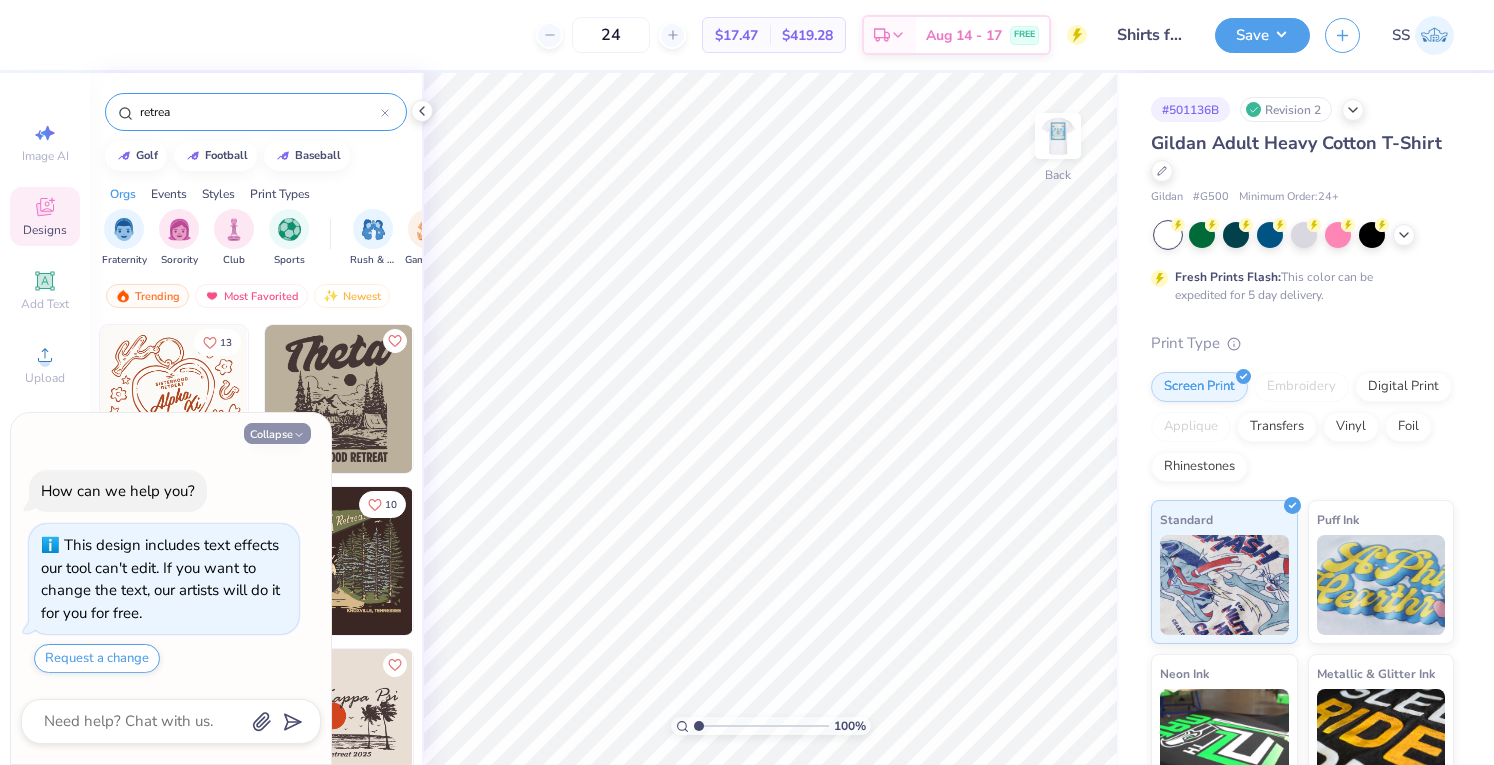 type on "x" 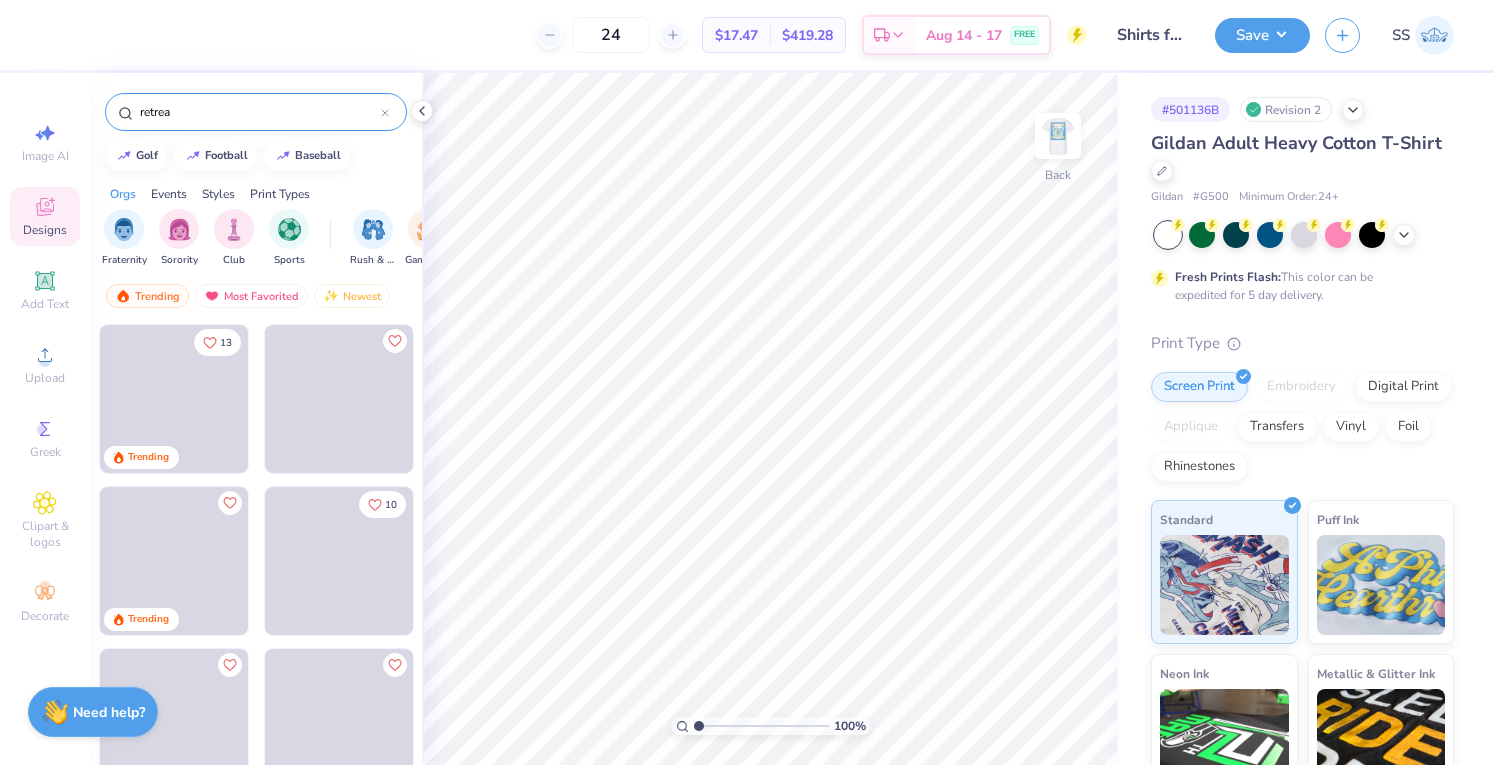 click on "retrea" at bounding box center [259, 112] 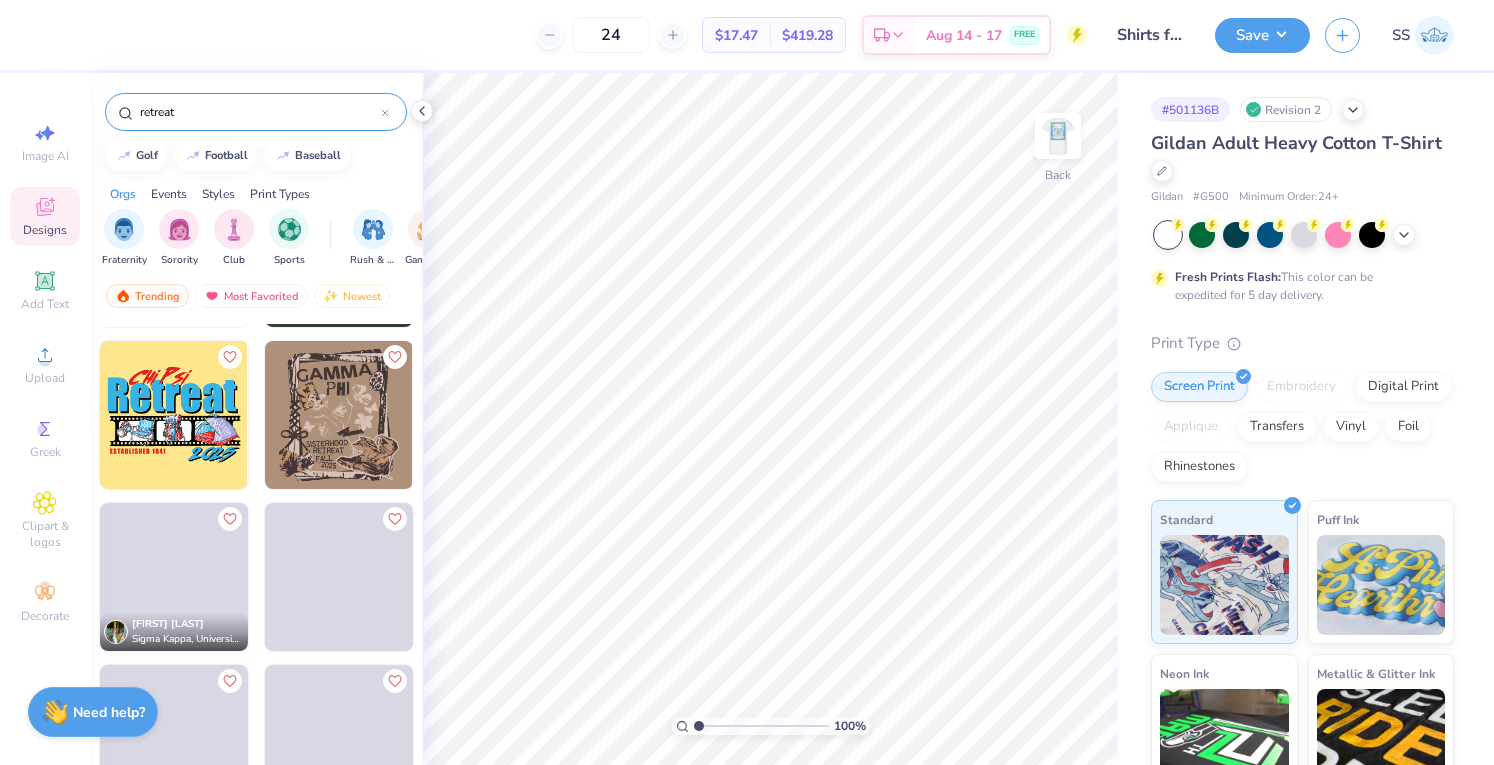 scroll, scrollTop: 2414, scrollLeft: 0, axis: vertical 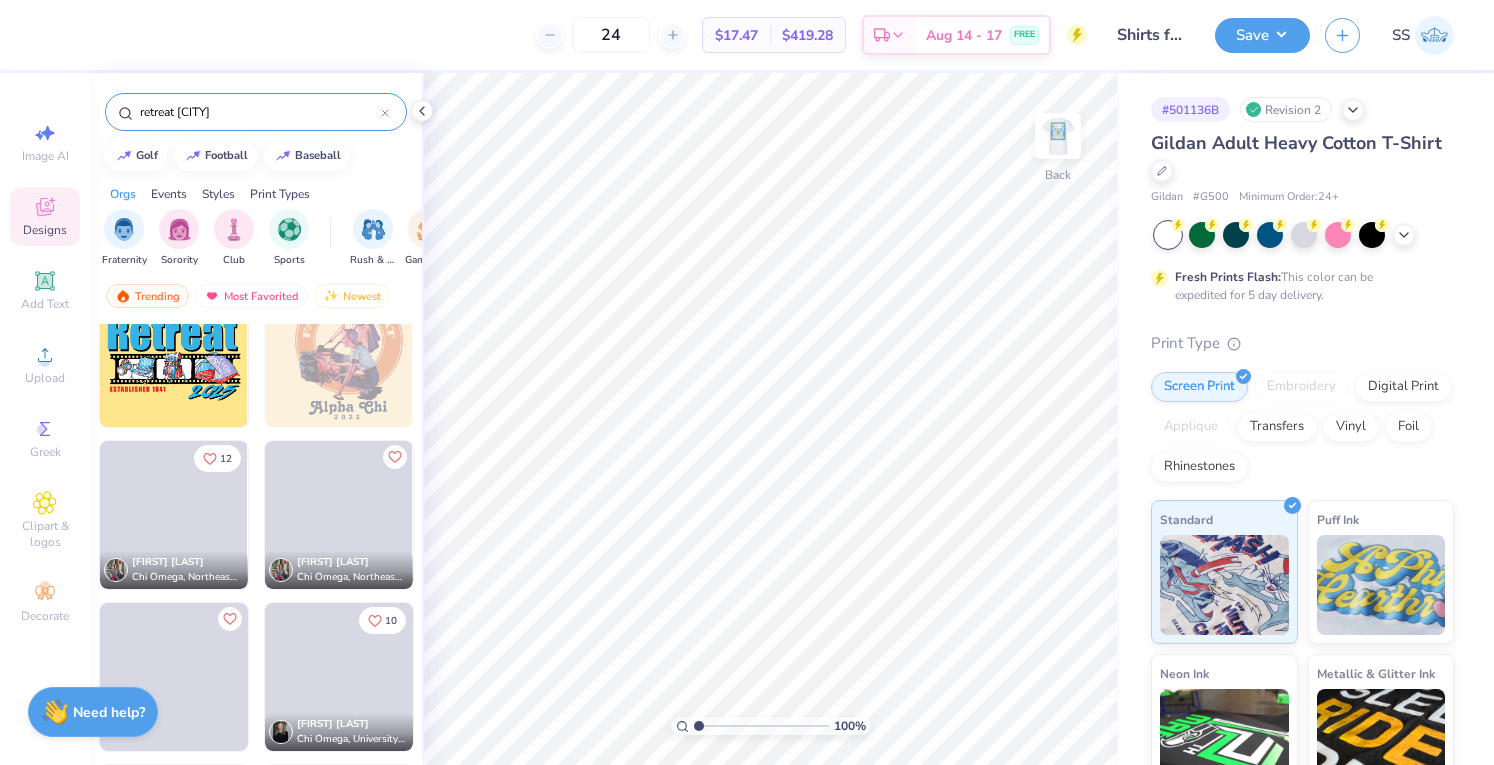 type on "retreat chi" 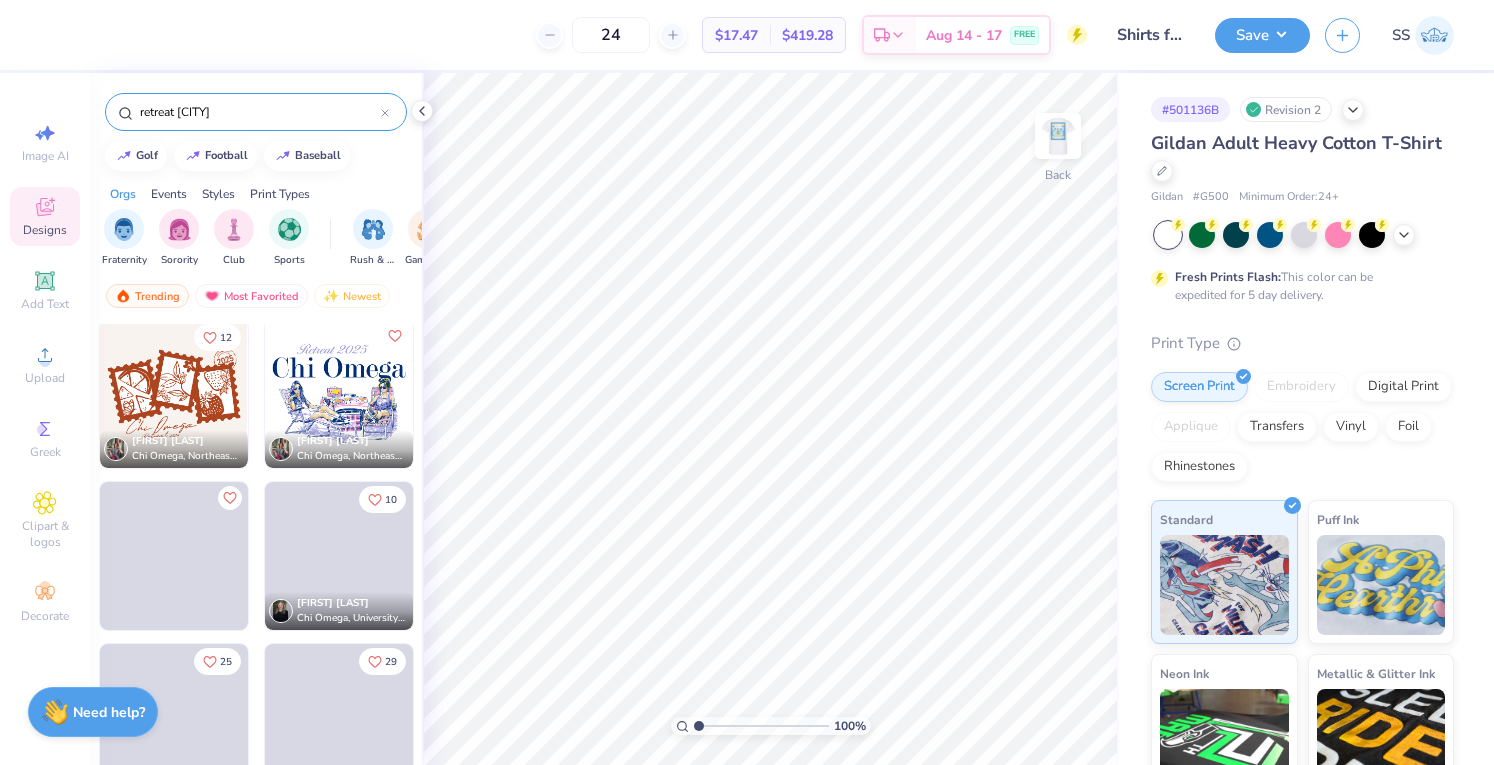 scroll, scrollTop: 492, scrollLeft: 0, axis: vertical 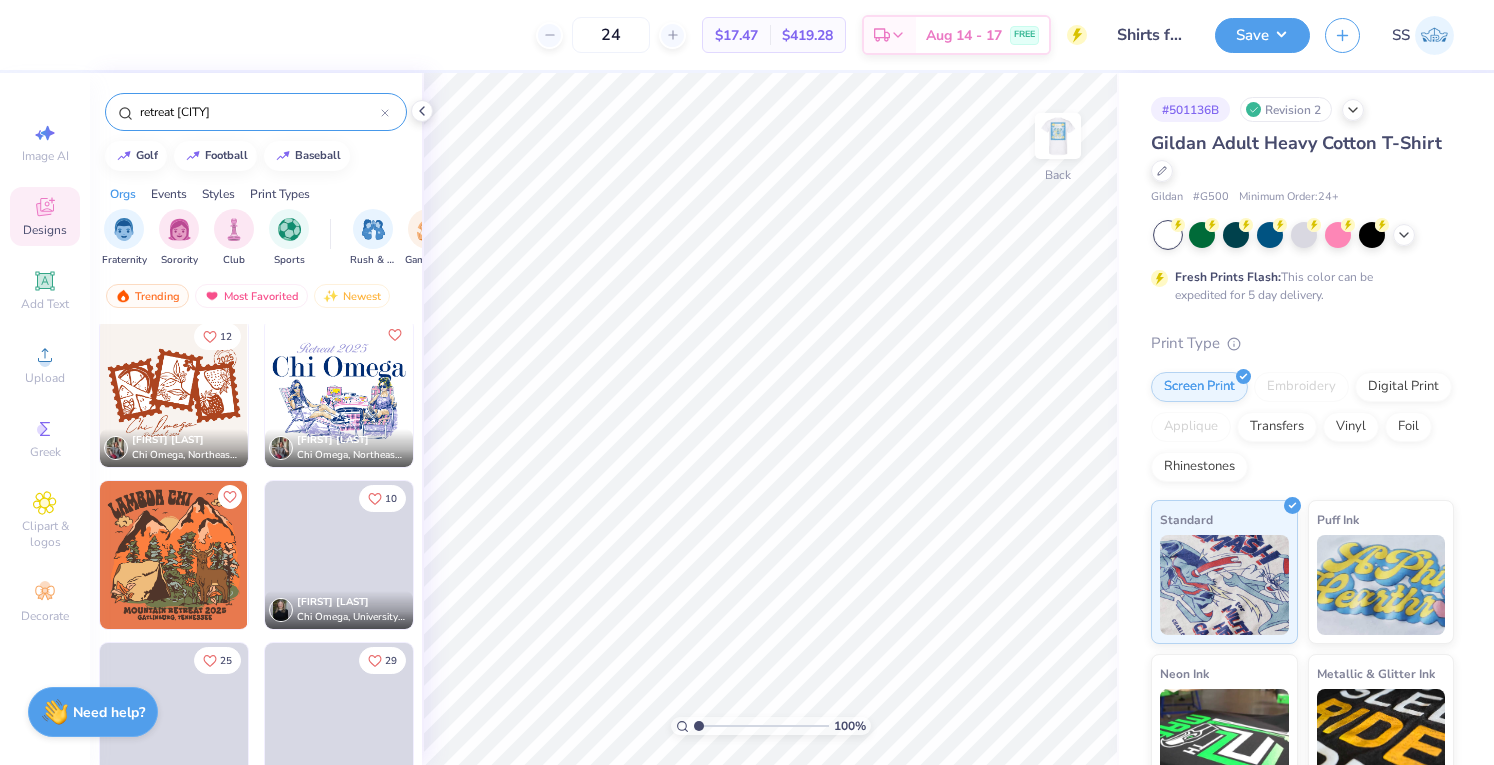 click at bounding box center [339, 393] 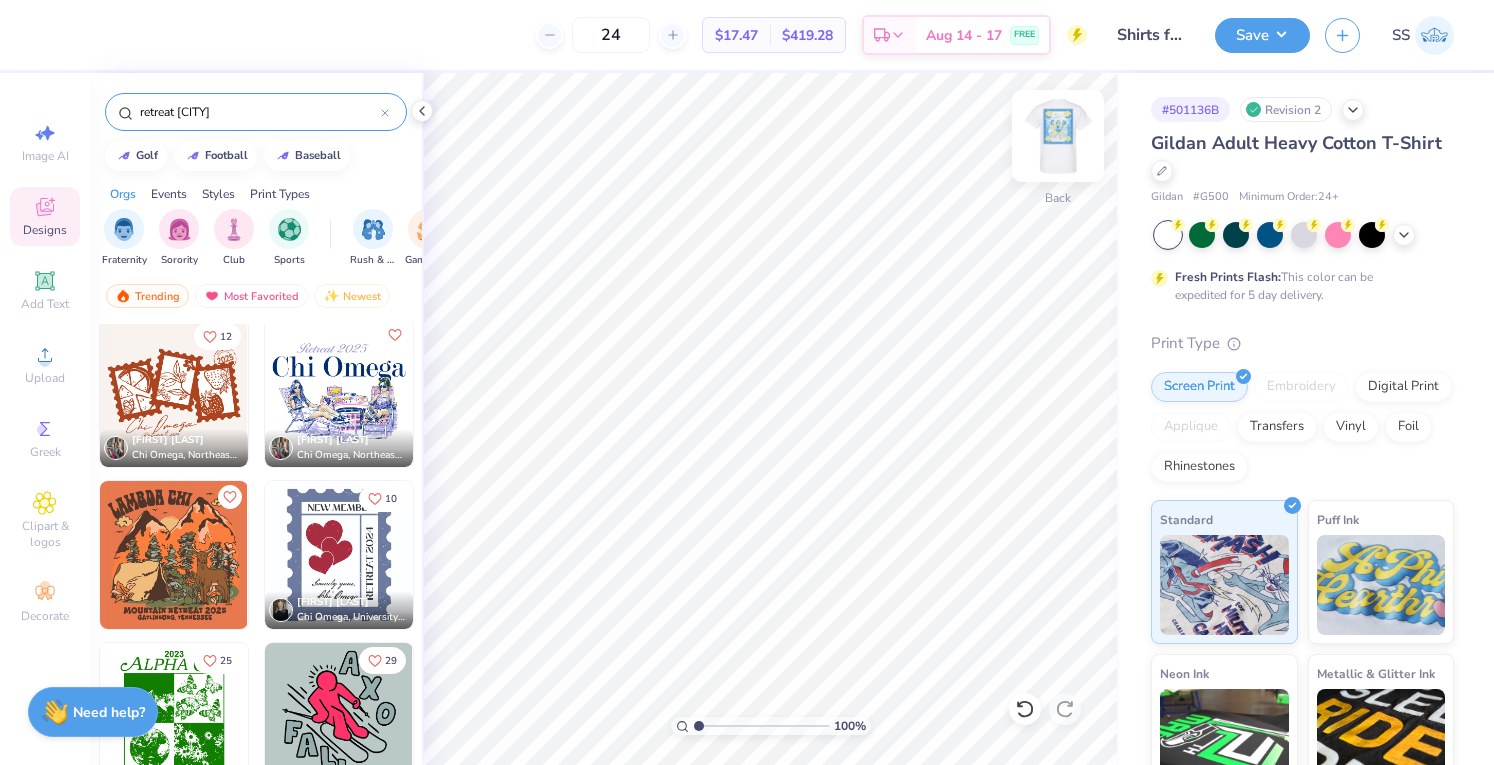 click at bounding box center [1058, 136] 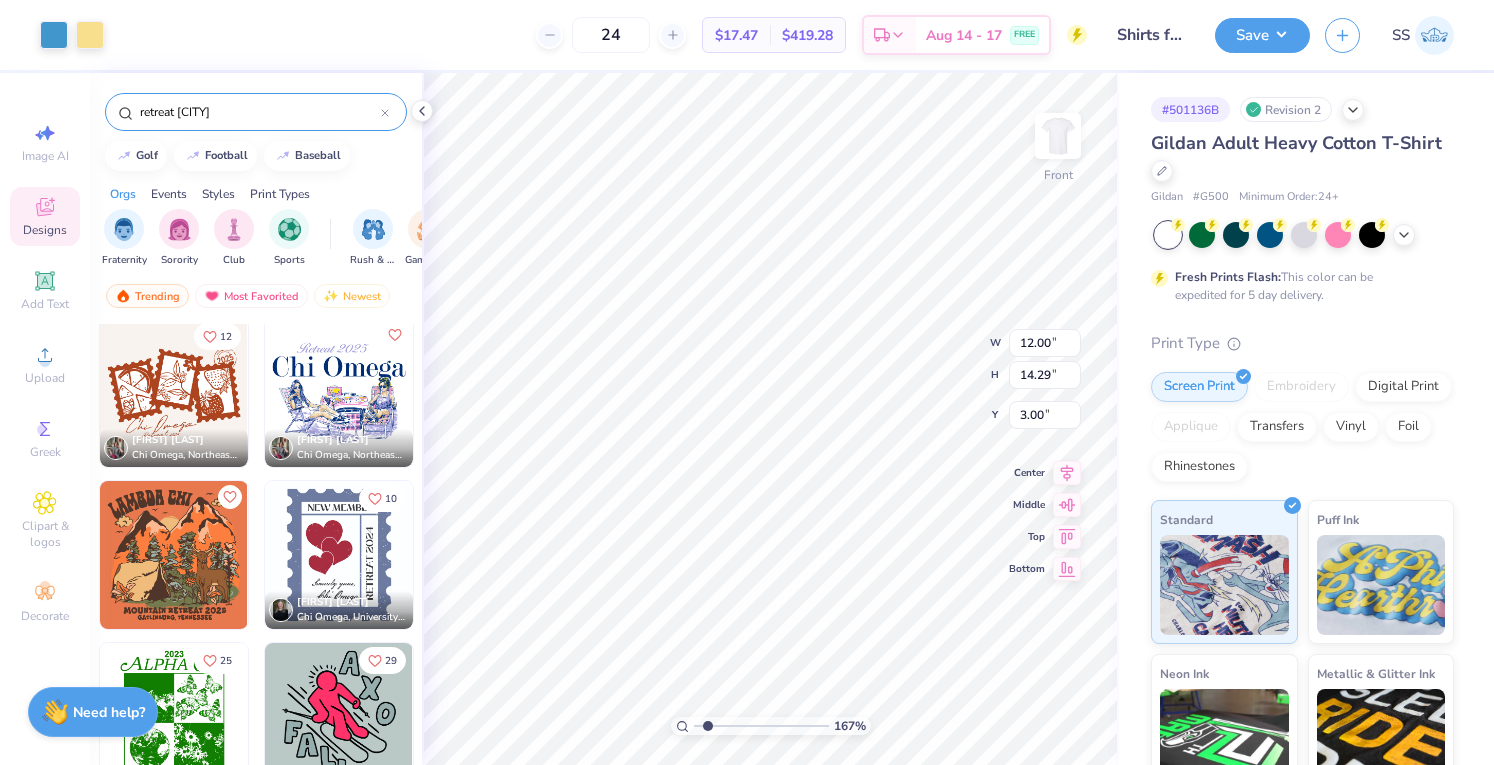 type on "1.67037227399571" 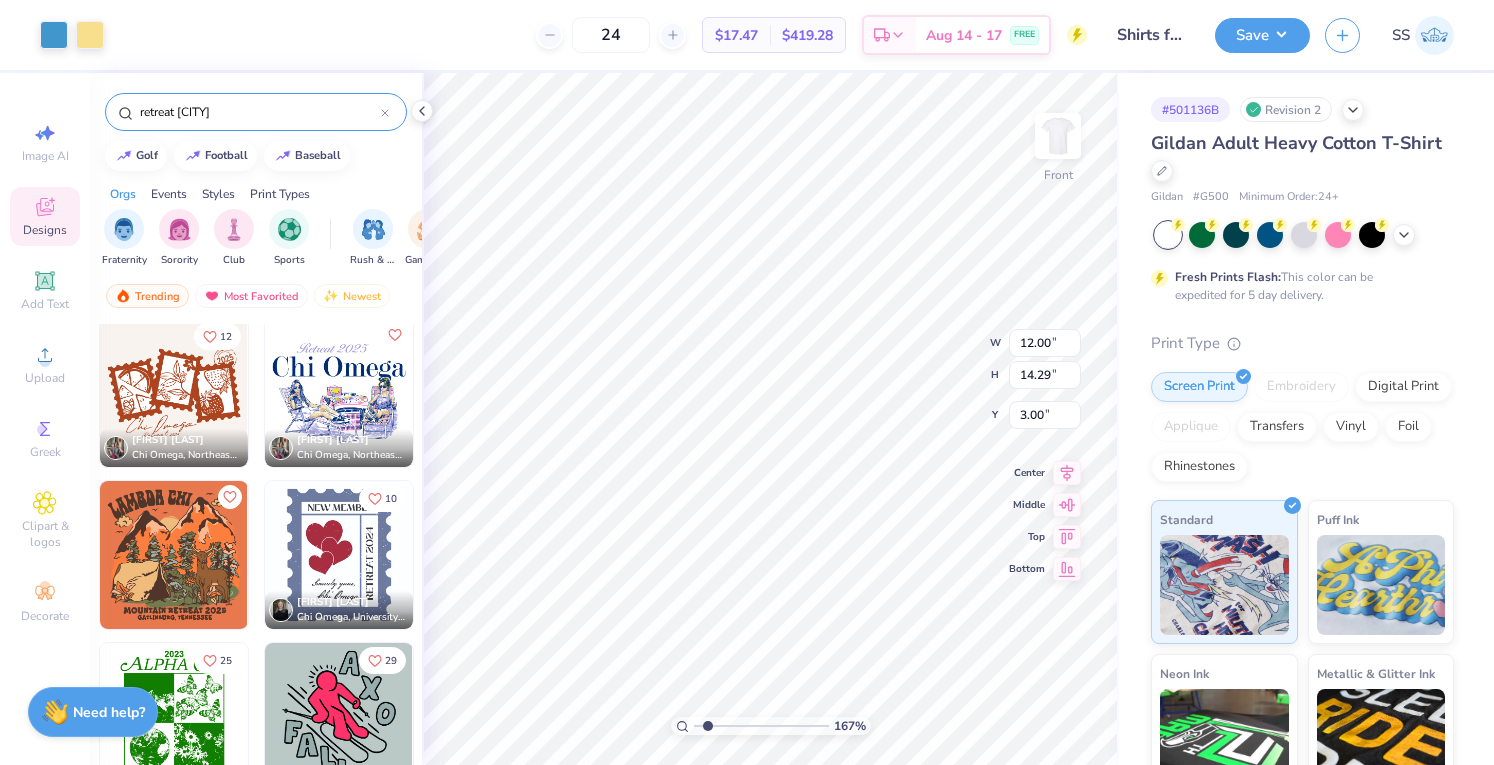 type on "3.71" 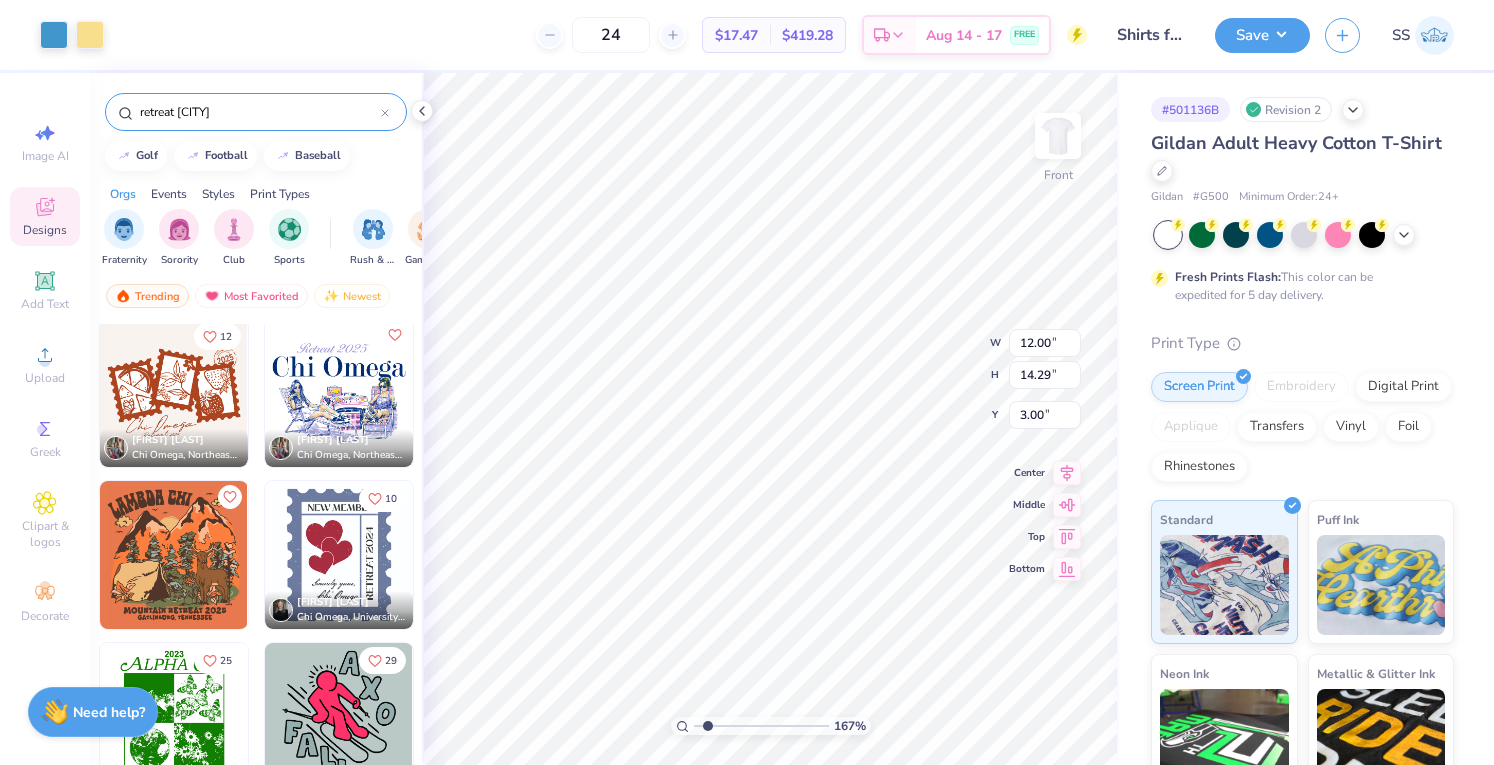 type on "0.91" 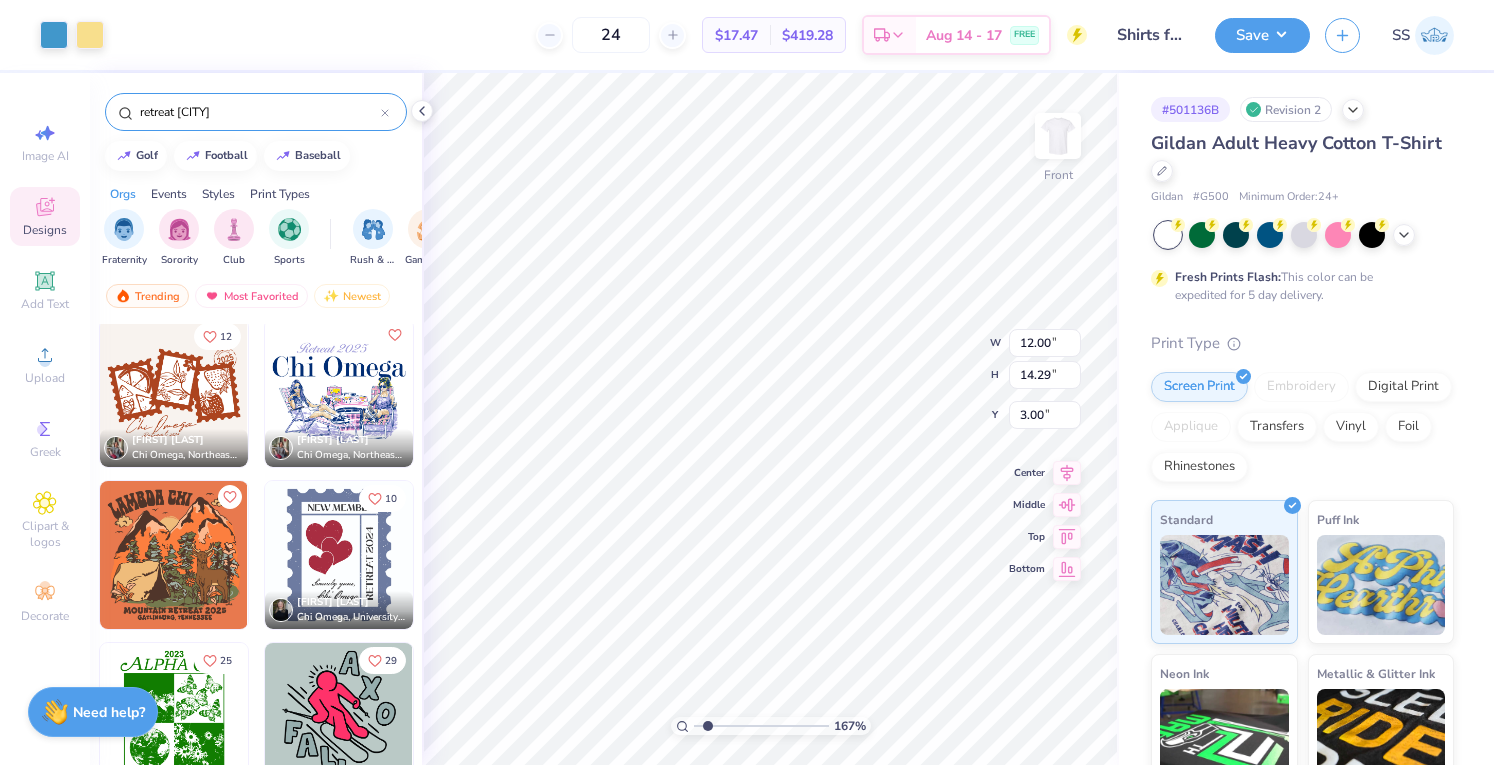 type on "5.14" 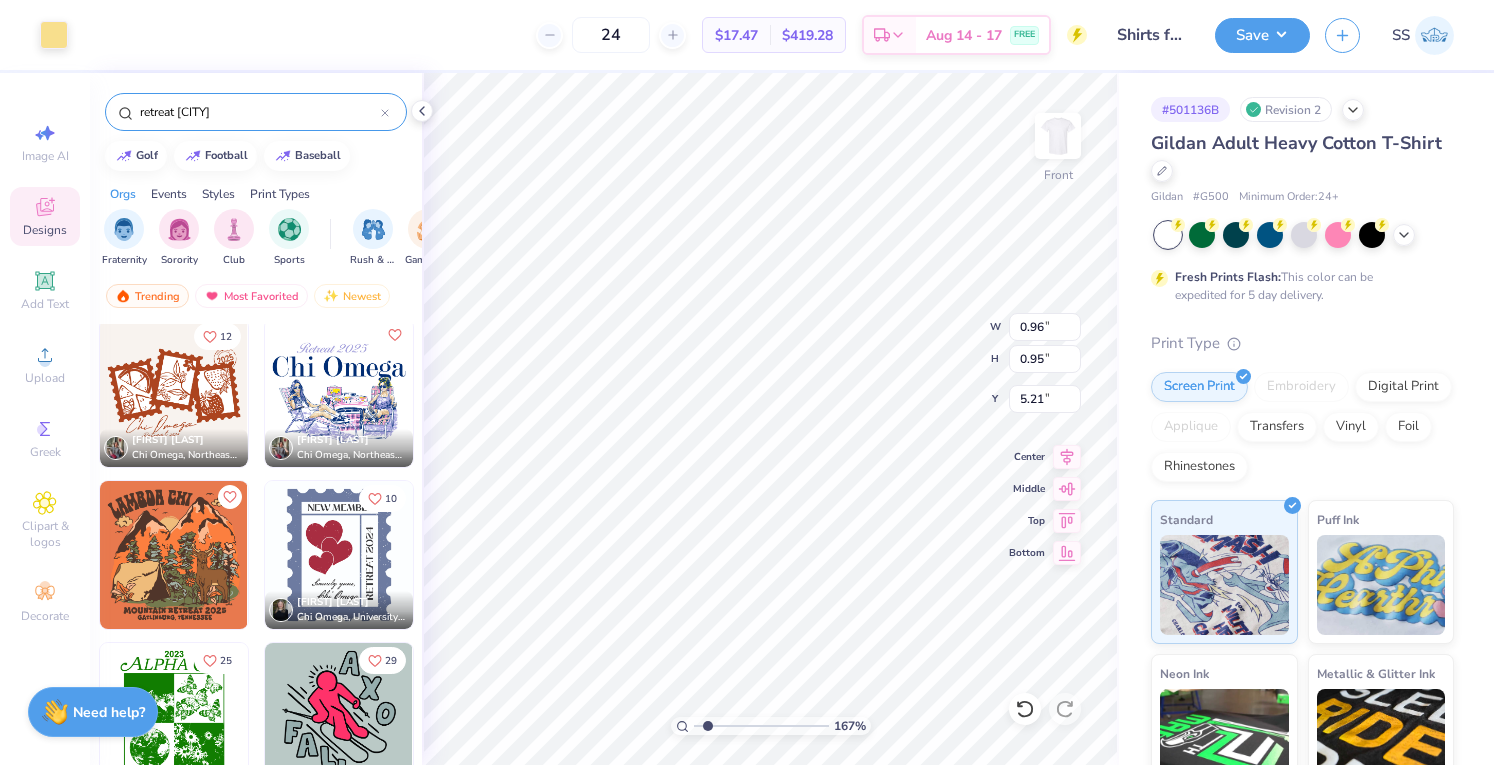 type on "1.67037227399571" 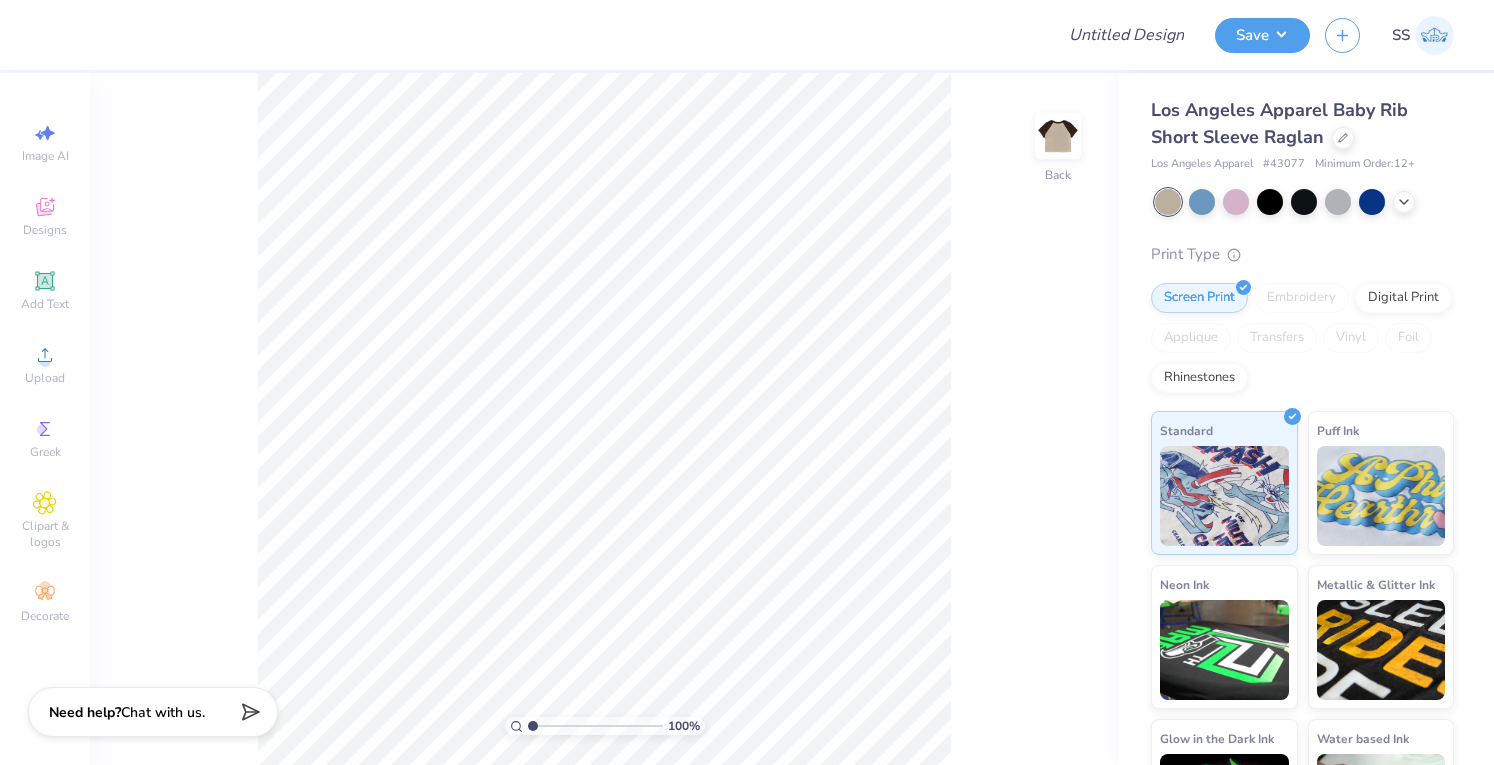 scroll, scrollTop: 0, scrollLeft: 0, axis: both 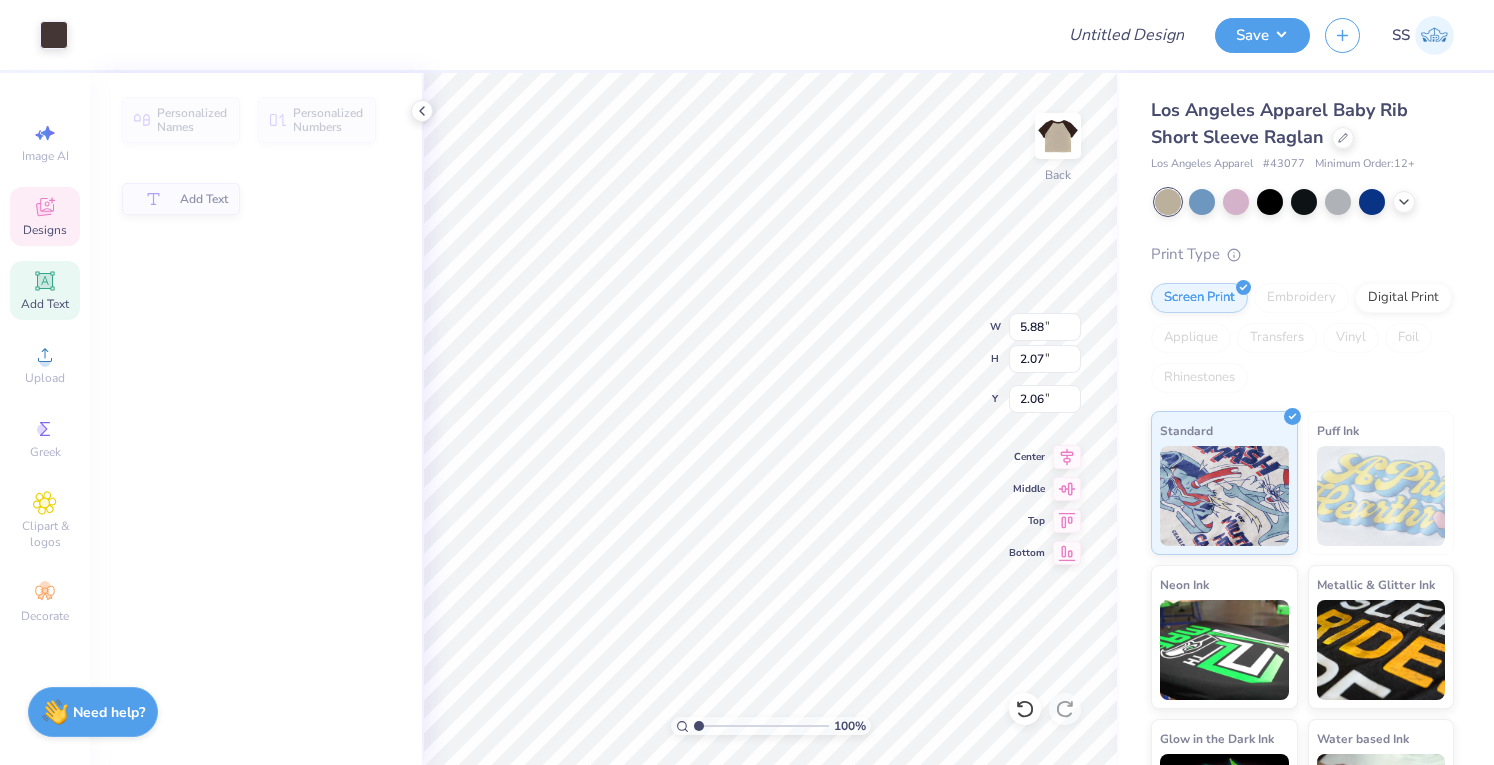 click on "Art colors Design Title Save SS Image AI Designs Add Text Upload Greek Clipart & logos Decorate Personalized Names Personalized Numbers Add Text 100 % Back W 5.88 5.88 " H 2.07 2.07 " Y 2.06 2.06 " Center Middle Top Bottom Los Angeles Apparel Baby Rib Short Sleeve Raglan Los Angeles Apparel # 43077 Minimum Order: 12 + Print Type Screen Print Embroidery Digital Print Applique Transfers Vinyl Foil Rhinestones Standard Puff Ink Neon Ink Metallic & Glitter Ink Glow in the Dark Ink Water based Ink Need help? Chat with us." at bounding box center (747, 382) 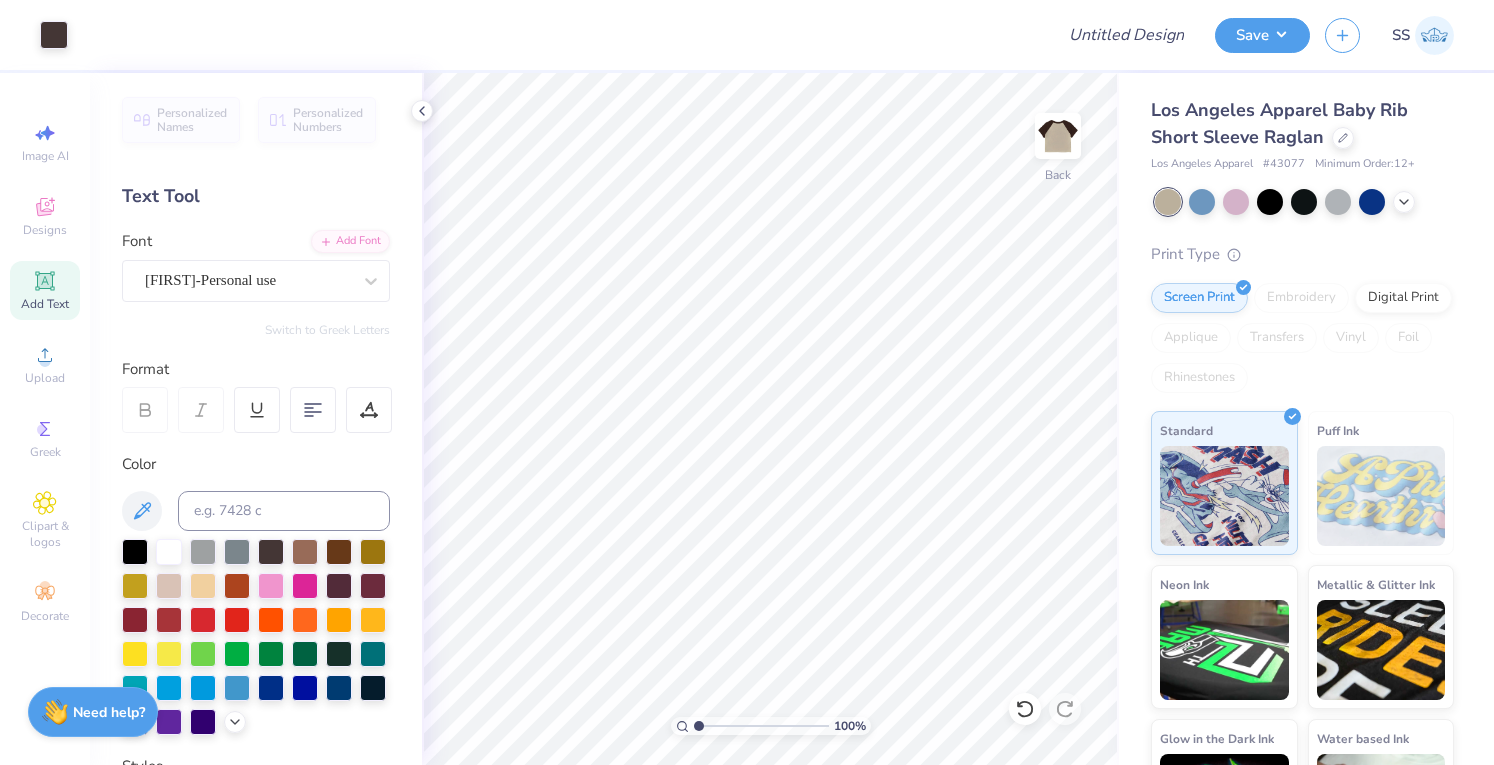 scroll, scrollTop: 0, scrollLeft: 0, axis: both 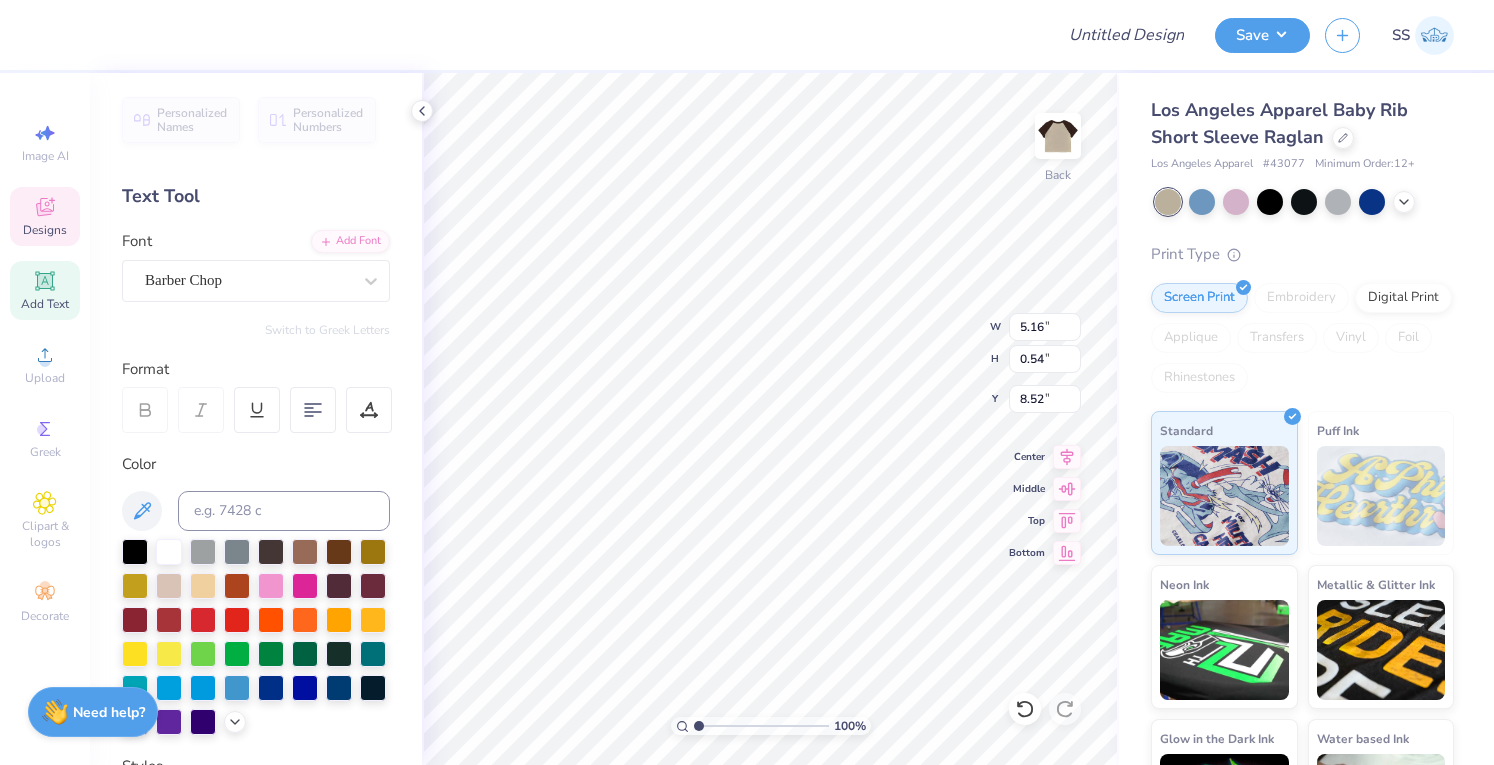 type on "RETREAT 2025" 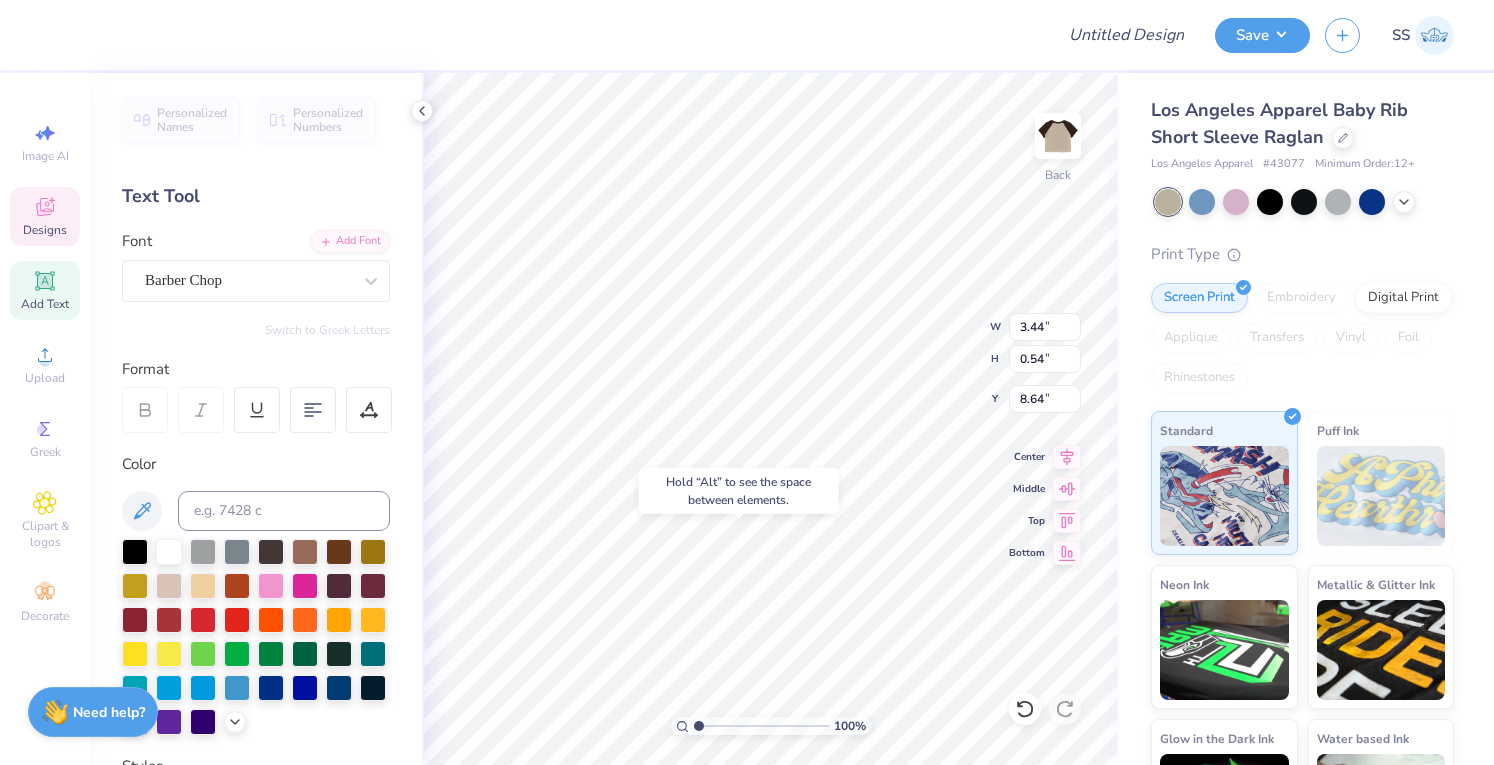 type on "8.64" 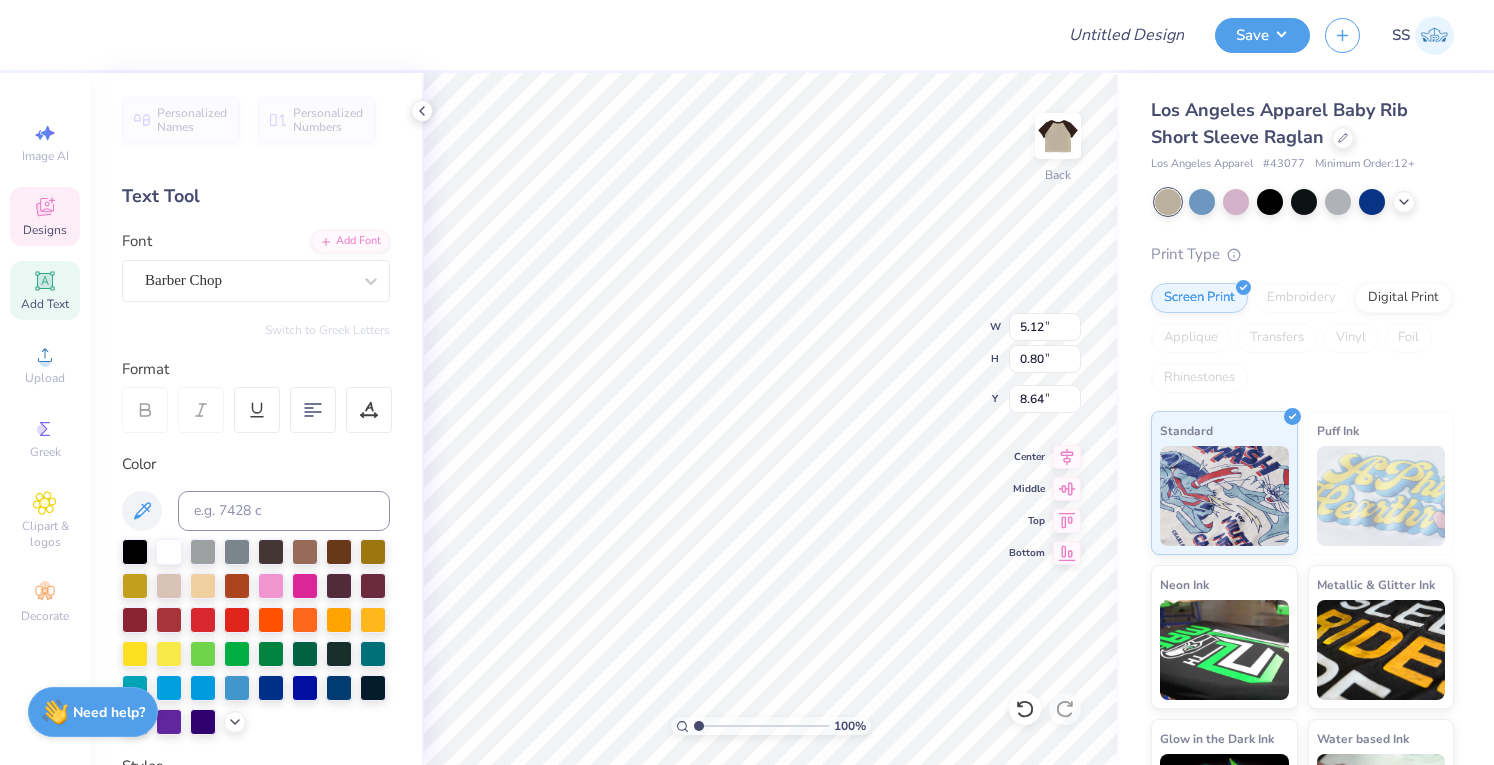 type on "5.12" 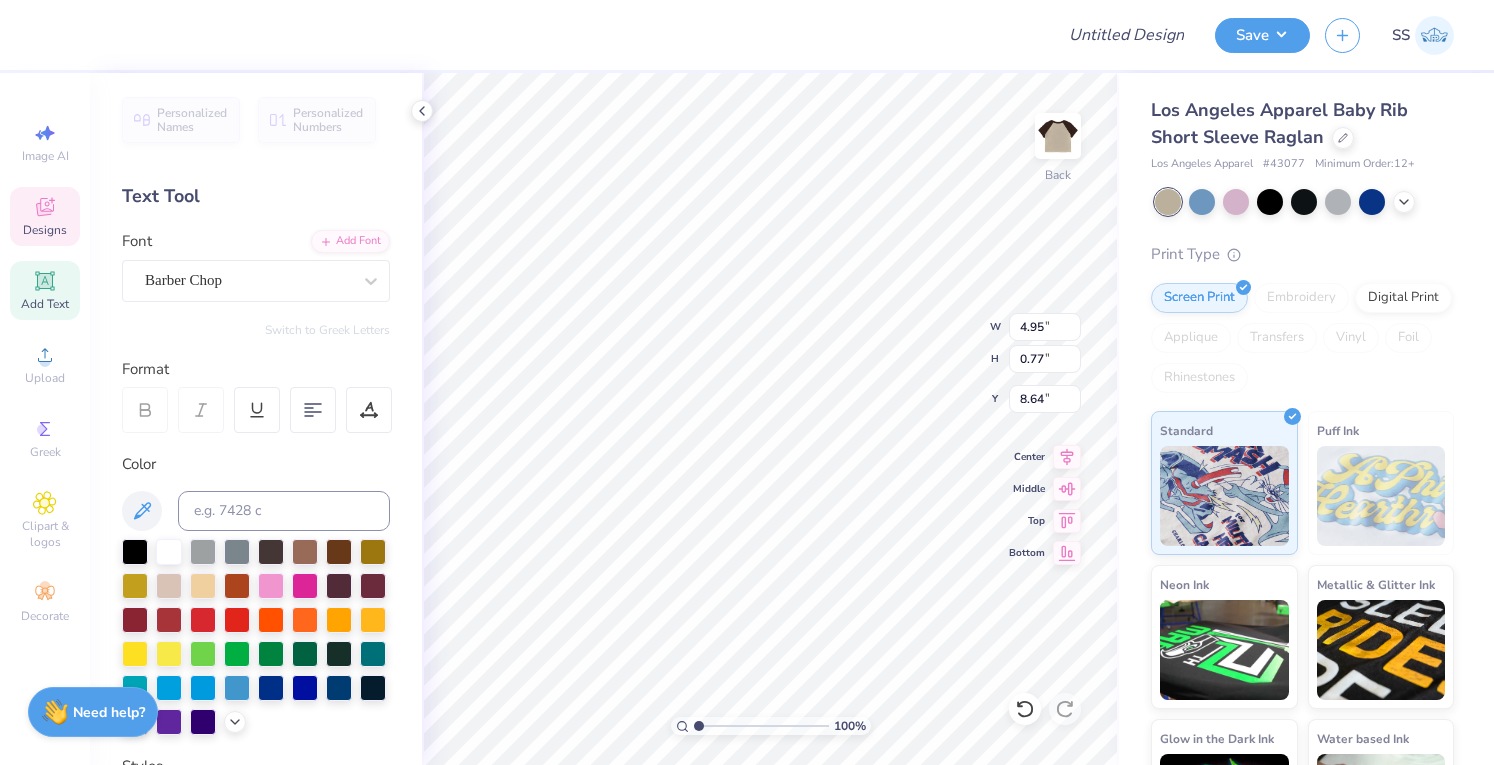 type on "4.95" 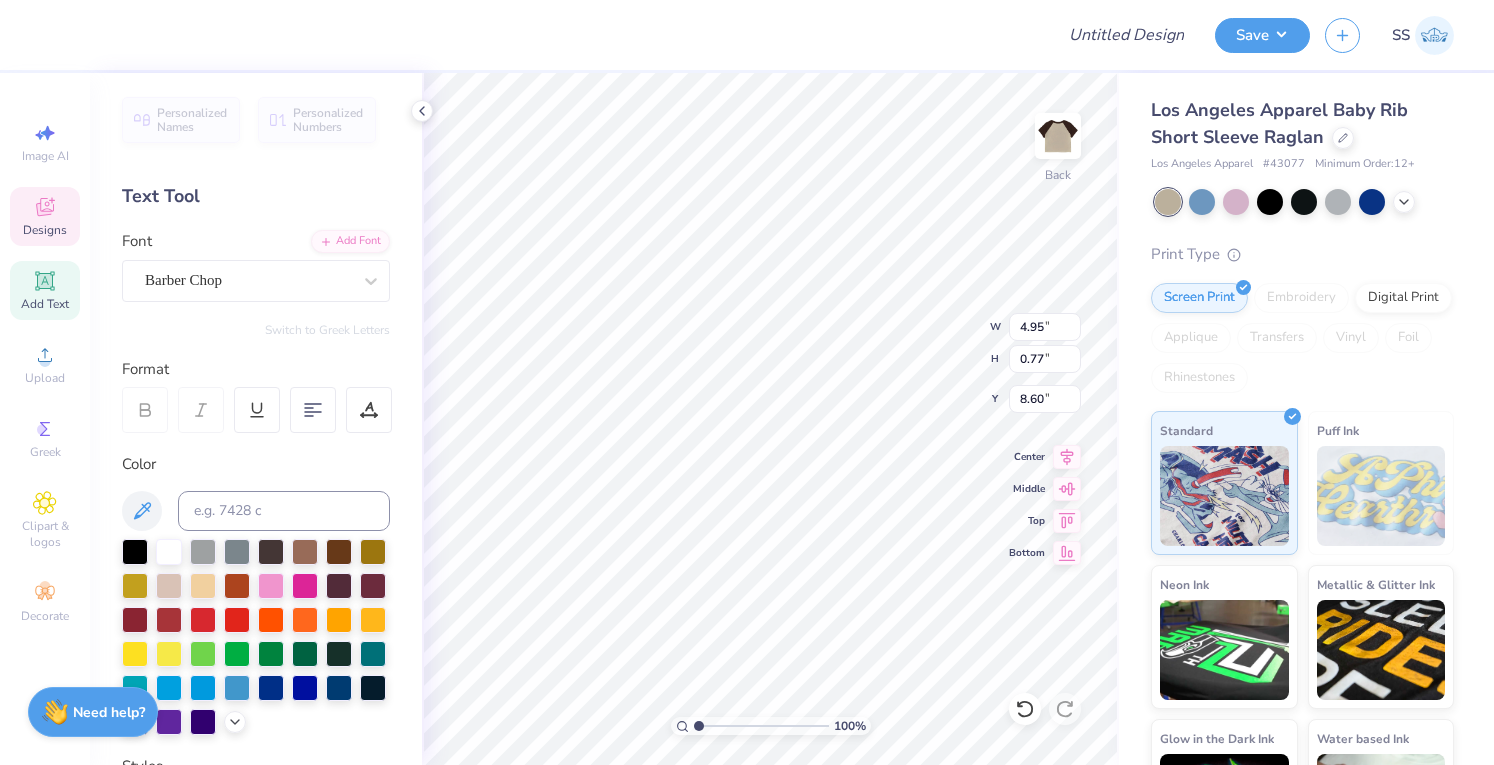 type on "8.60" 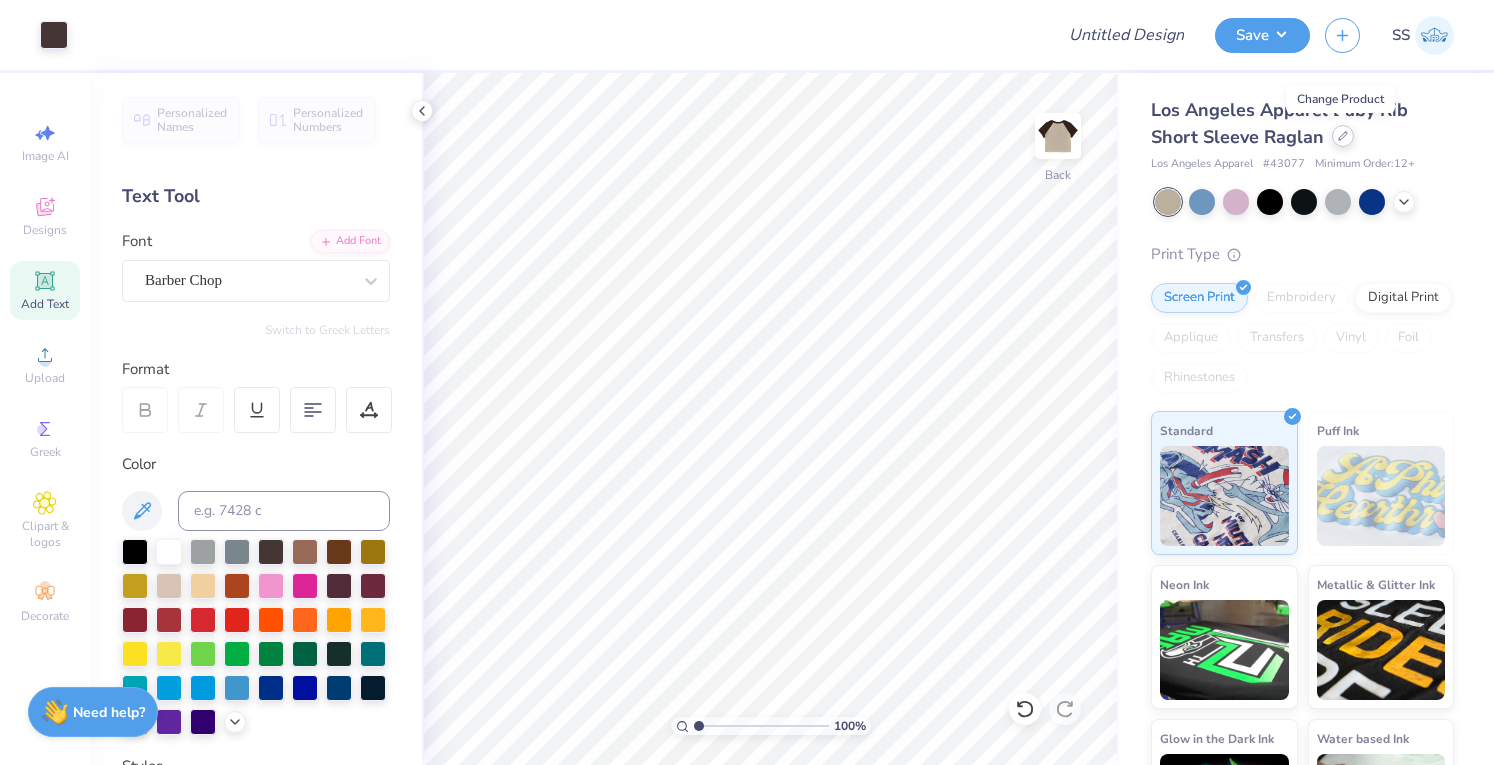 click 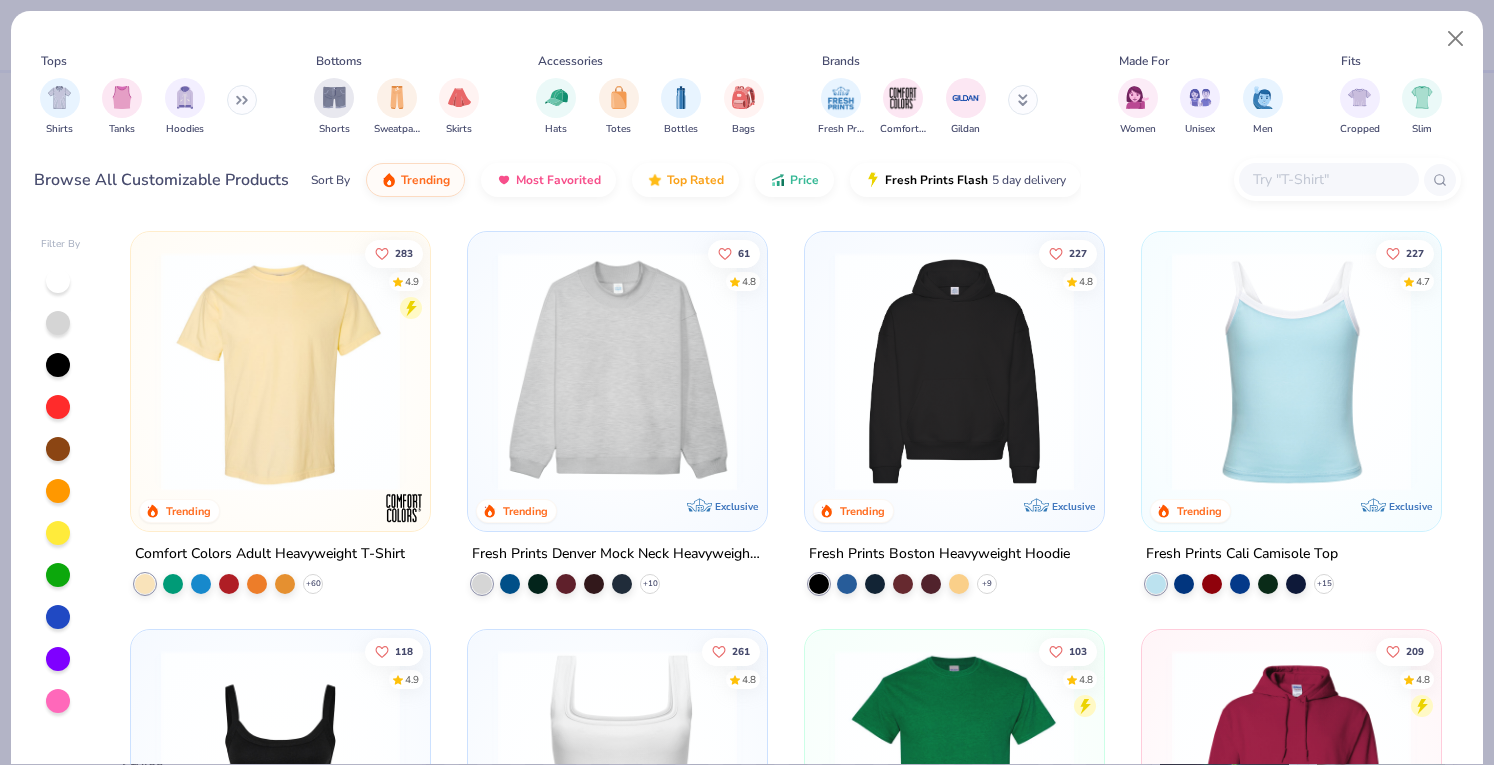 click at bounding box center [1328, 179] 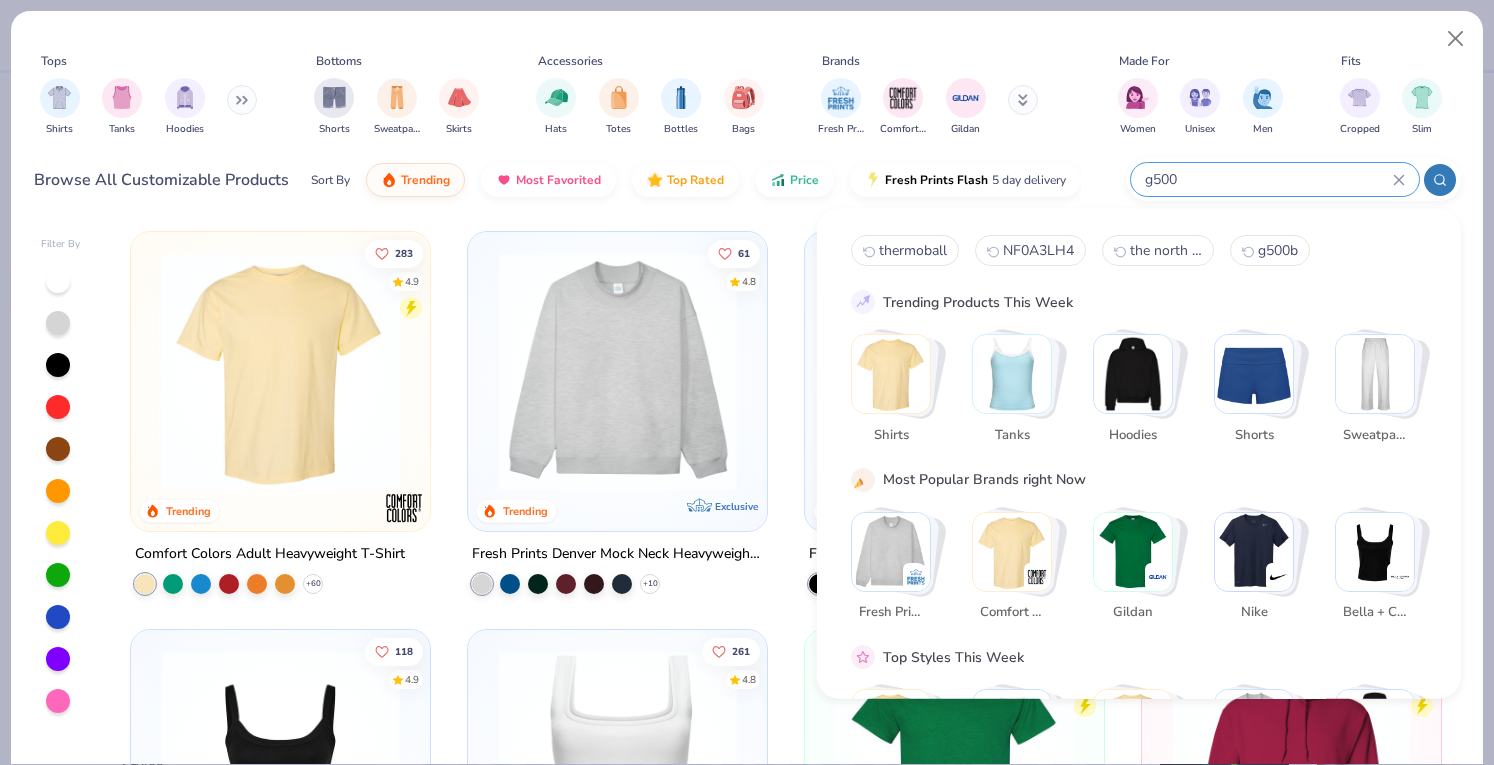 type on "g500" 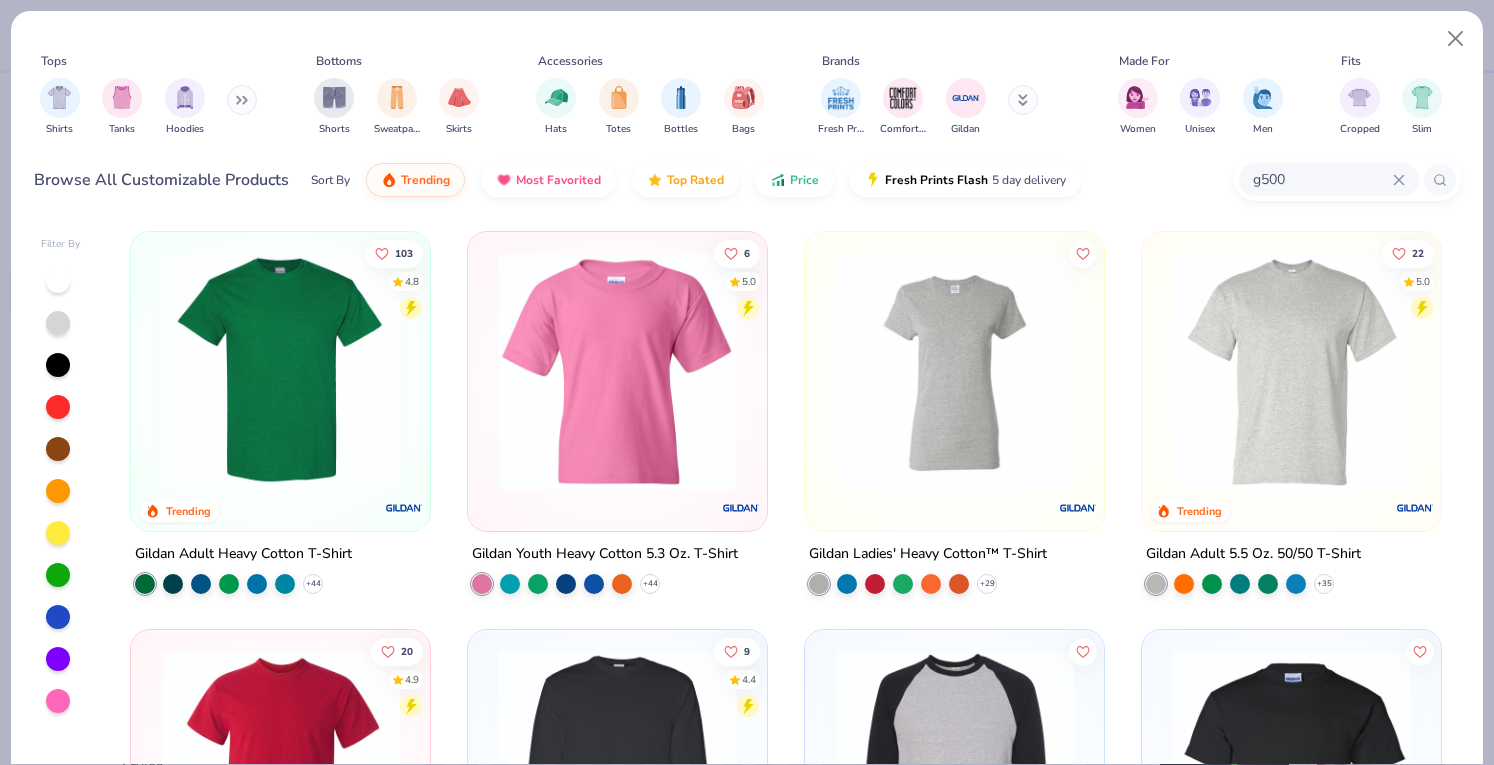 click at bounding box center [280, 371] 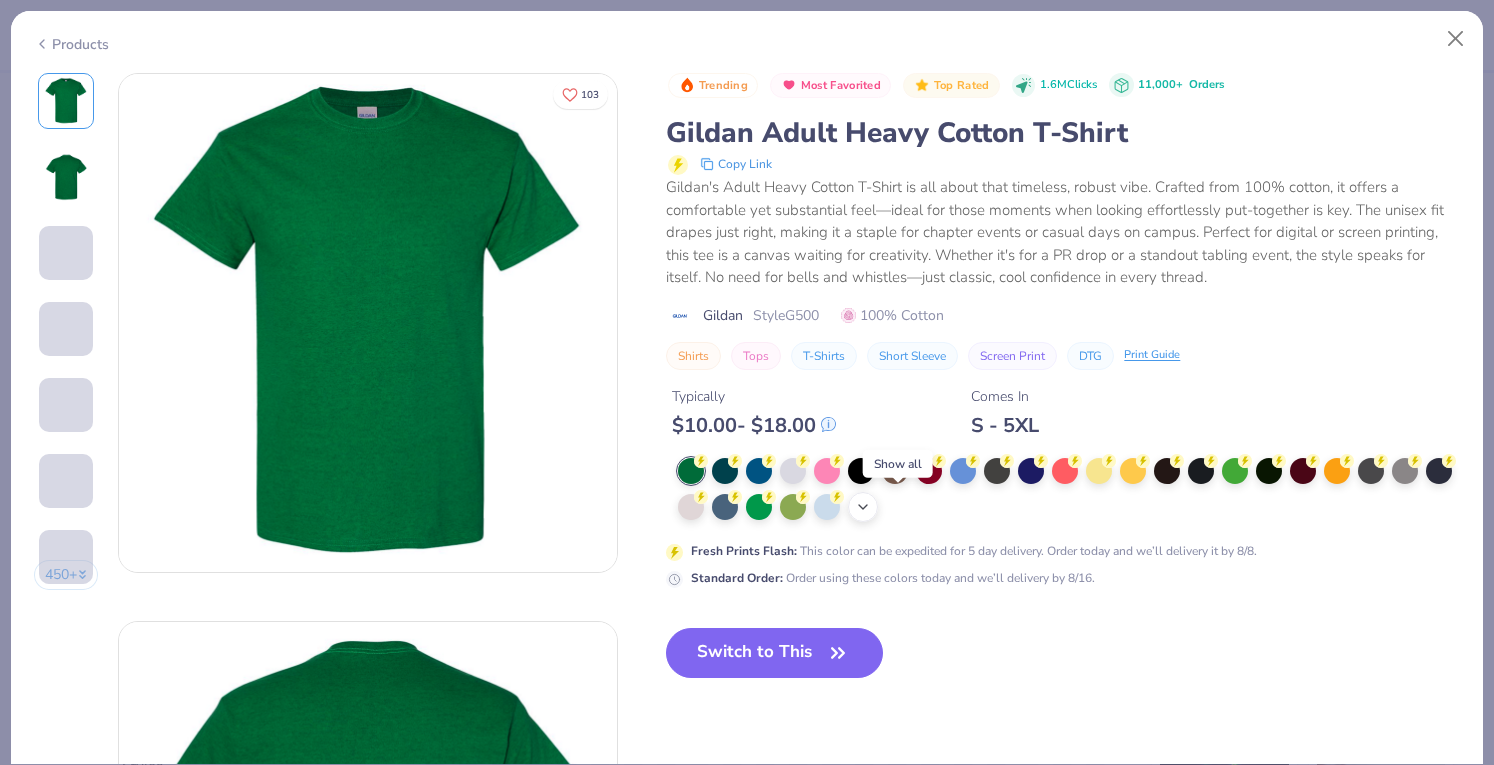 click on "+ 22" at bounding box center (863, 507) 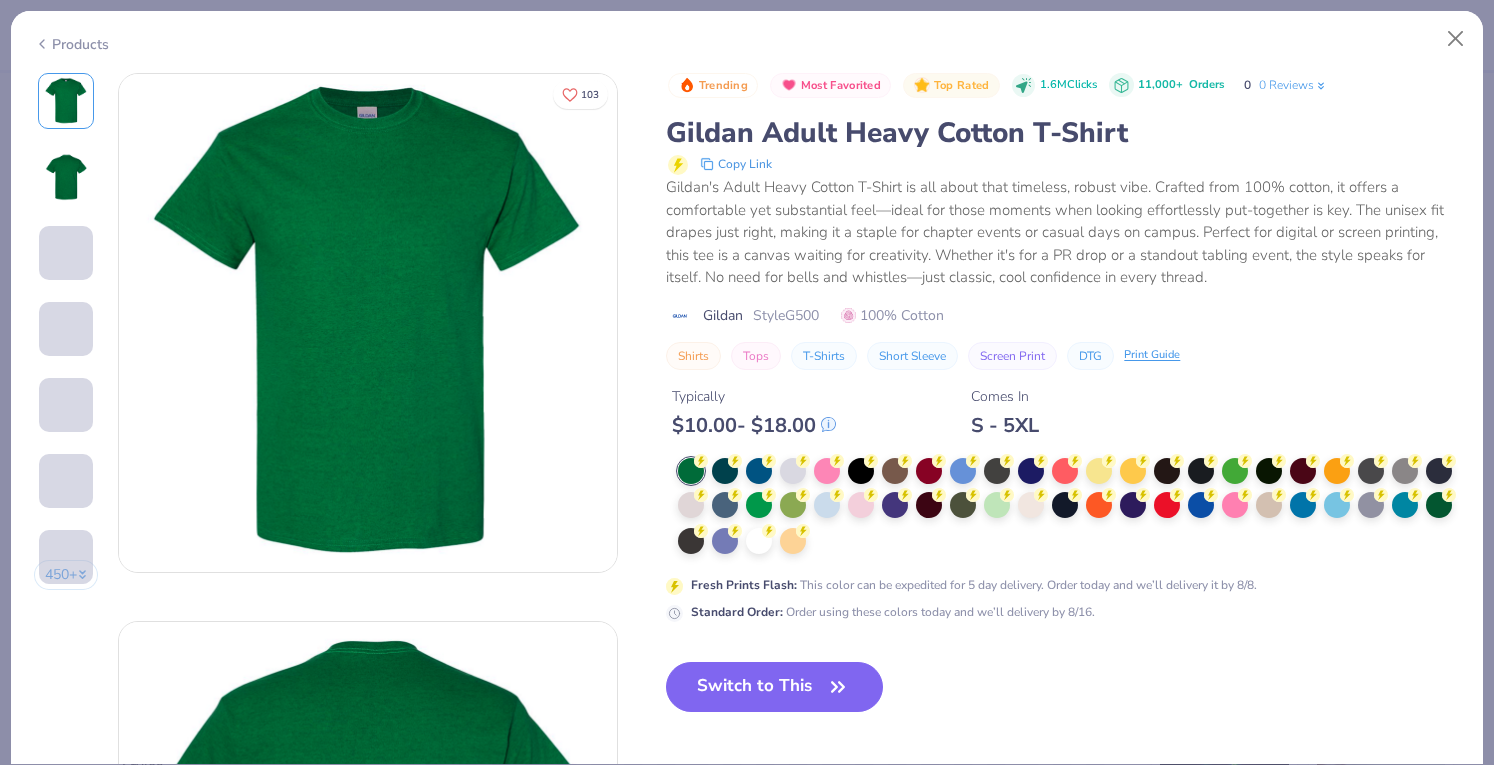 click at bounding box center [1069, 507] 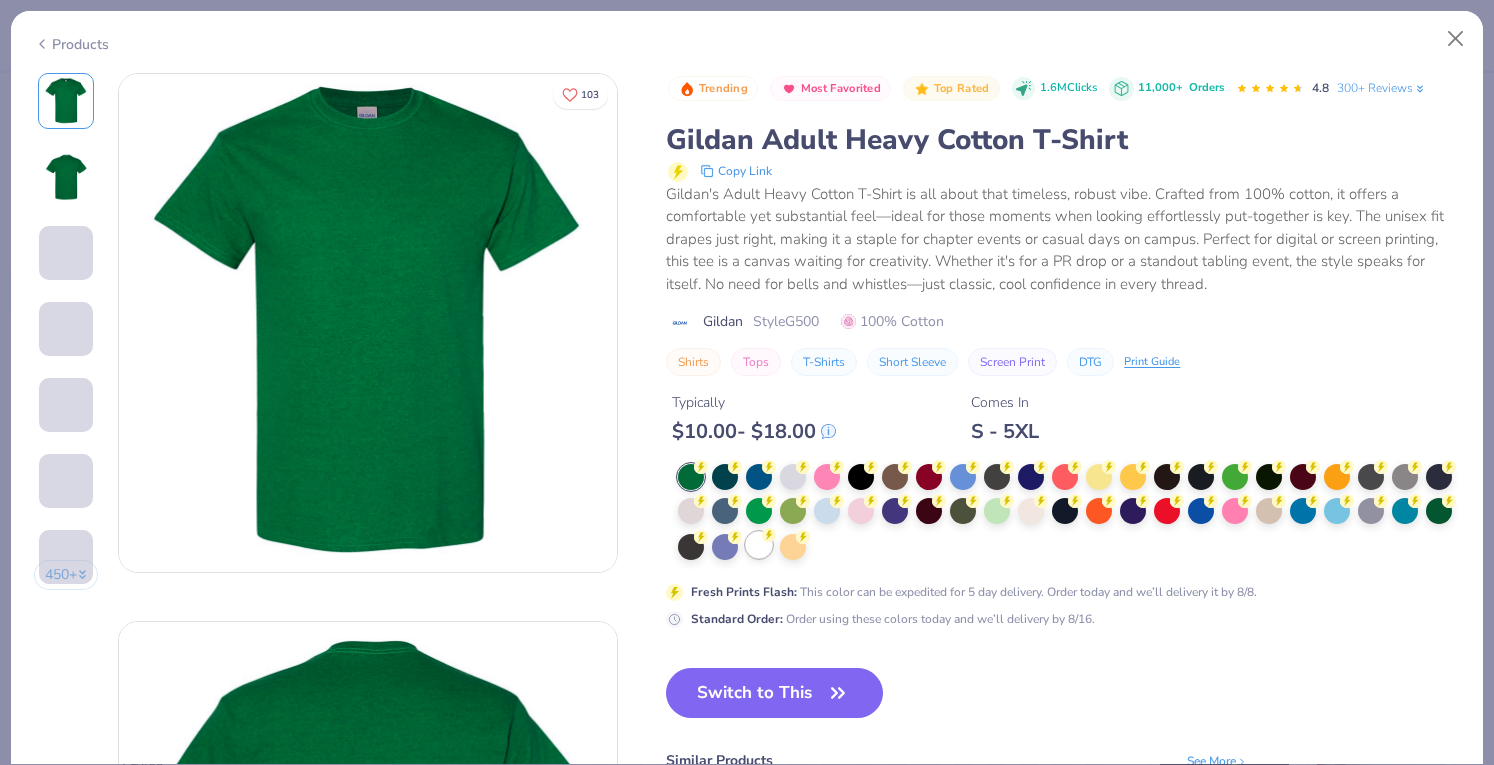 click 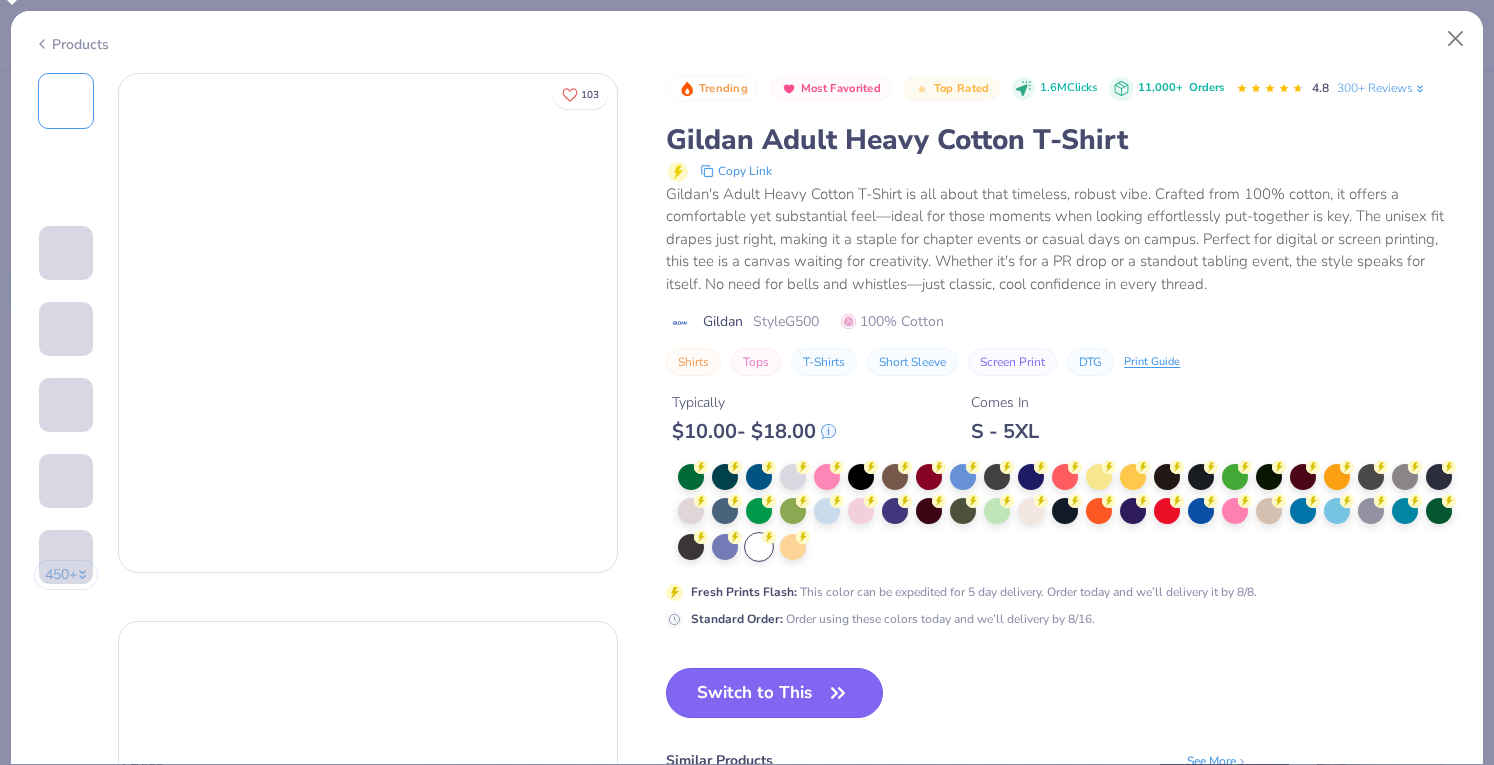 click on "Switch to This" at bounding box center [774, 693] 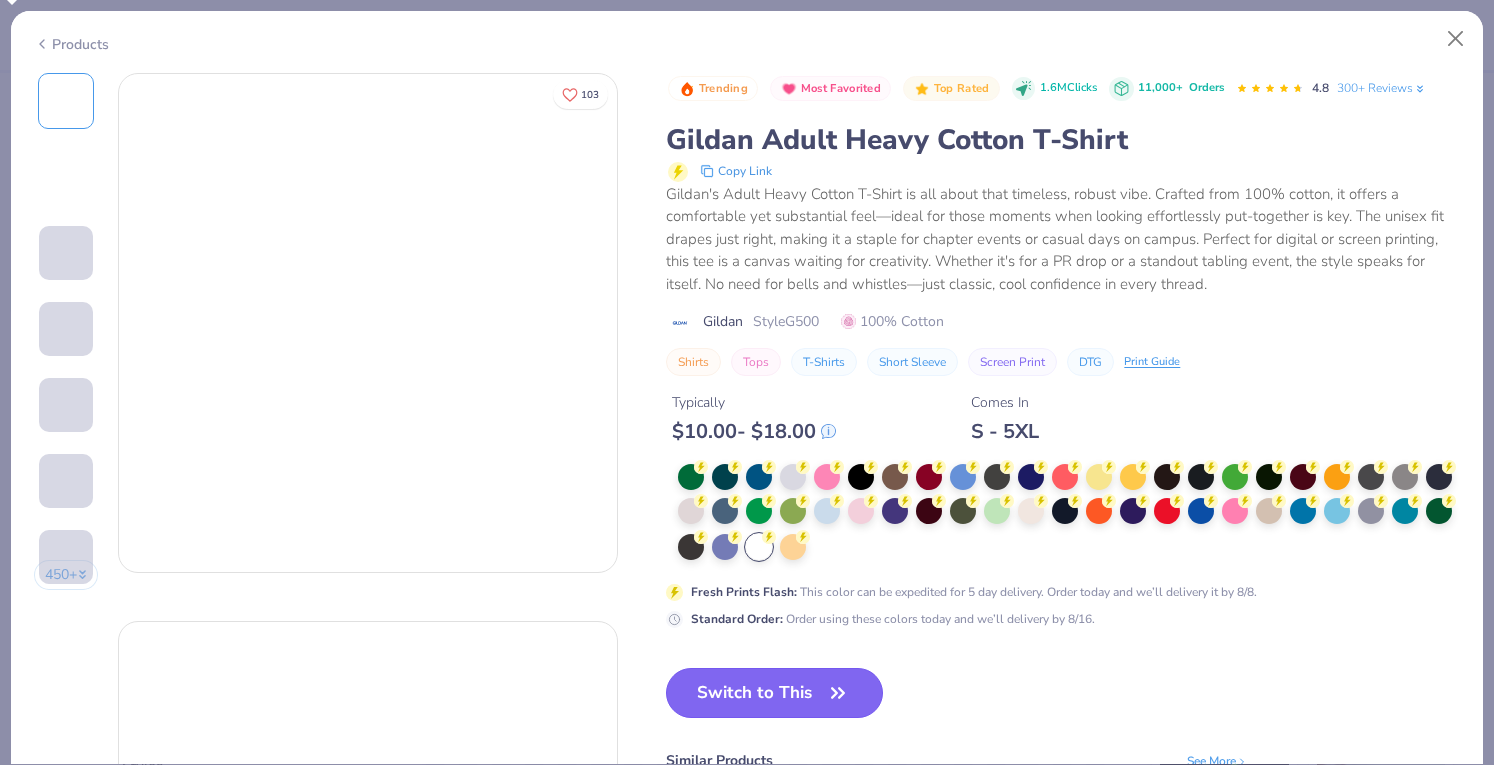 click on "Switch to This" at bounding box center [774, 693] 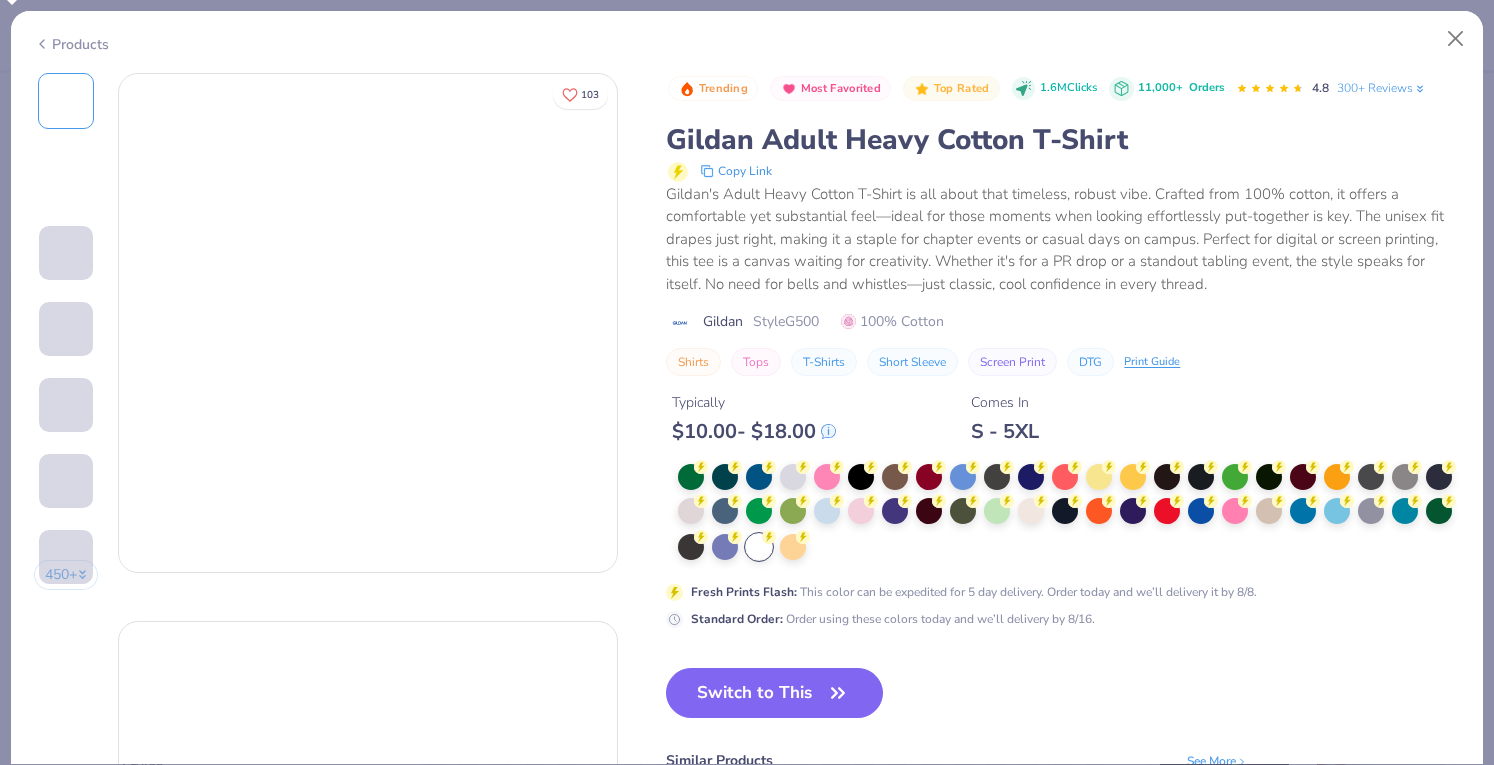 click on "Switch to This" at bounding box center [774, 693] 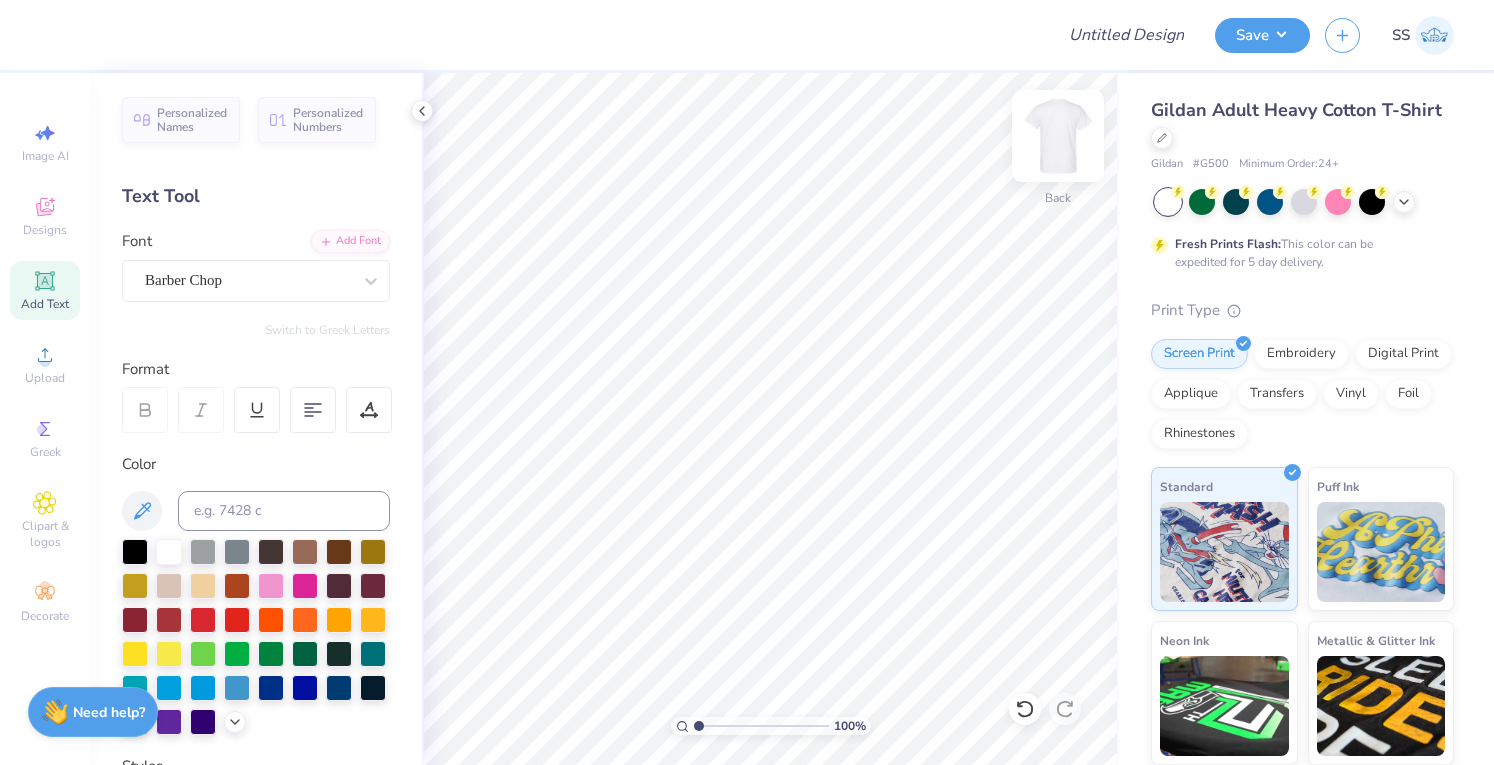 click at bounding box center [1058, 136] 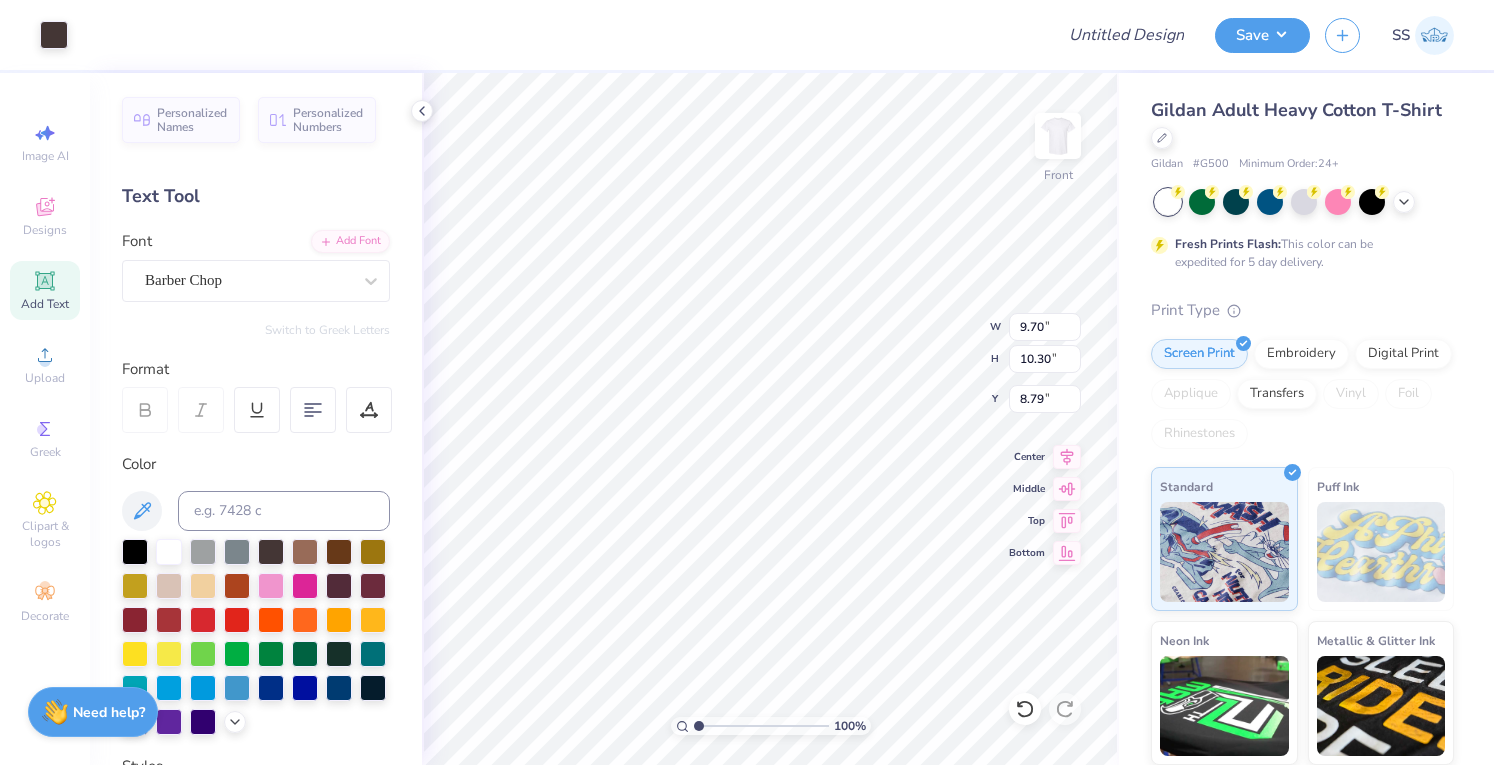 type on "9.70" 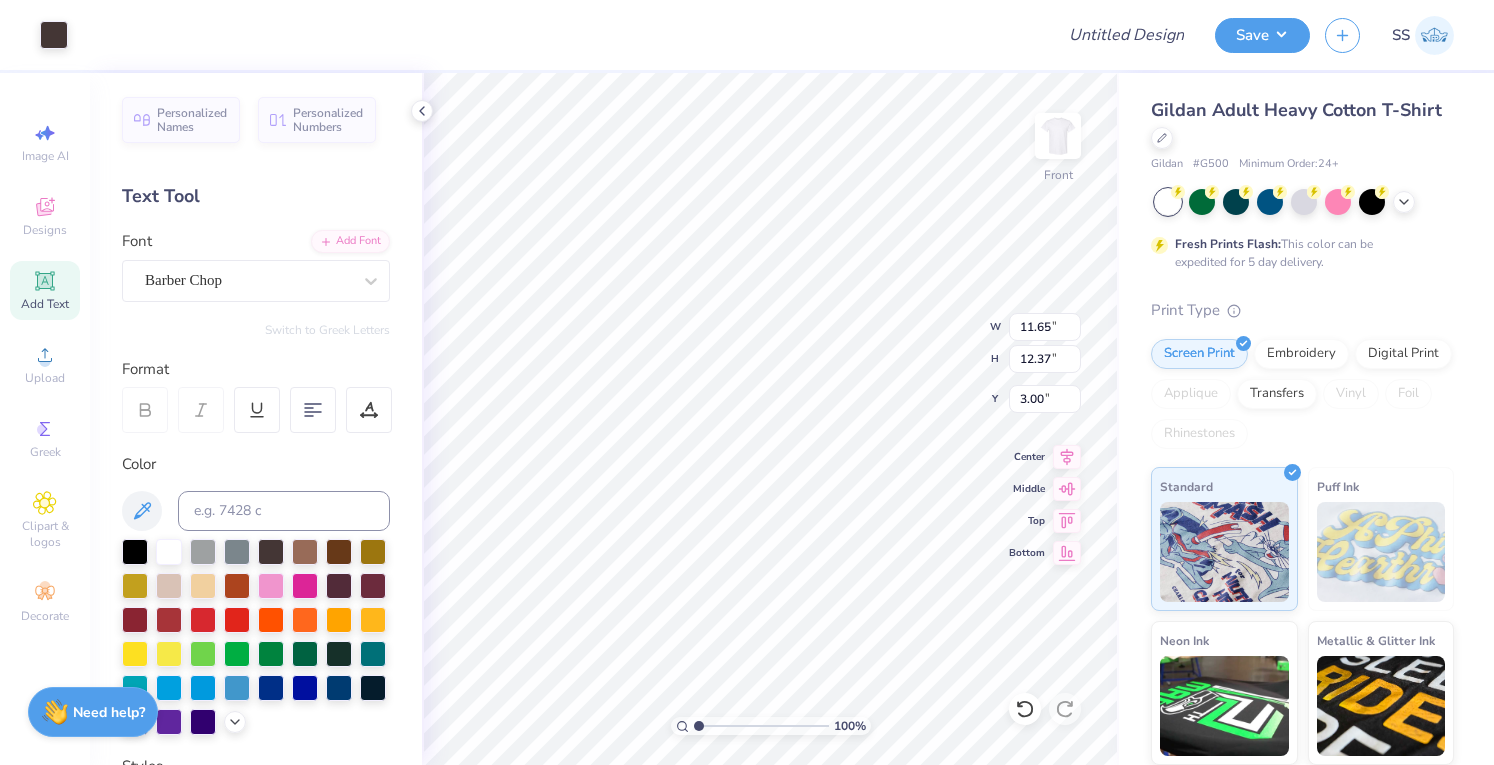 type on "11.65" 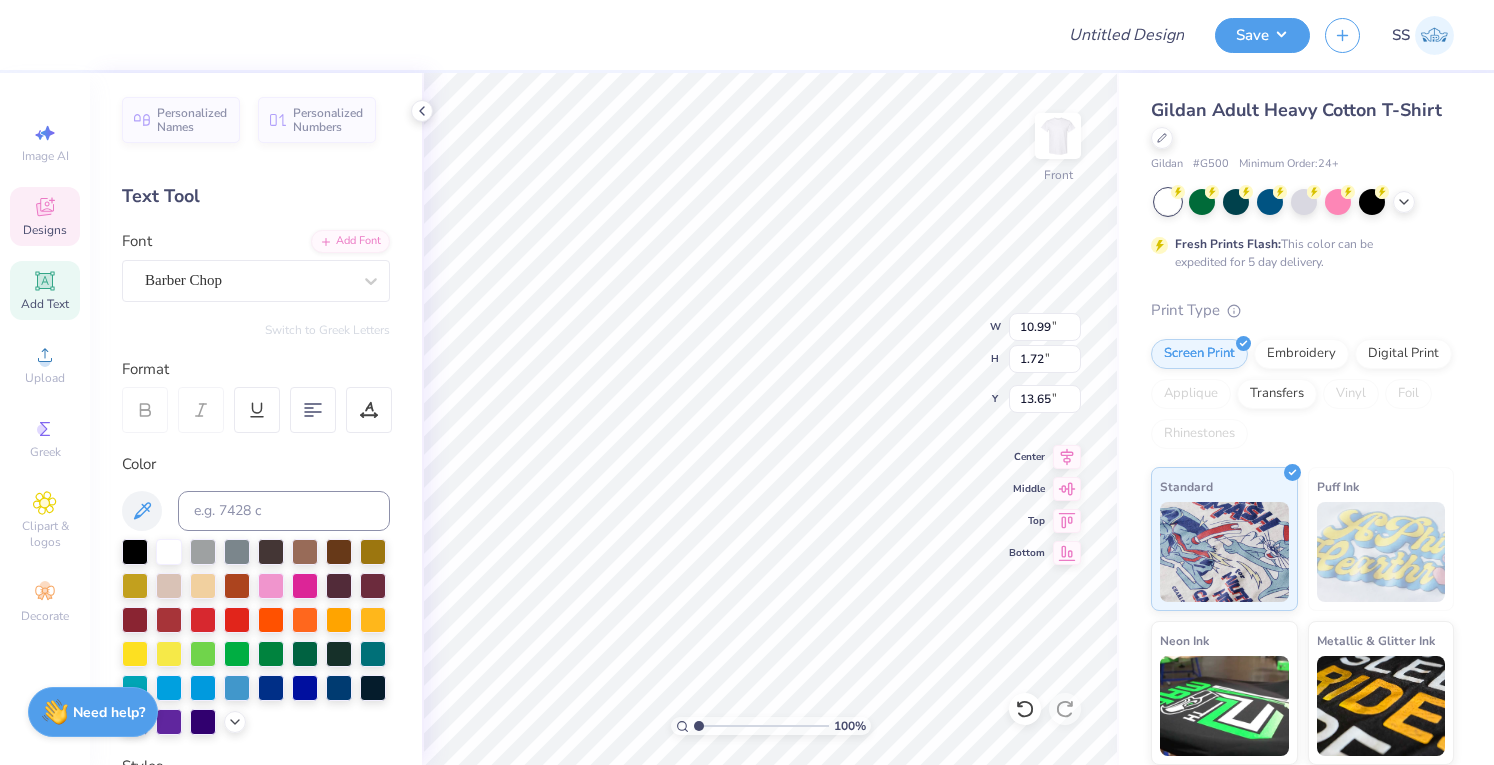type on "10.71" 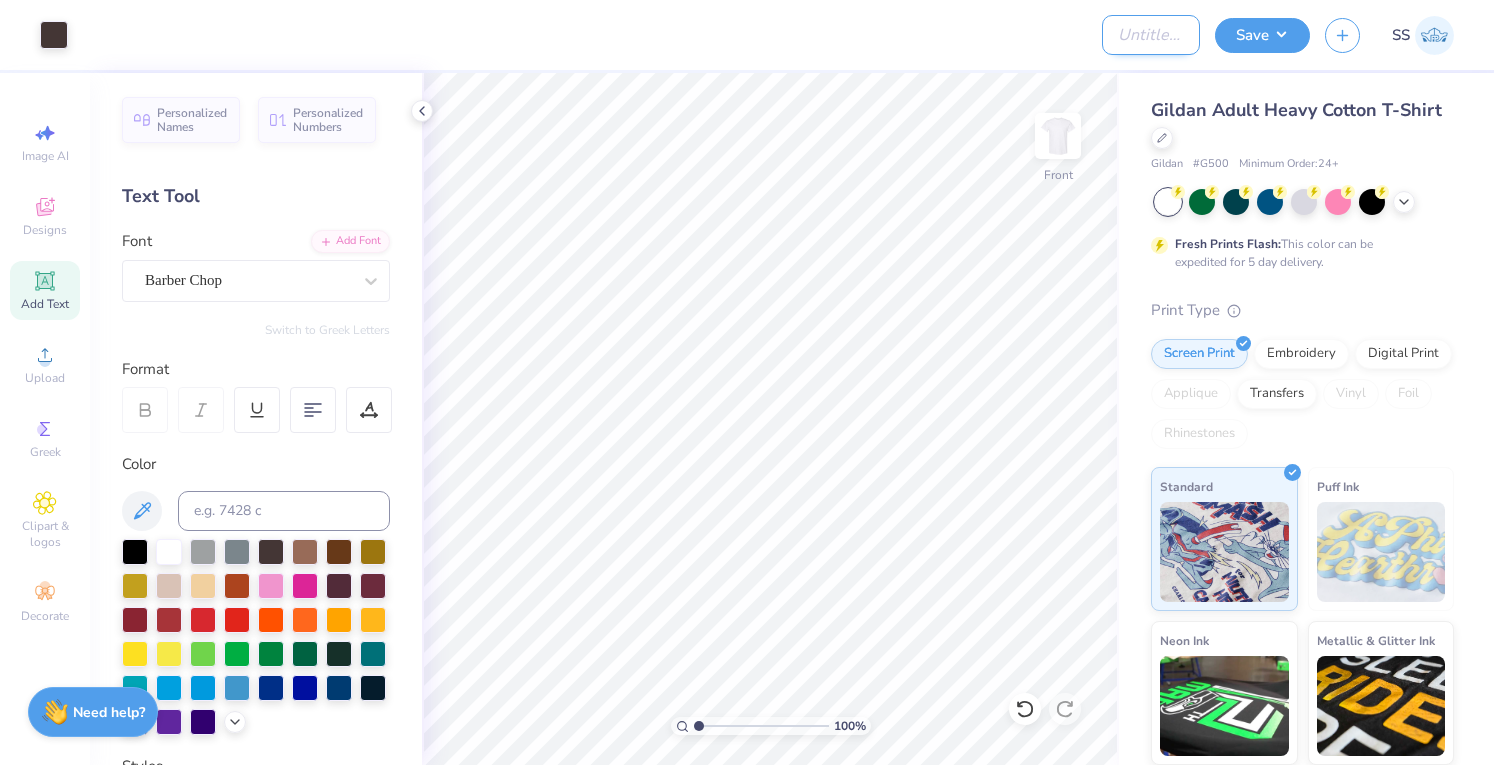 click on "Design Title" at bounding box center [1151, 35] 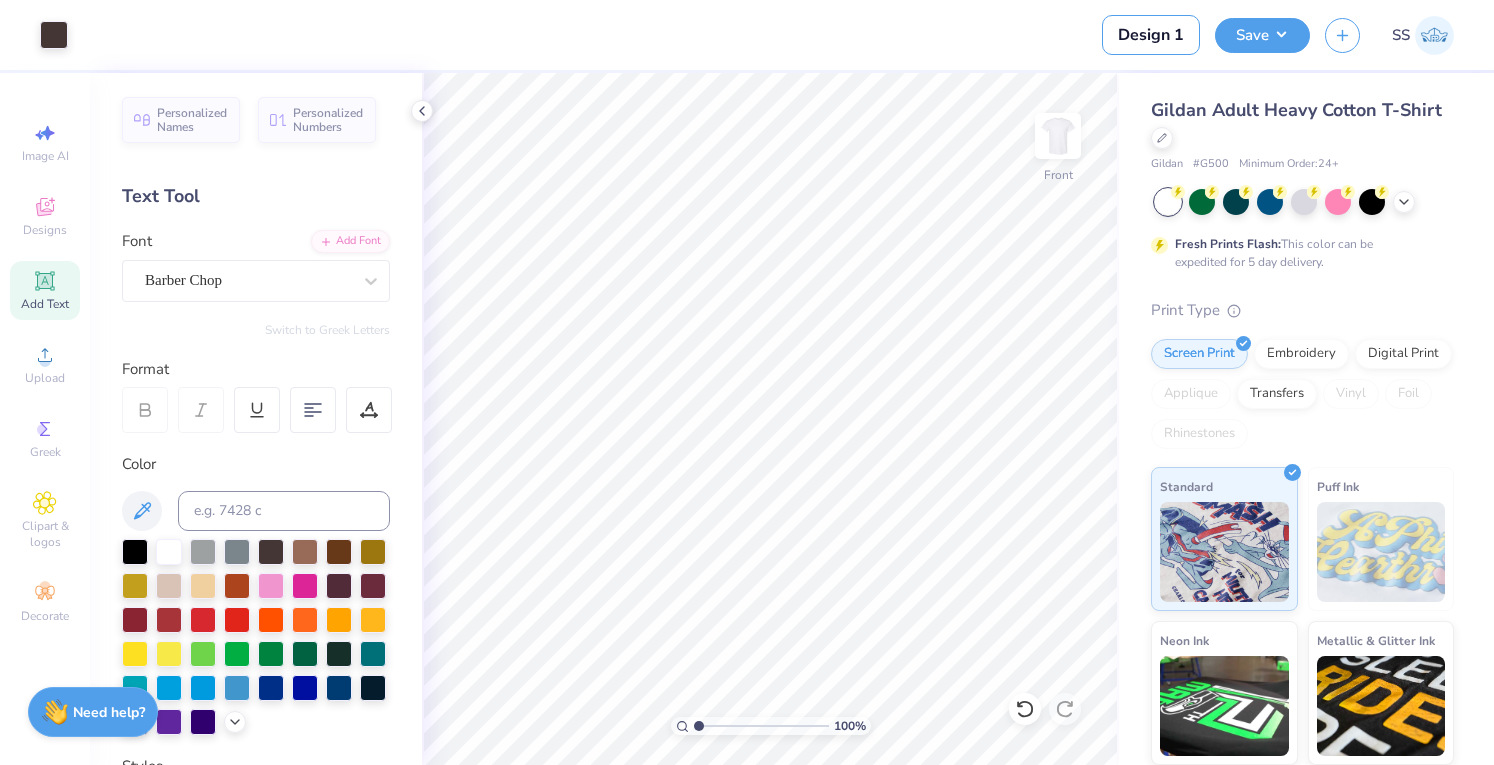 scroll, scrollTop: 0, scrollLeft: 0, axis: both 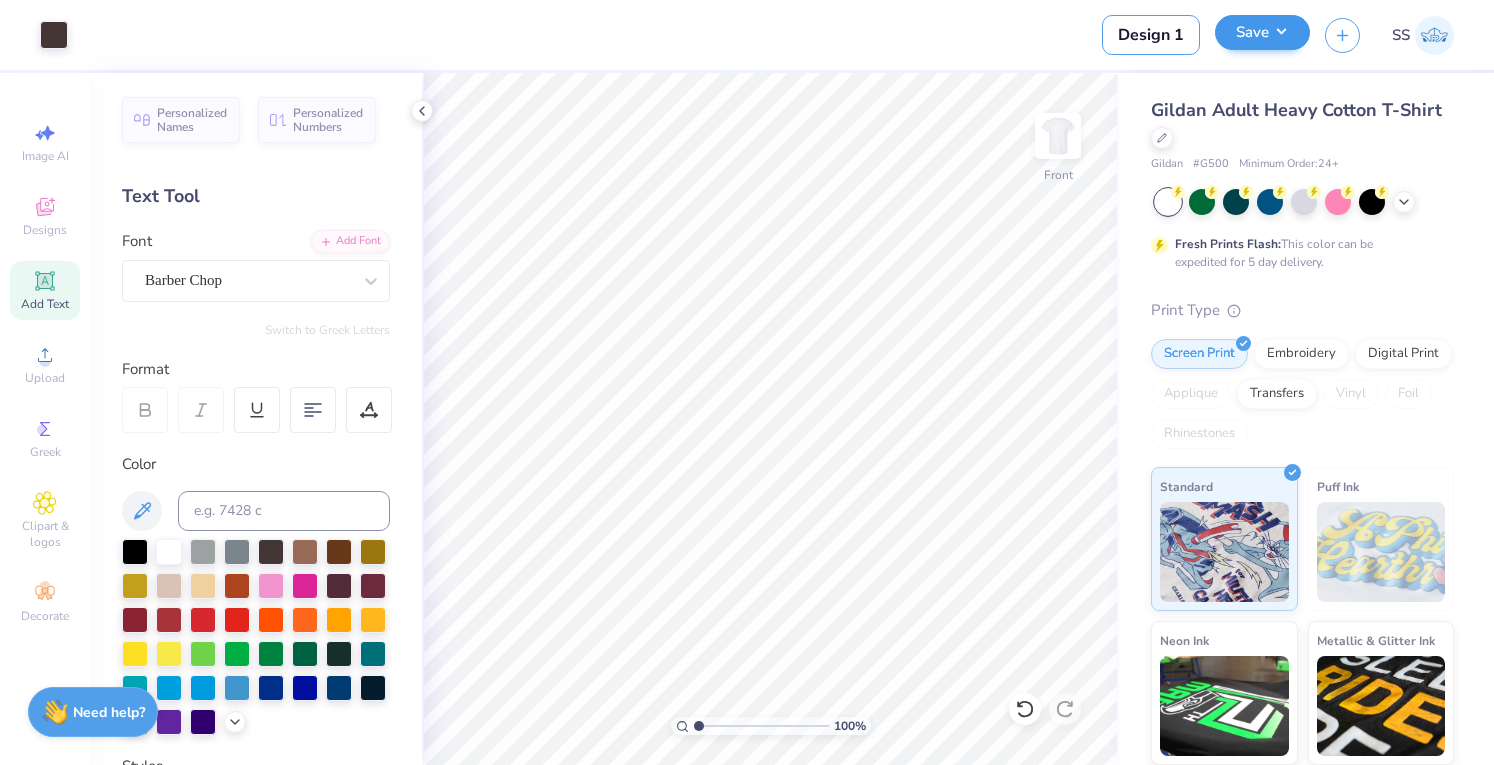 type on "Design 1" 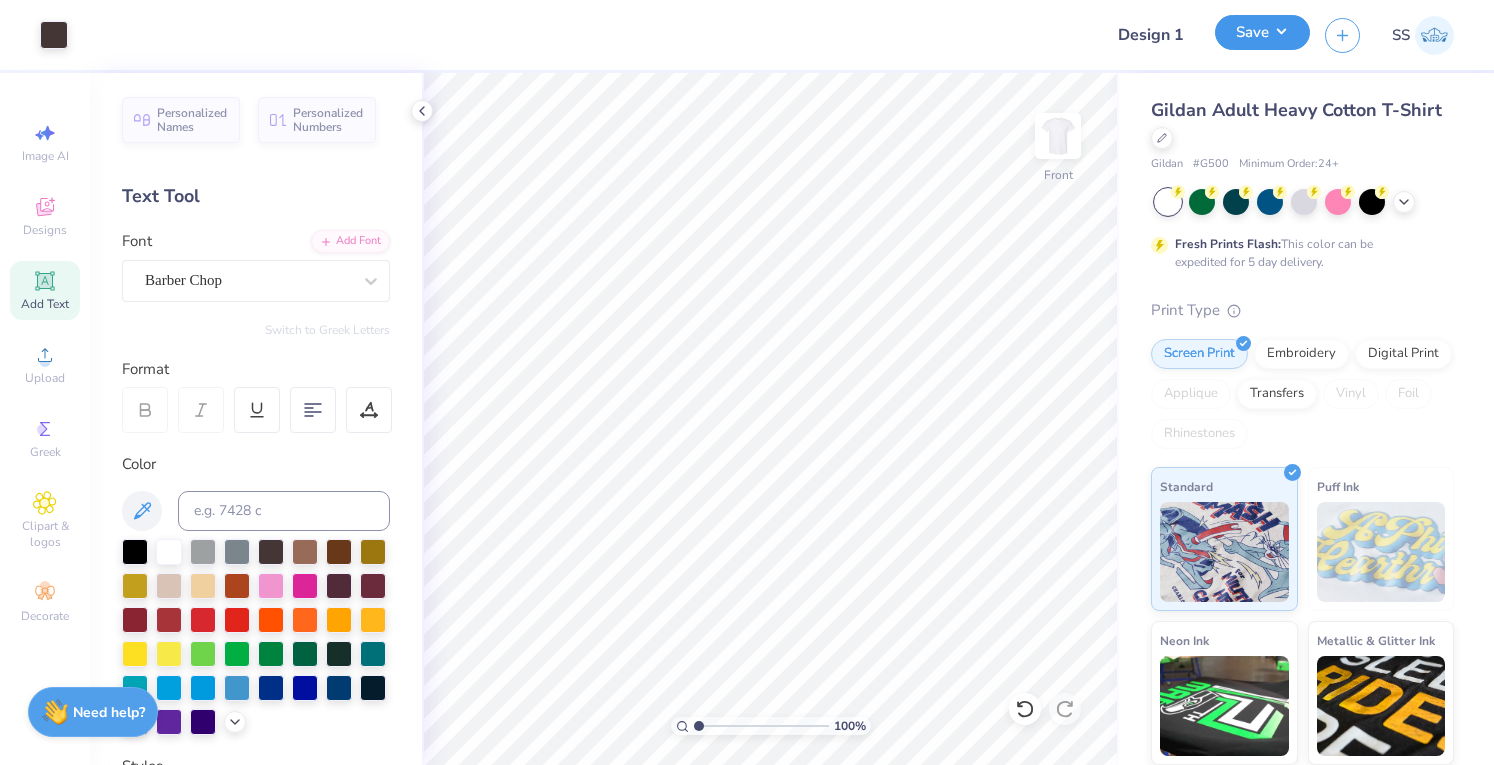 click on "Save" at bounding box center (1262, 32) 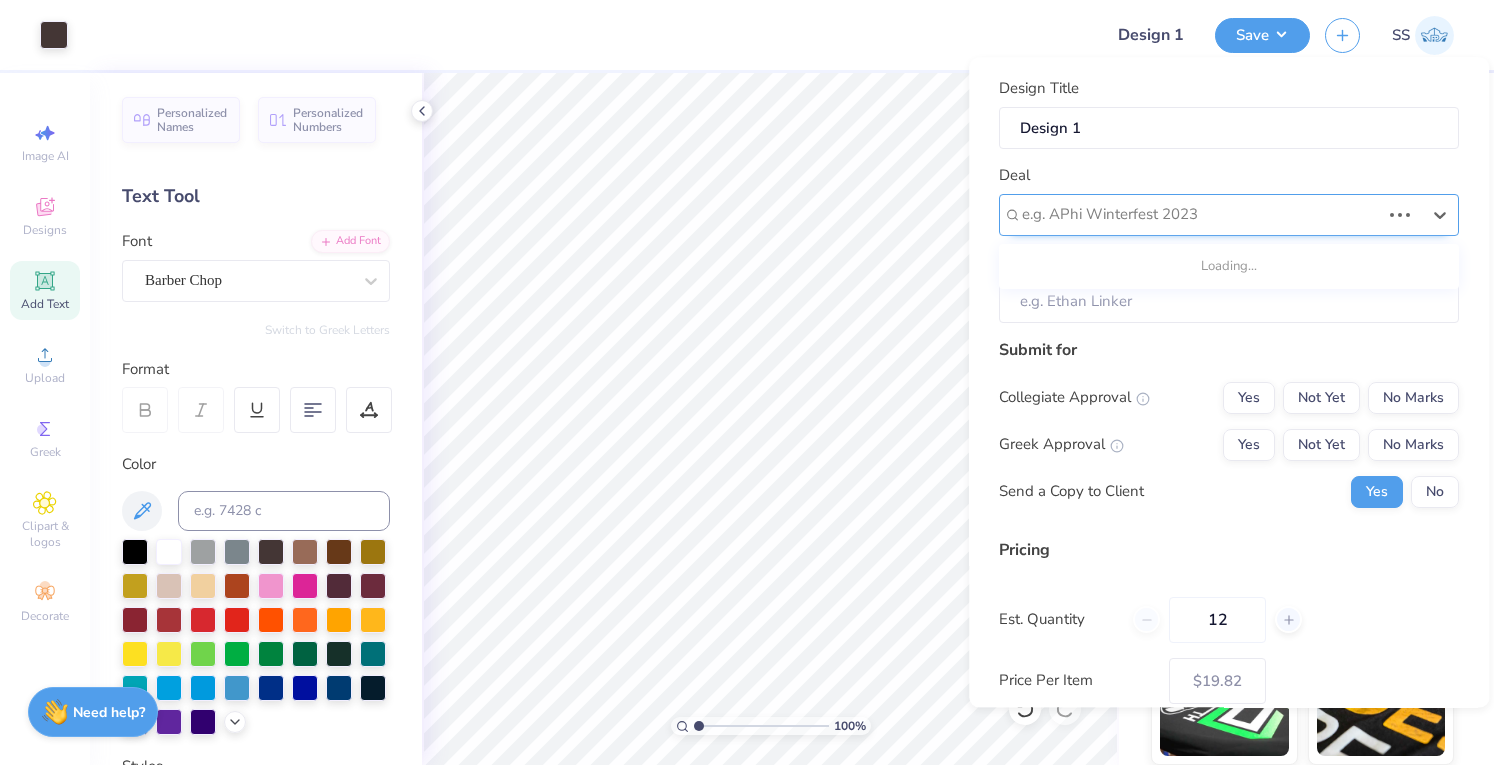 click on "e.g. APhi Winterfest 2023" at bounding box center [1229, 215] 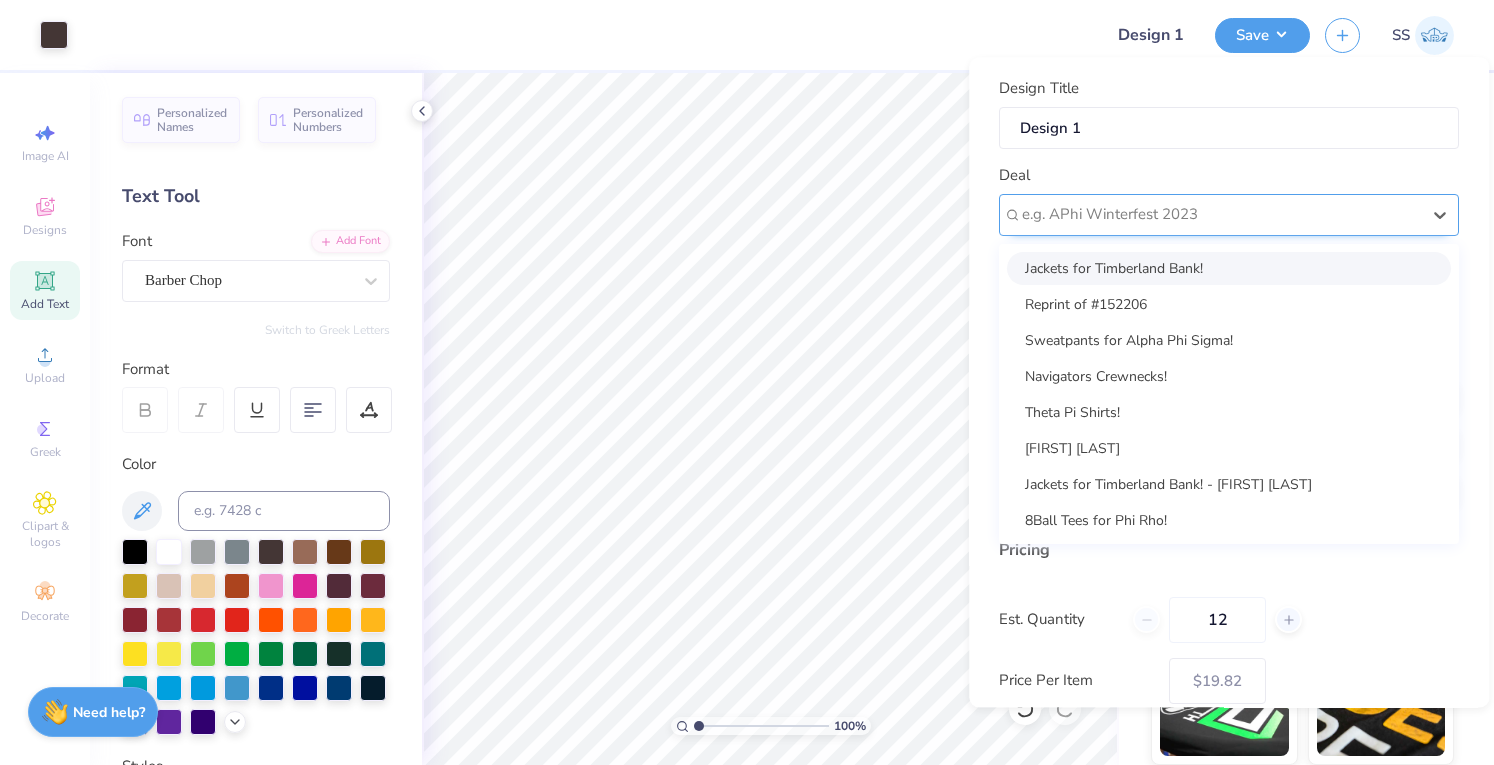 type on "p" 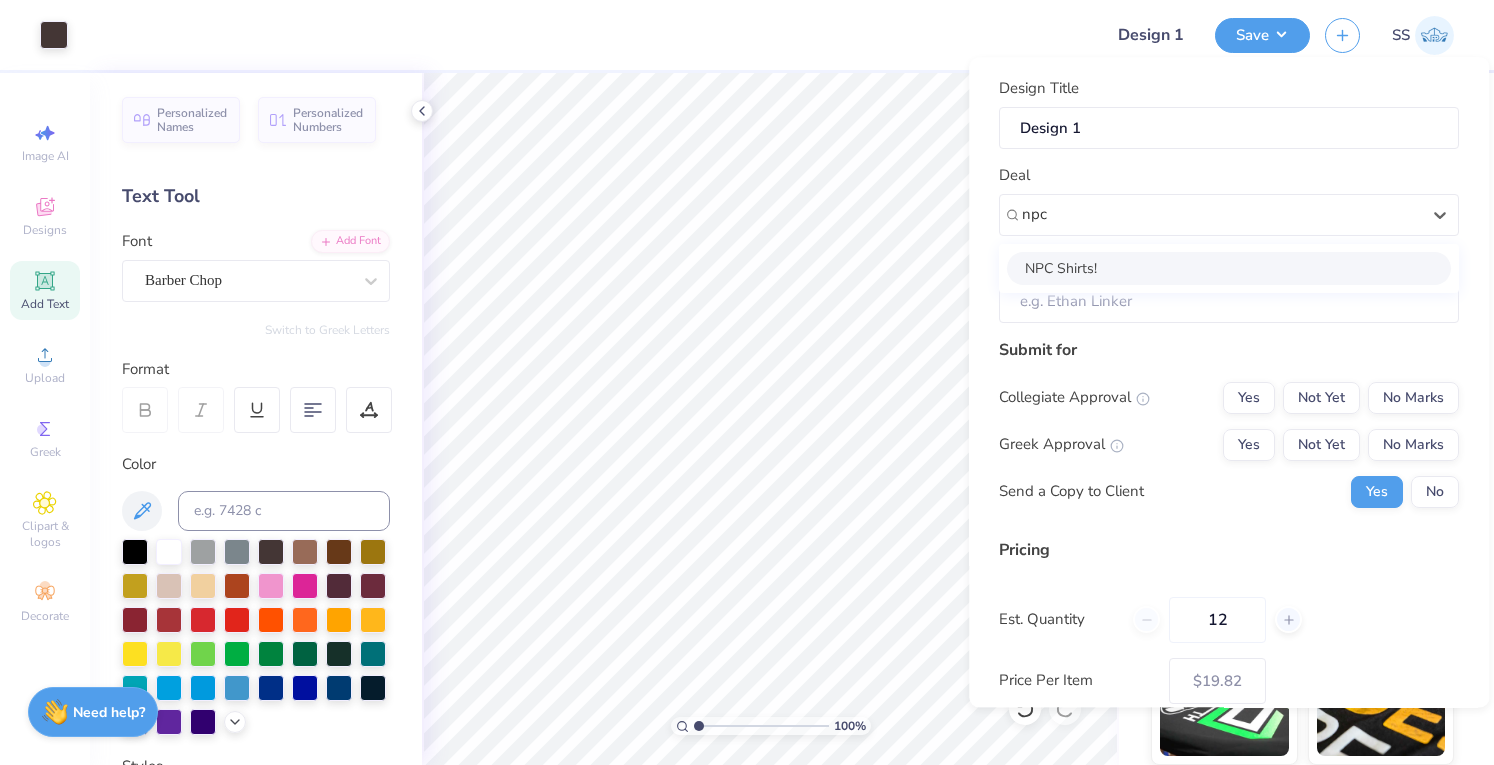 click on "NPC Shirts!" at bounding box center (1229, 268) 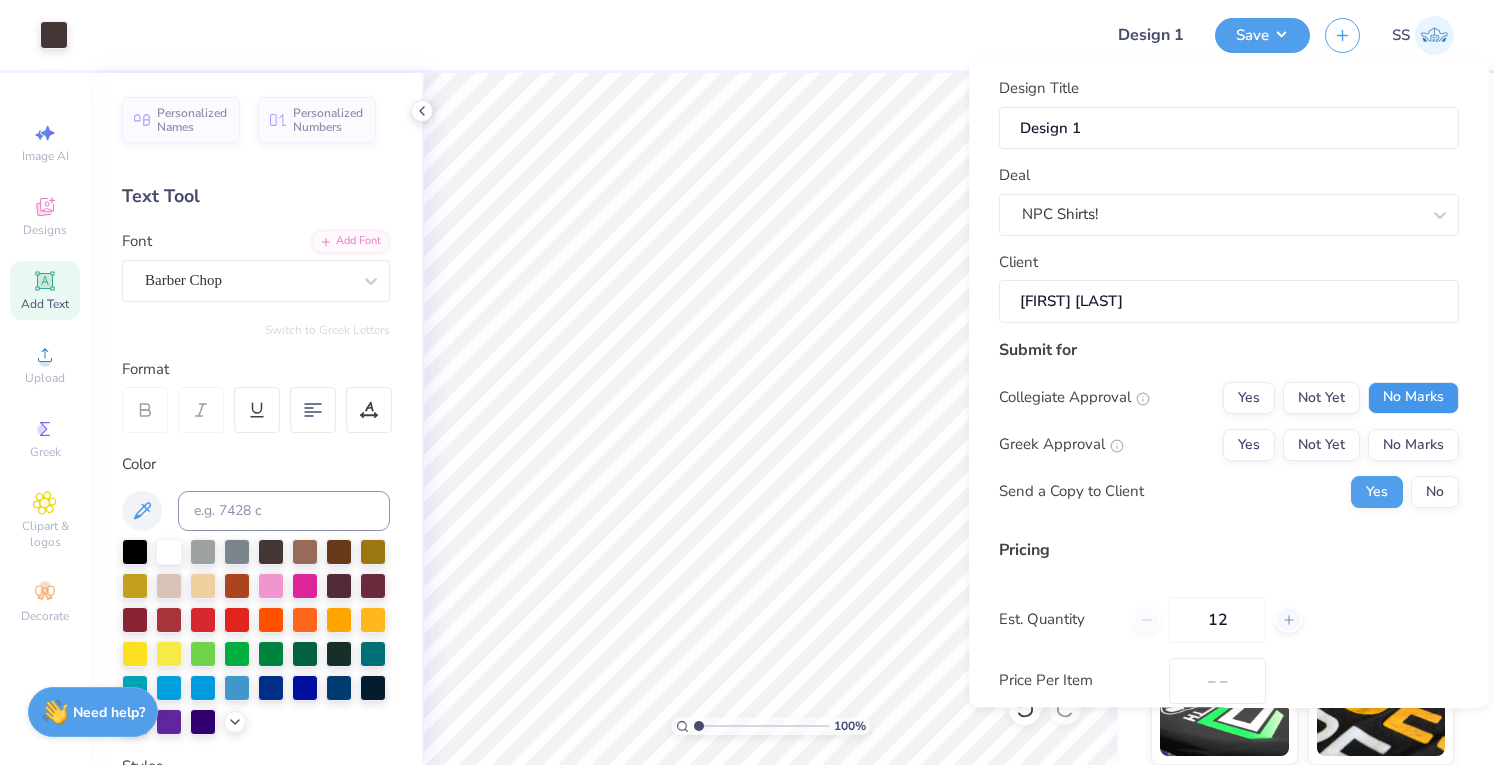 click on "No Marks" at bounding box center (1413, 398) 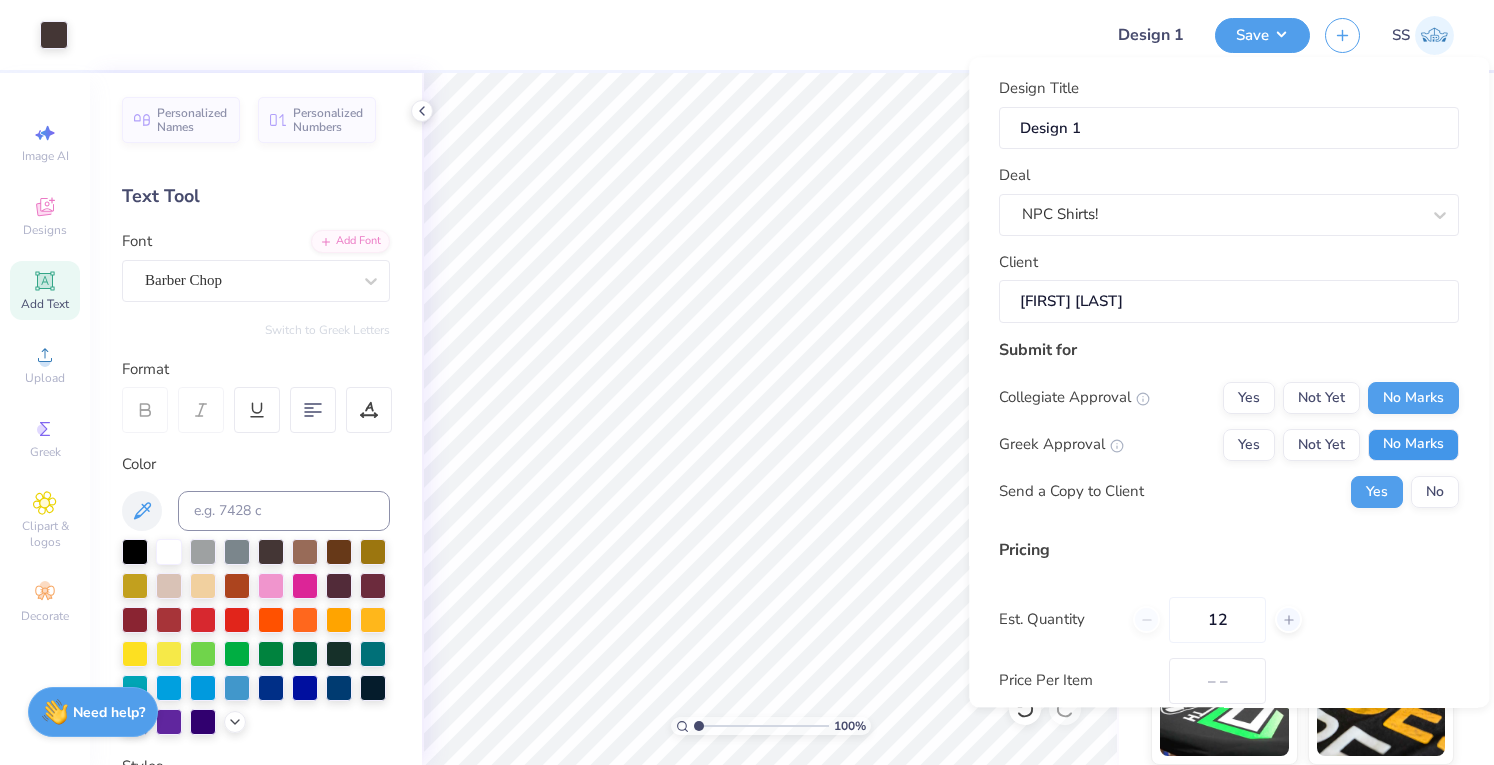 click on "No Marks" at bounding box center (1413, 445) 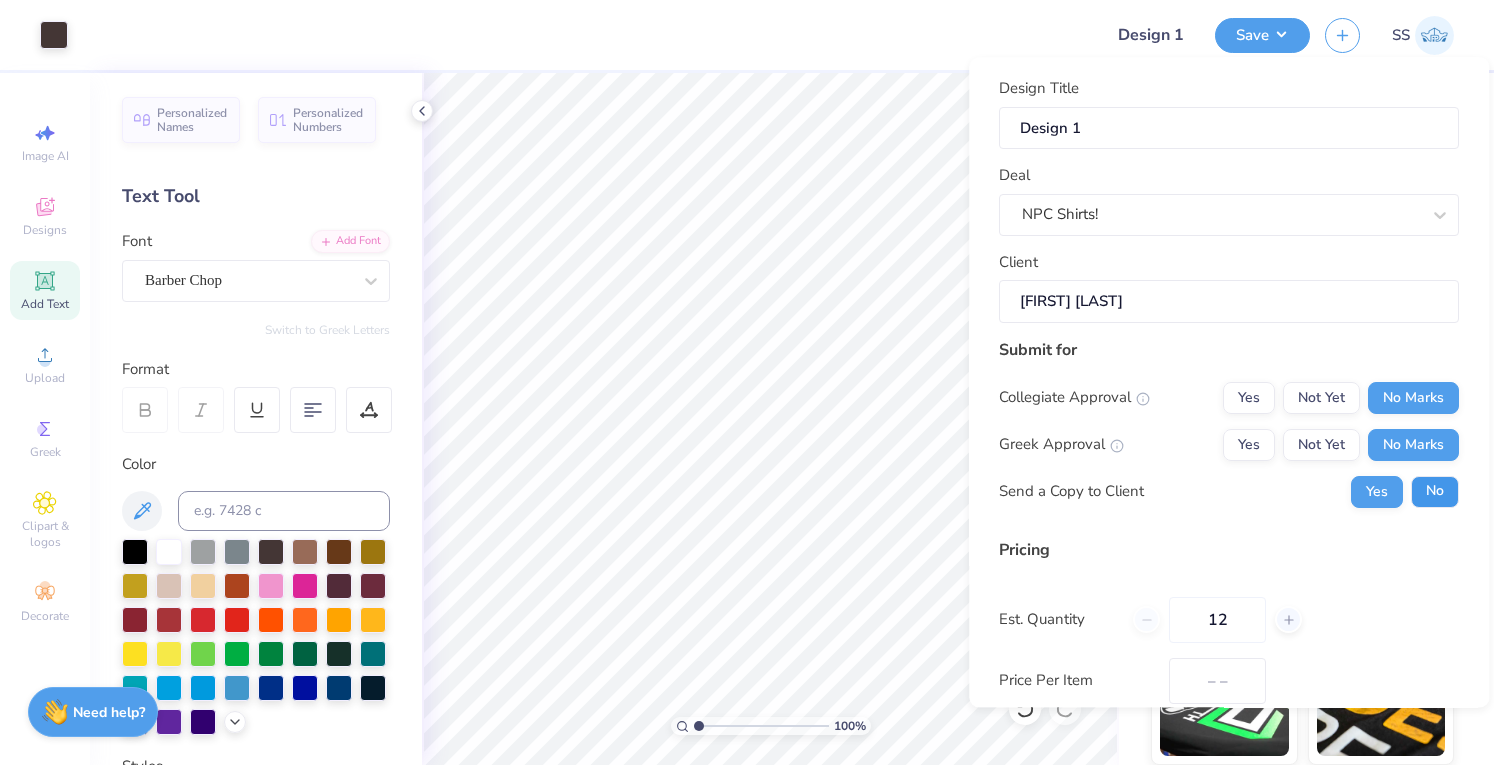 click on "No" at bounding box center (1435, 492) 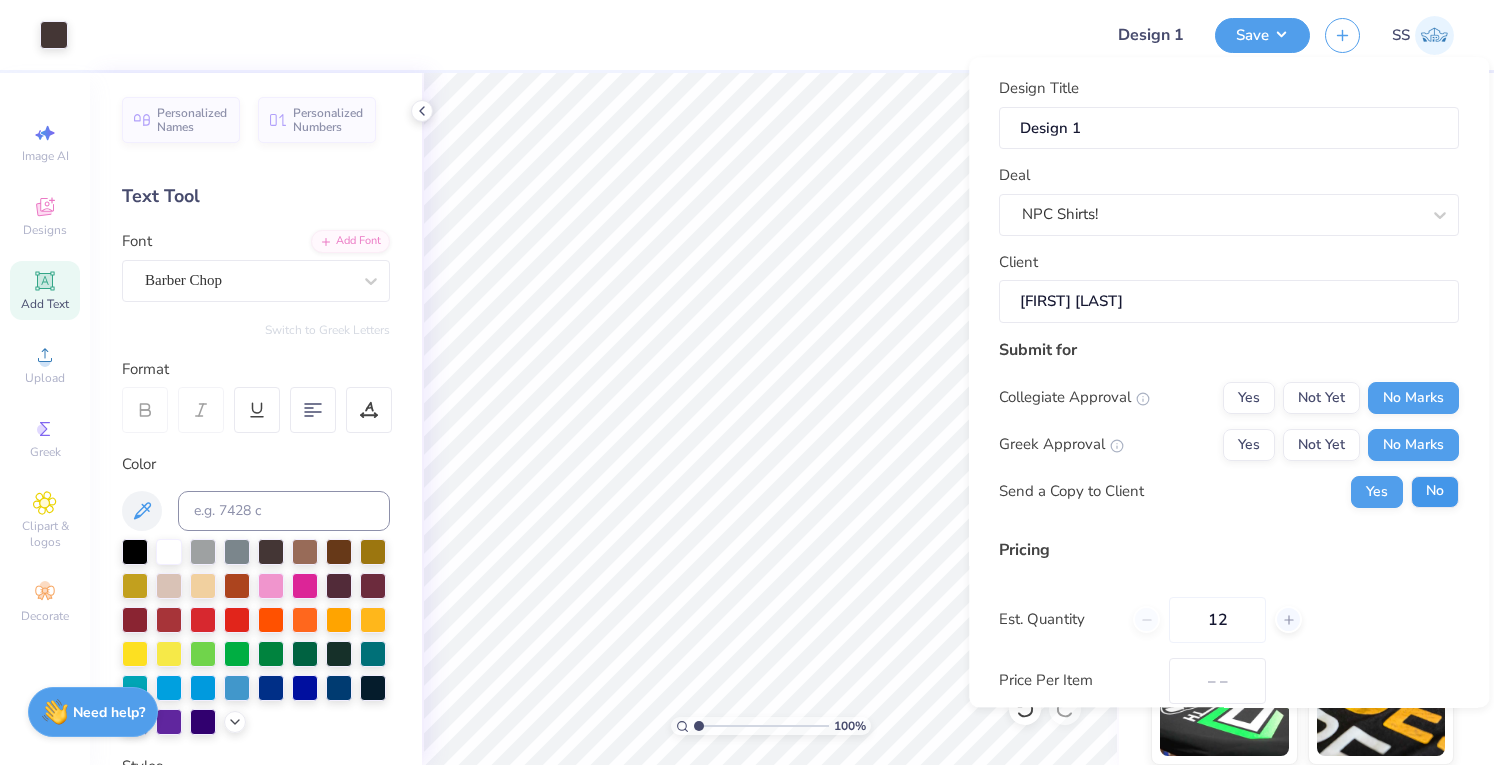 scroll, scrollTop: 152, scrollLeft: 0, axis: vertical 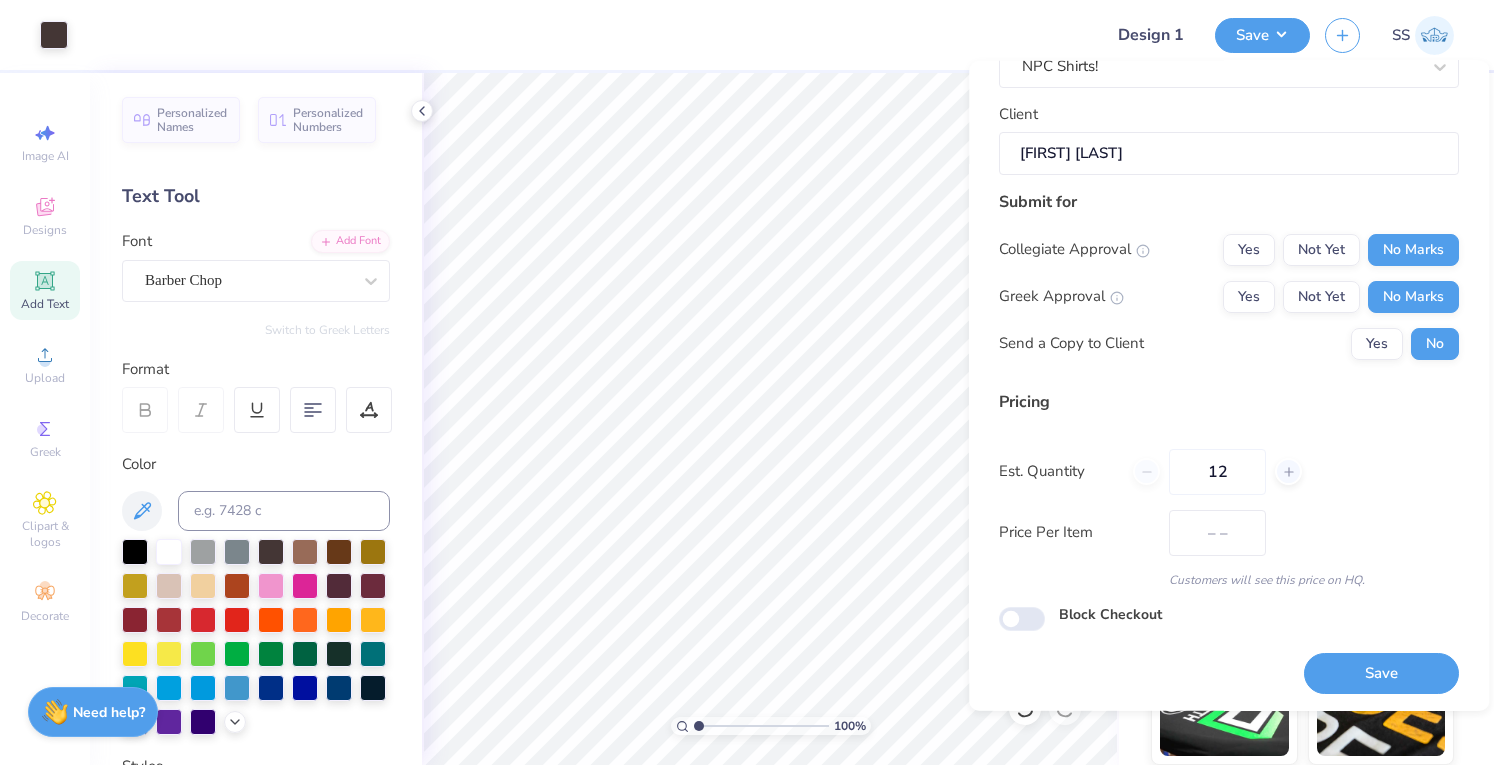 type on "$19.82" 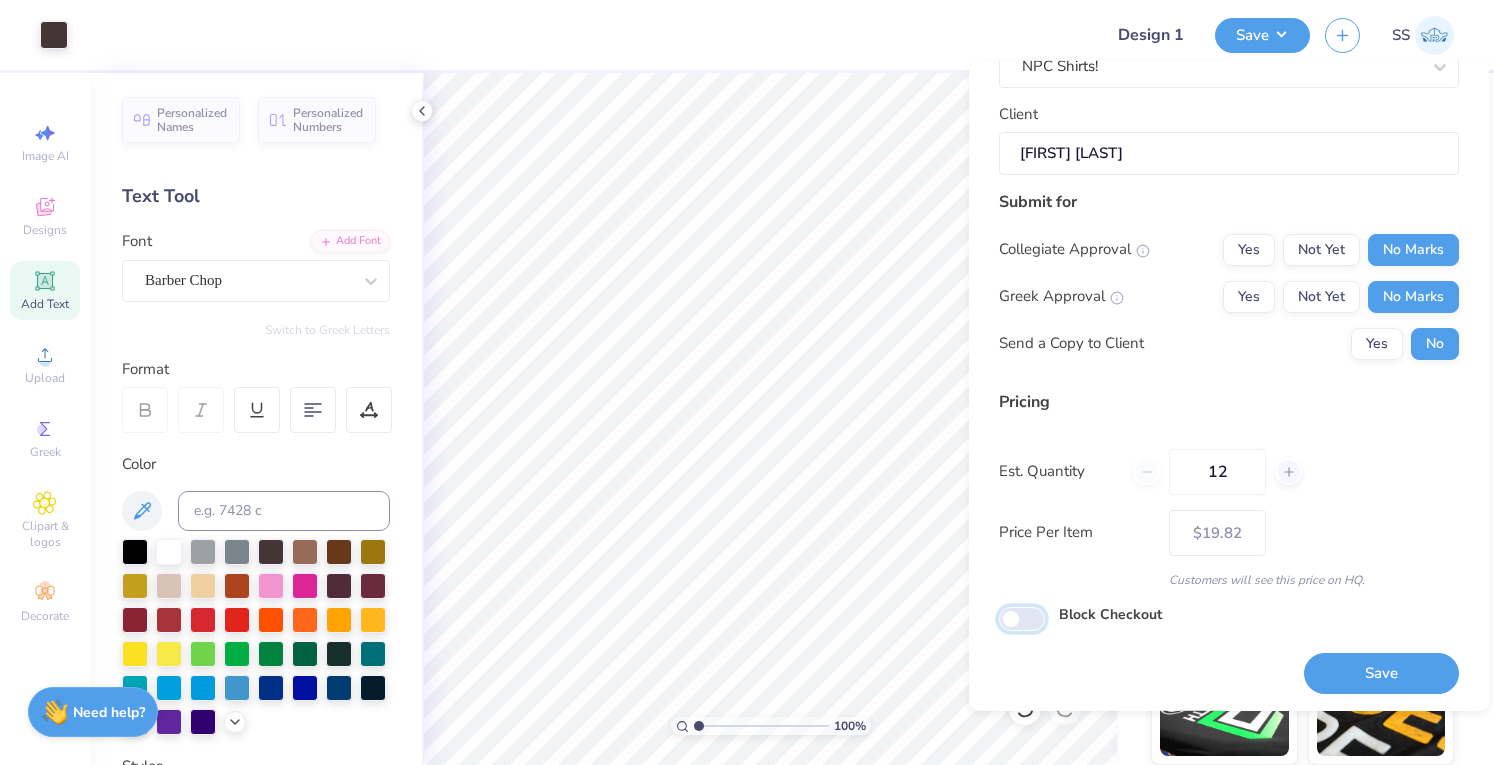 click on "Block Checkout" at bounding box center [1022, 618] 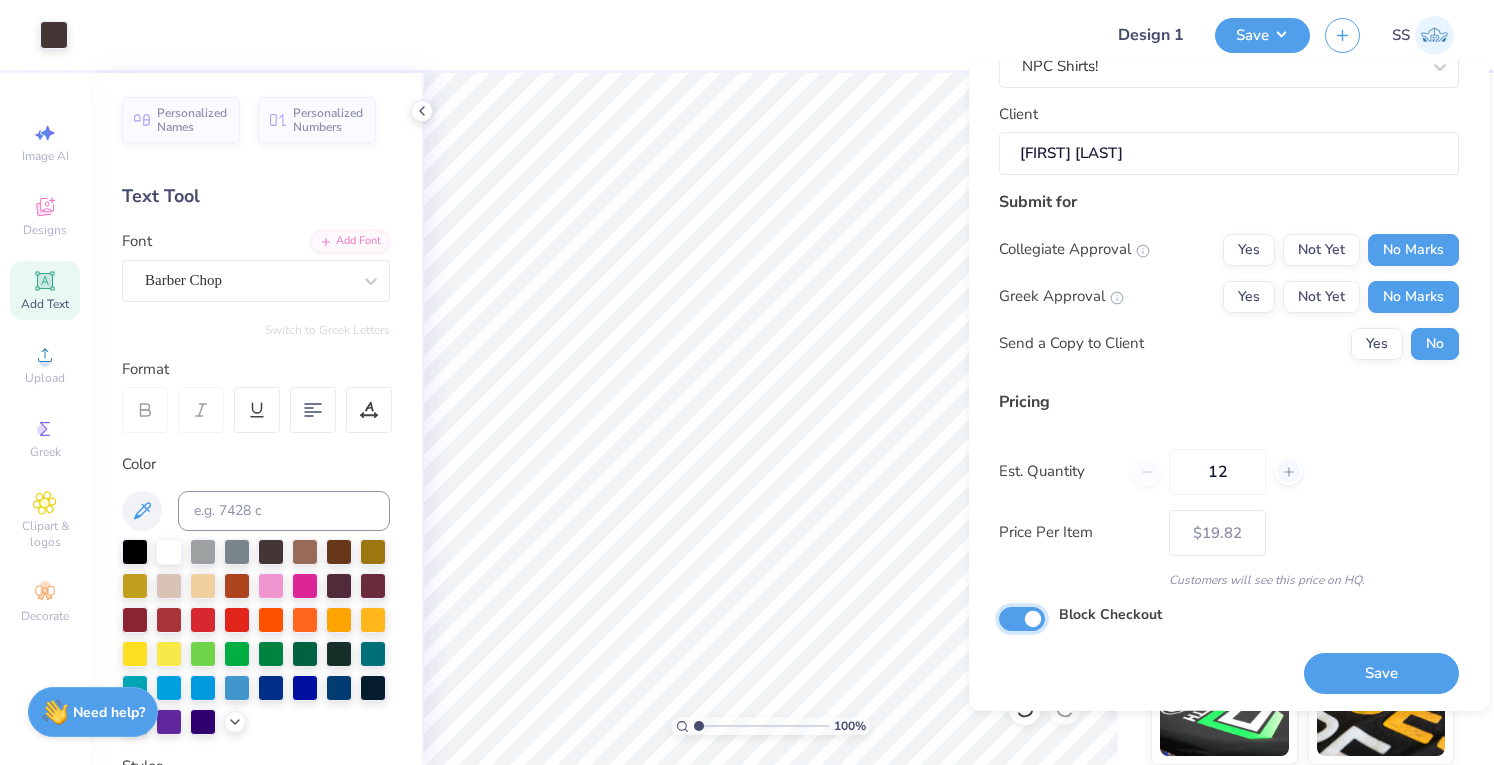 checkbox on "true" 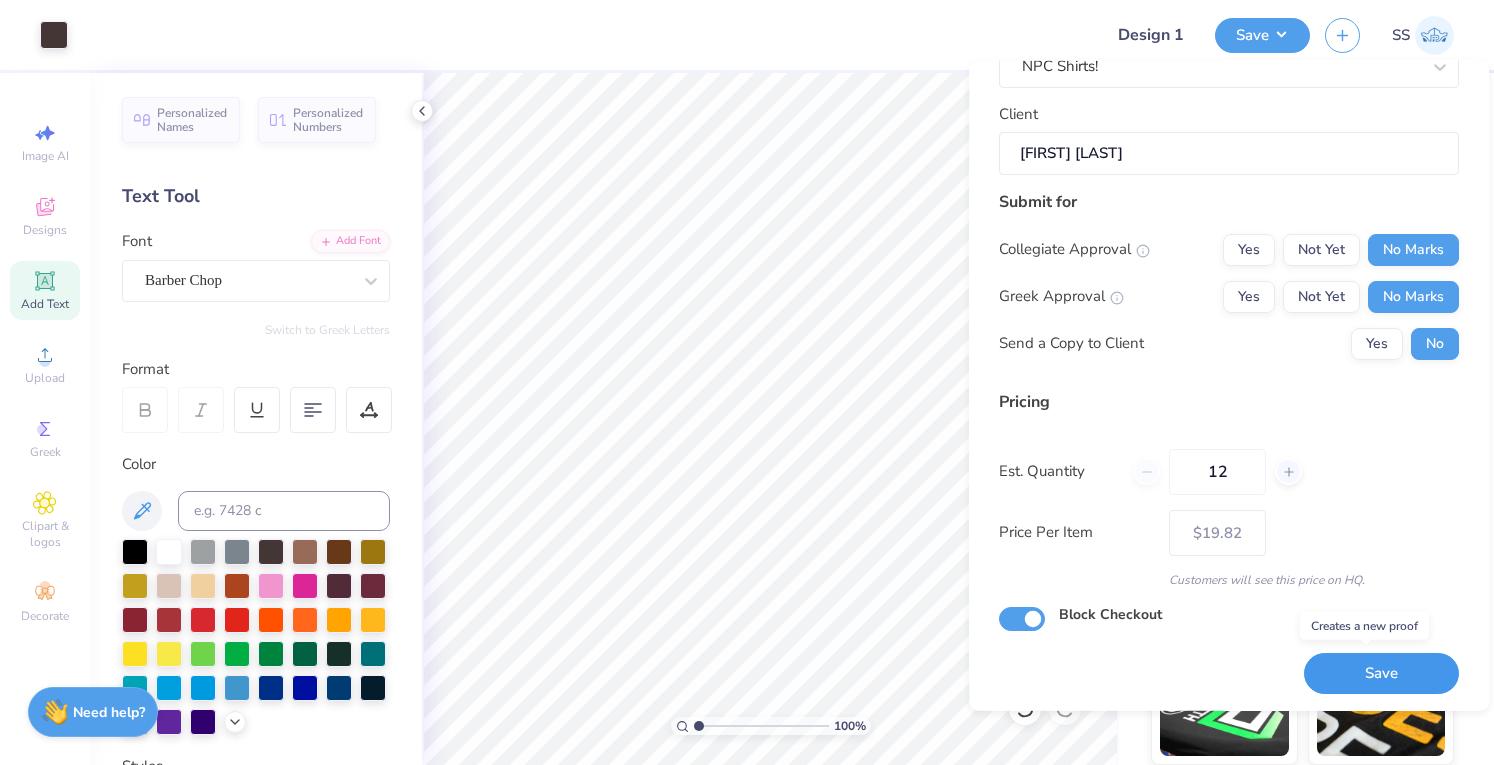 click on "Save" at bounding box center (1381, 673) 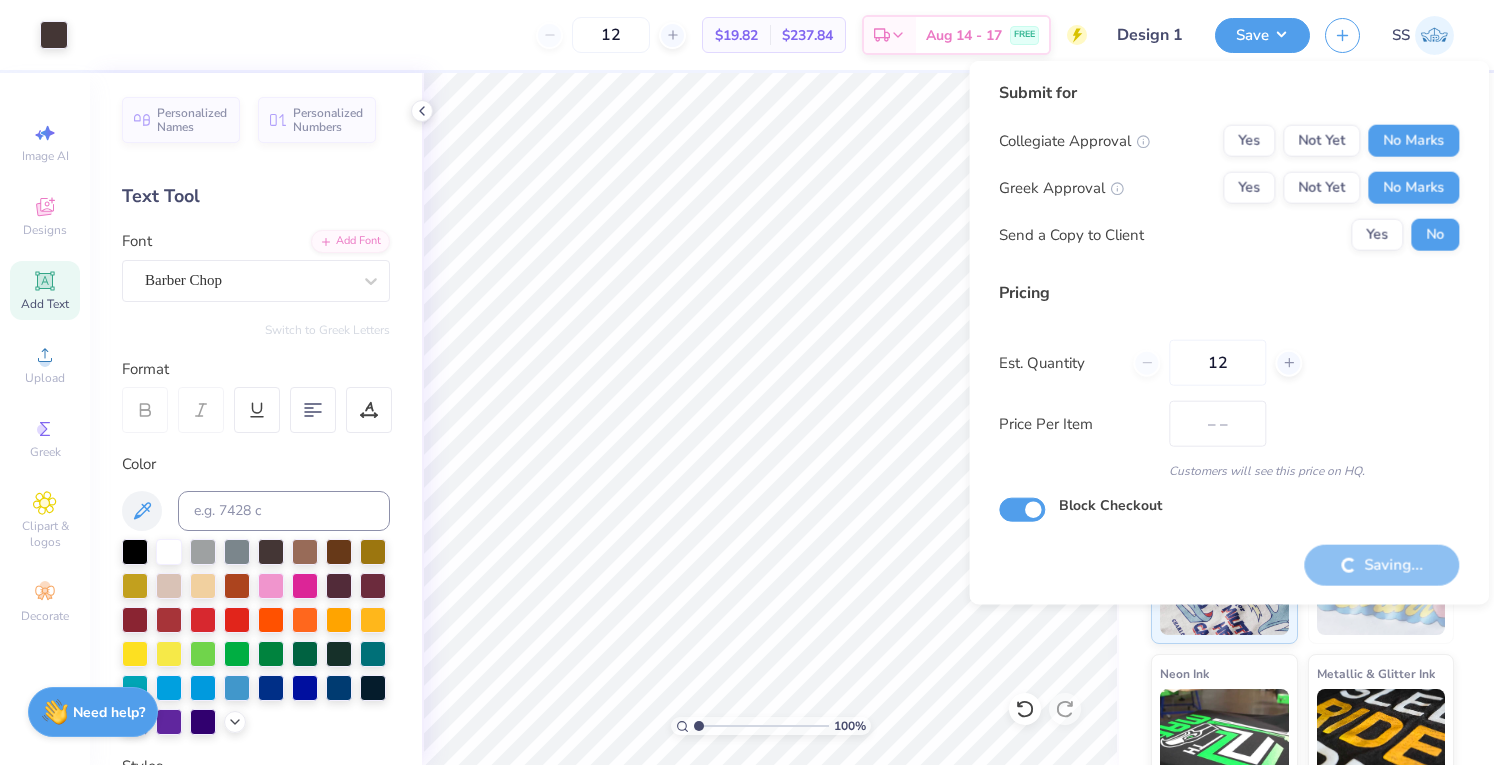 type on "$19.82" 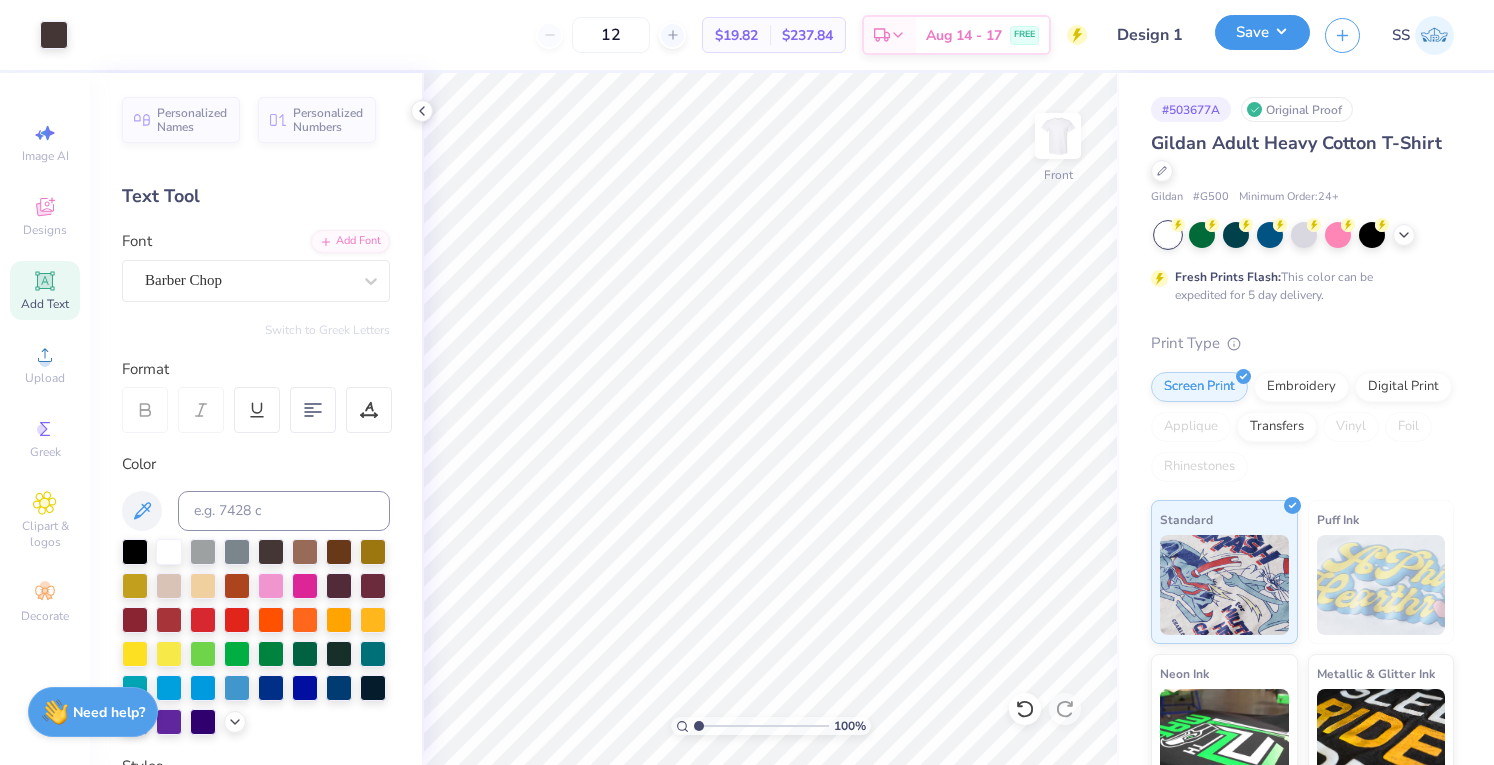 click on "Save" at bounding box center (1262, 32) 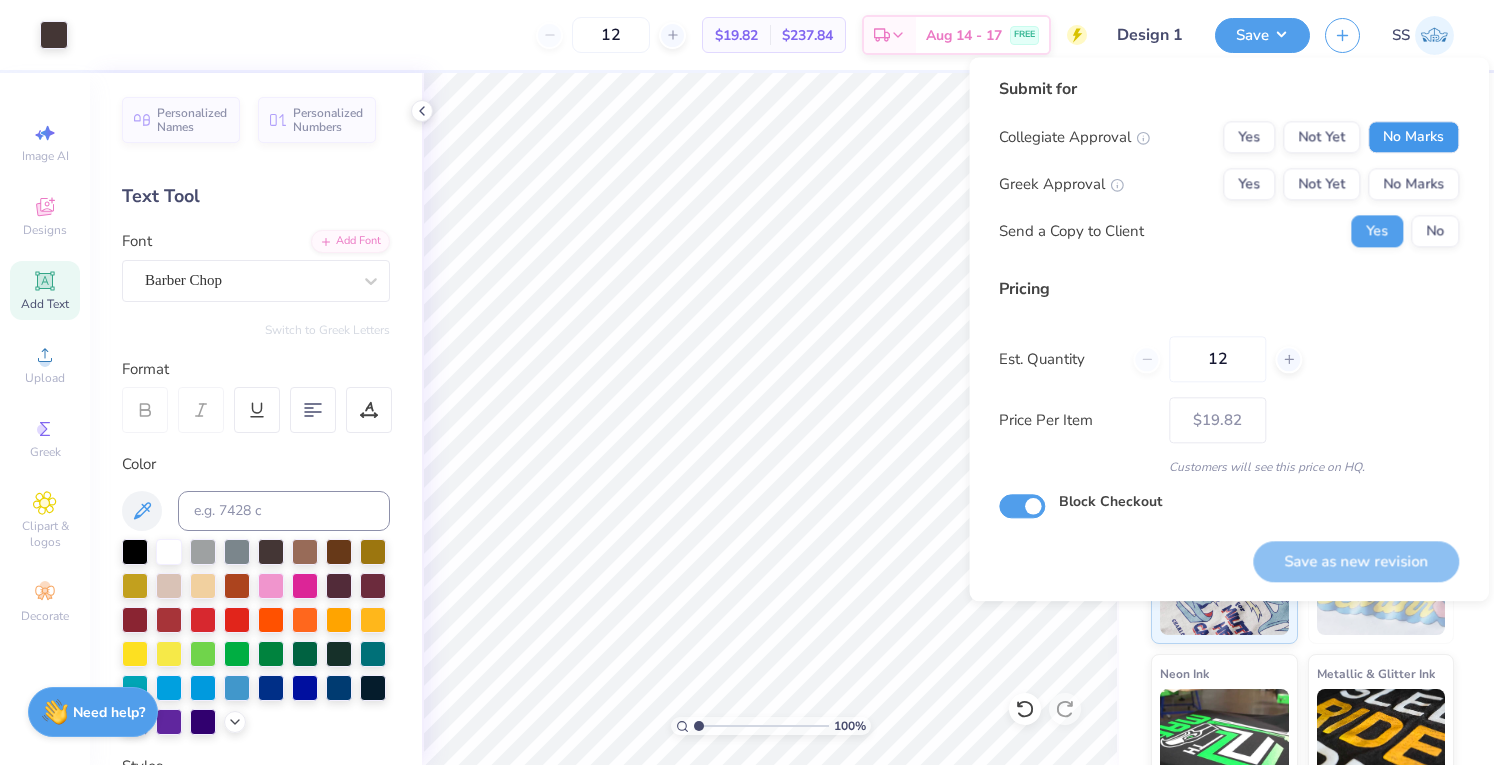 click on "No Marks" at bounding box center (1413, 137) 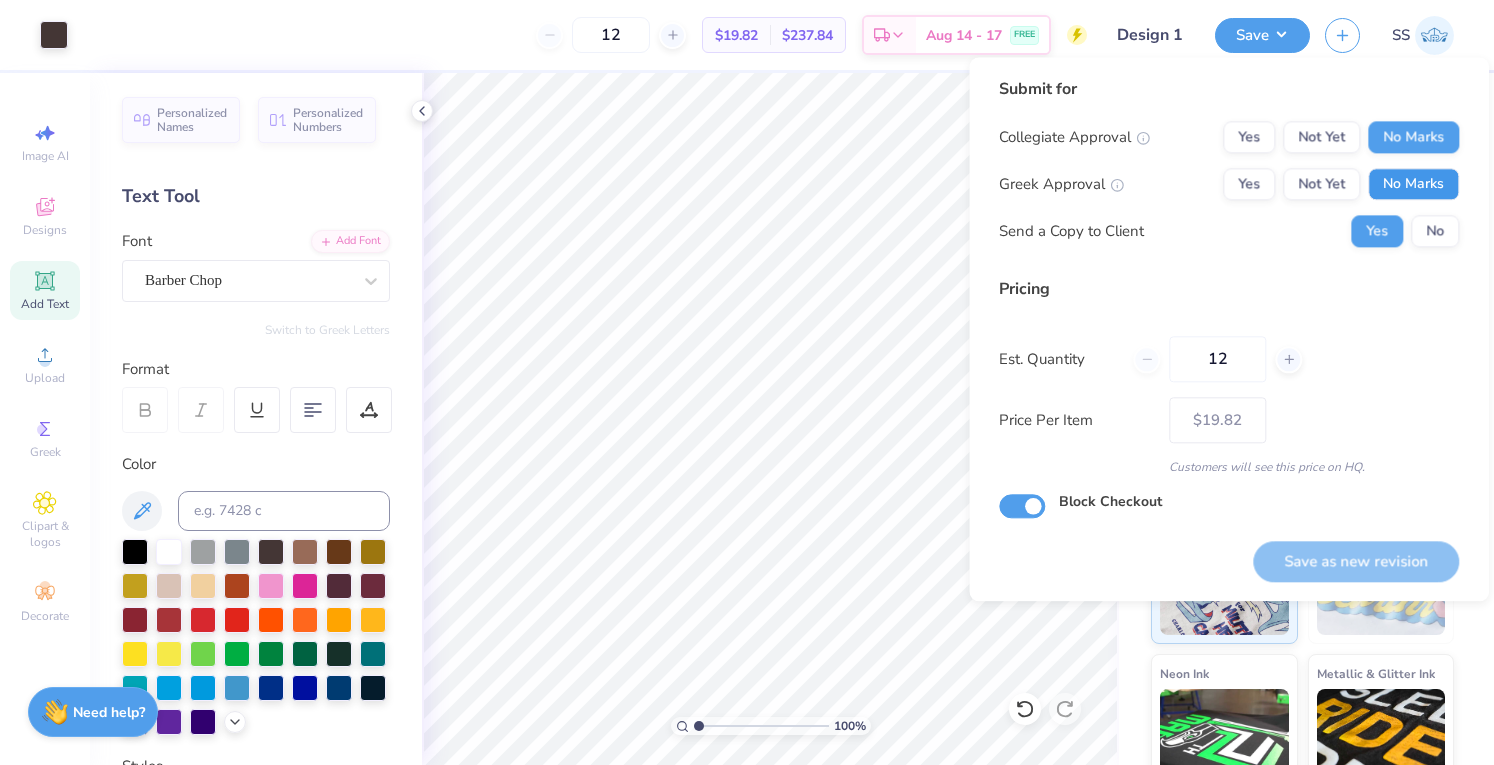 click on "No Marks" at bounding box center [1413, 184] 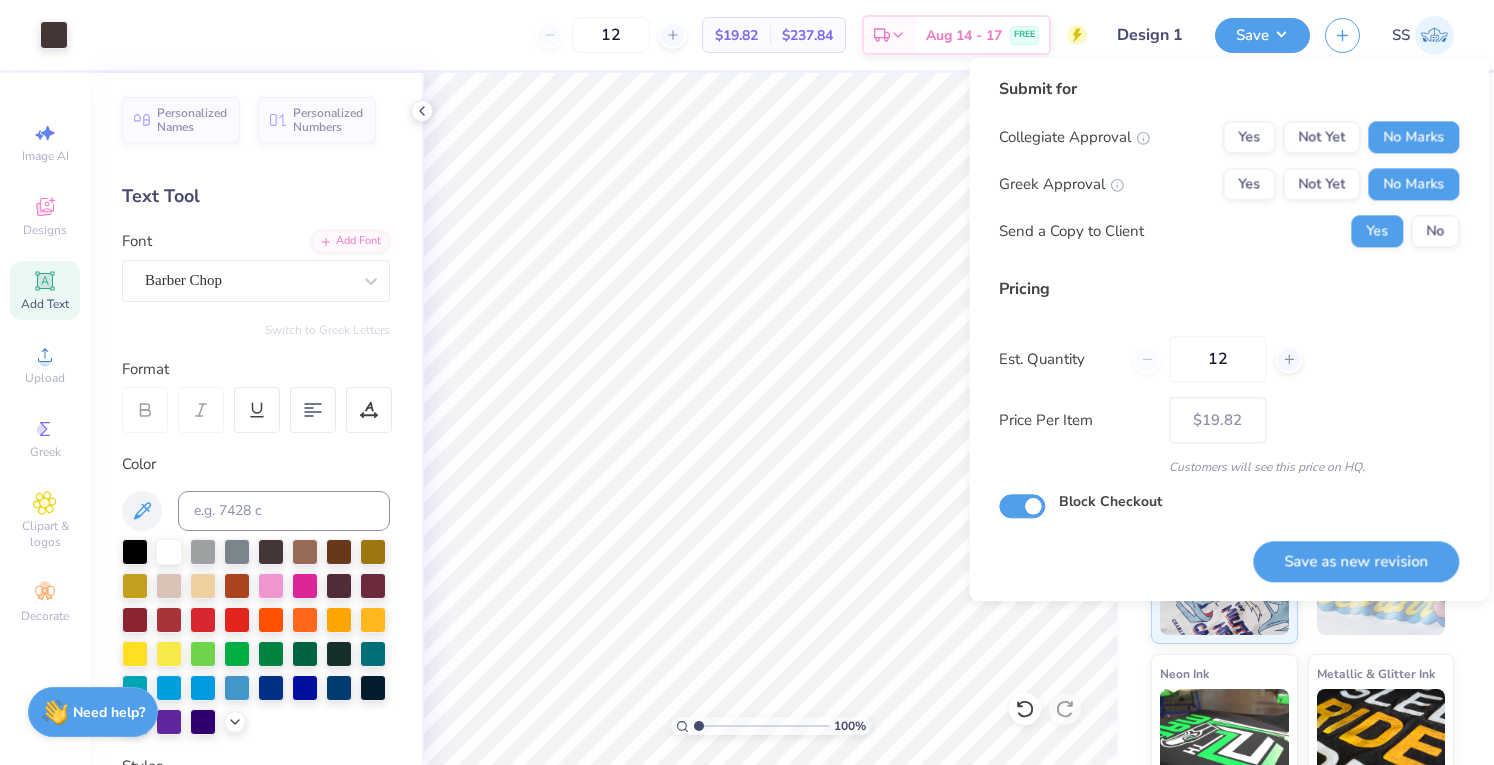 click on "Yes No" at bounding box center [1405, 231] 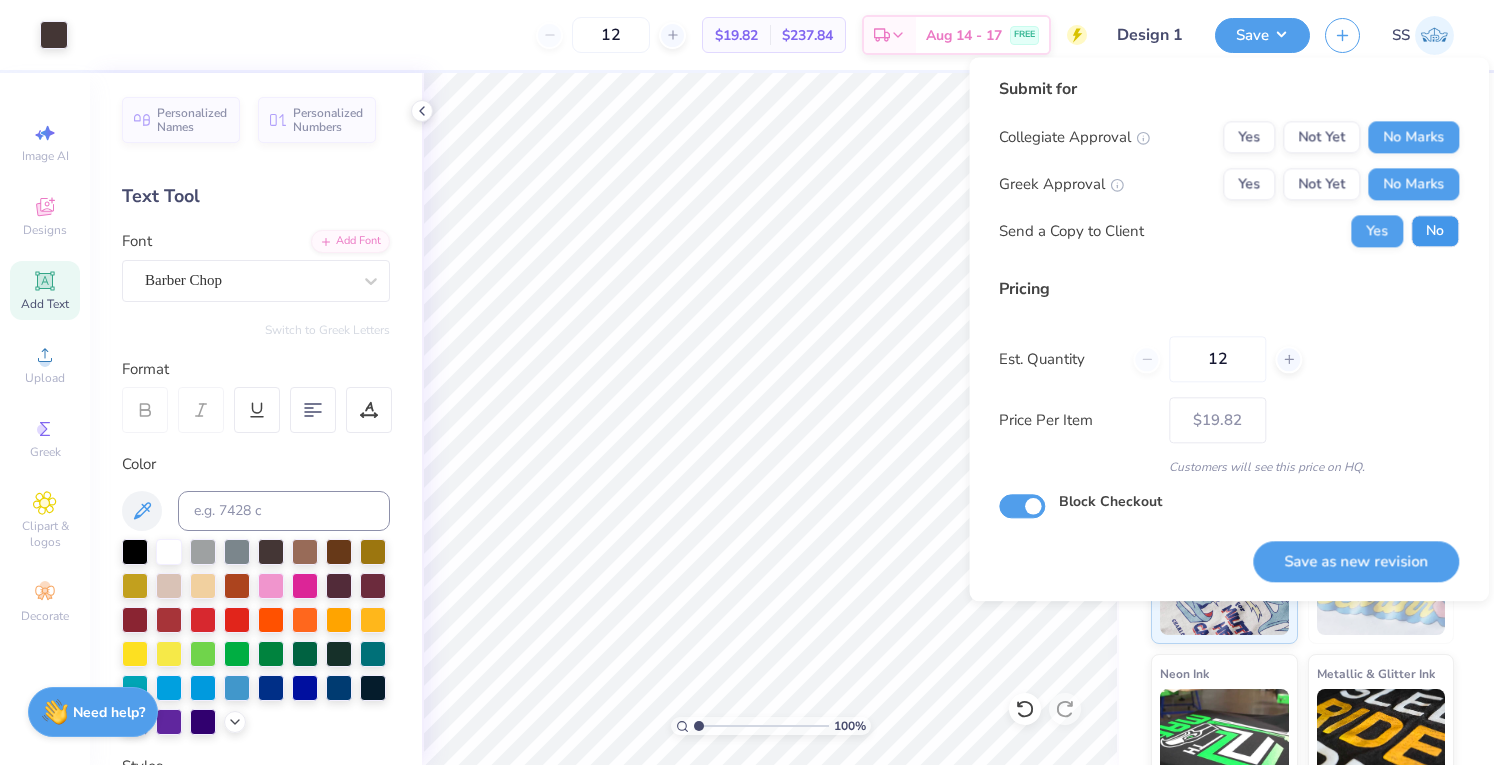 click on "No" at bounding box center [1435, 231] 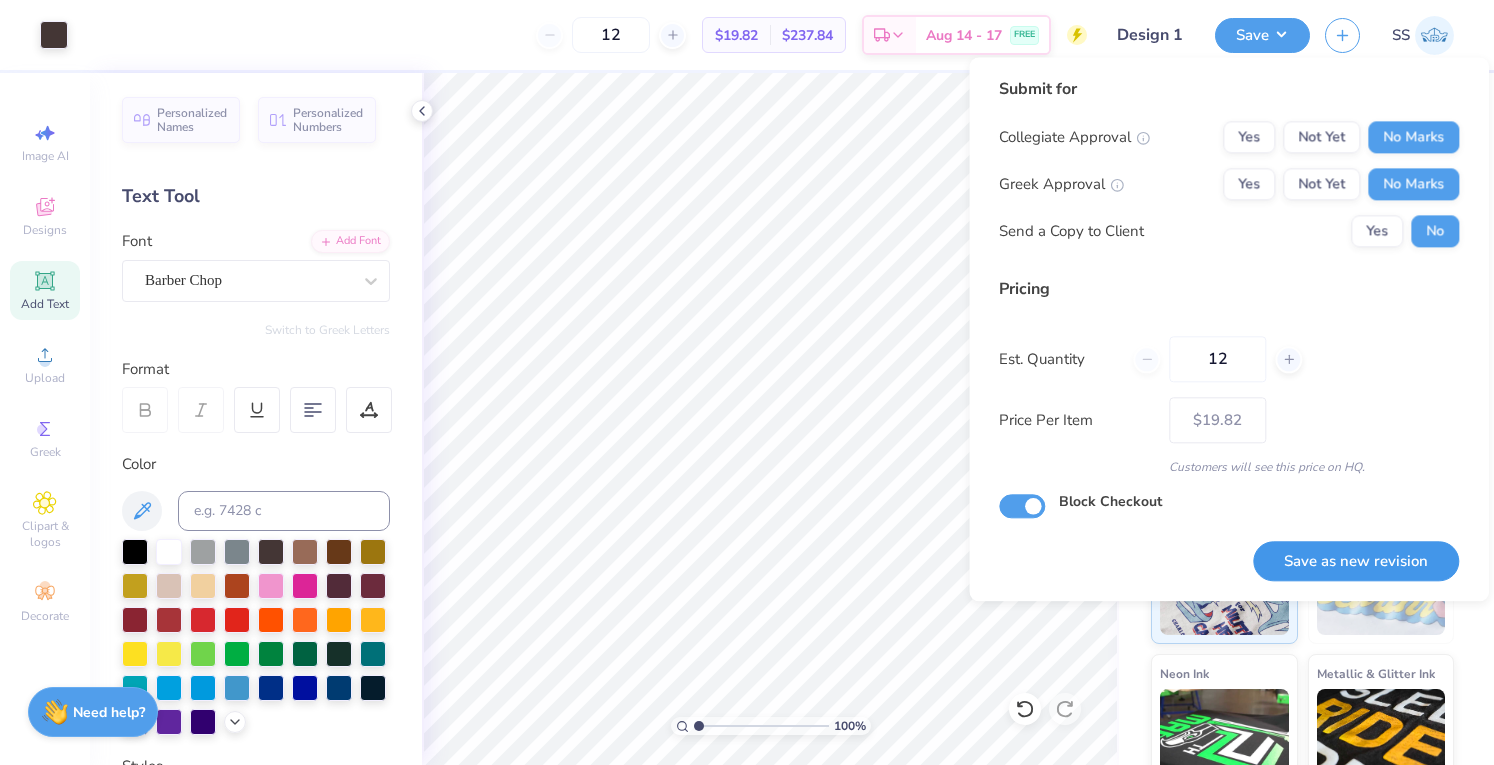 click on "Save as new revision" at bounding box center (1356, 561) 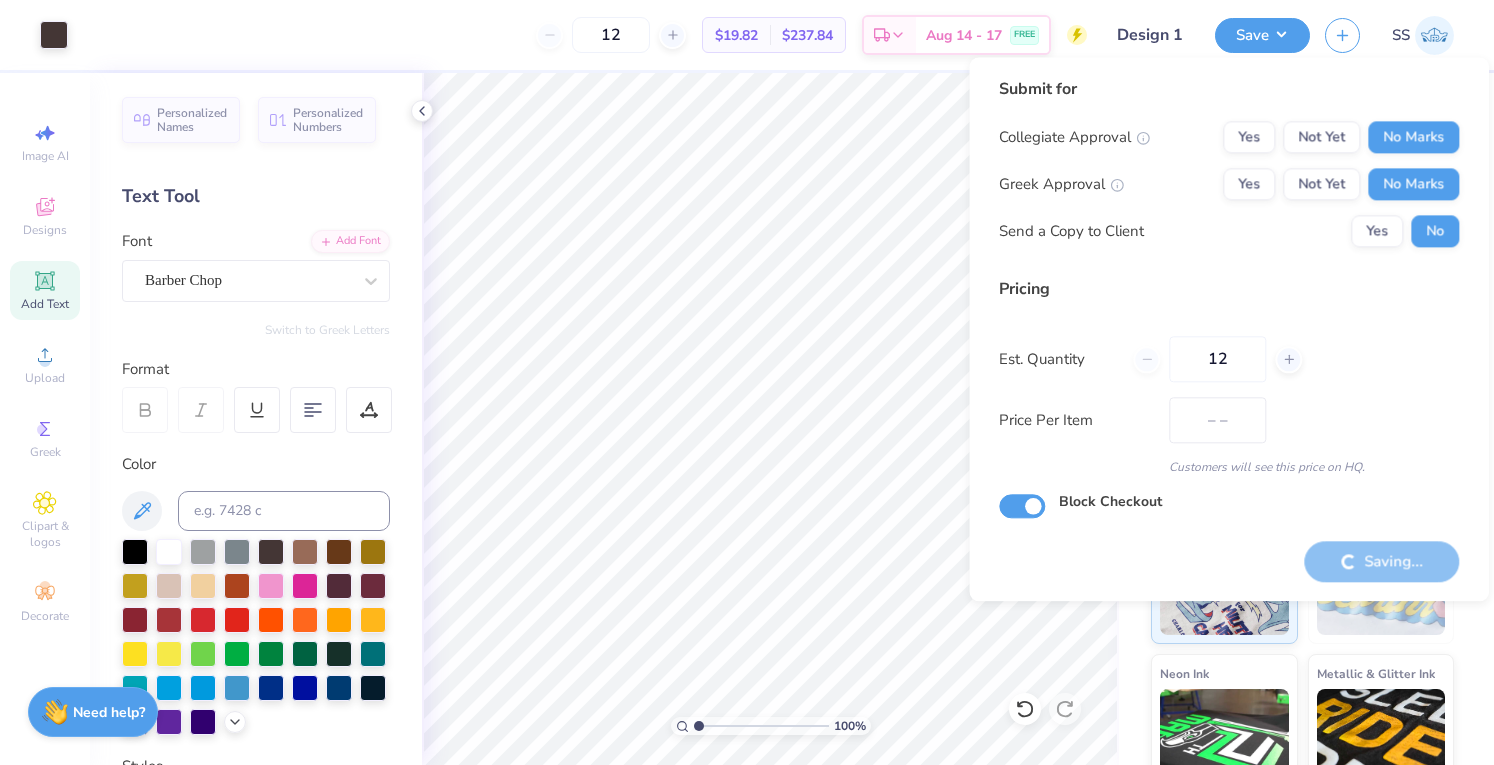 type on "$19.82" 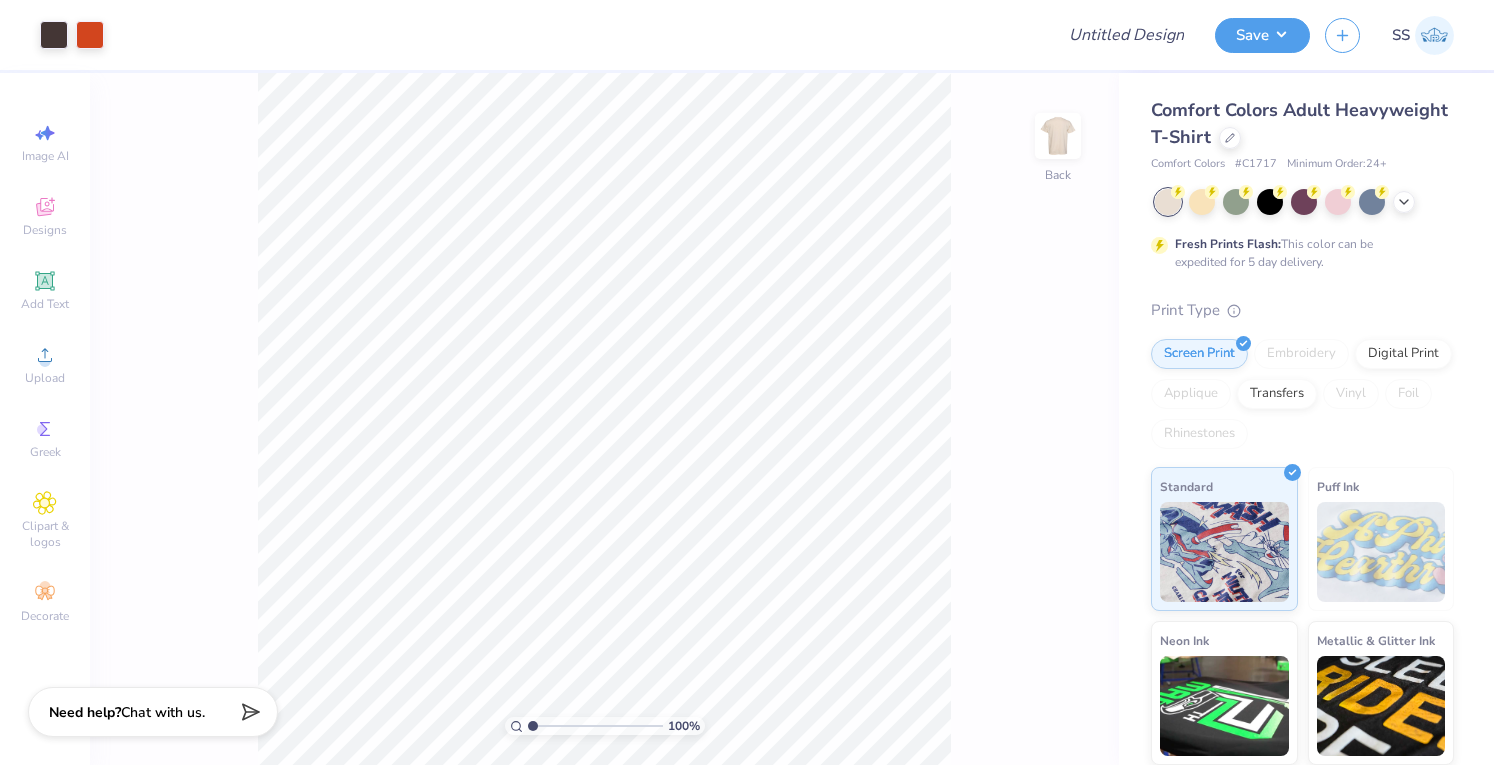 scroll, scrollTop: 0, scrollLeft: 0, axis: both 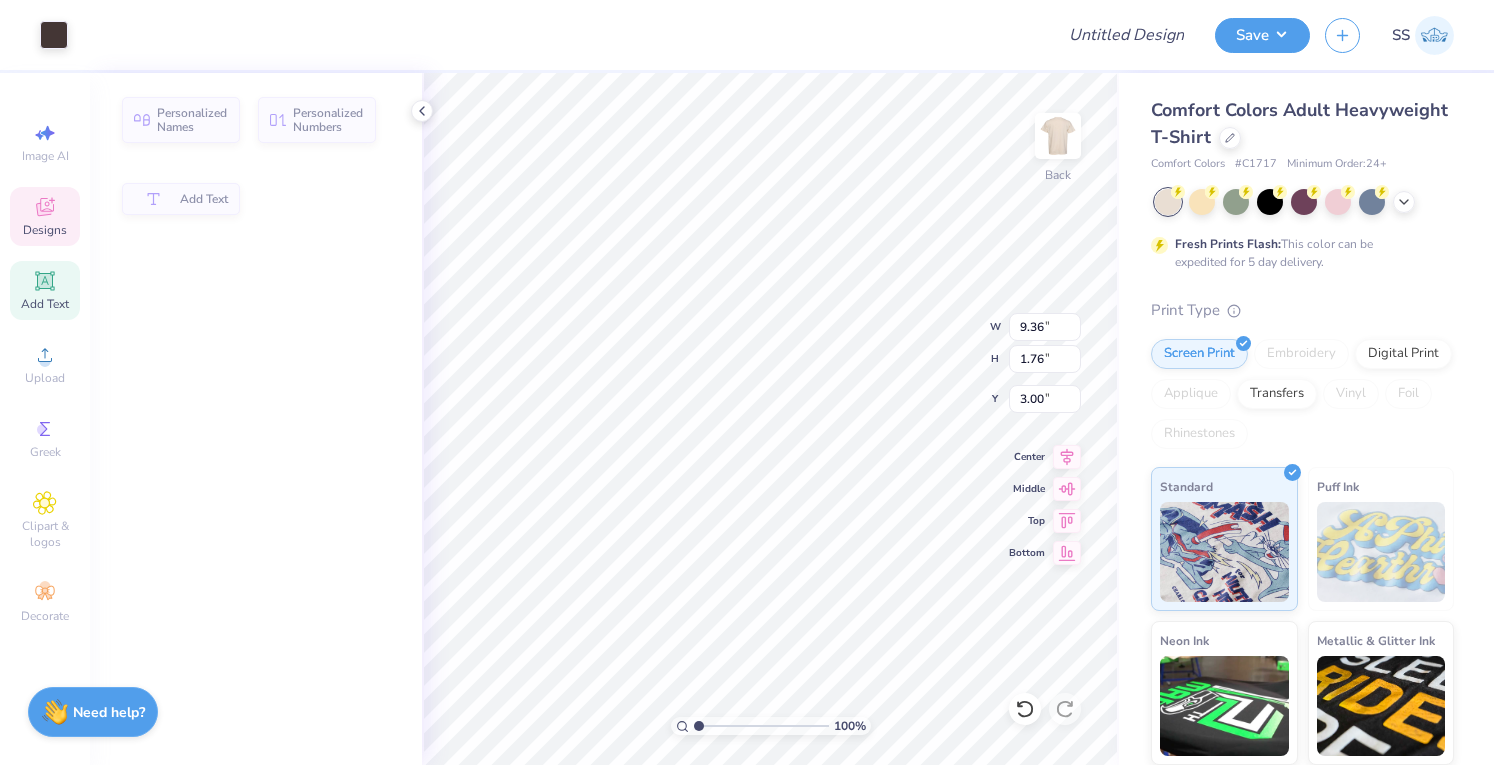 type on "9.36" 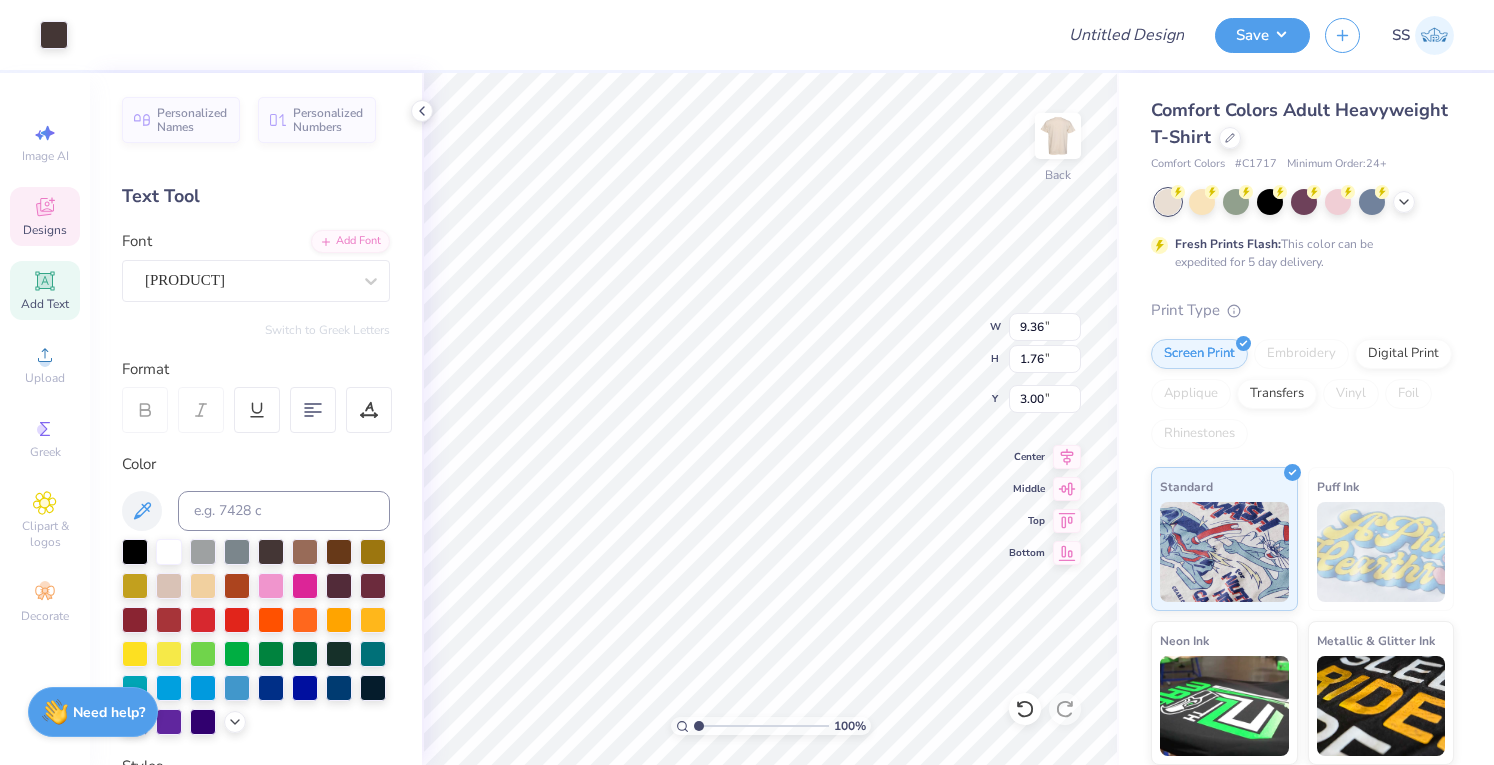 type 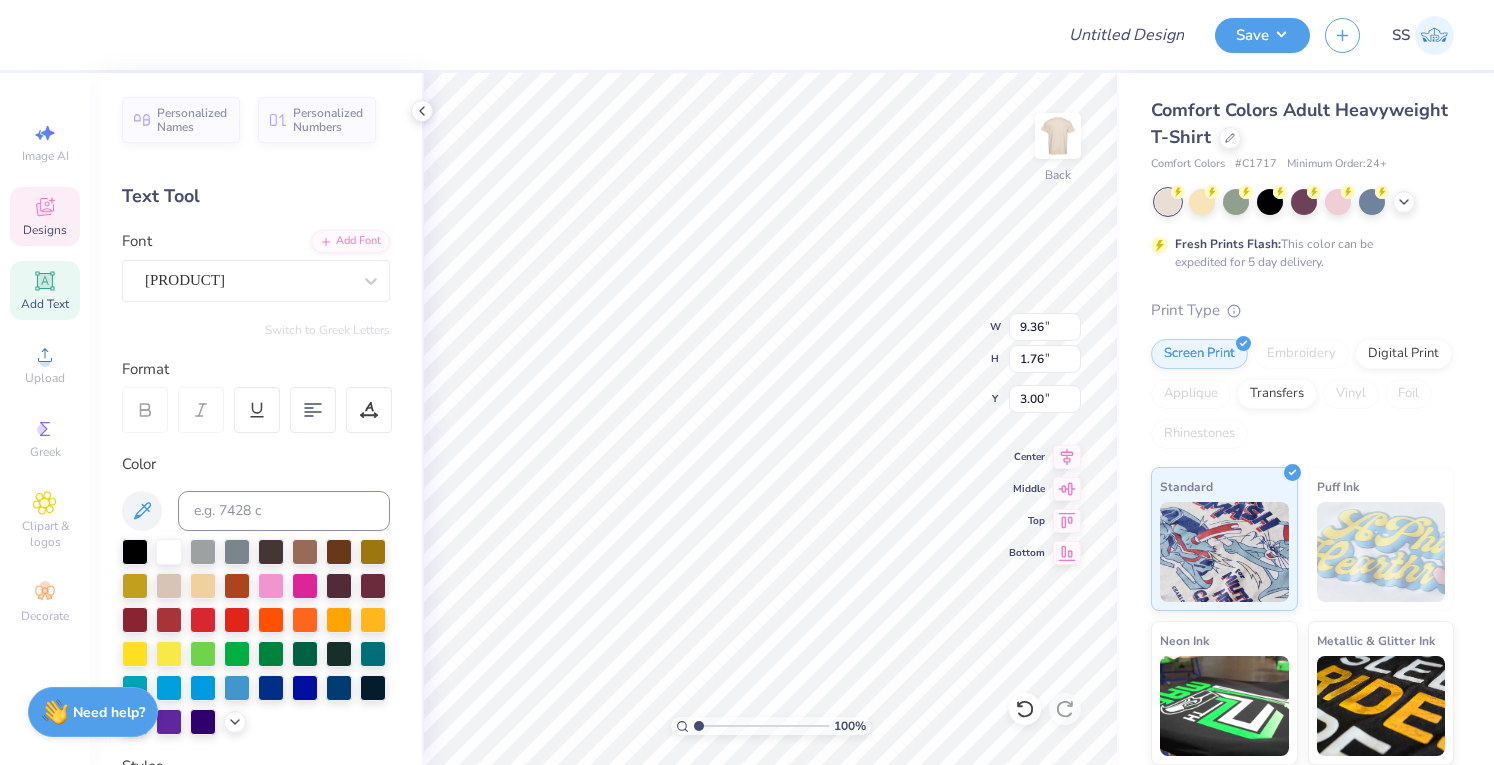 scroll, scrollTop: 16, scrollLeft: 2, axis: both 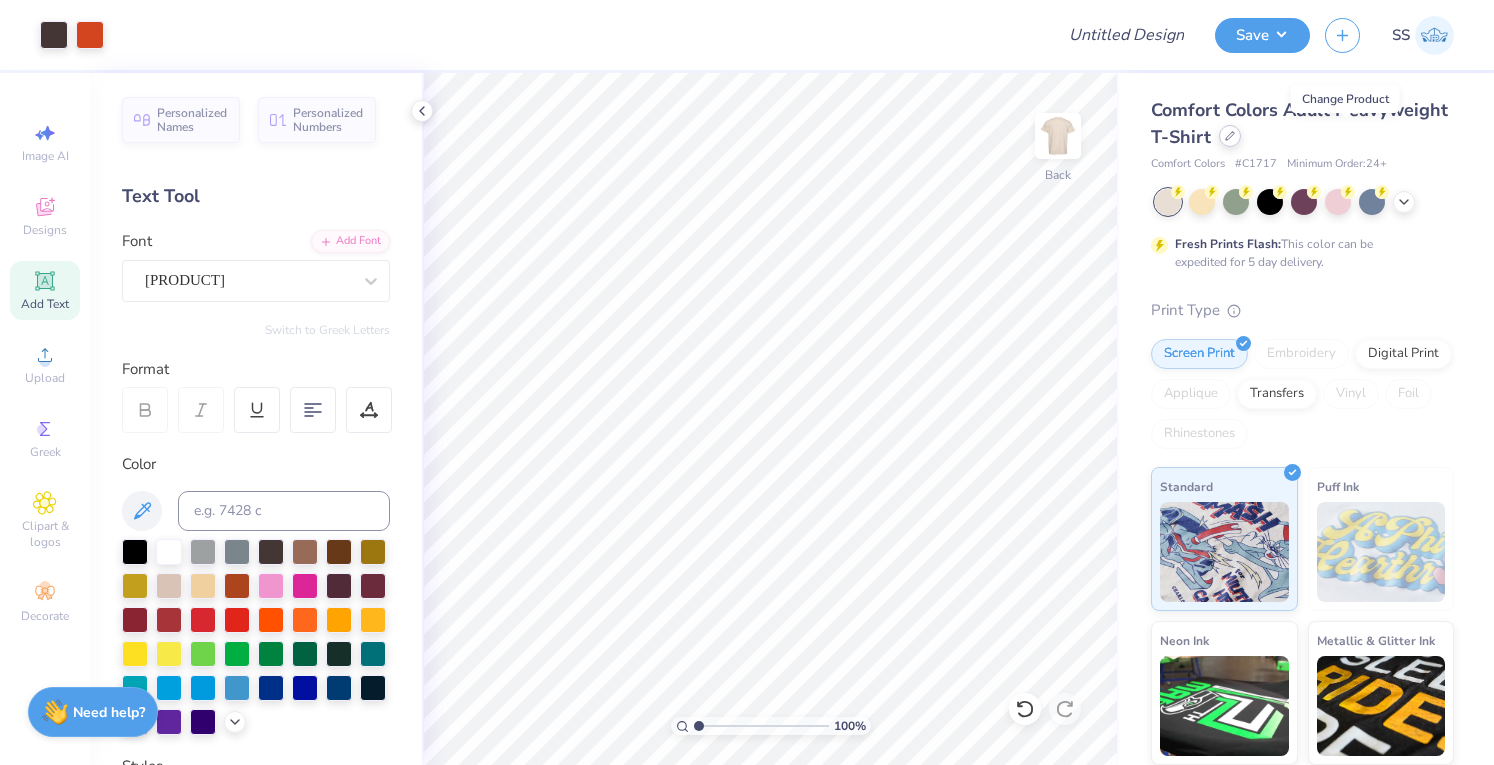 click 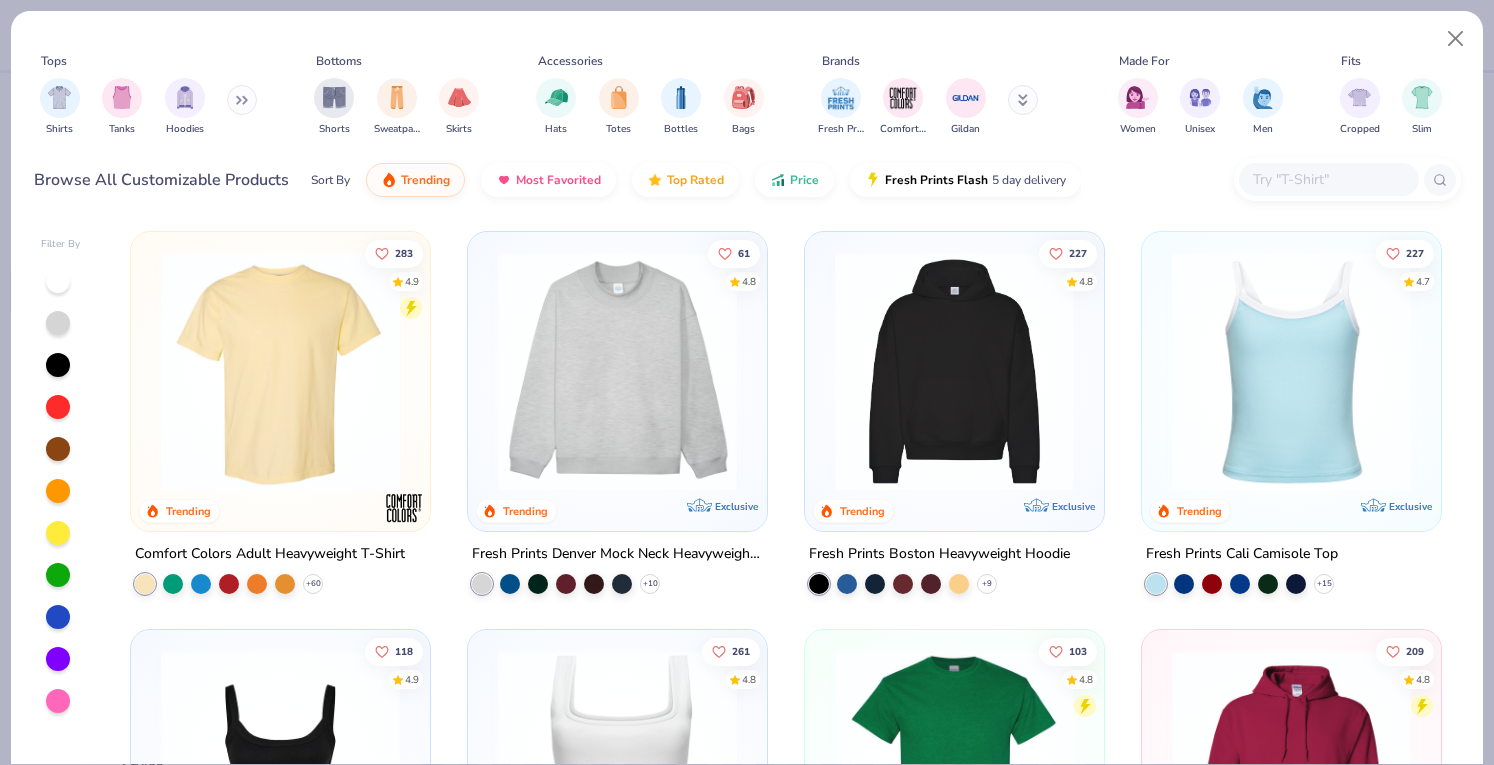 click at bounding box center (1328, 179) 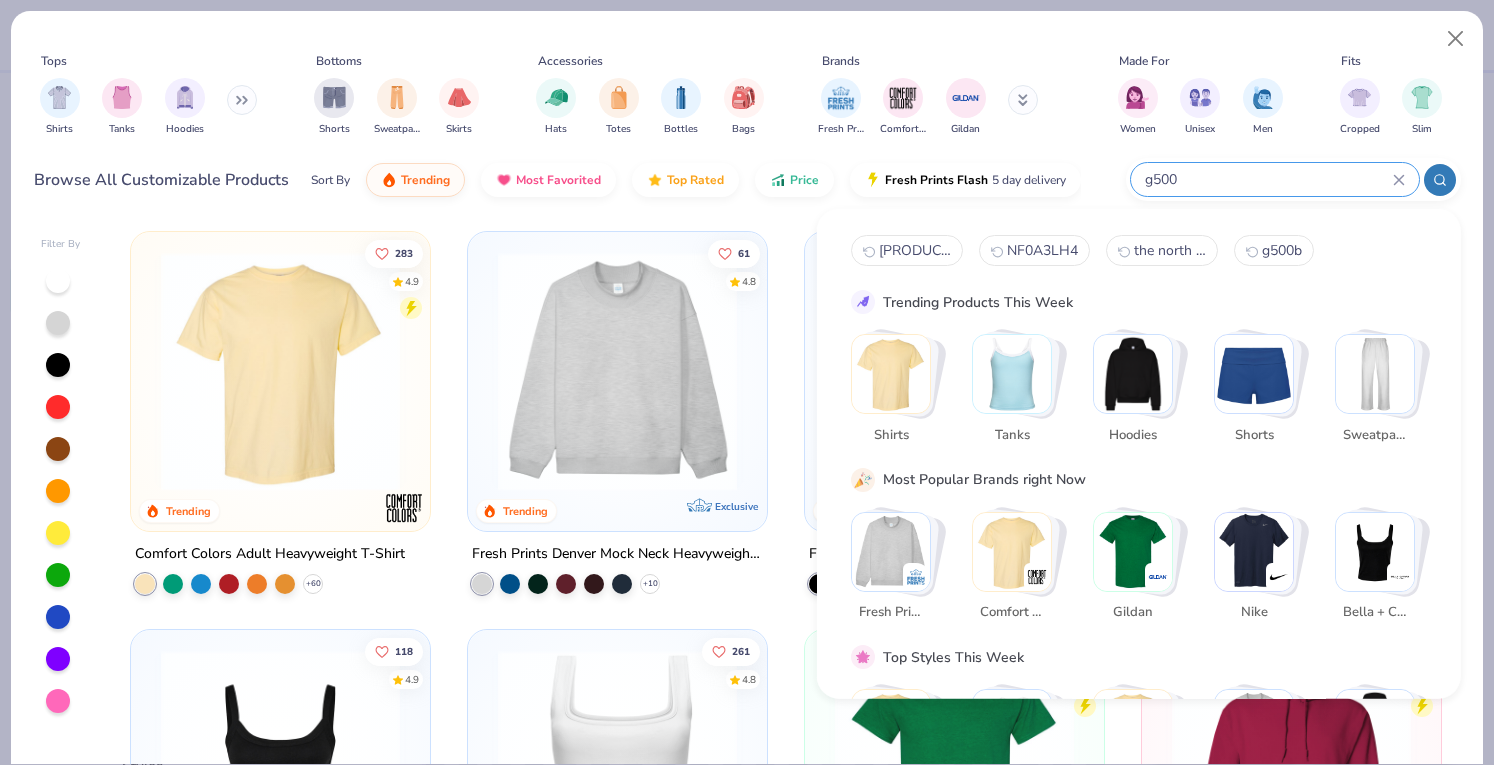 type on "g500" 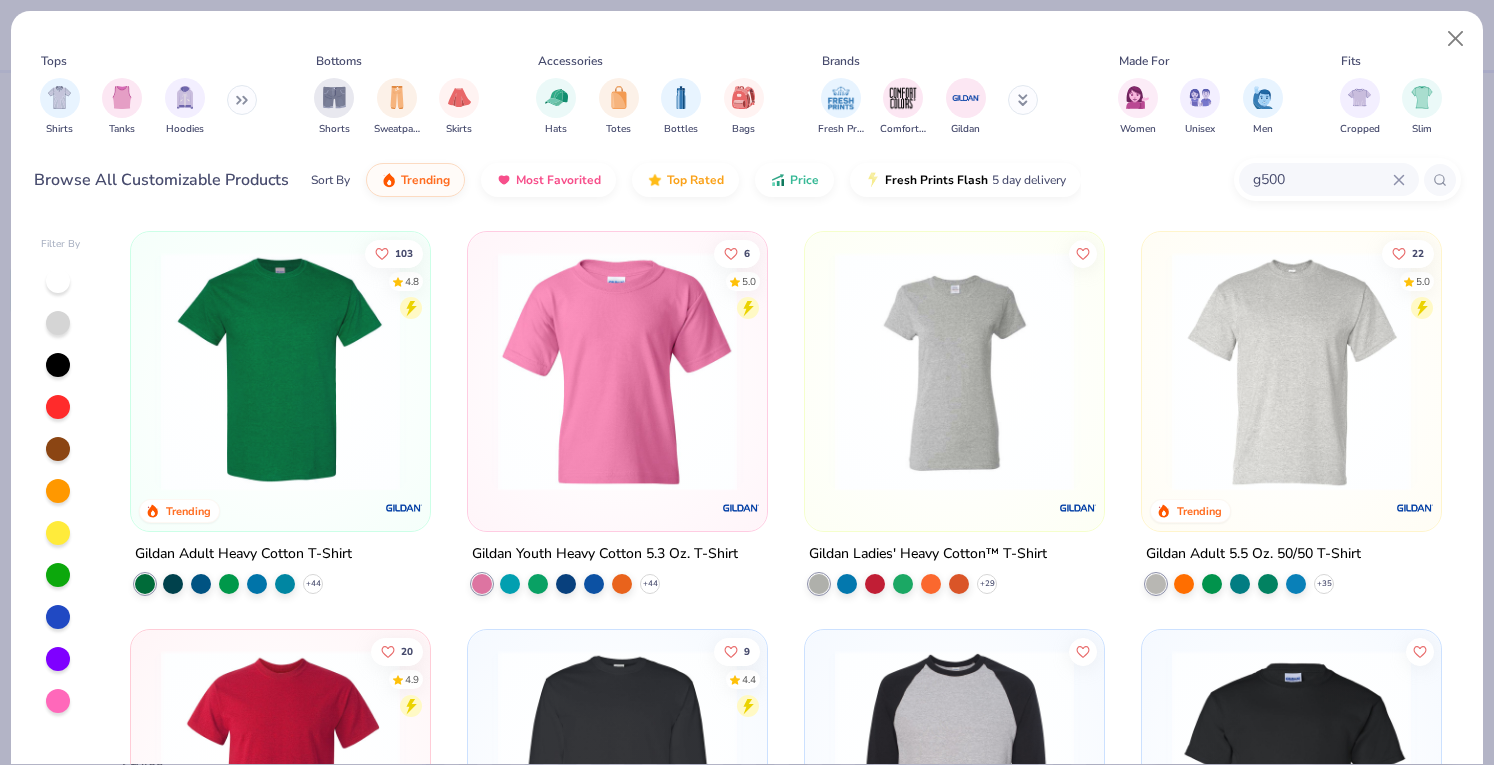 click at bounding box center [280, 371] 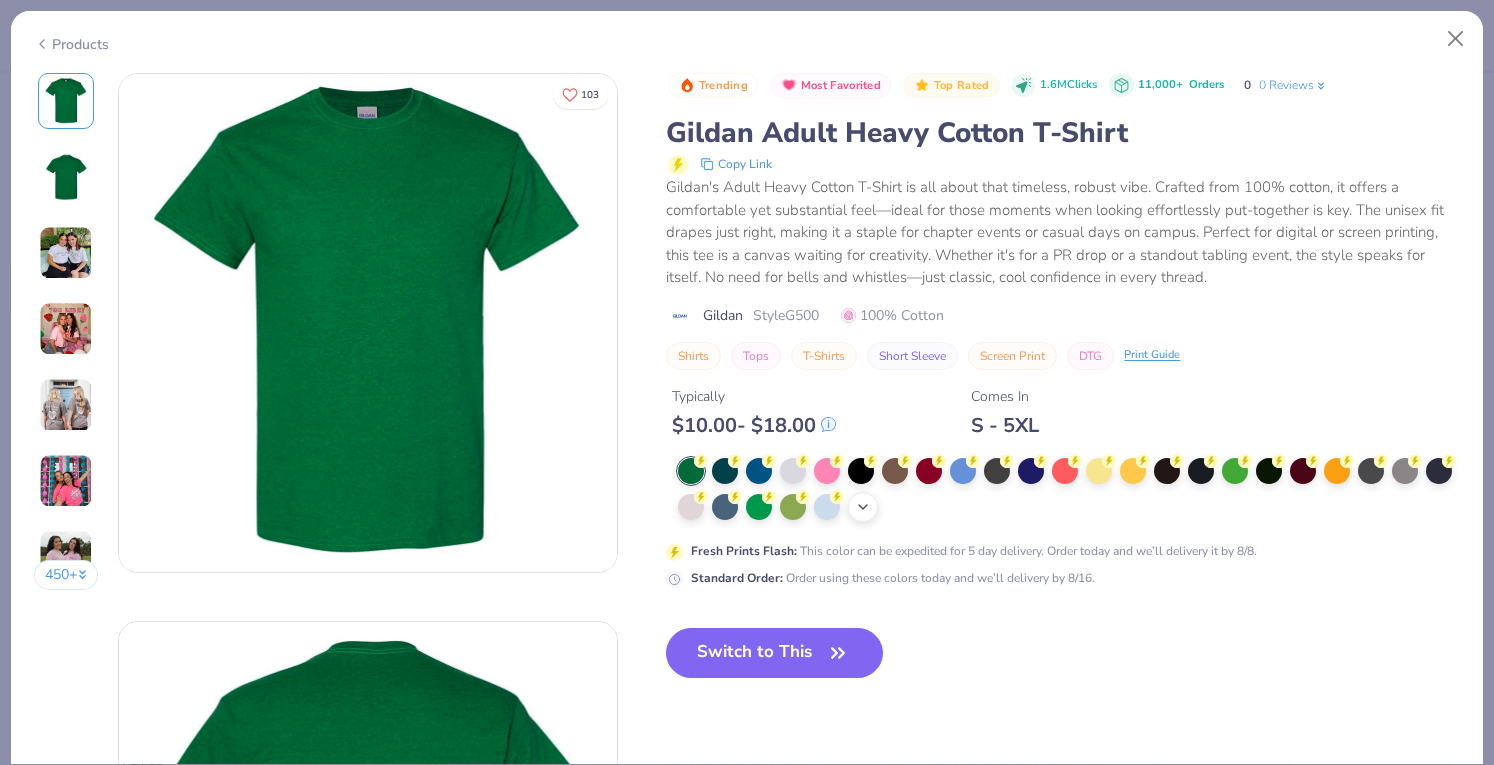 click 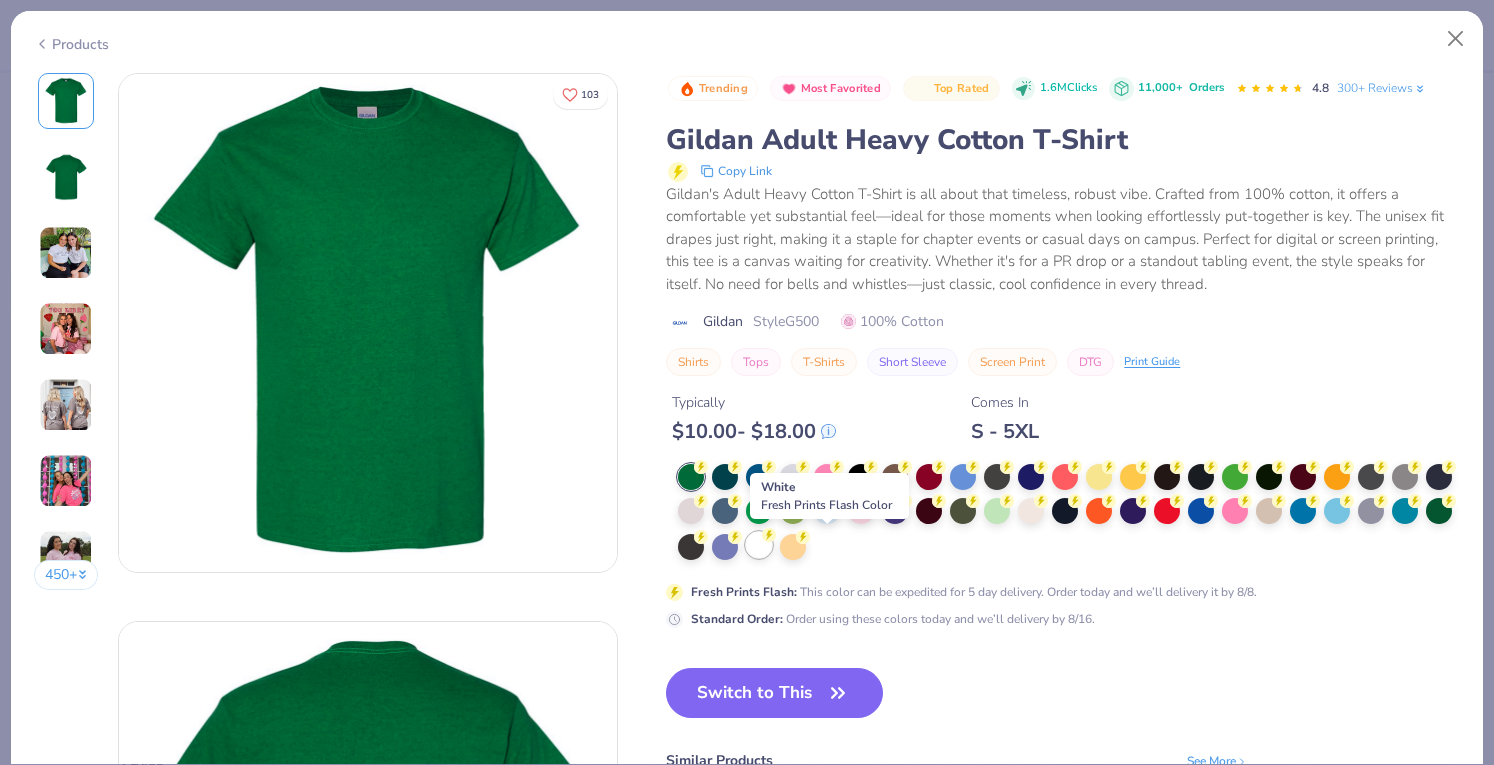 click at bounding box center (759, 545) 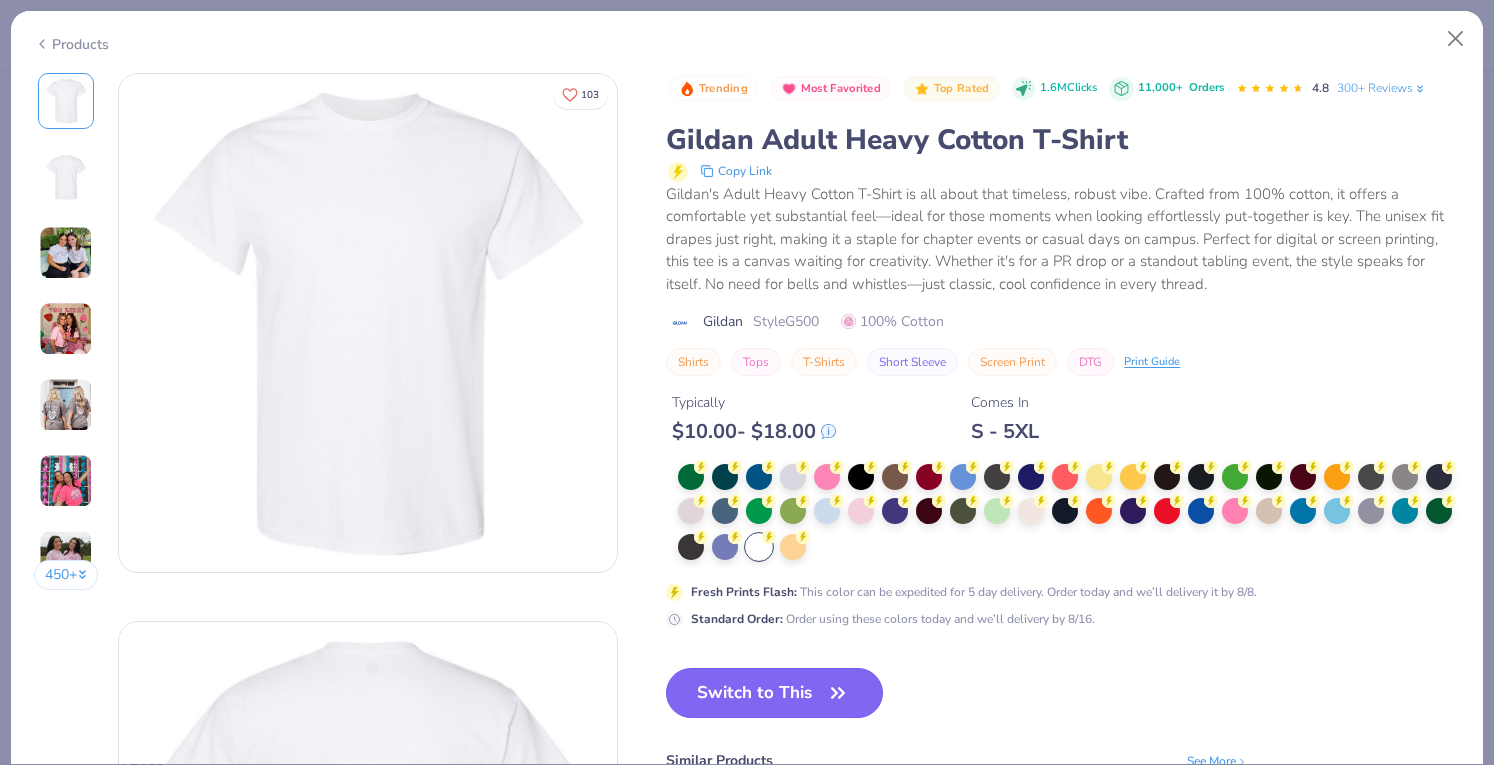 click on "Switch to This" at bounding box center [774, 693] 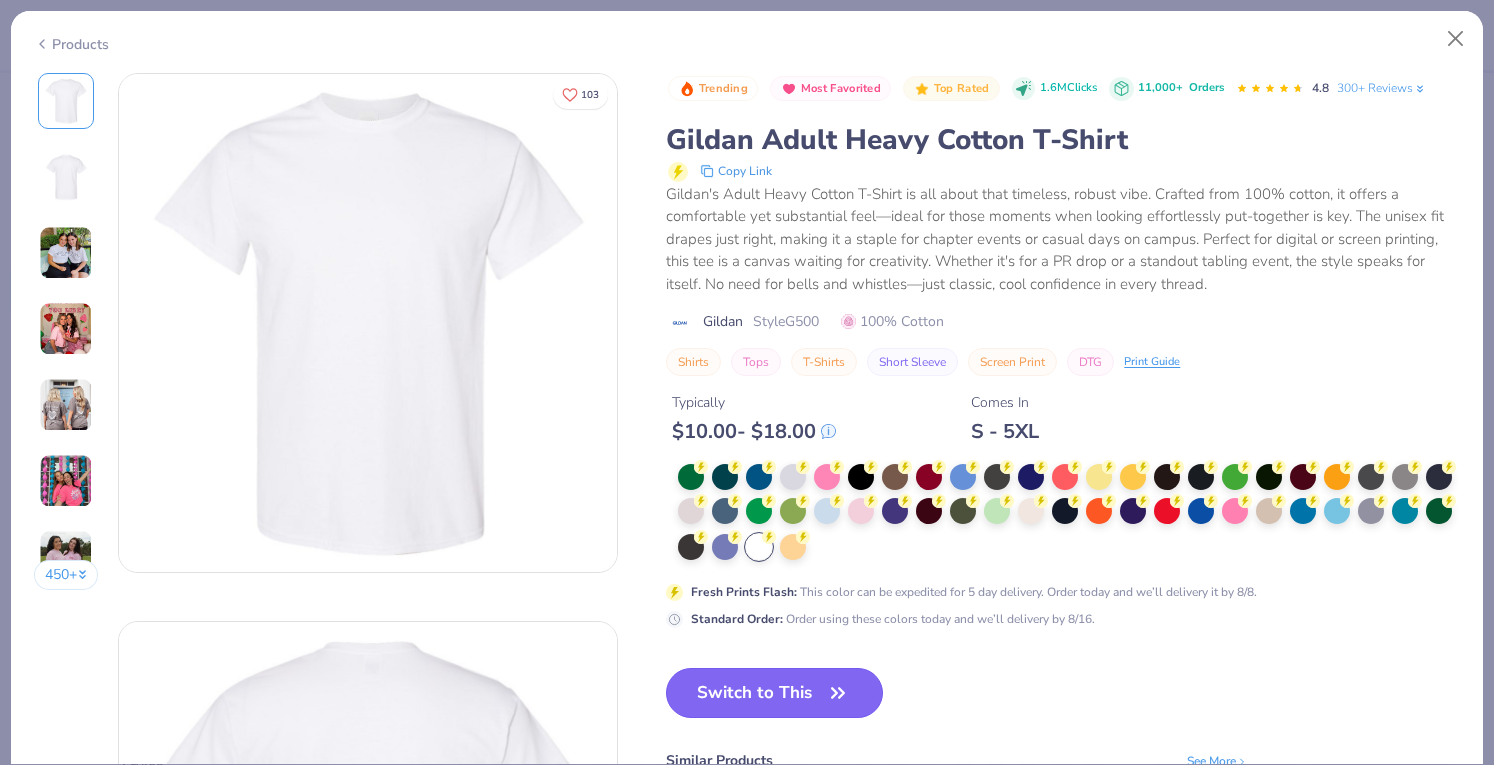 click on "Switch to This" at bounding box center (774, 693) 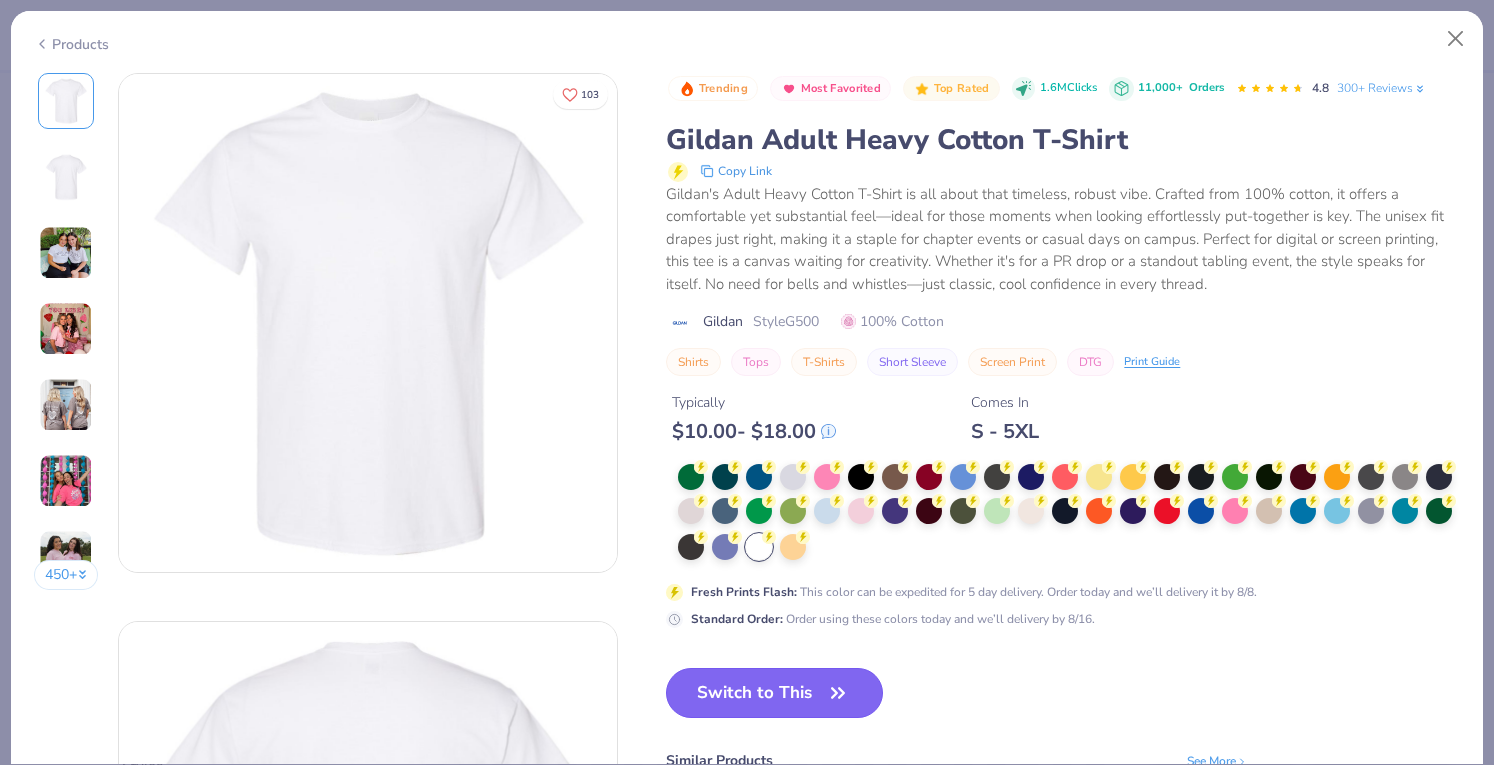 click on "Switch to This" at bounding box center (774, 693) 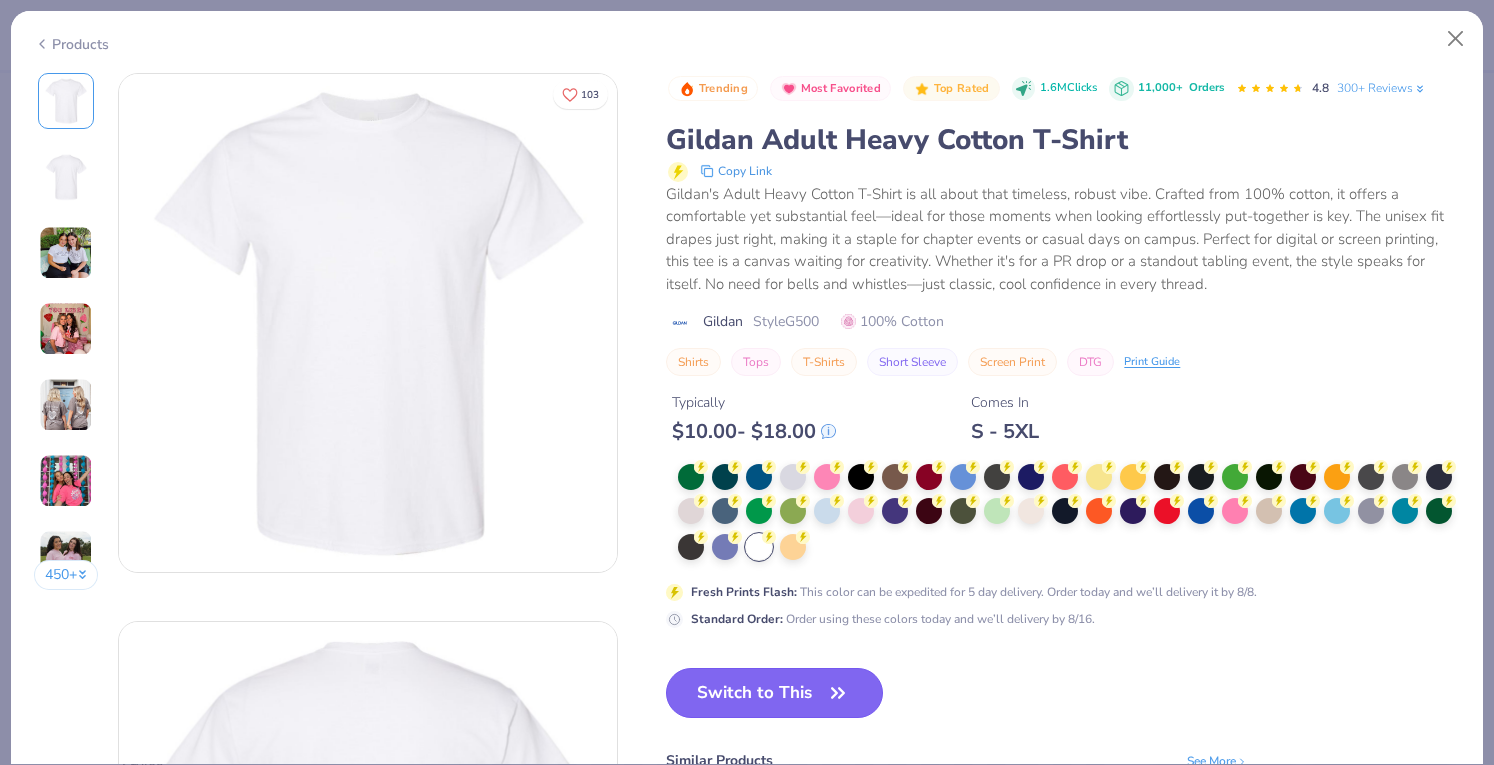 click on "Switch to This" at bounding box center [774, 693] 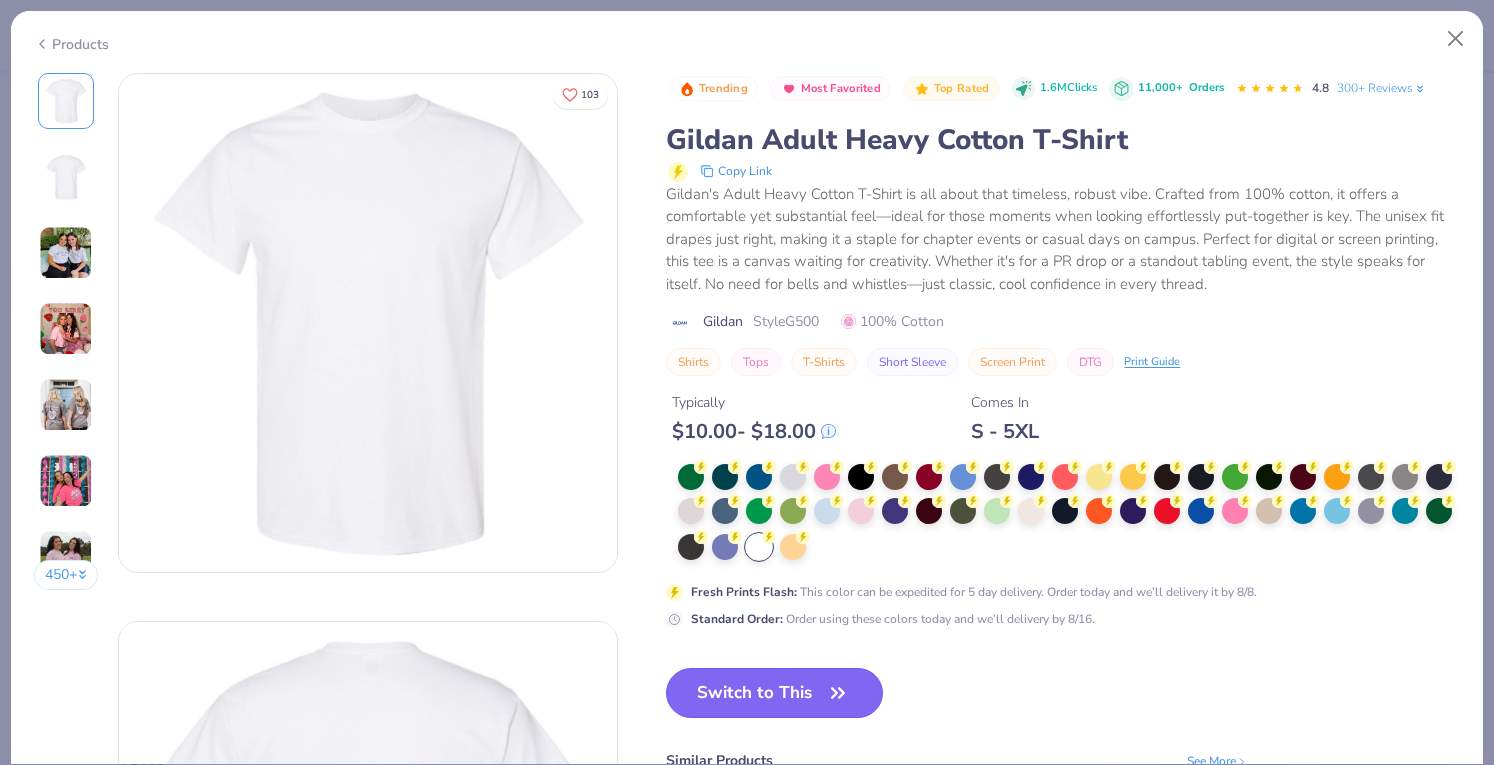 click on "Switch to This" at bounding box center [774, 693] 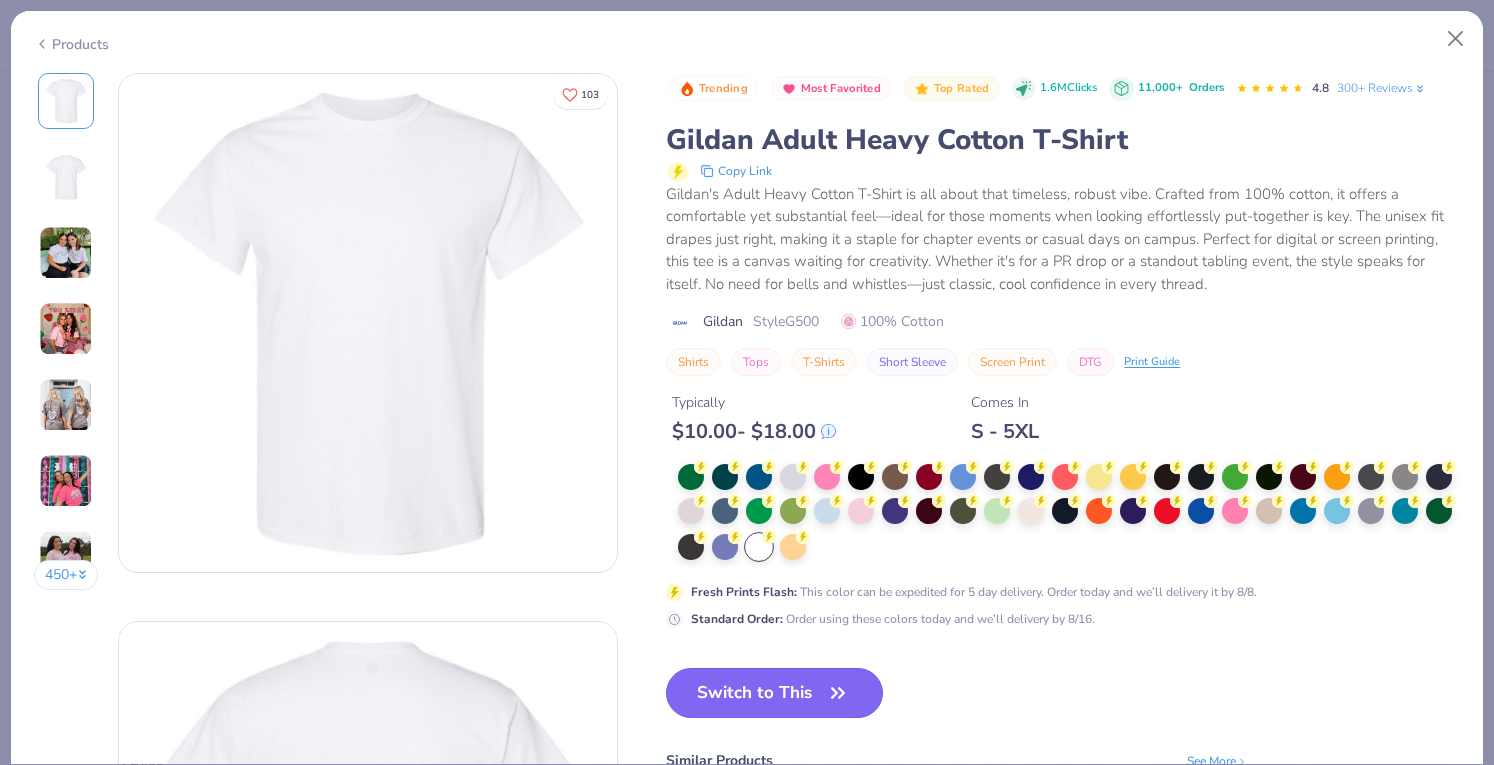 click on "Switch to This" at bounding box center (774, 693) 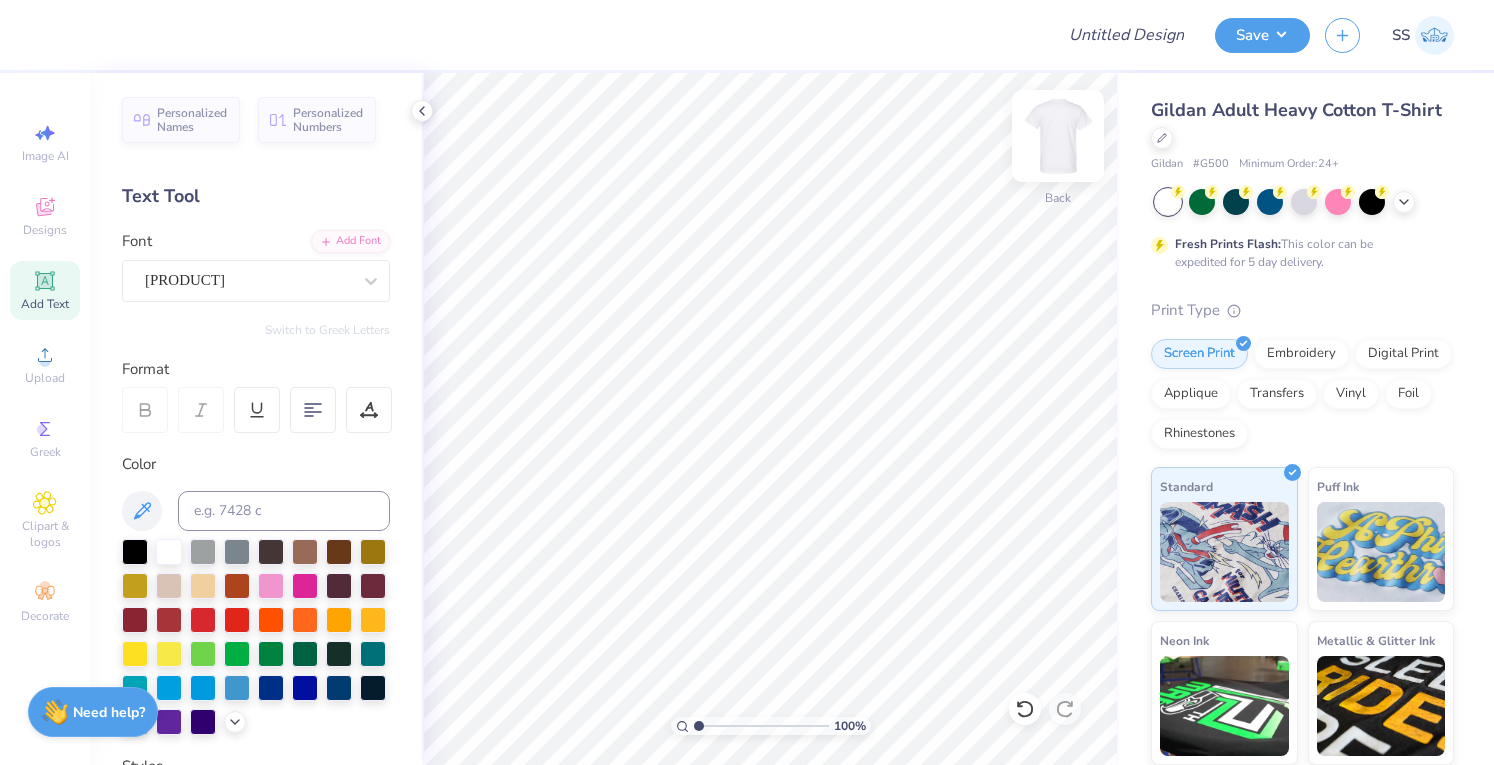 click at bounding box center [1058, 136] 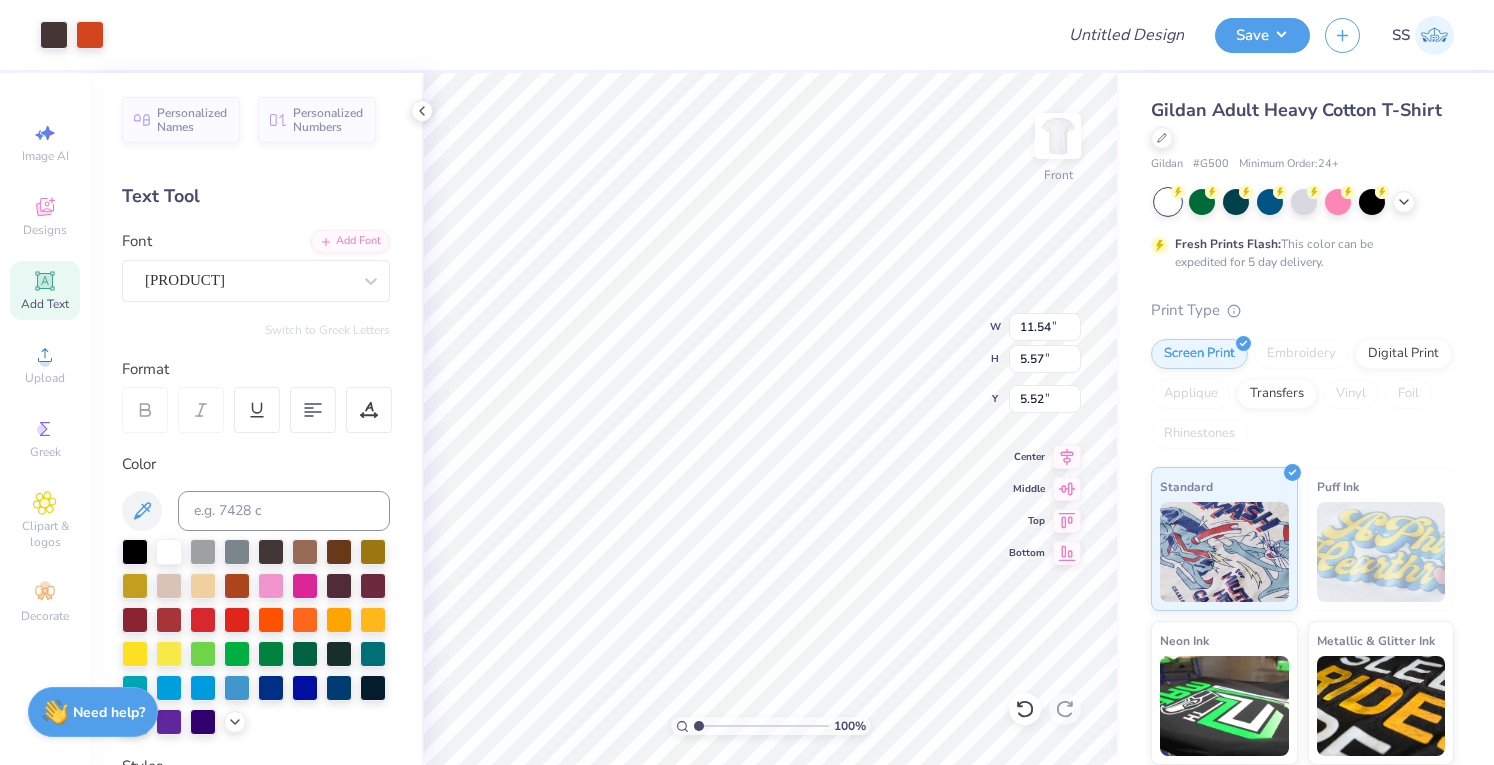 type on "11.54" 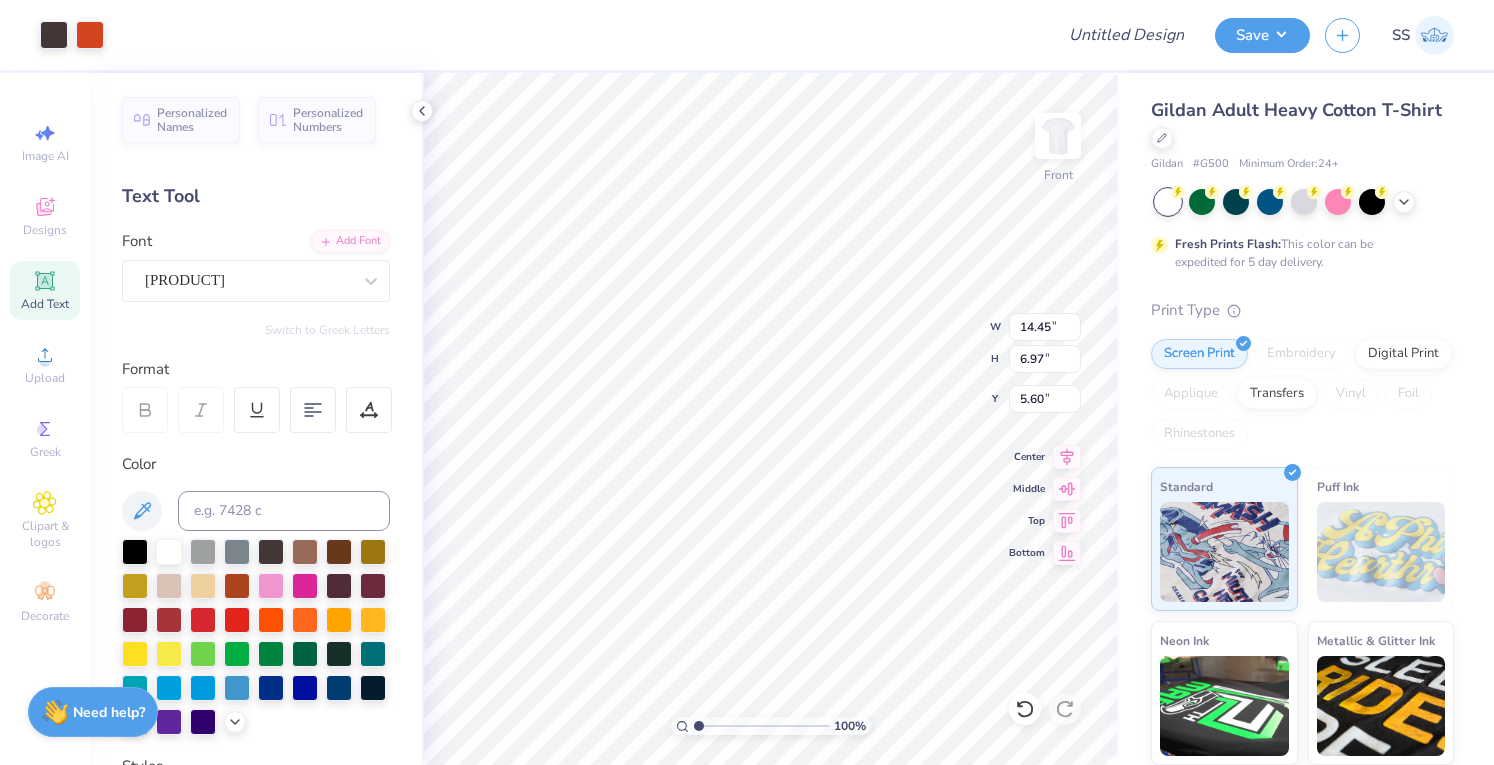 type on "3.41" 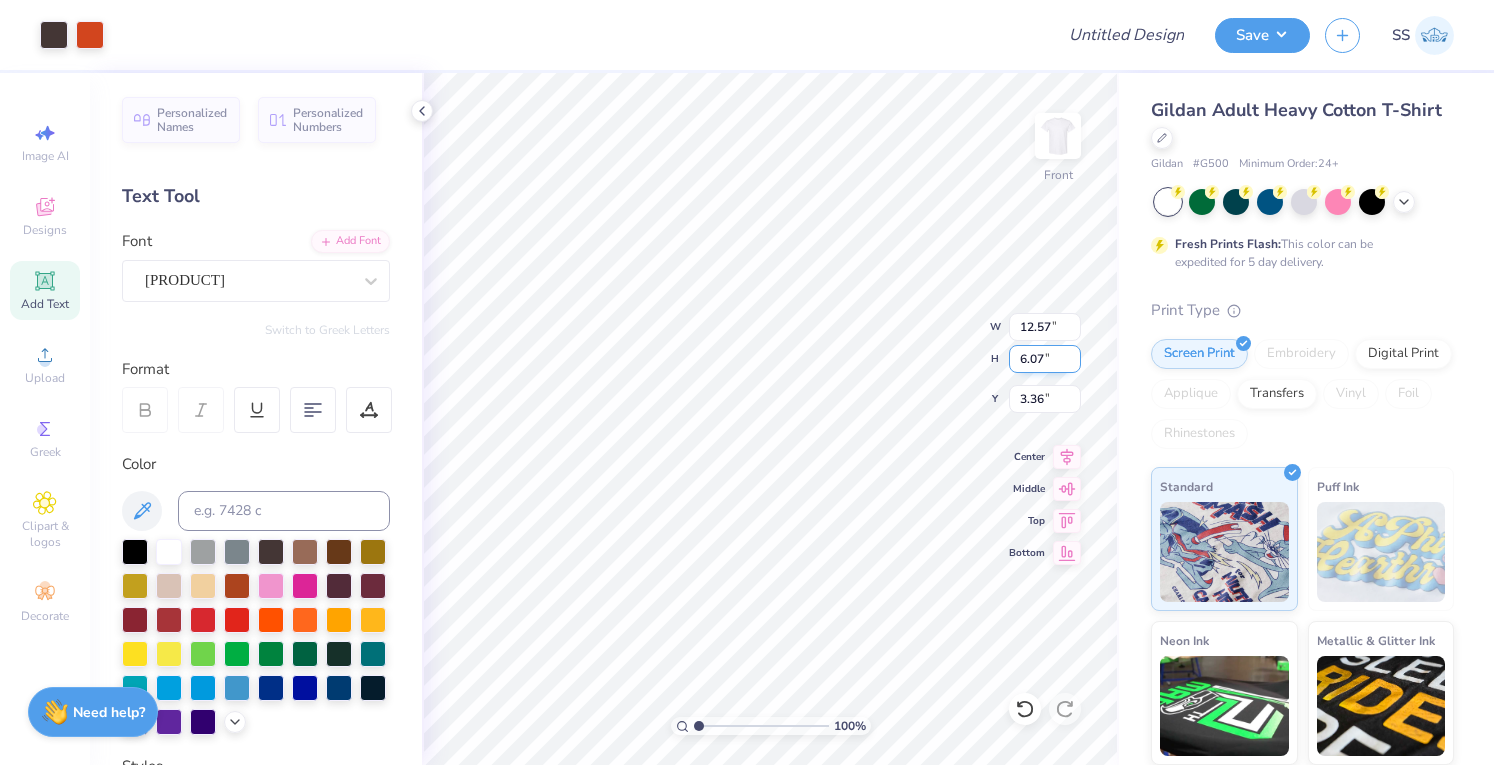 type on "12.57" 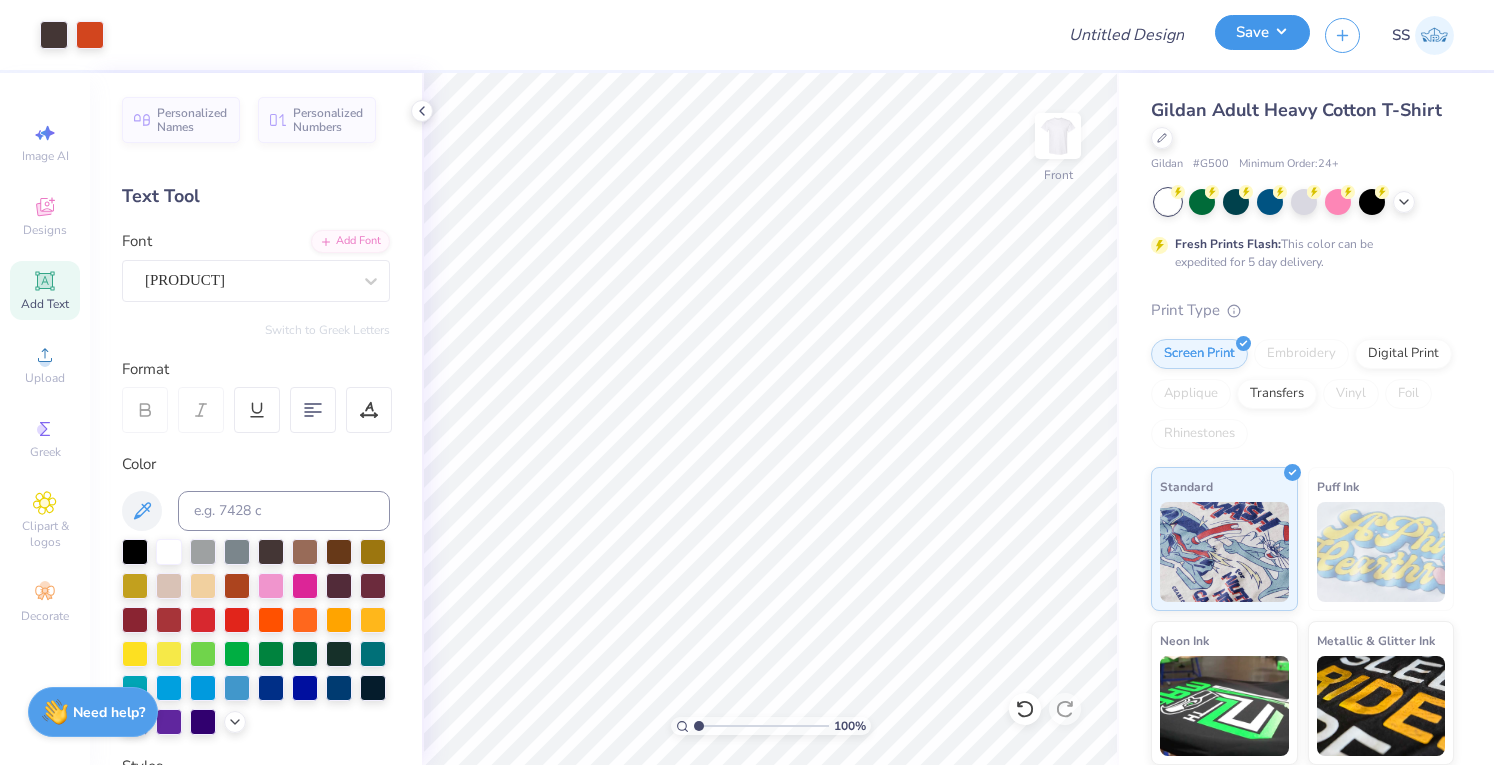 click on "Save" at bounding box center [1262, 32] 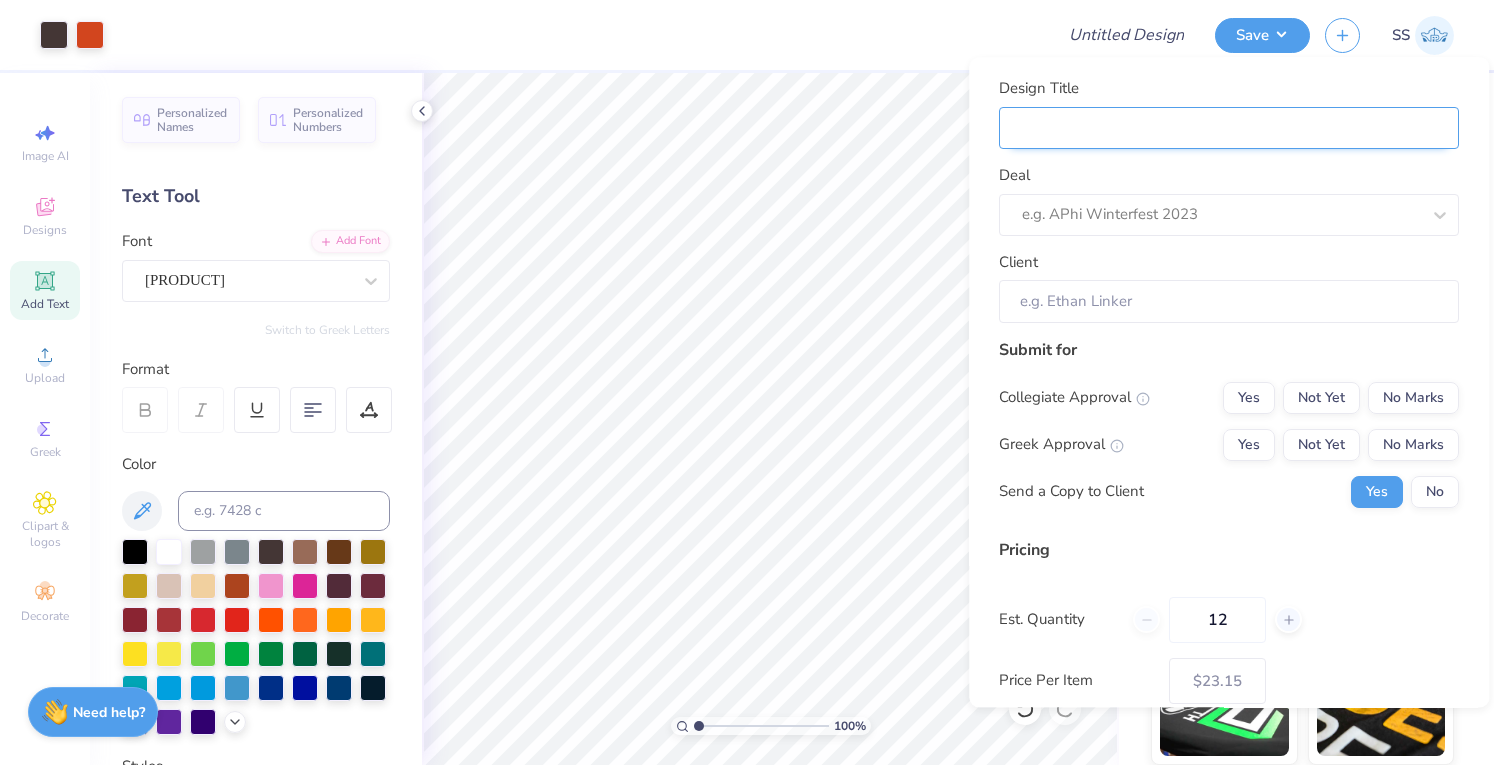 click on "Design Title" at bounding box center (1229, 128) 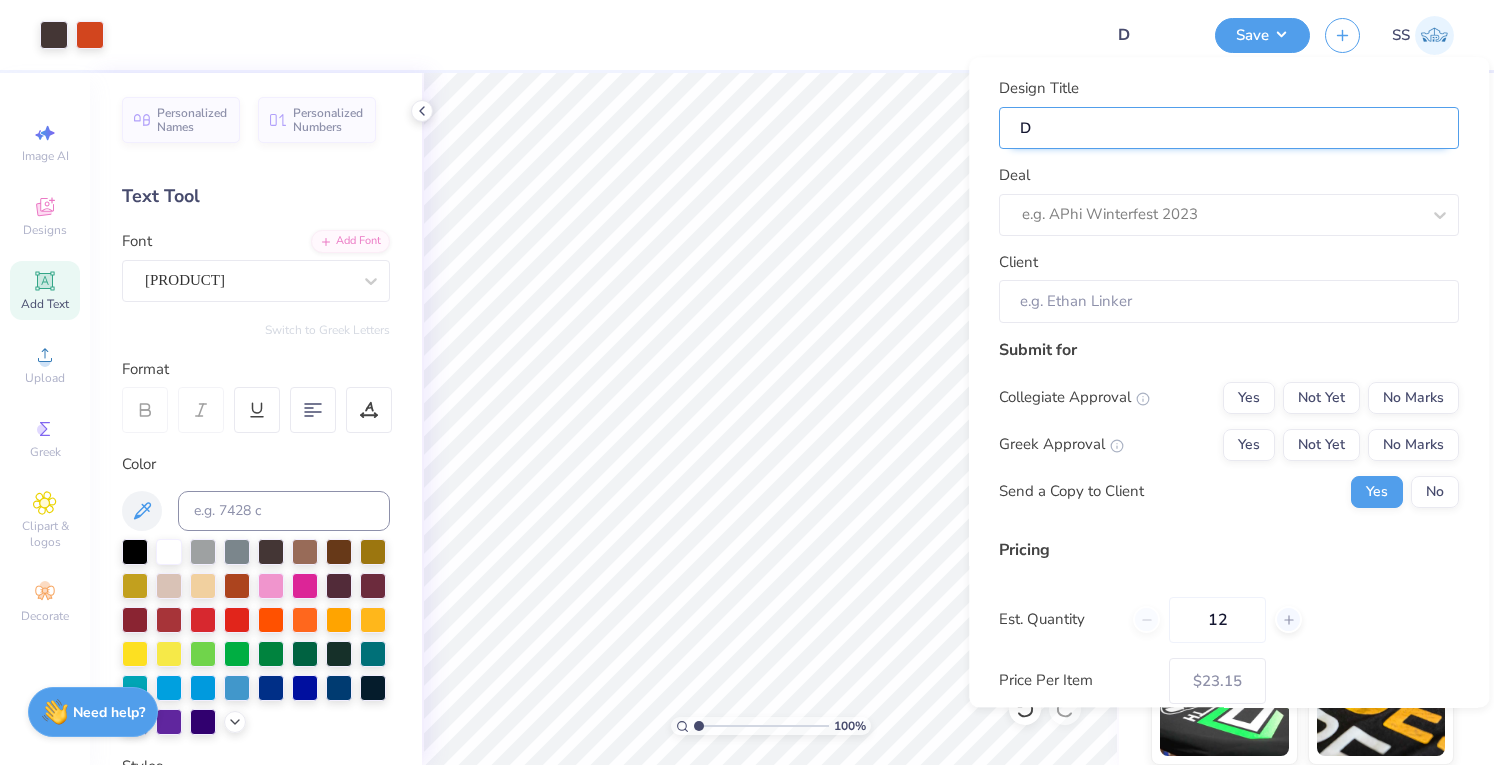 type on "De" 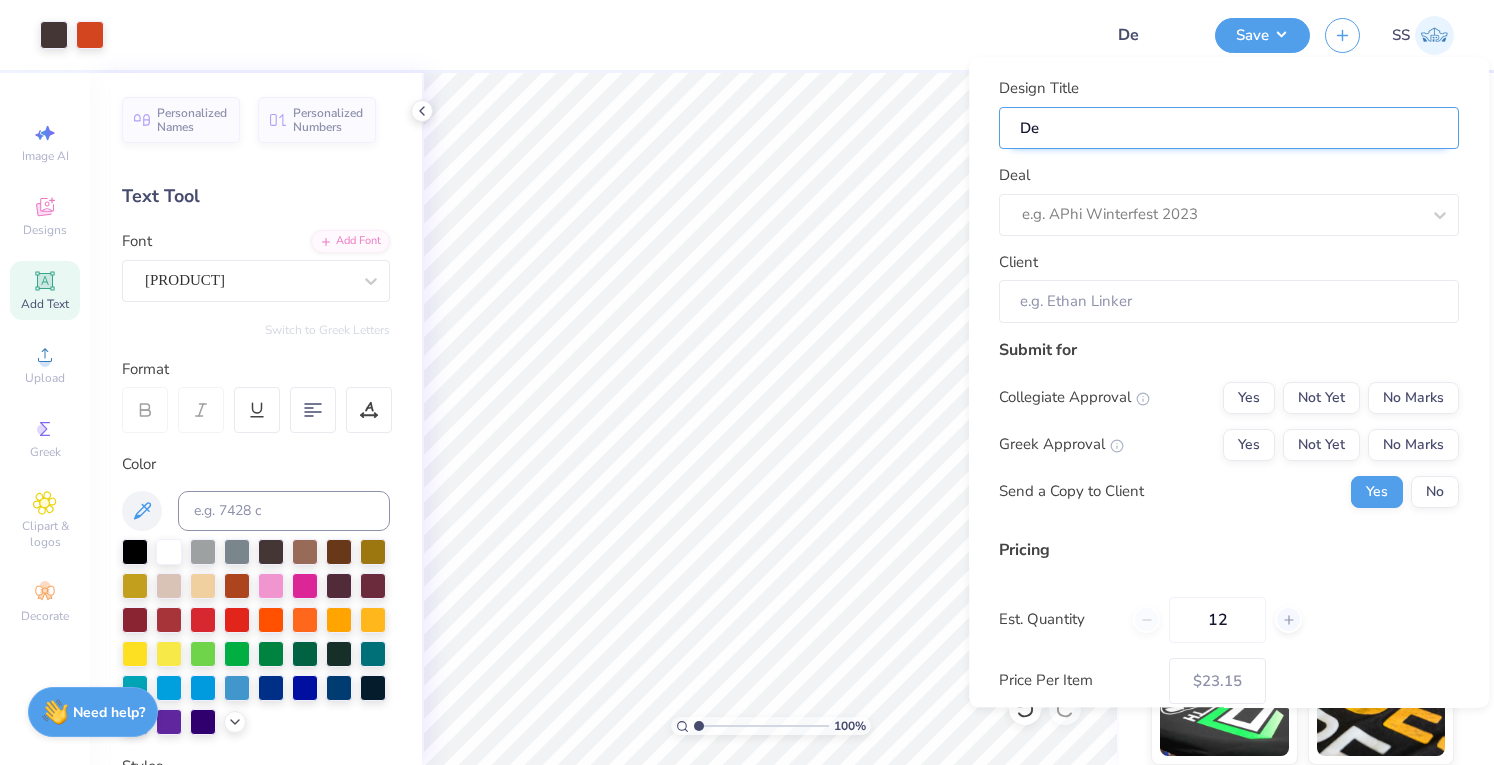 type on "Des" 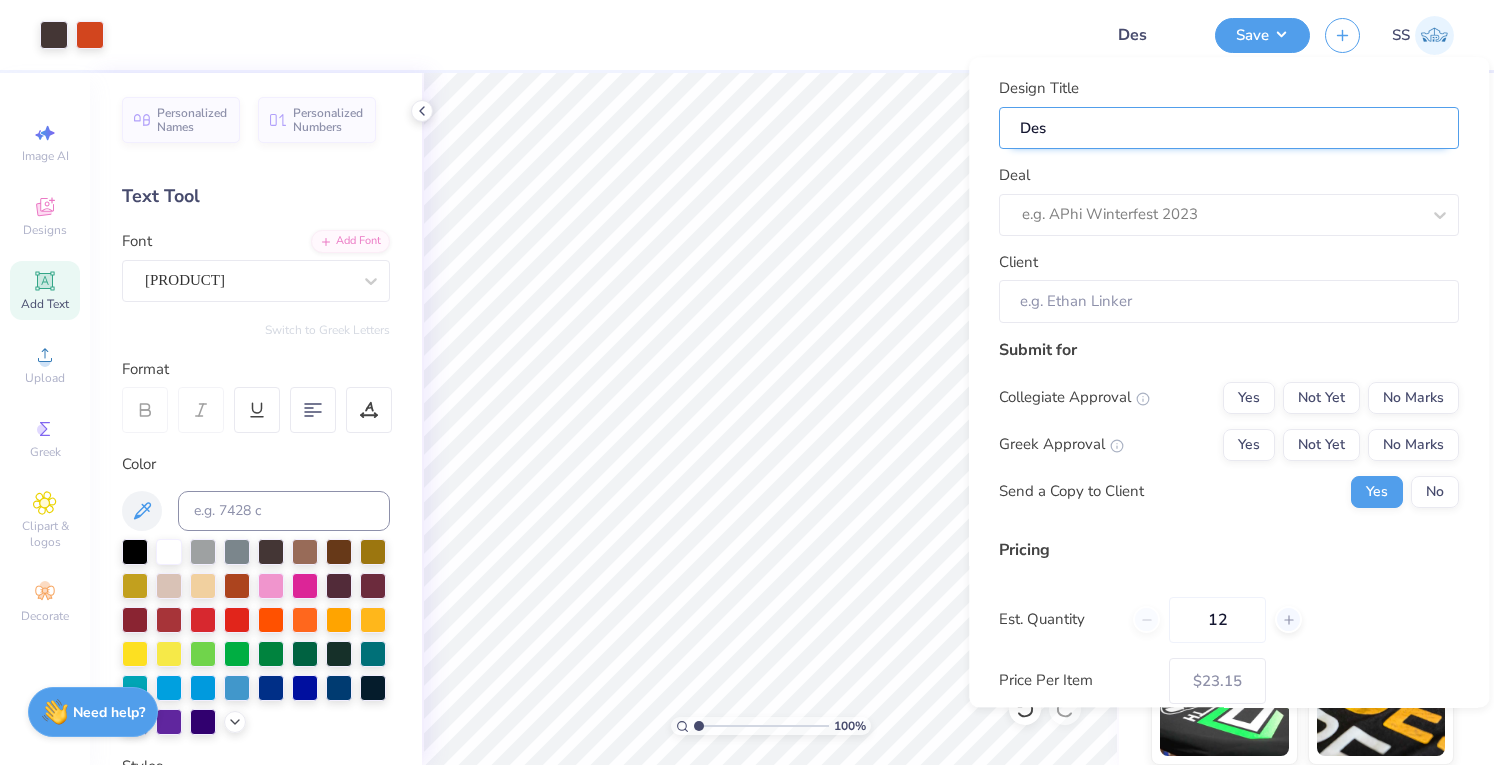 type on "Desi" 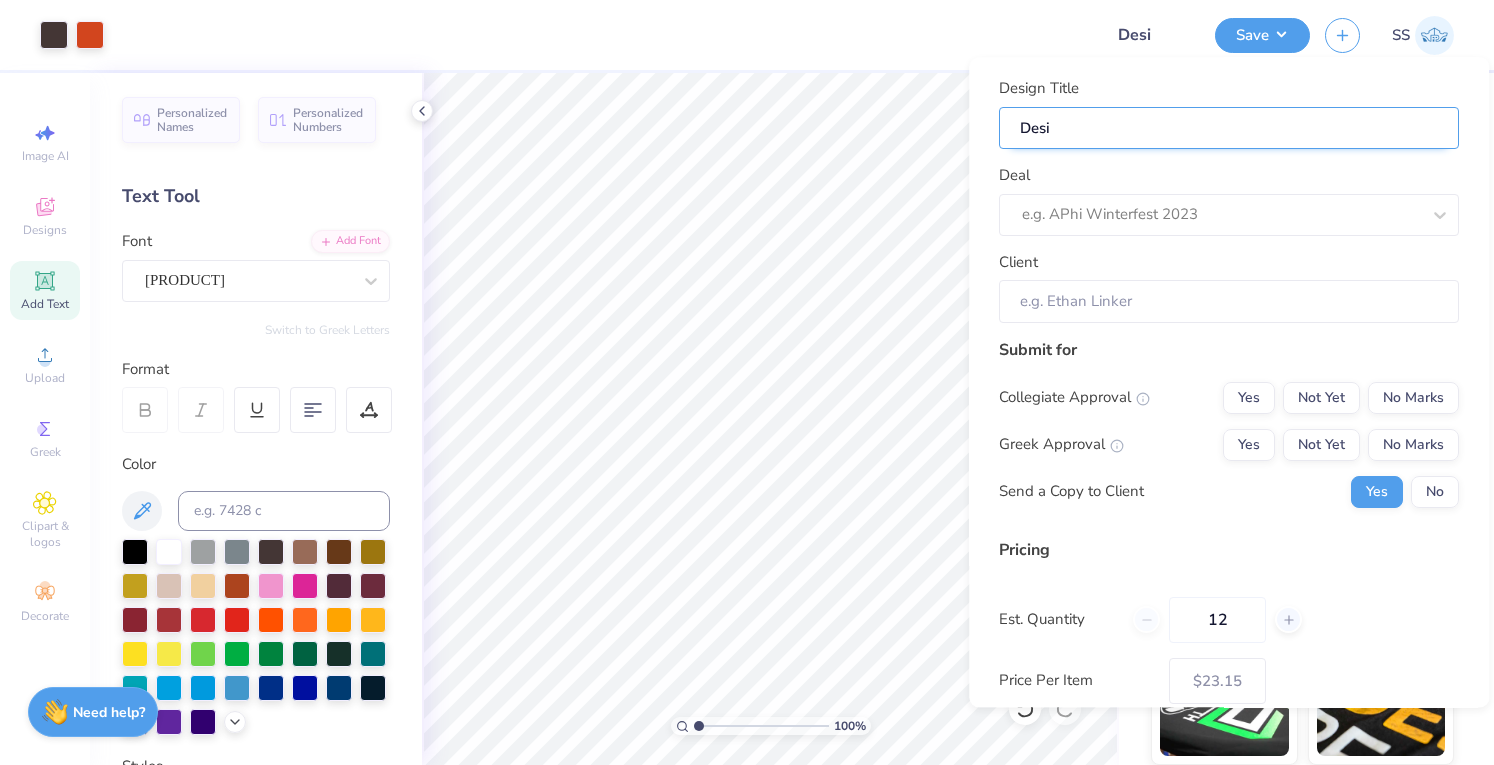 type on "Desig" 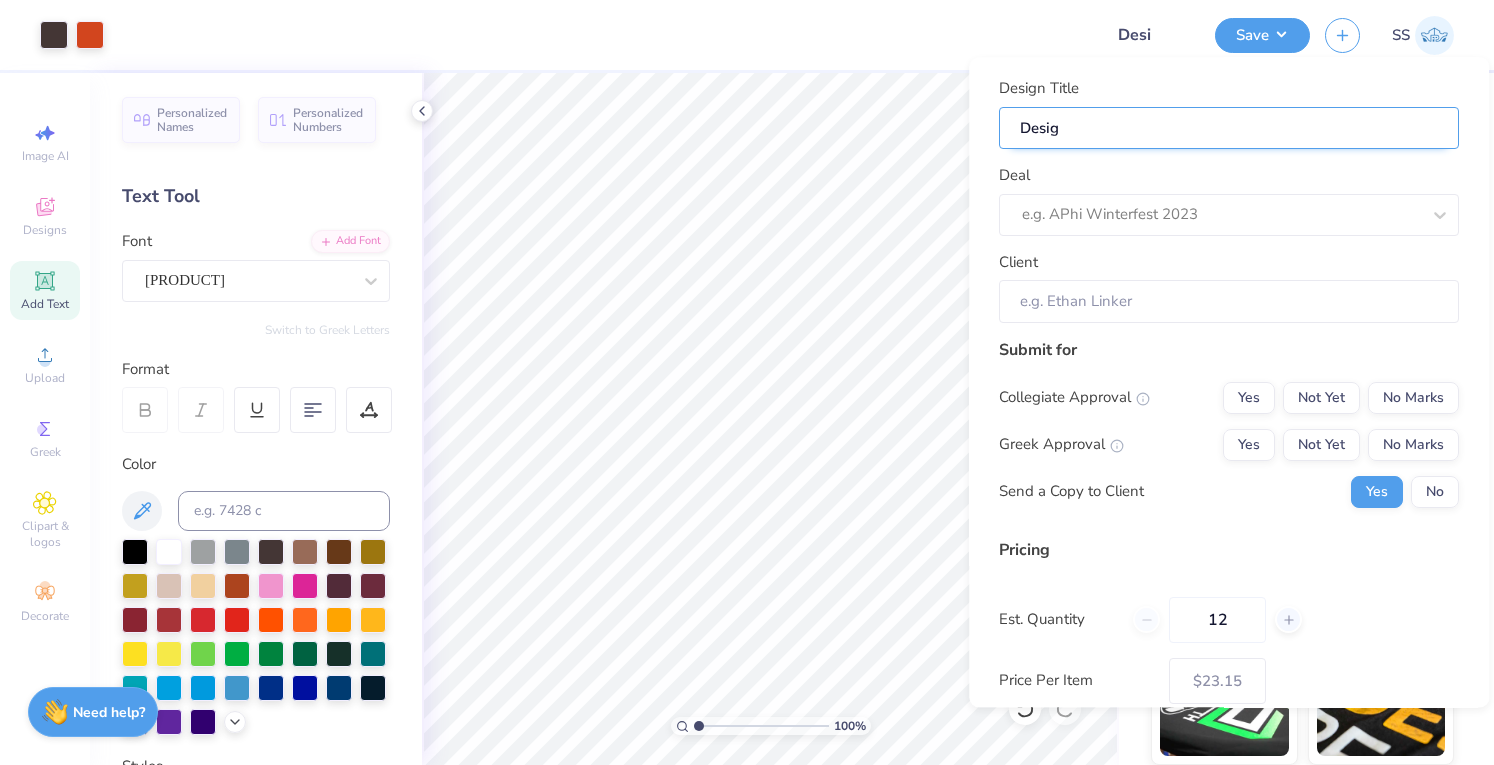 type on "Desig" 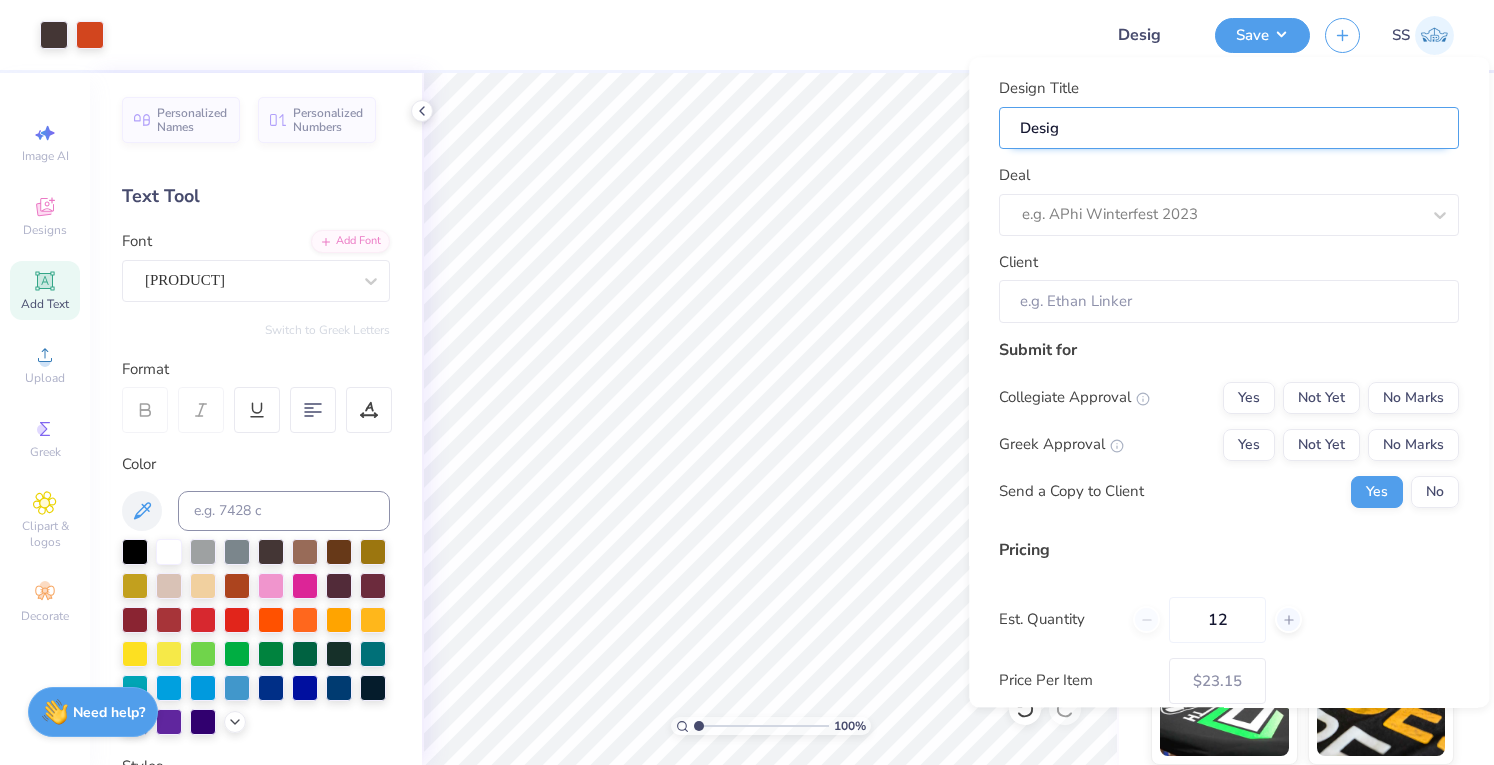 type on "Design" 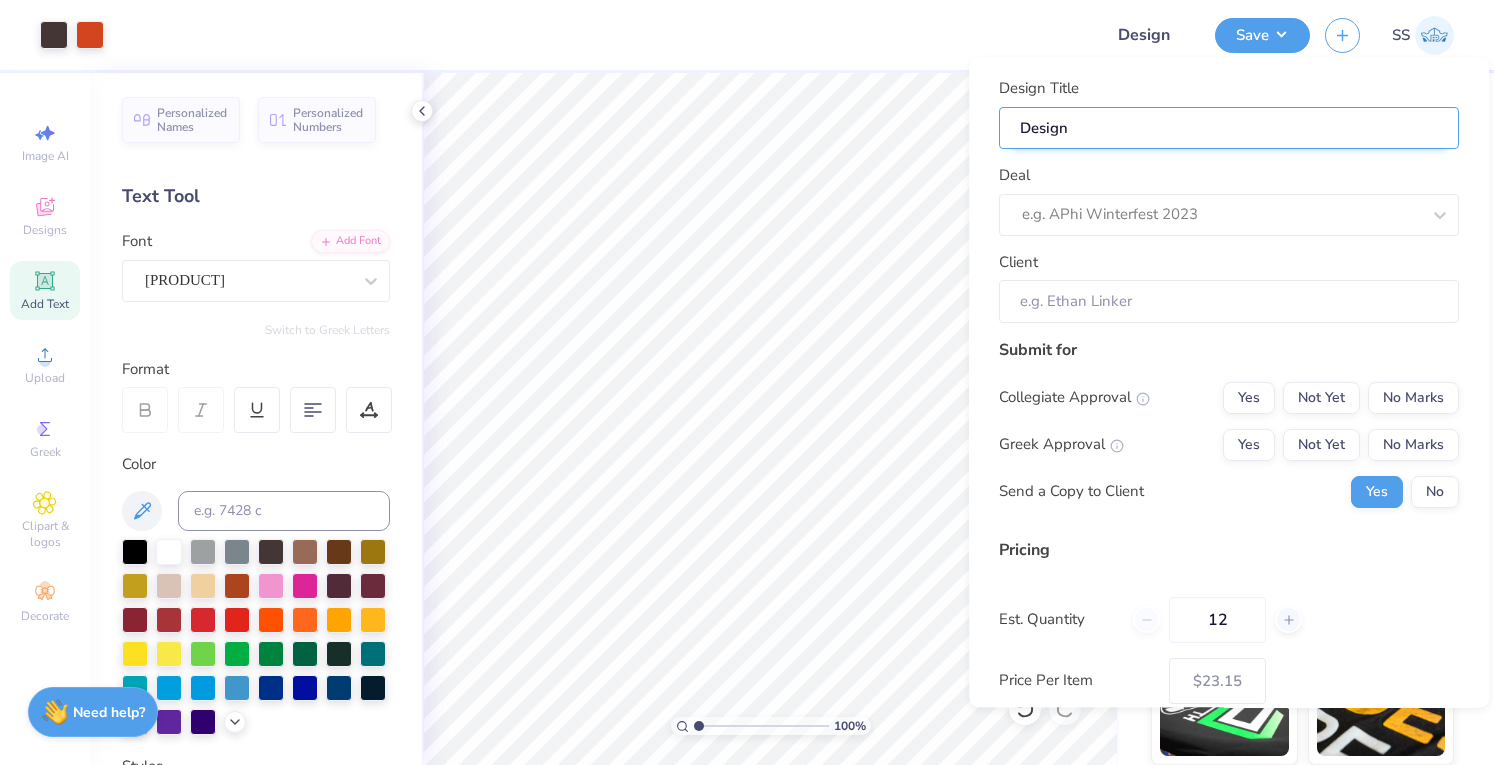 type on "Design" 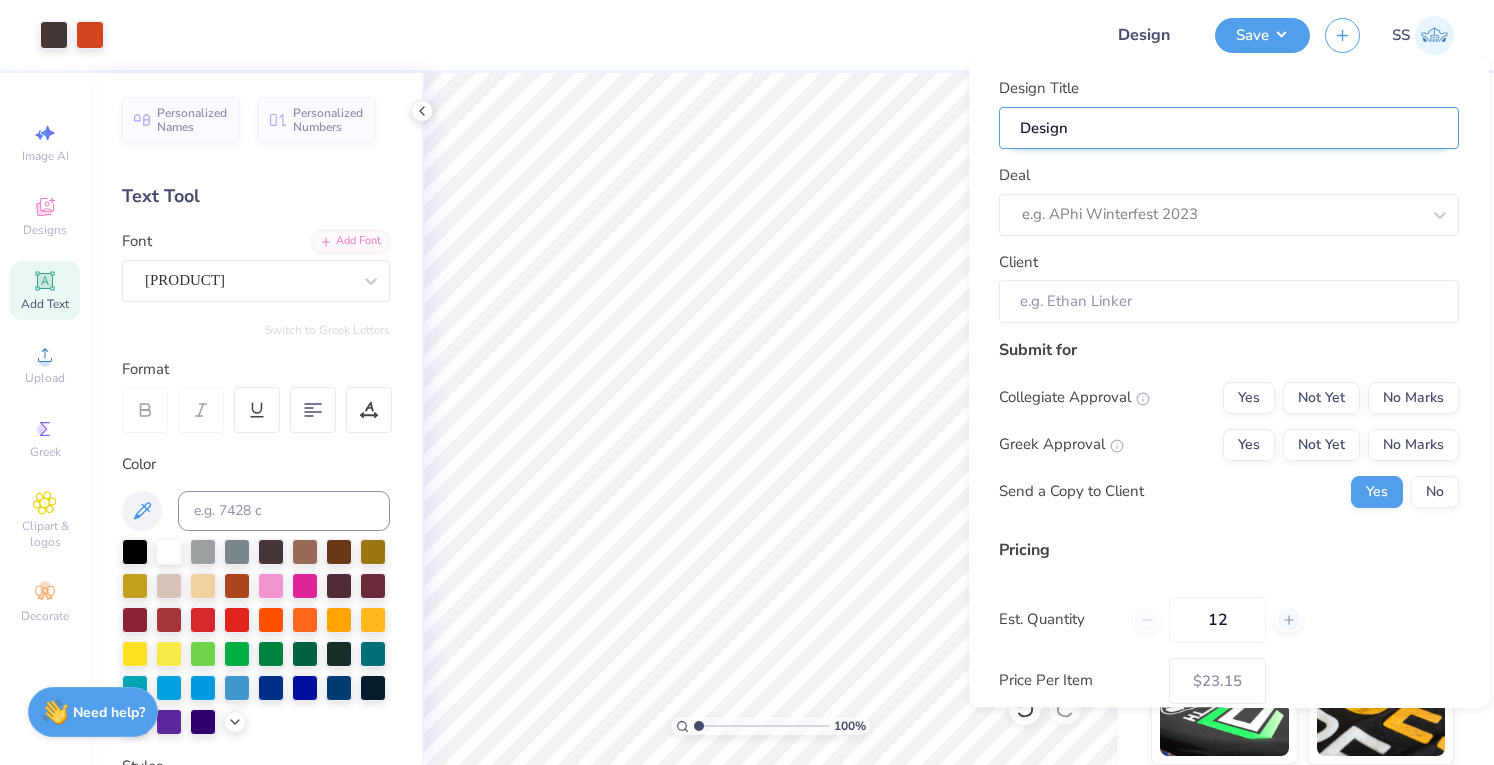 type on "Design 2" 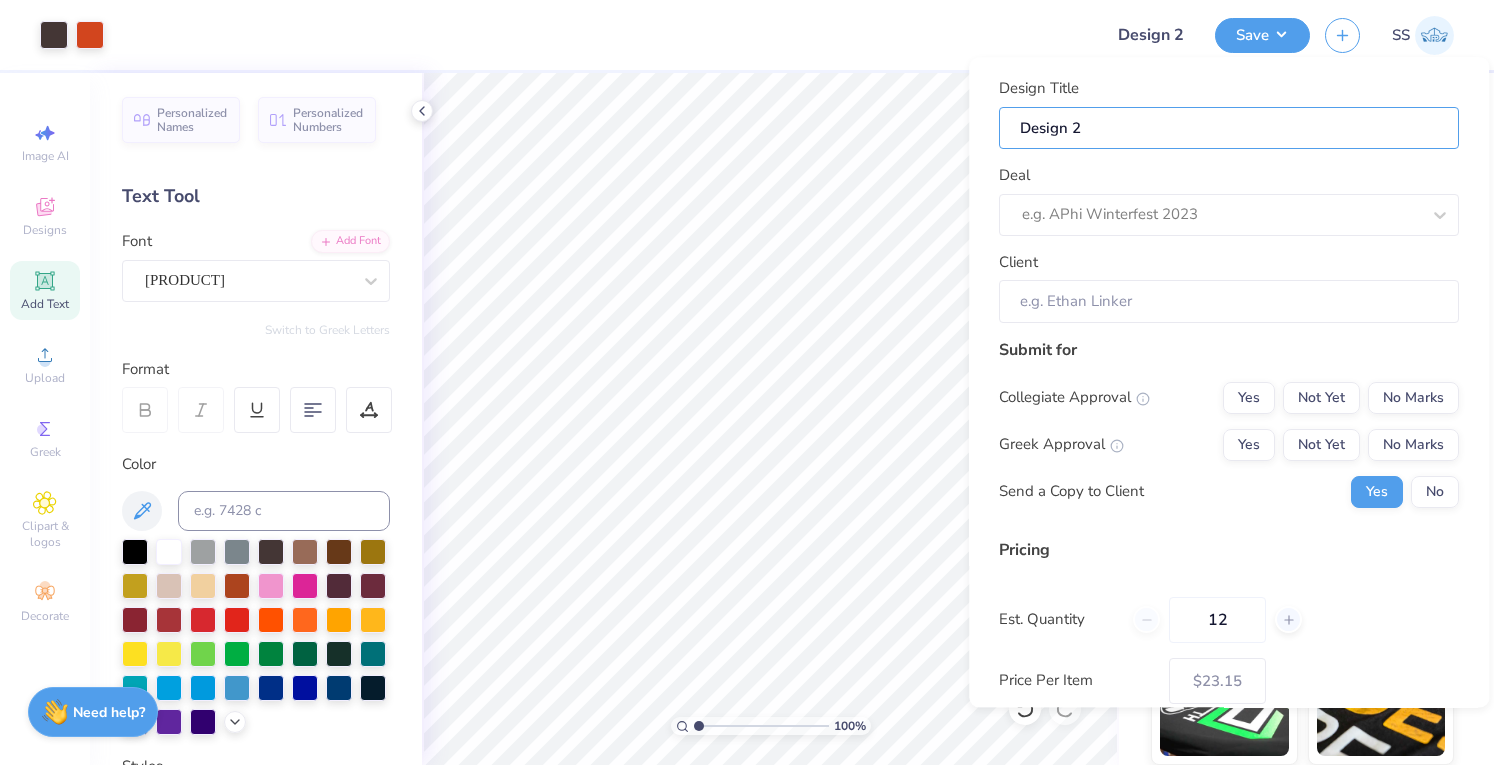 type on "Design 2" 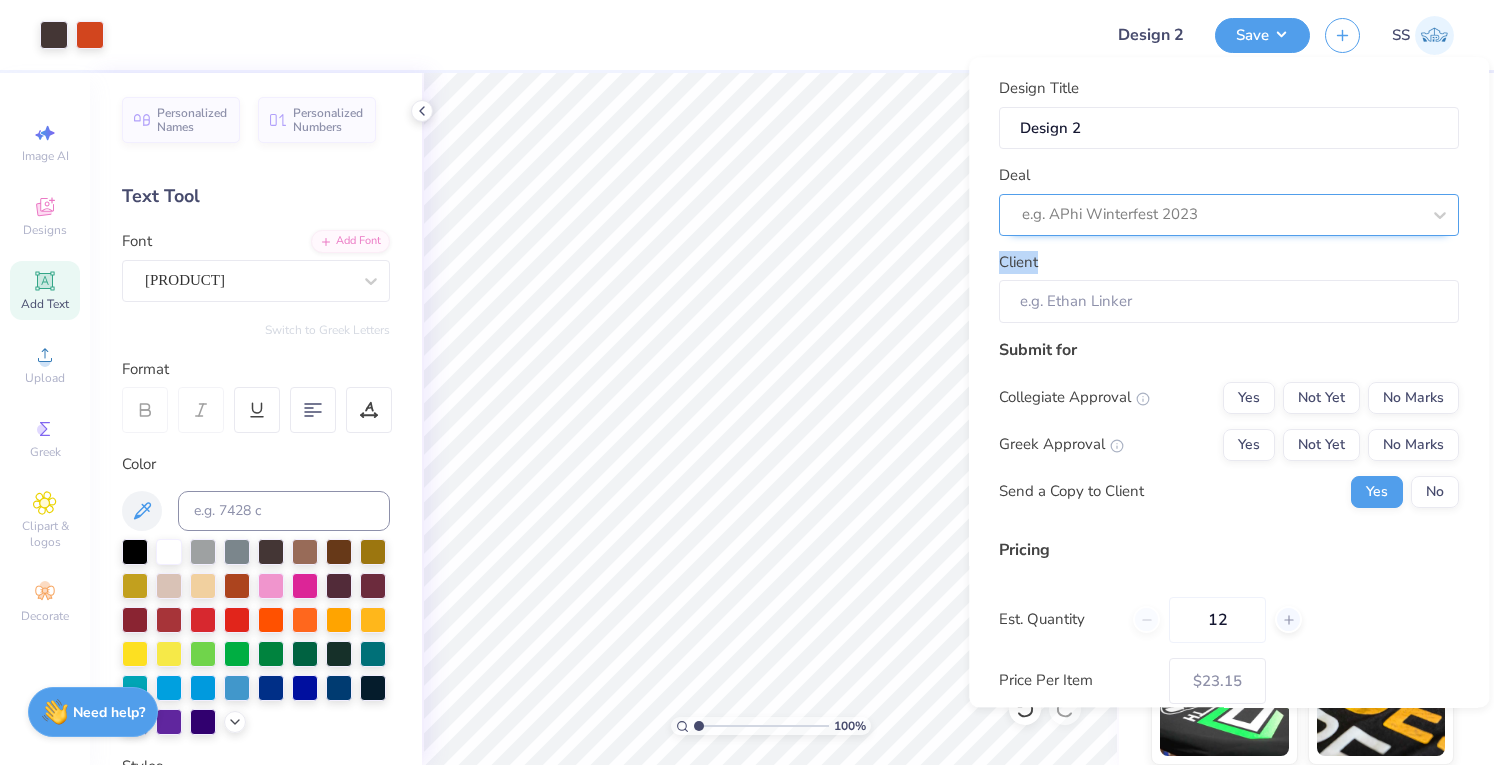 drag, startPoint x: 1280, startPoint y: 246, endPoint x: 1256, endPoint y: 225, distance: 31.890438 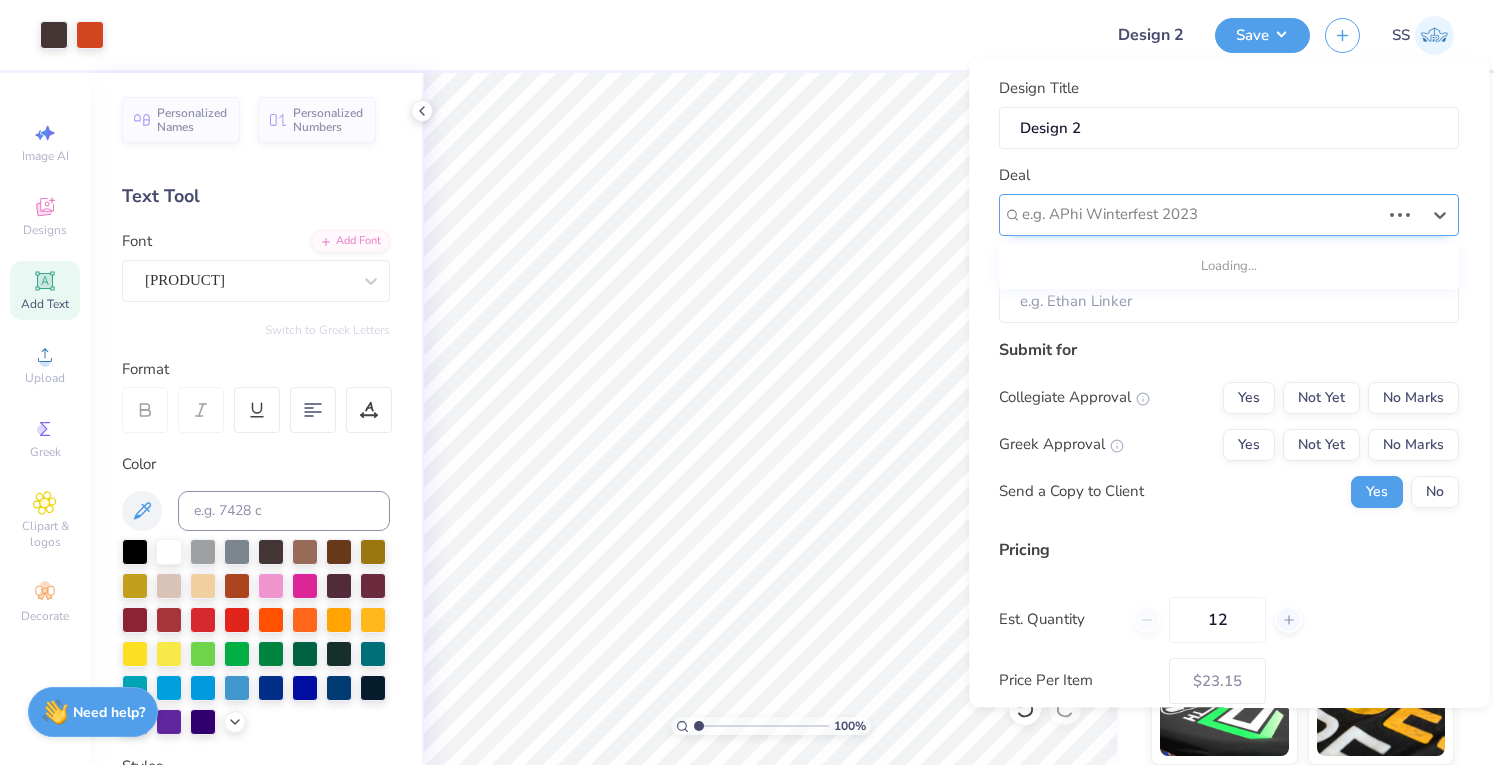 click at bounding box center (1201, 215) 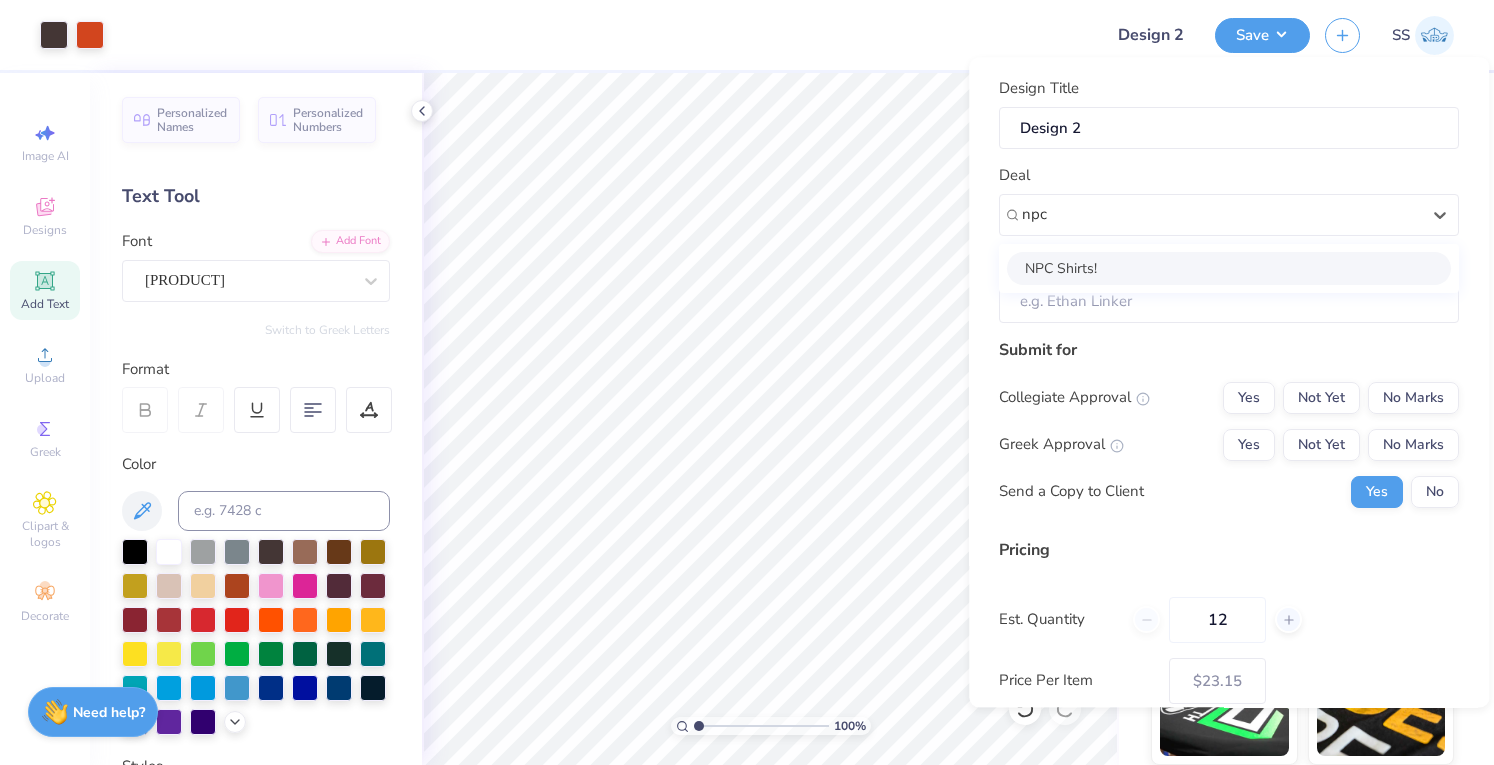 click on "NPC Shirts!" at bounding box center [1229, 268] 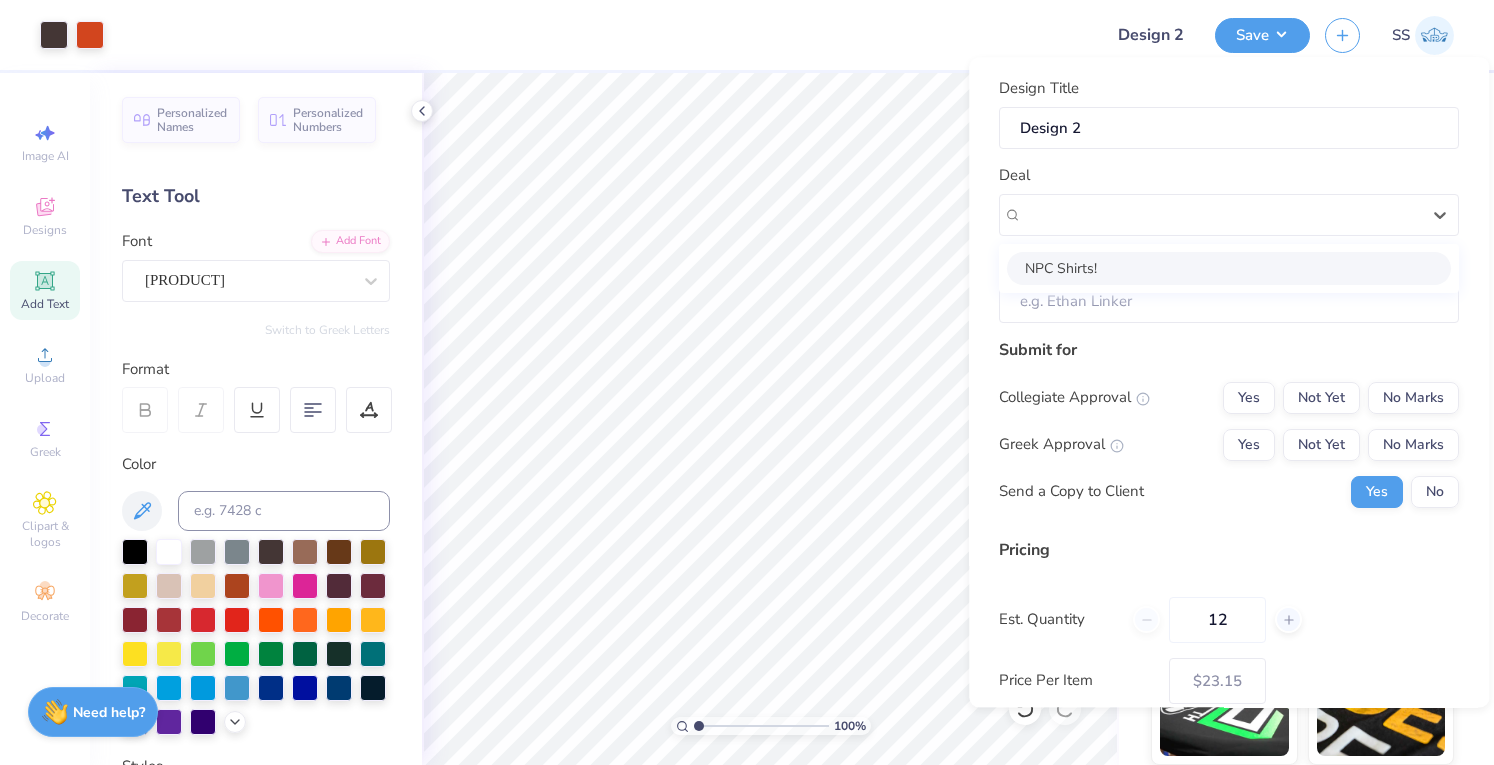 type on "Lindsey Vasquez" 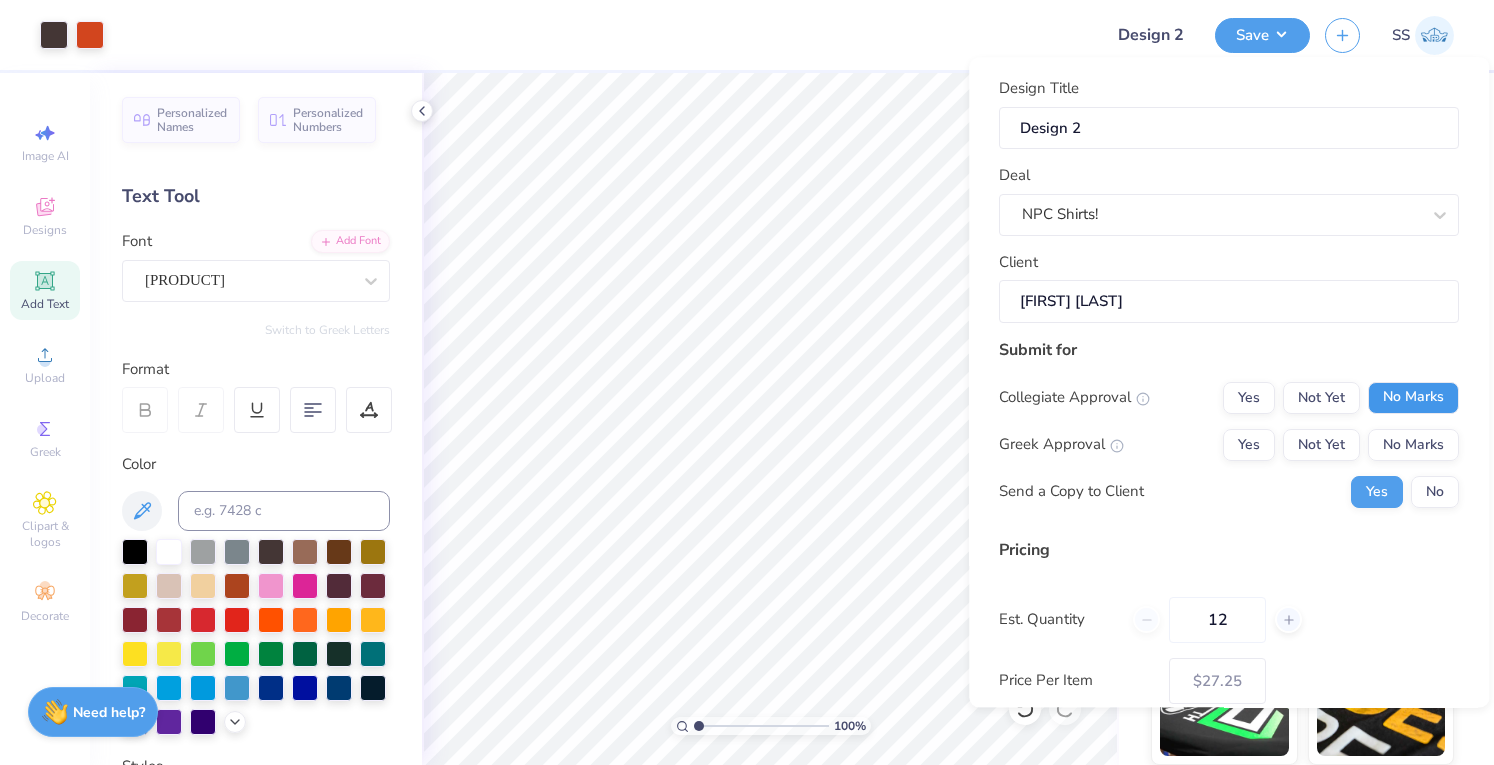 click on "No Marks" at bounding box center (1413, 398) 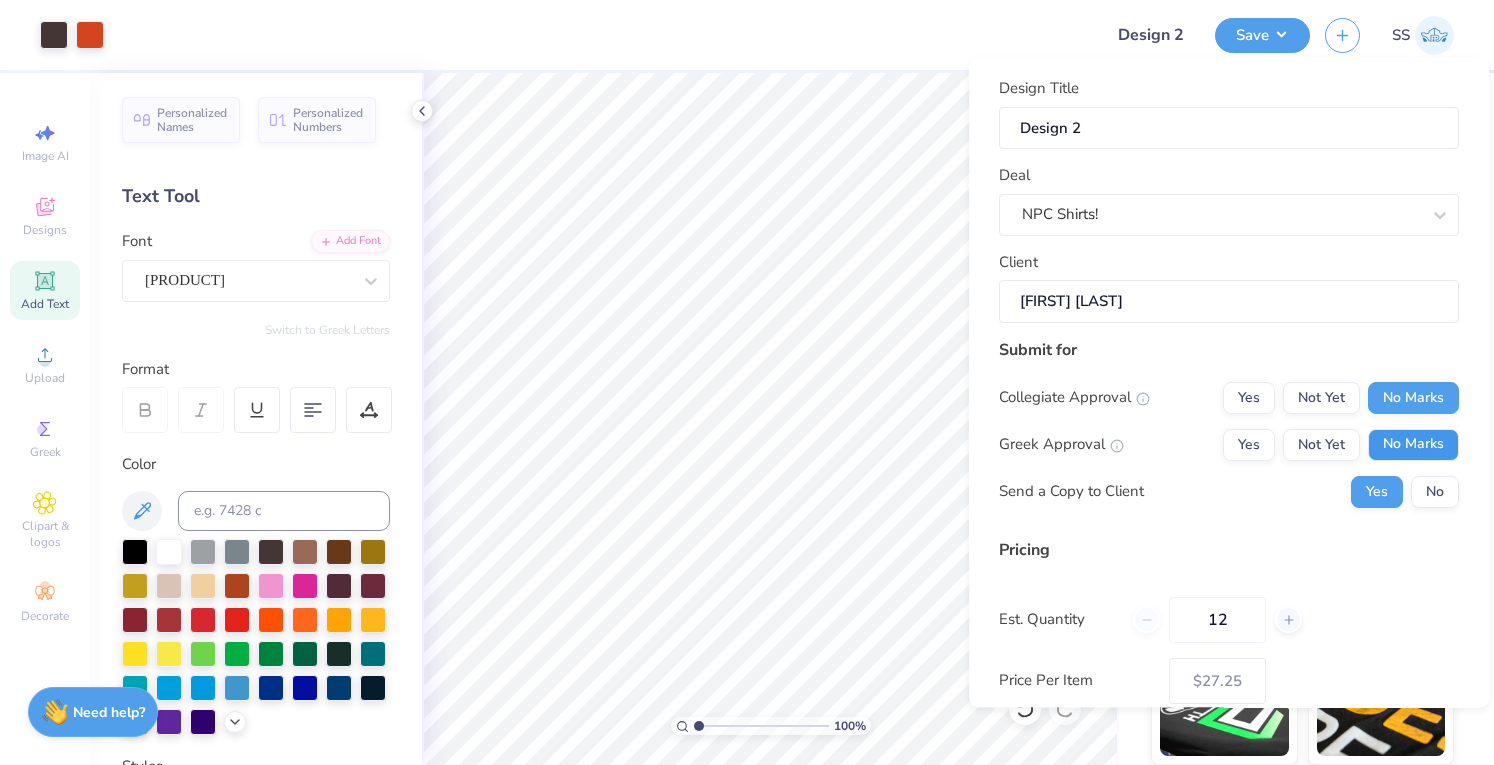 click on "No Marks" at bounding box center [1413, 445] 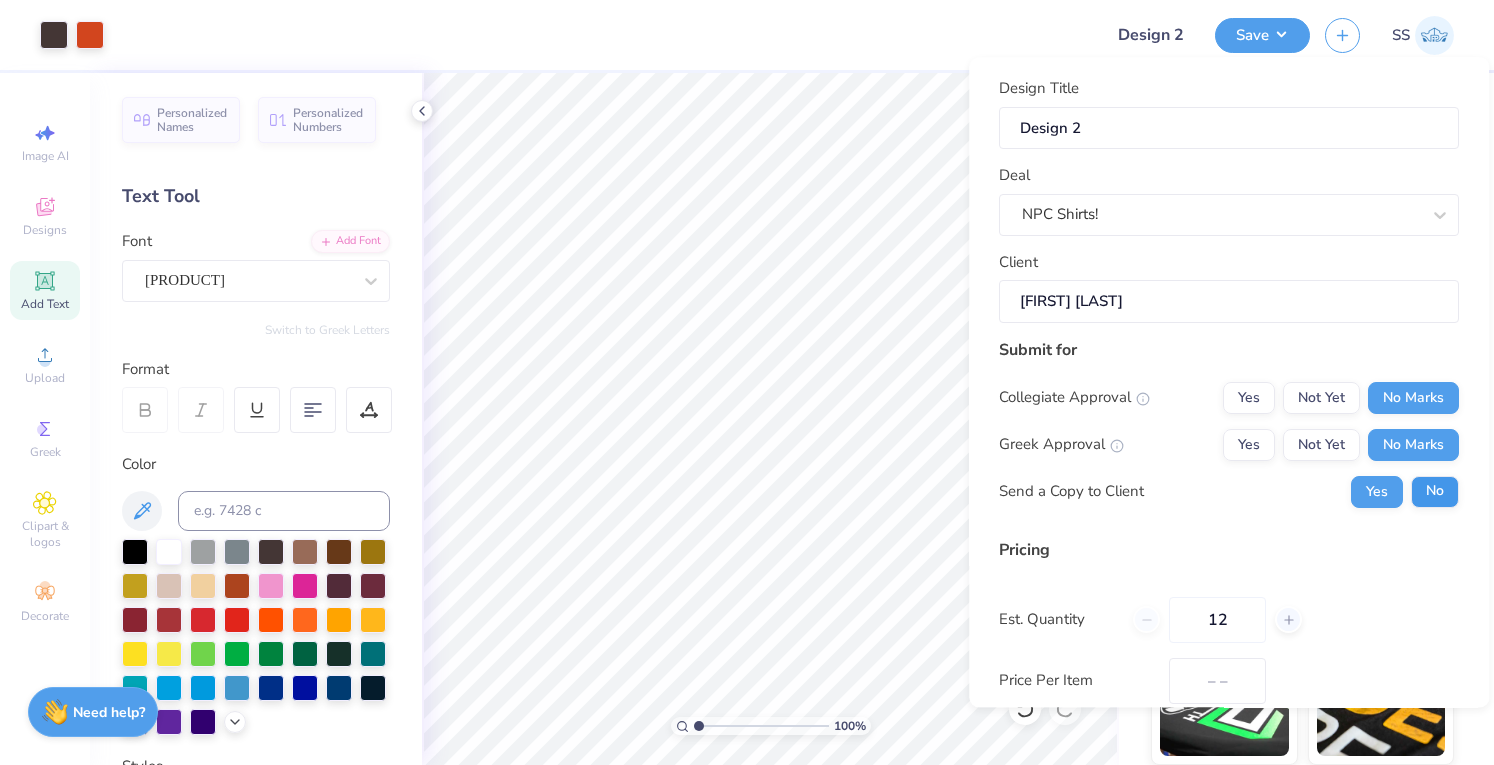 type on "$23.15" 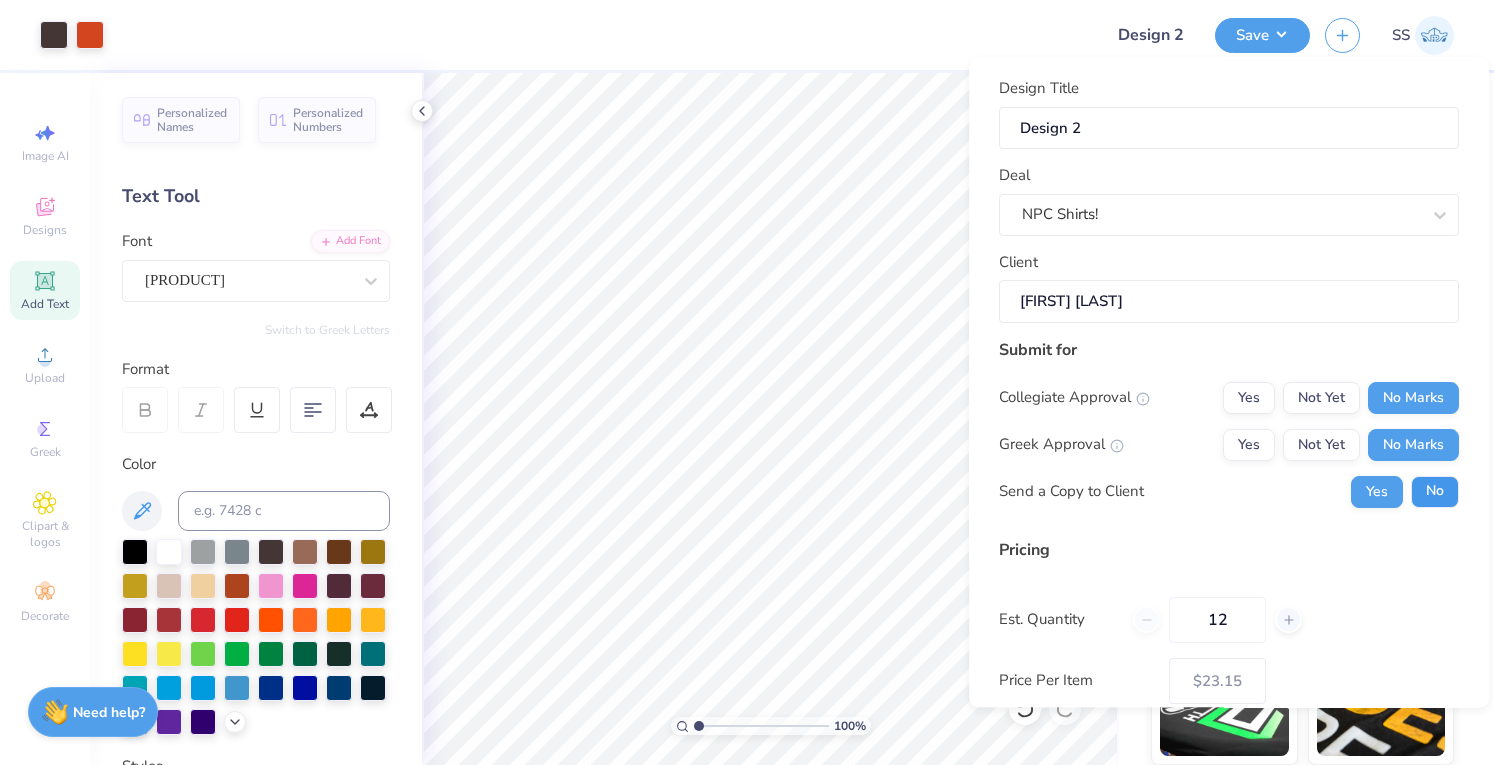 click on "No" at bounding box center [1435, 492] 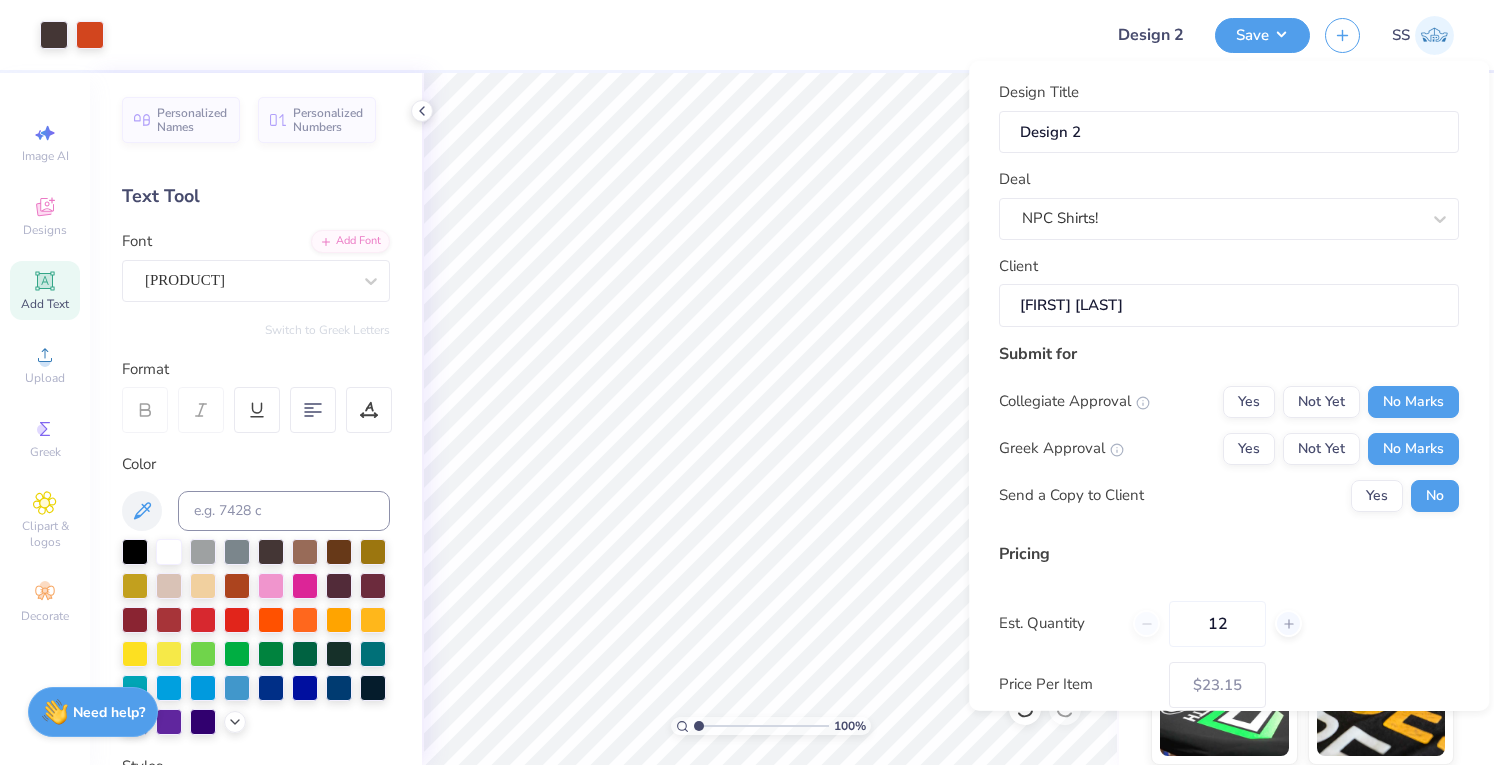 scroll, scrollTop: 152, scrollLeft: 0, axis: vertical 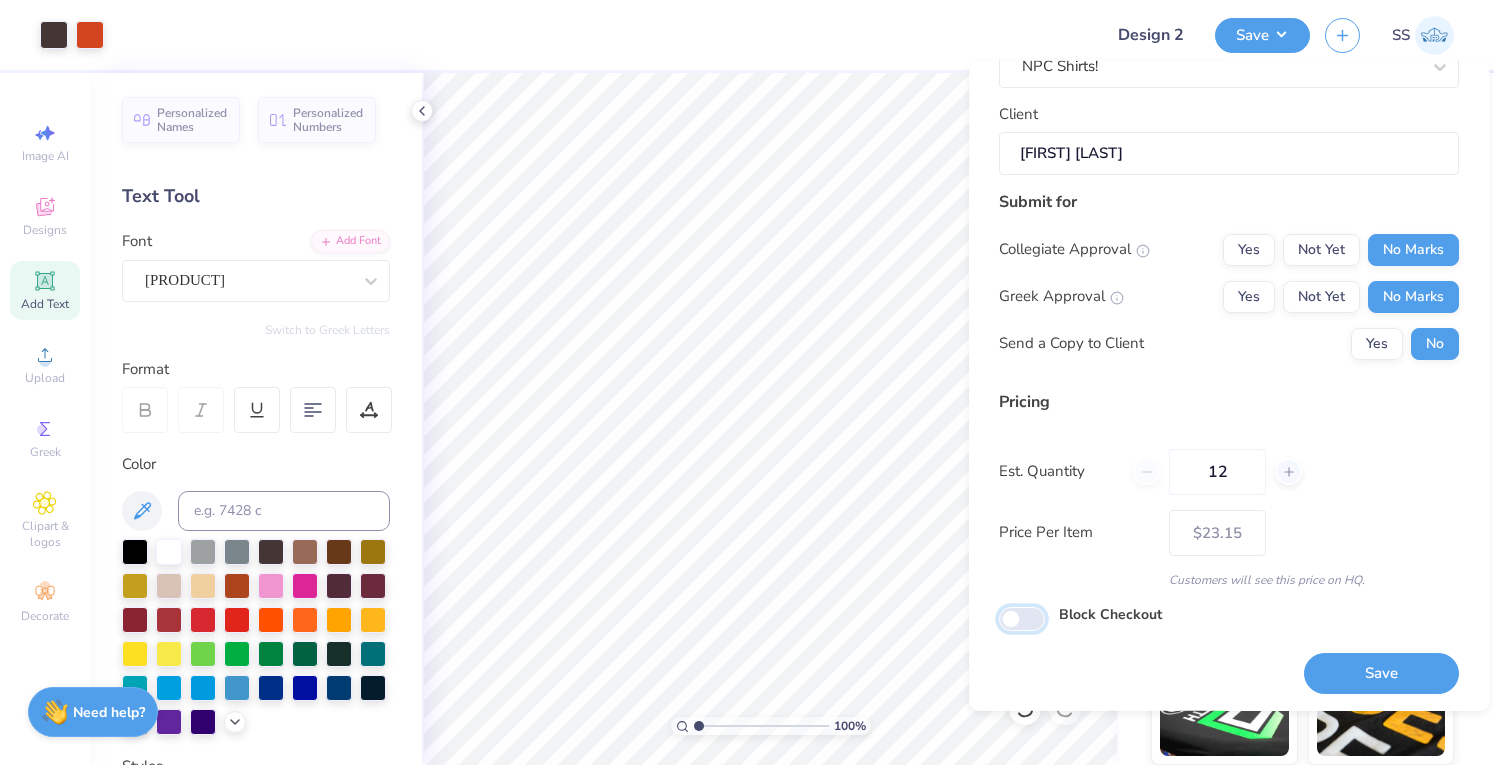 click on "Block Checkout" at bounding box center [1022, 618] 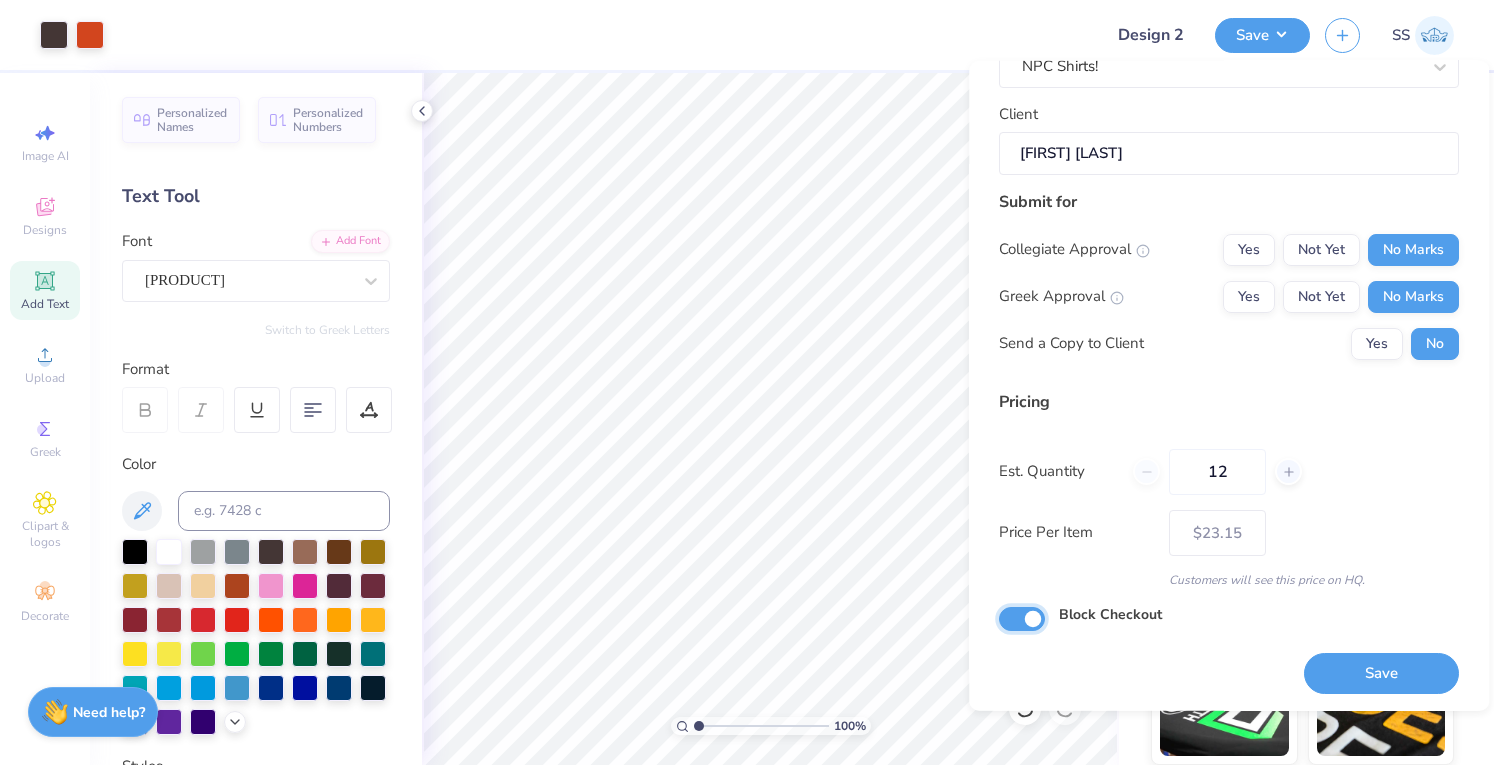 checkbox on "true" 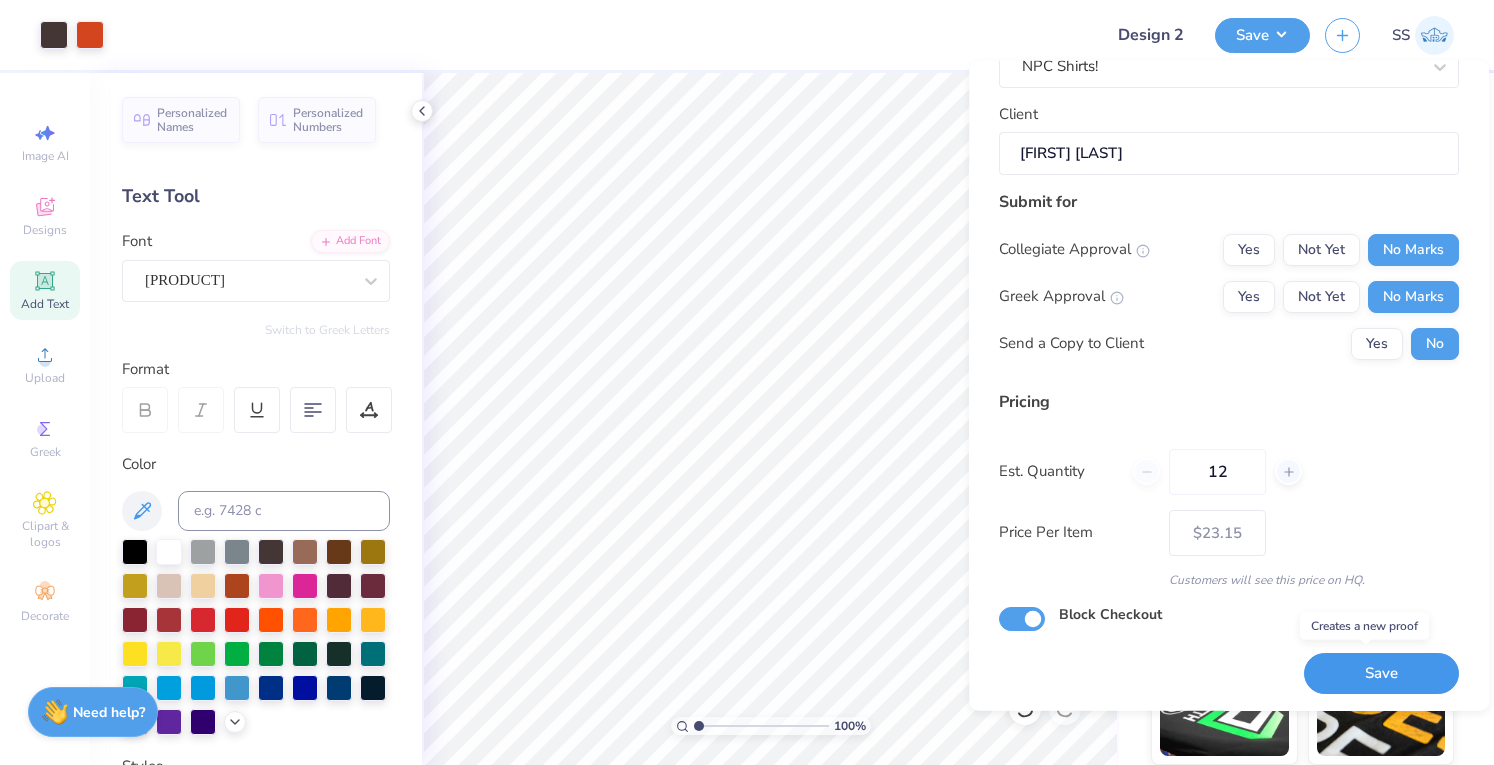 click on "Save" at bounding box center (1381, 673) 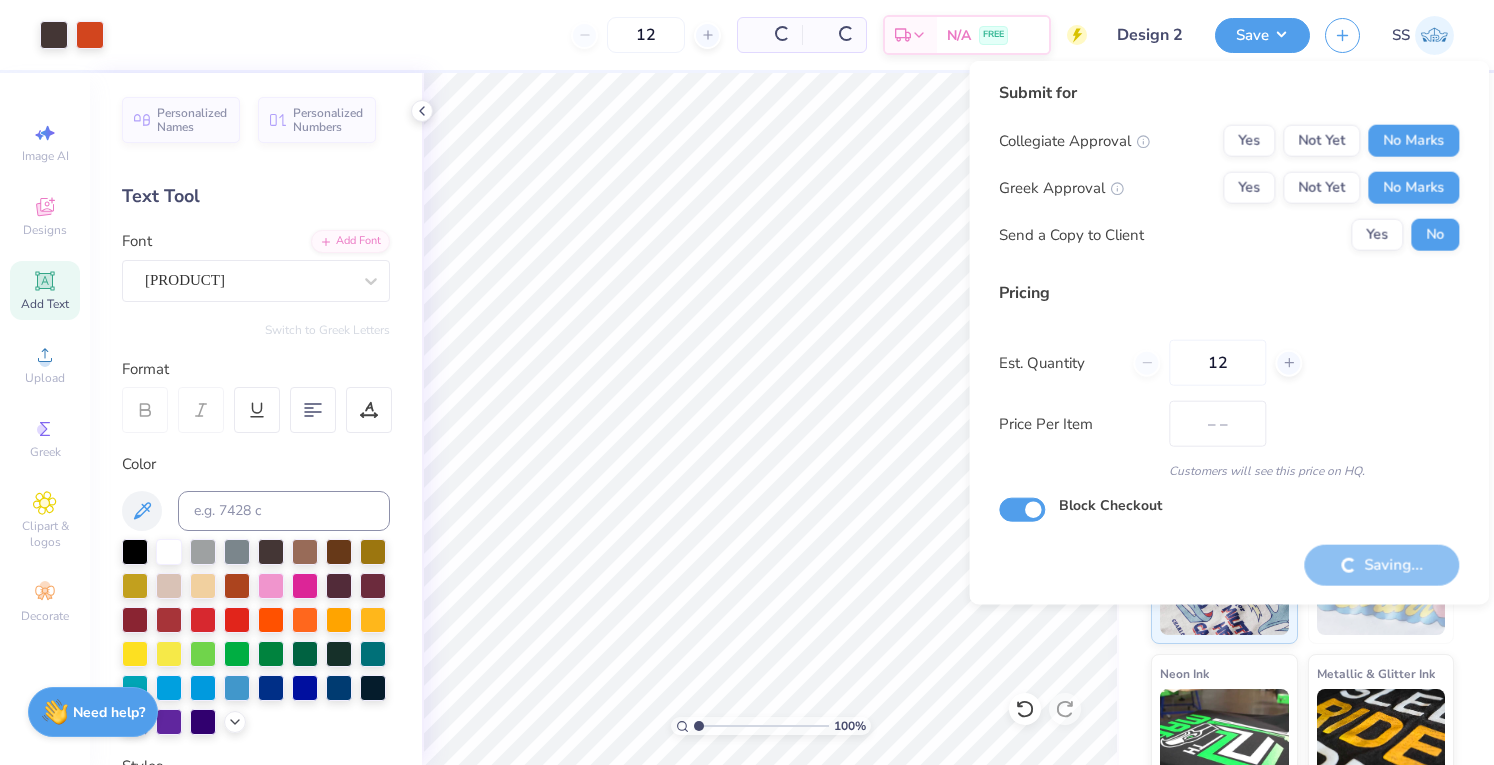 type on "$23.15" 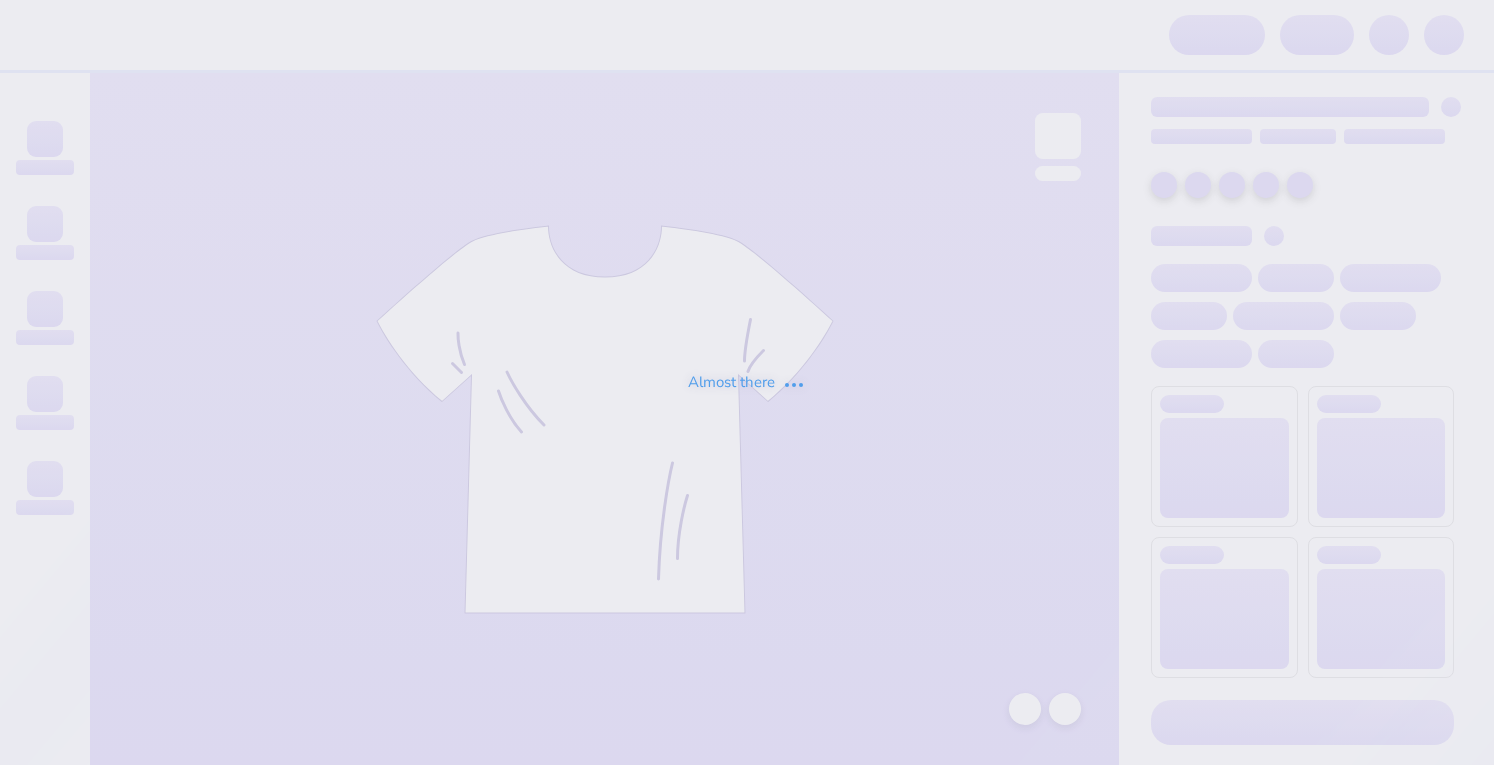 scroll, scrollTop: 0, scrollLeft: 0, axis: both 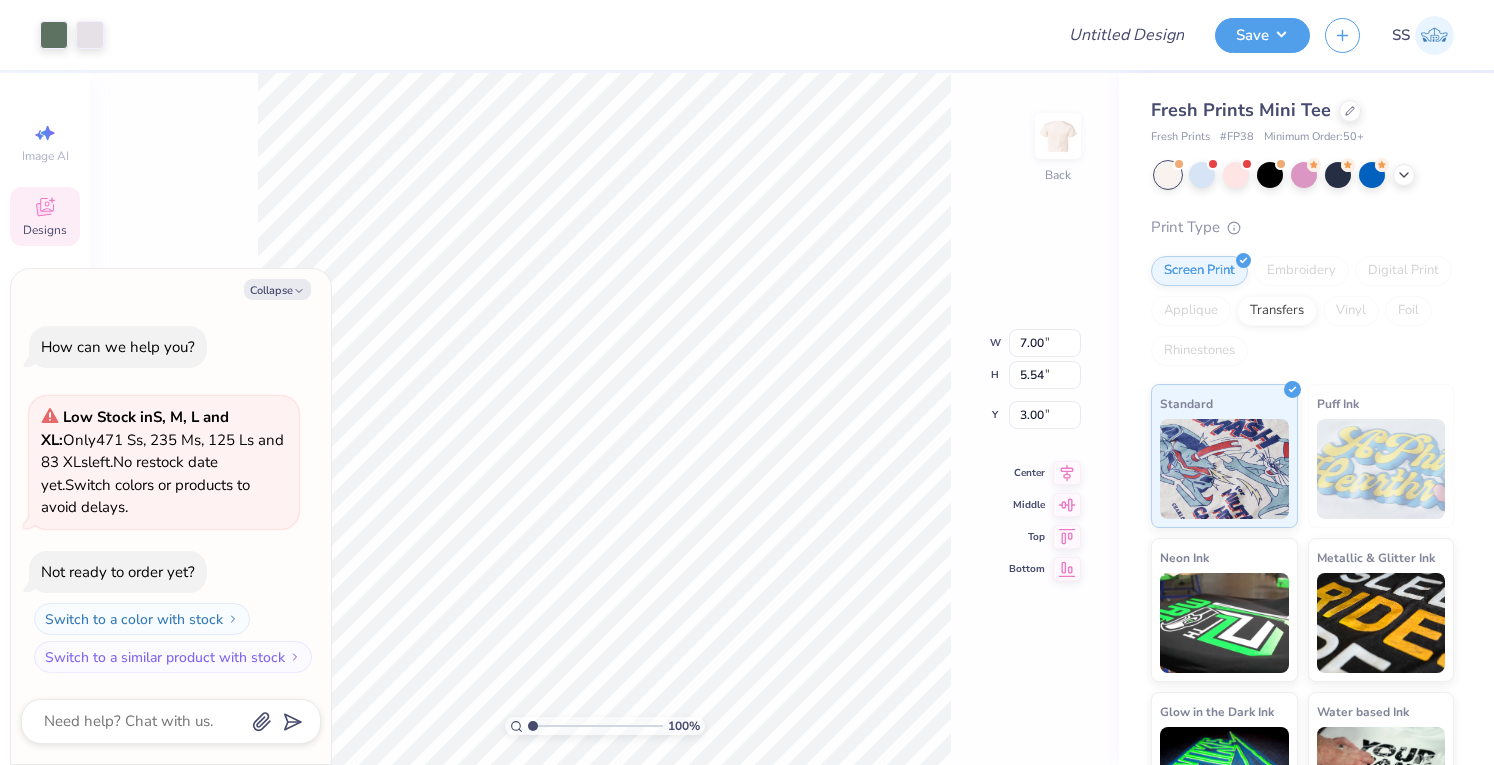 type on "x" 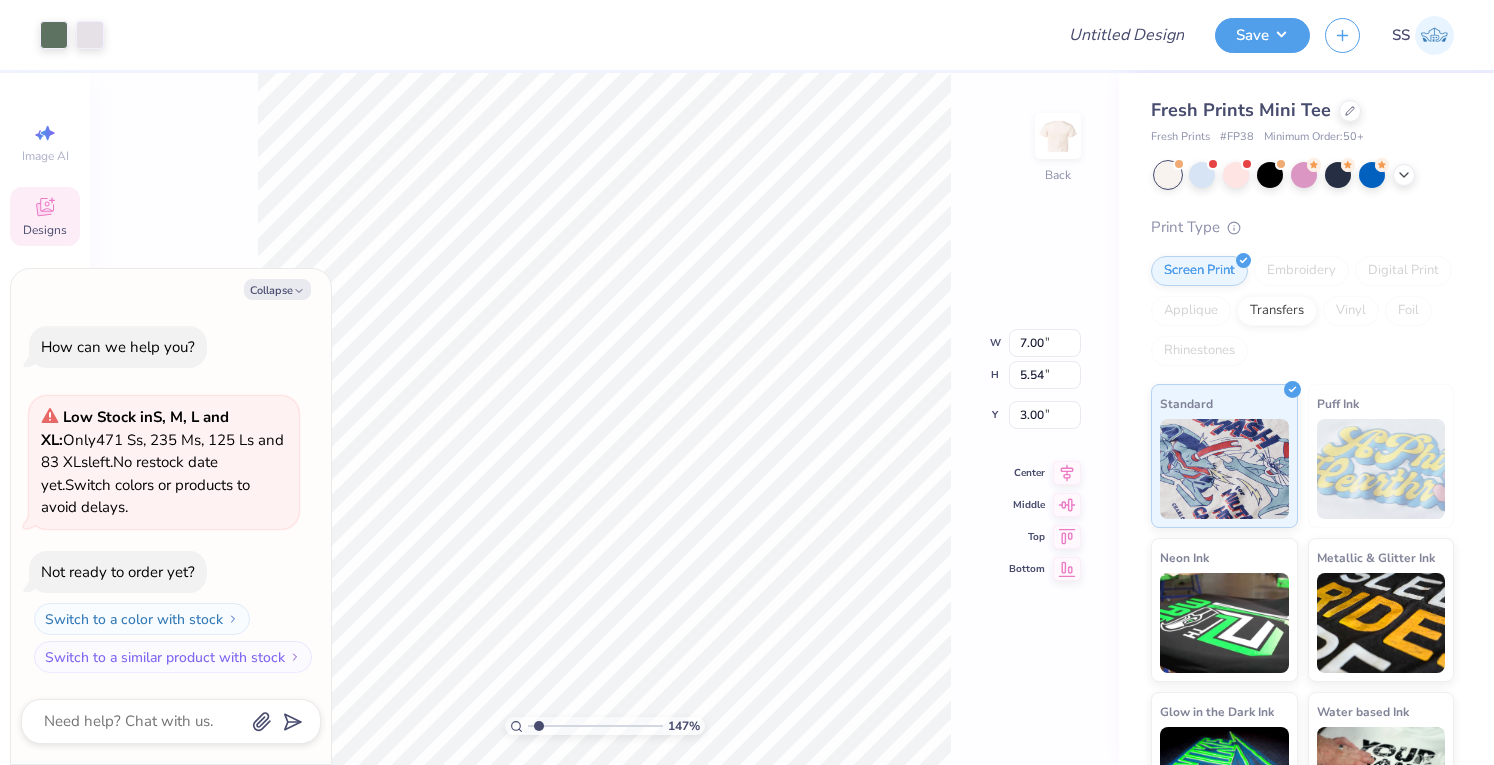 type on "1.47435624066251" 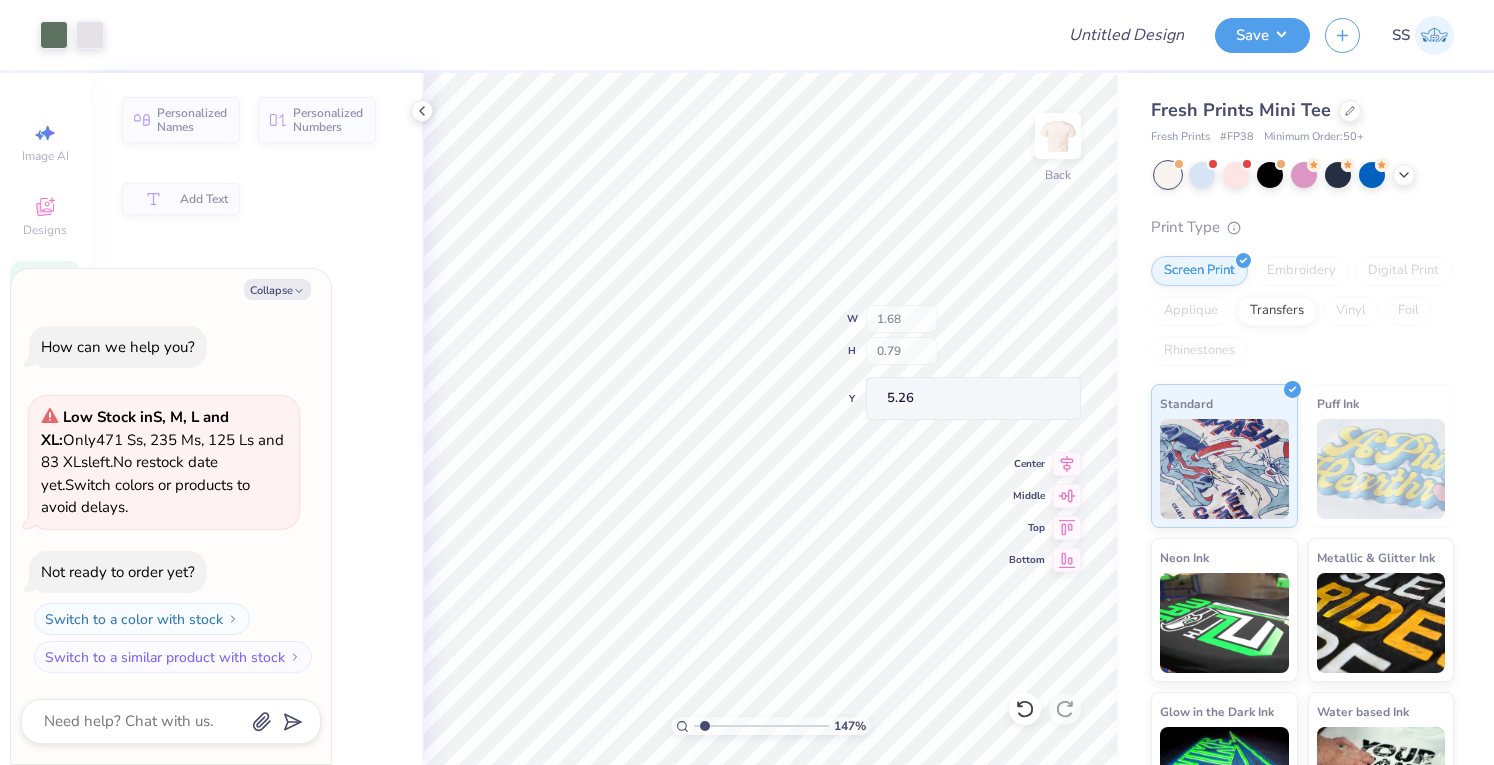 type on "1.47435624066251" 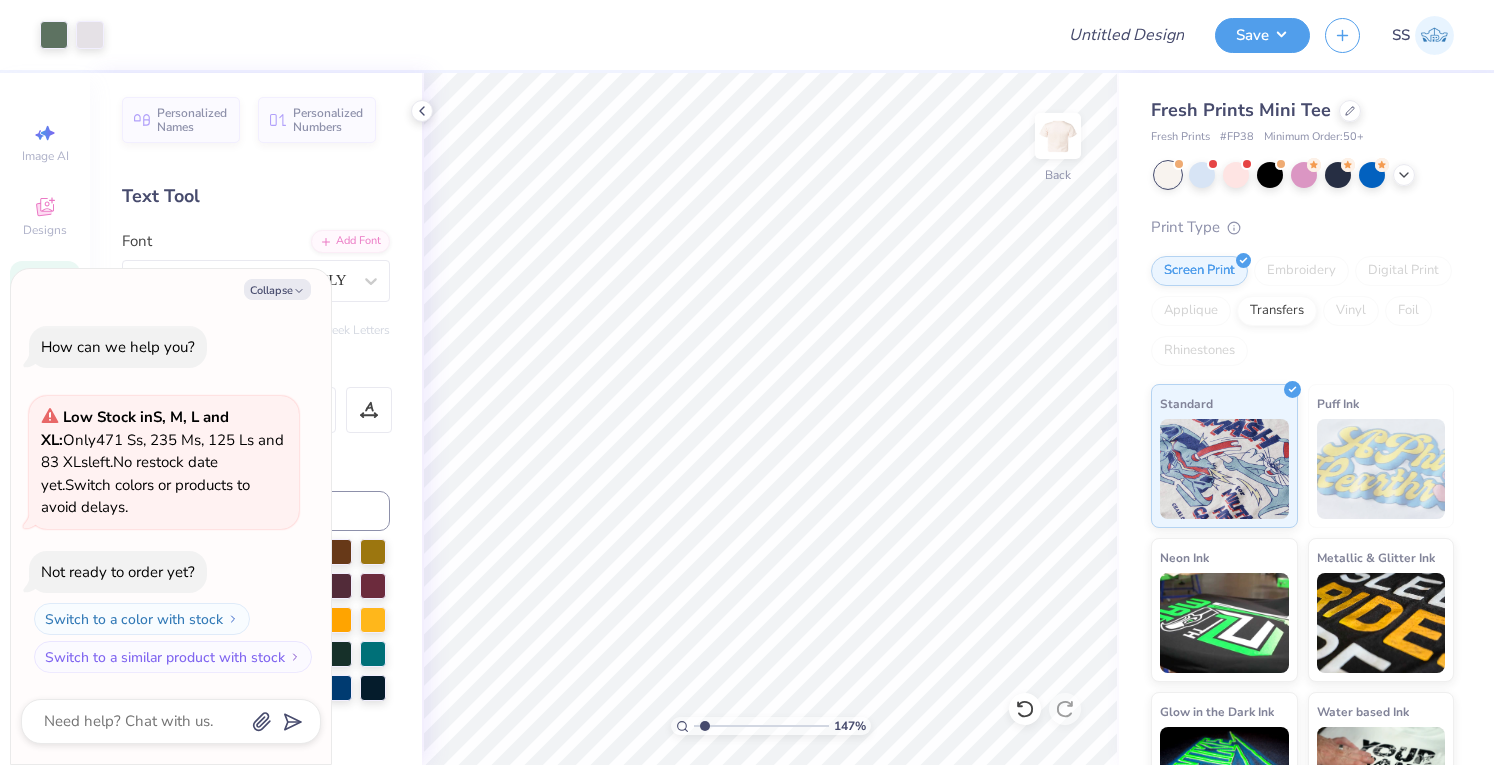 type on "1.47435624066251" 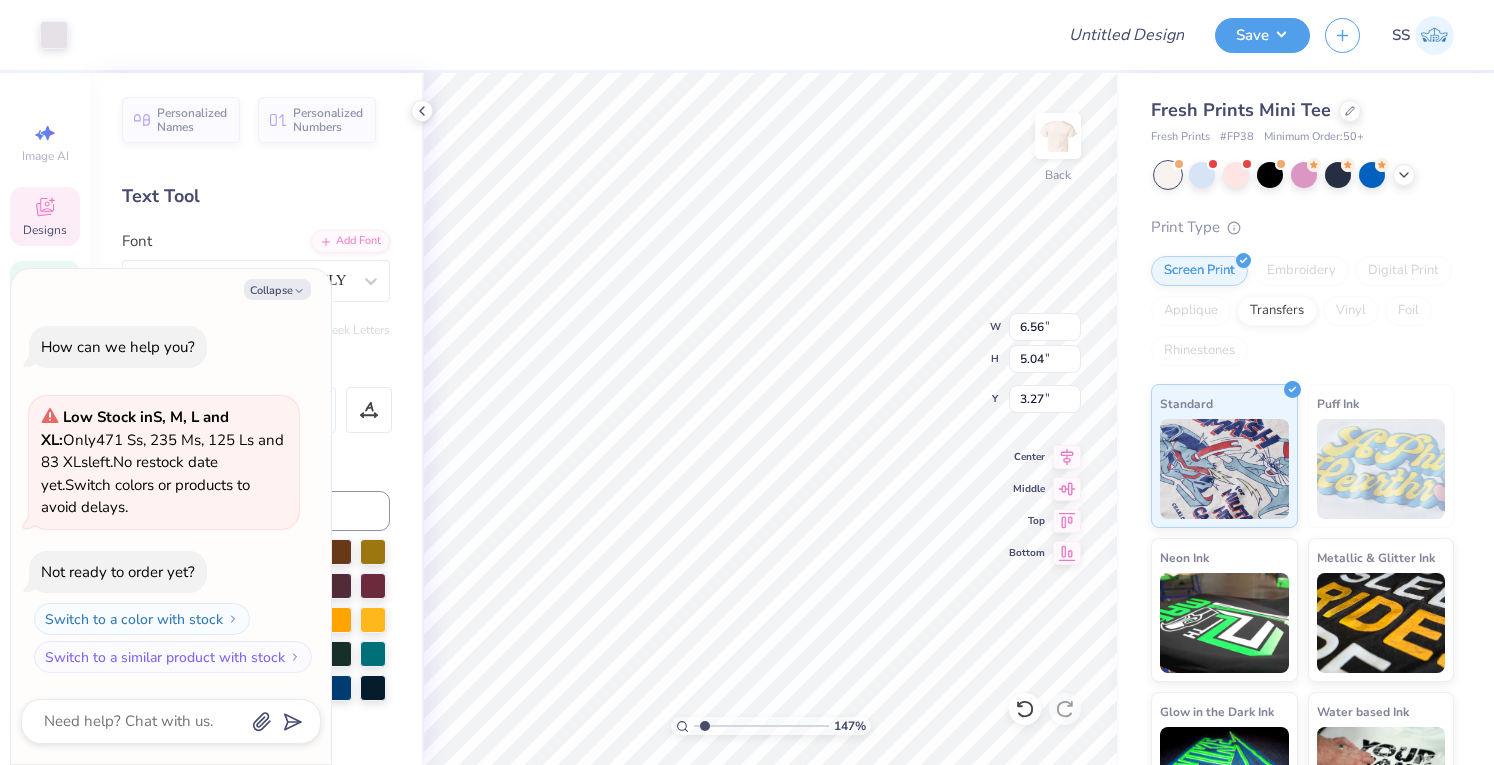 type on "1.47435624066251" 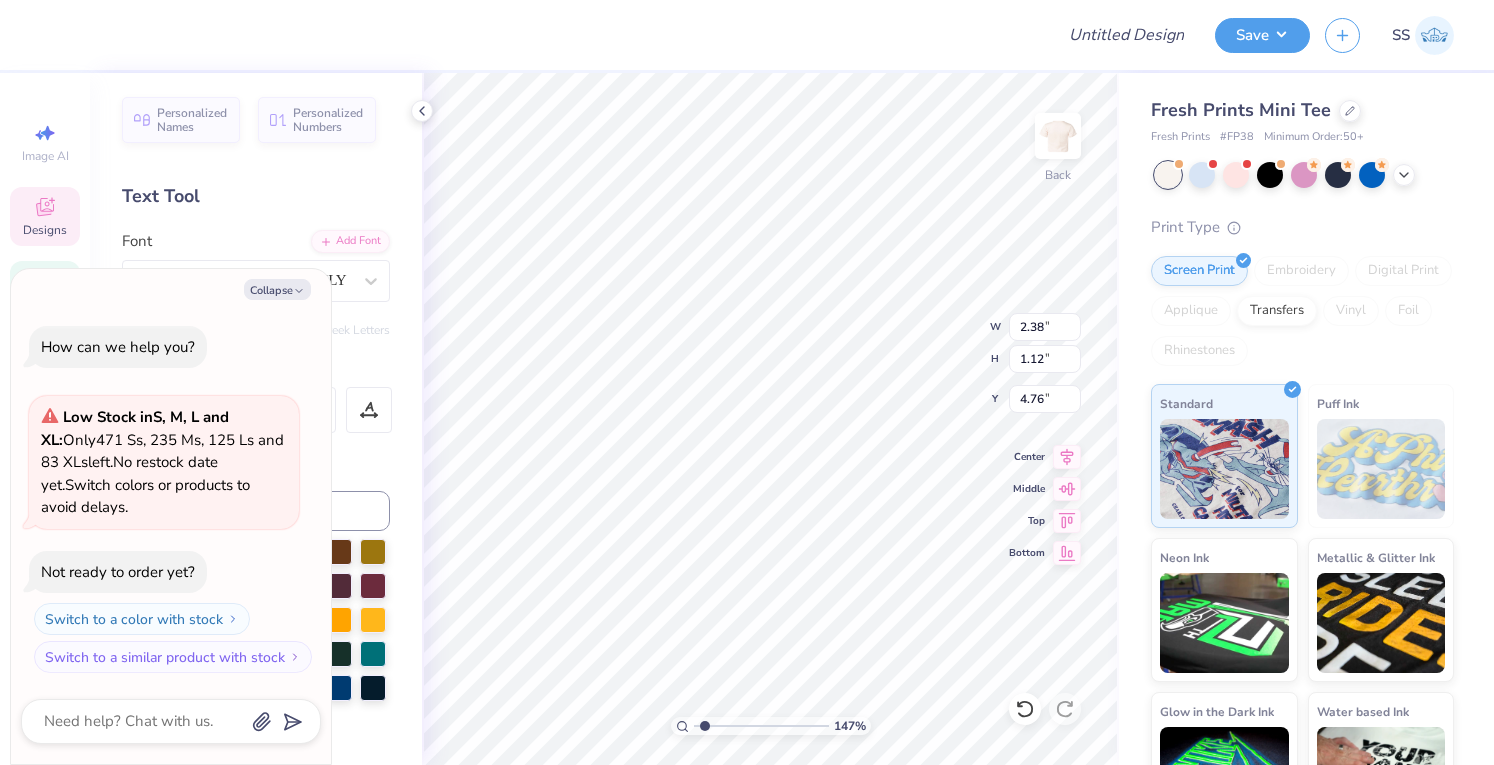 type on "1.47435624066251" 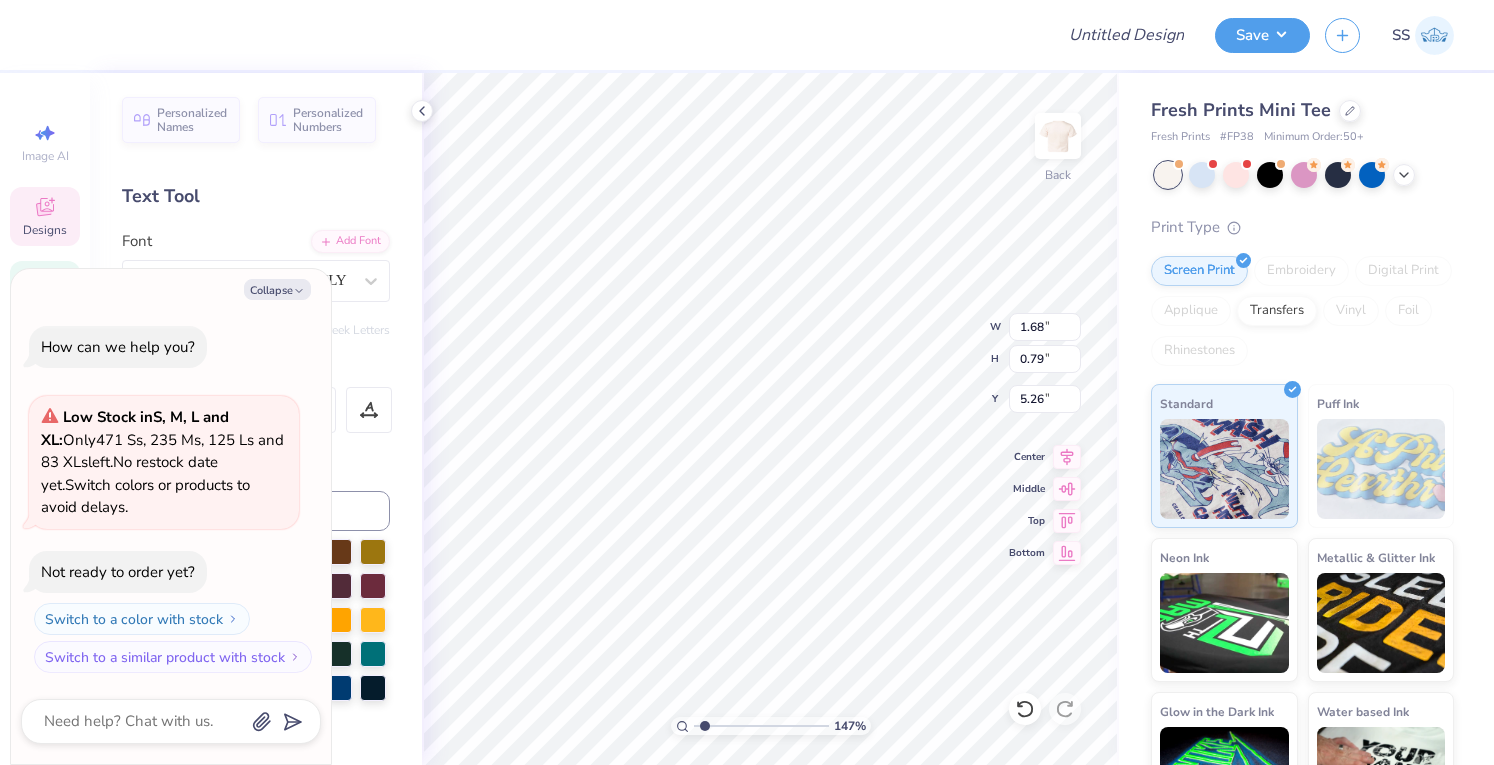type on "1.47435624066251" 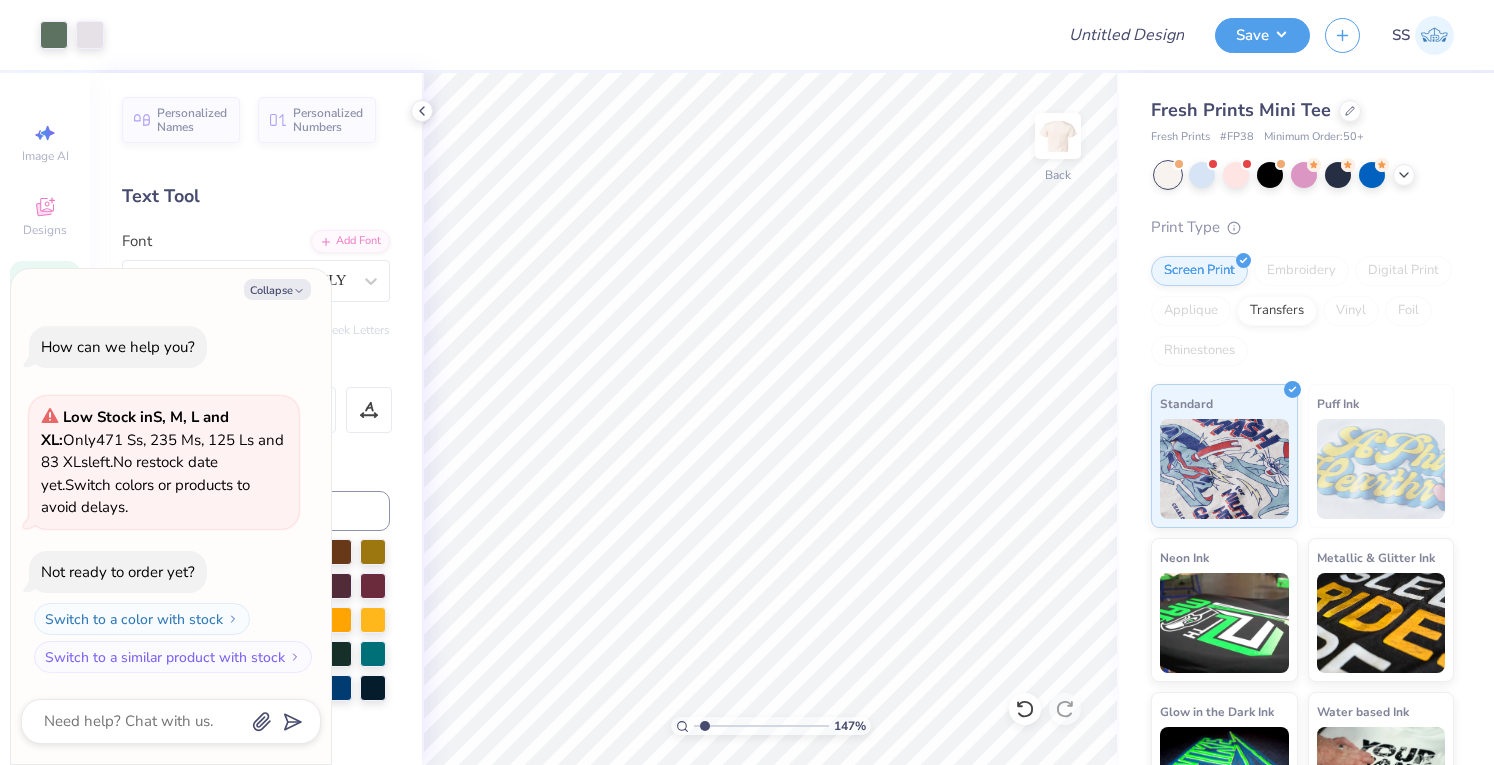 type on "1.47435624066251" 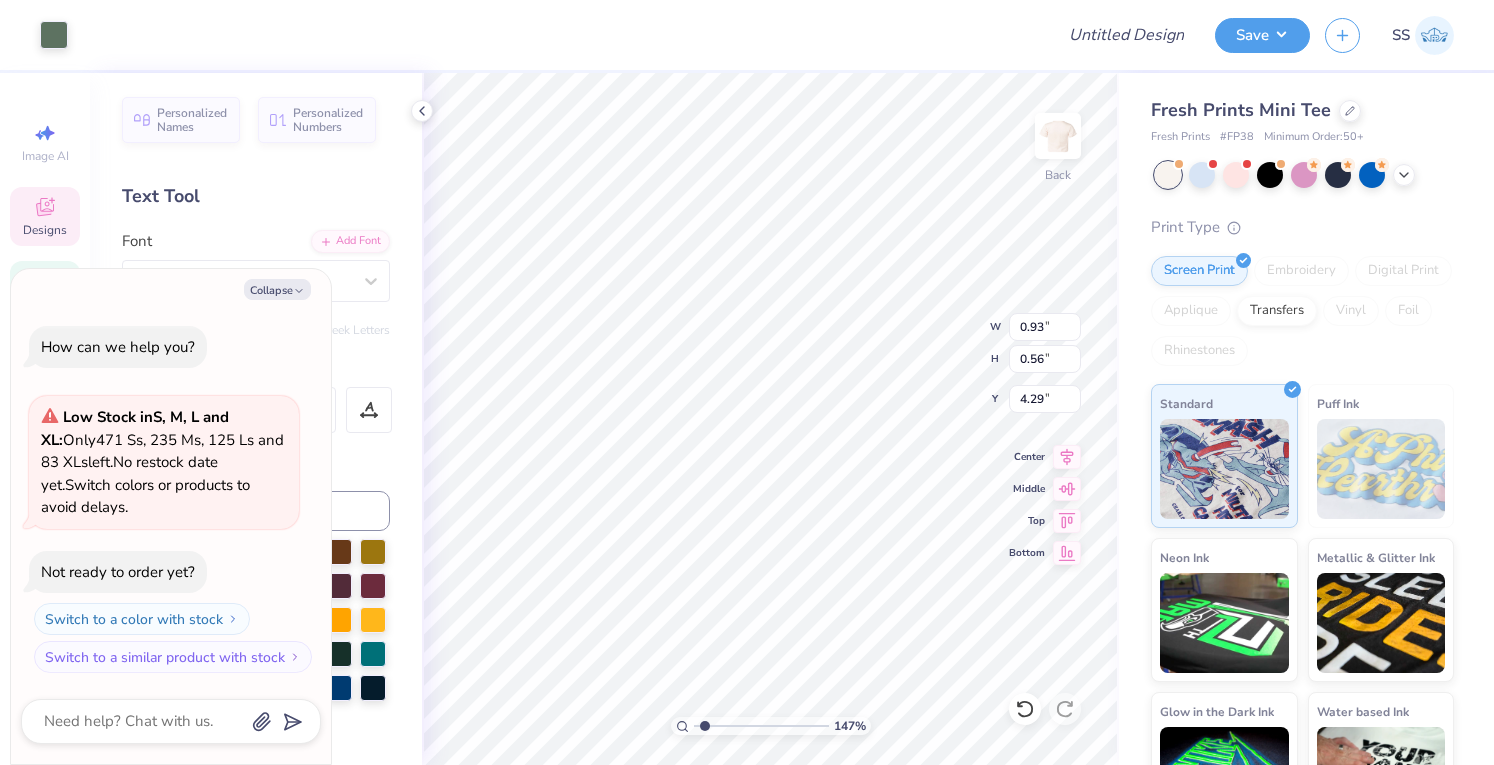 type on "1.47435624066251" 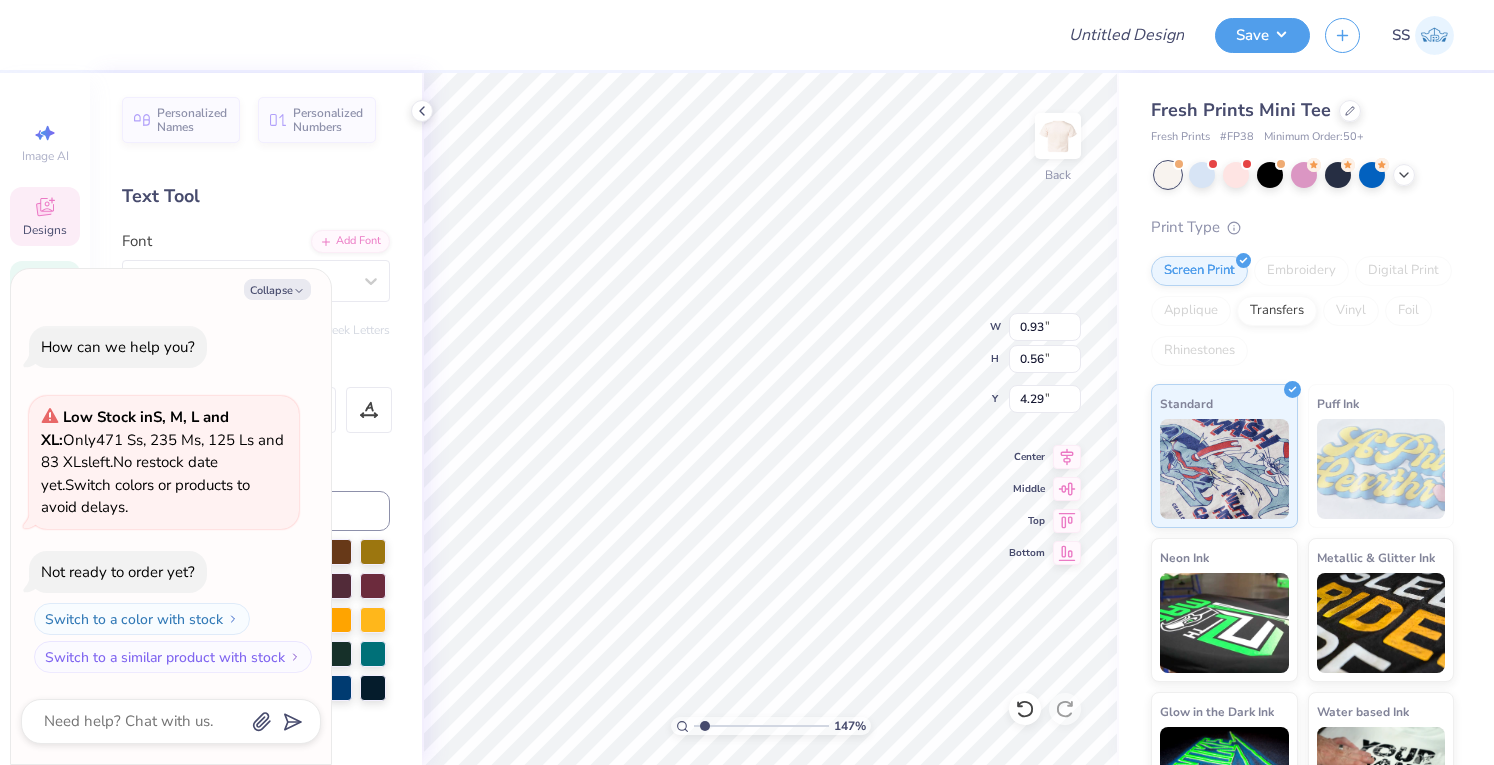 type on "1.47435624066251" 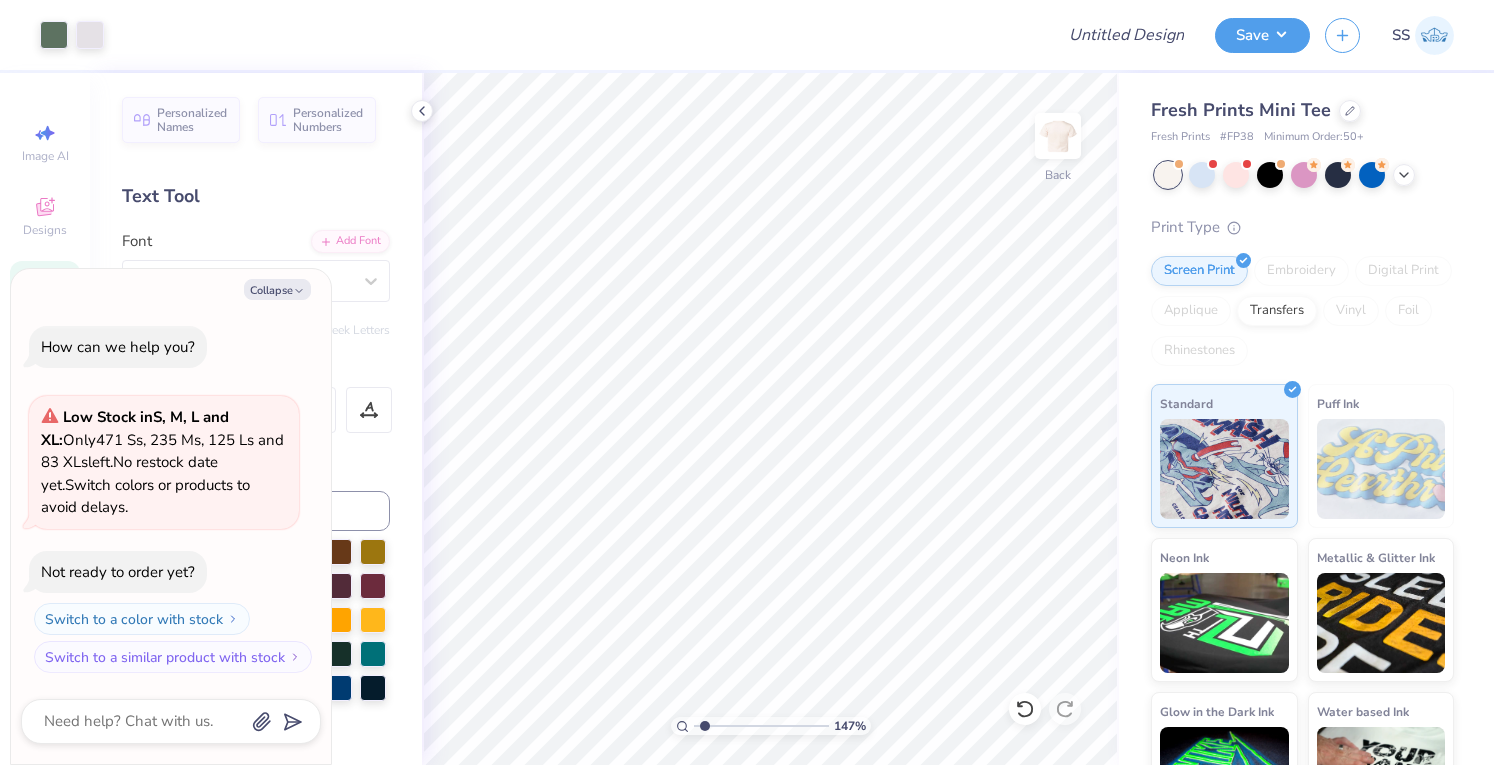 type on "1.47435624066251" 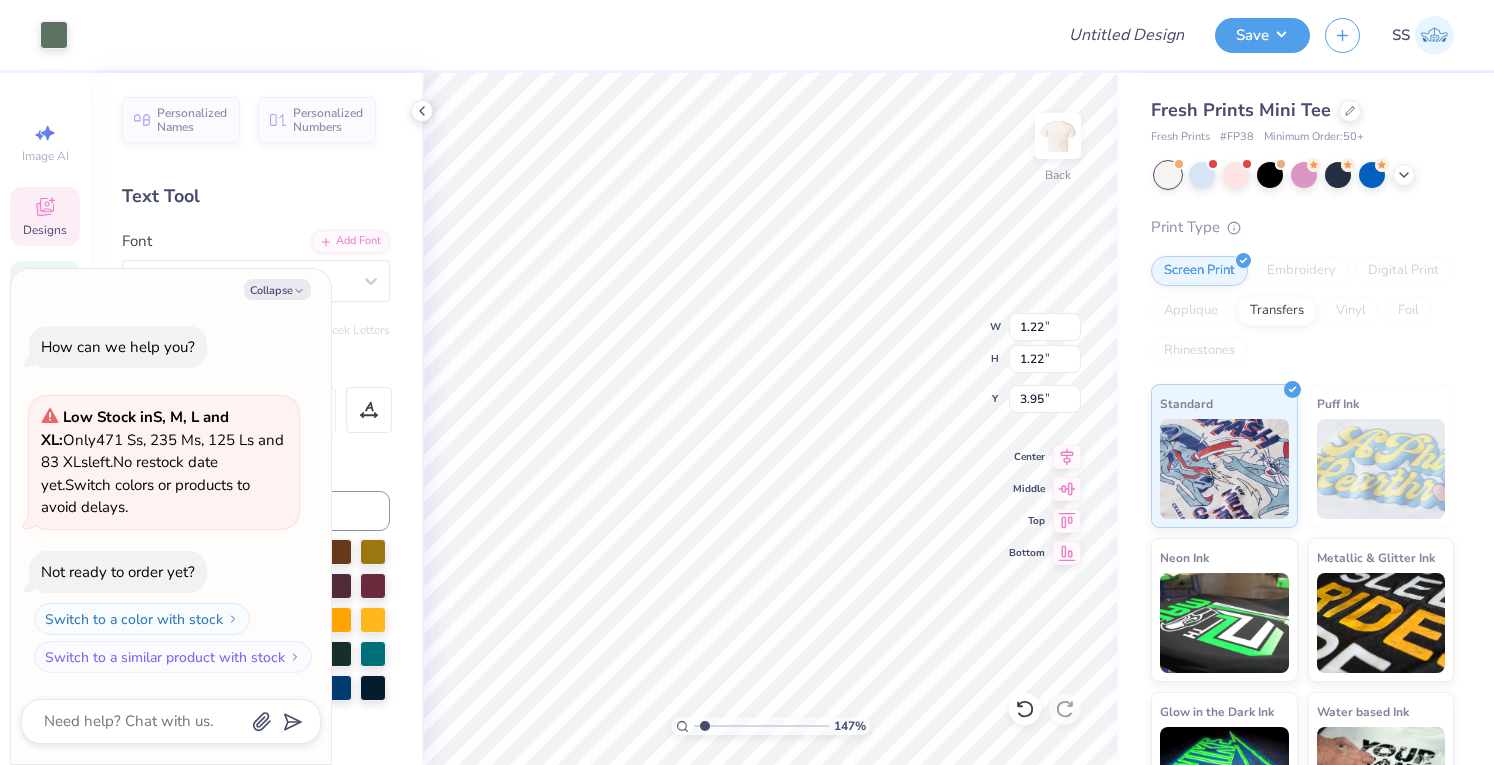 type on "1.47435624066251" 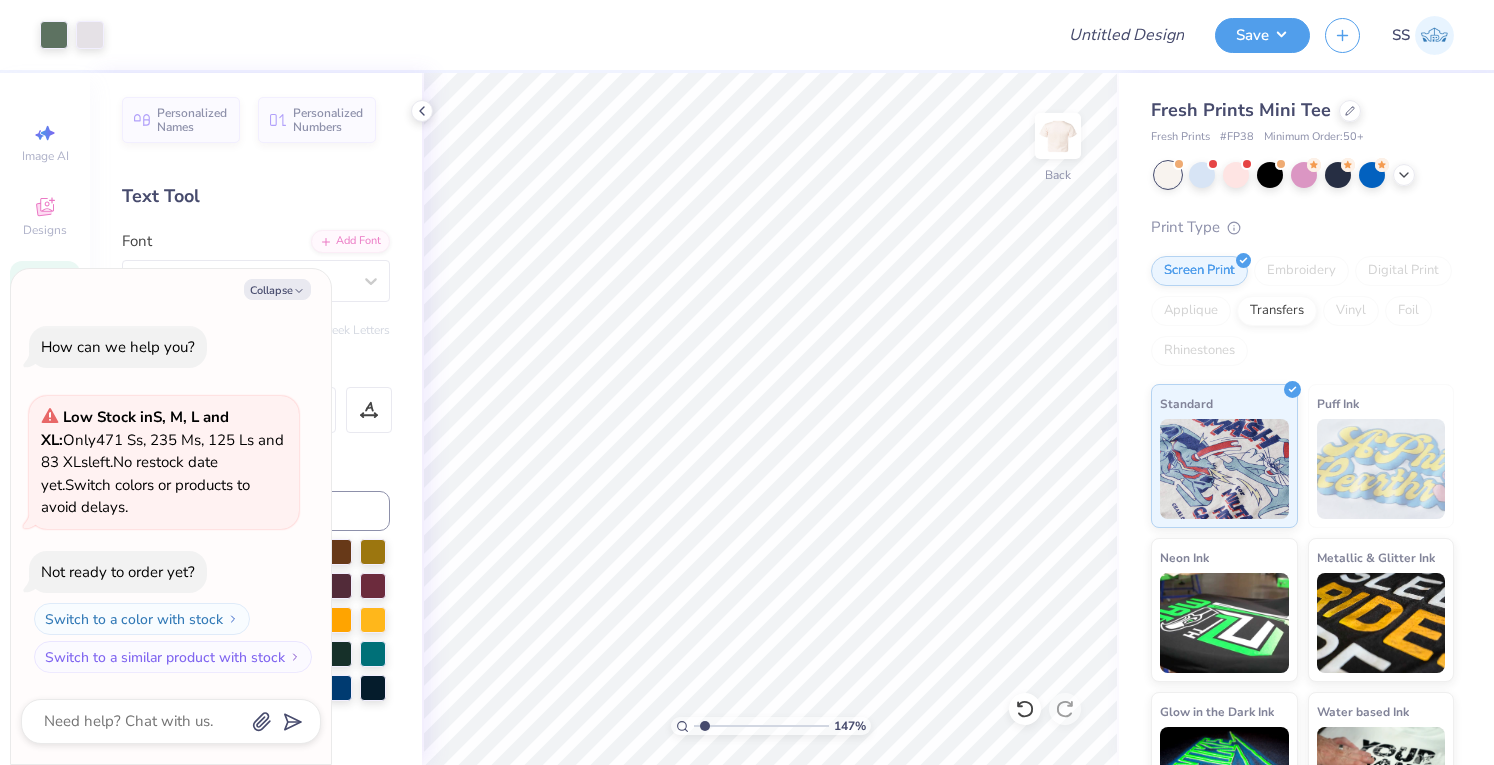 type on "1.47435624066251" 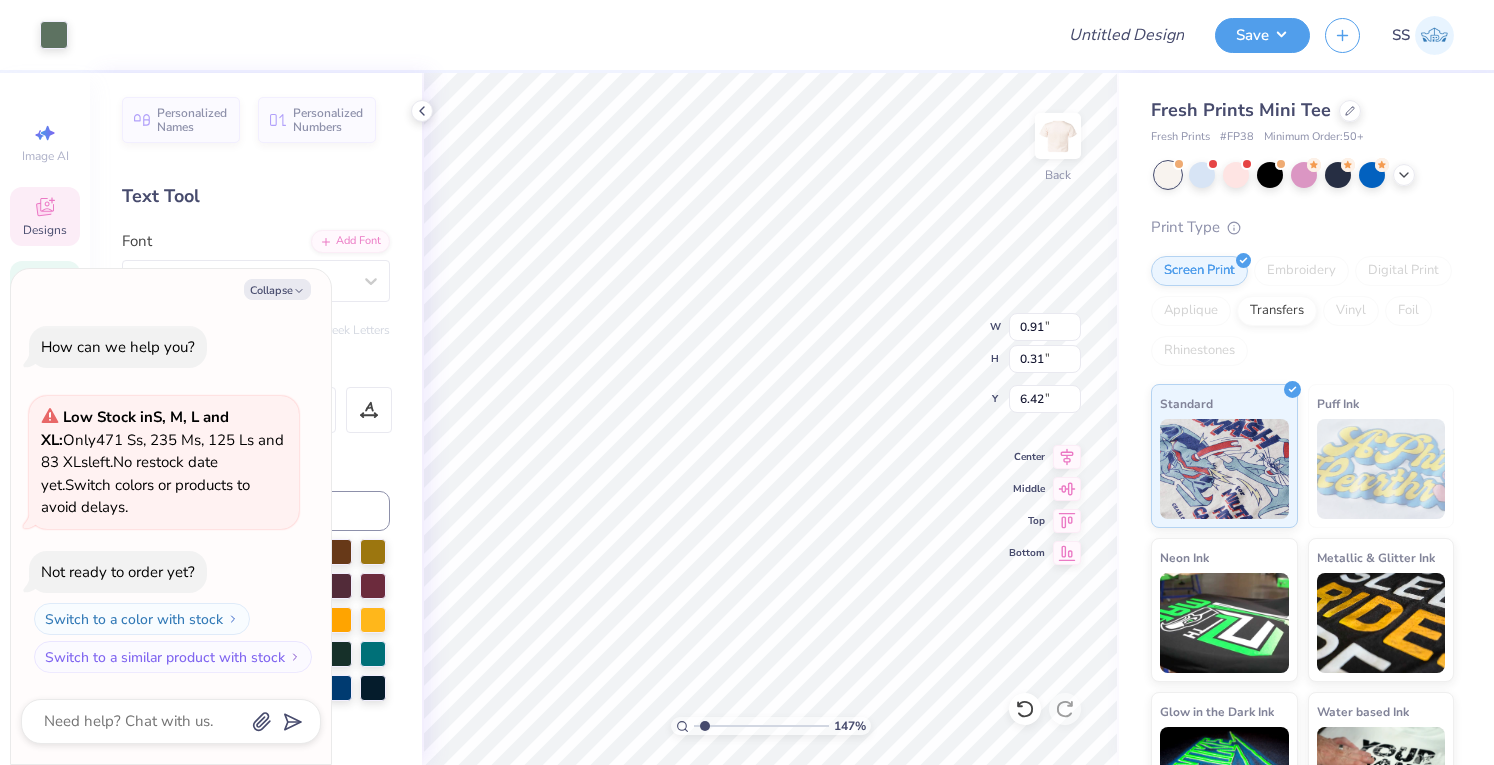 type on "1.47435624066251" 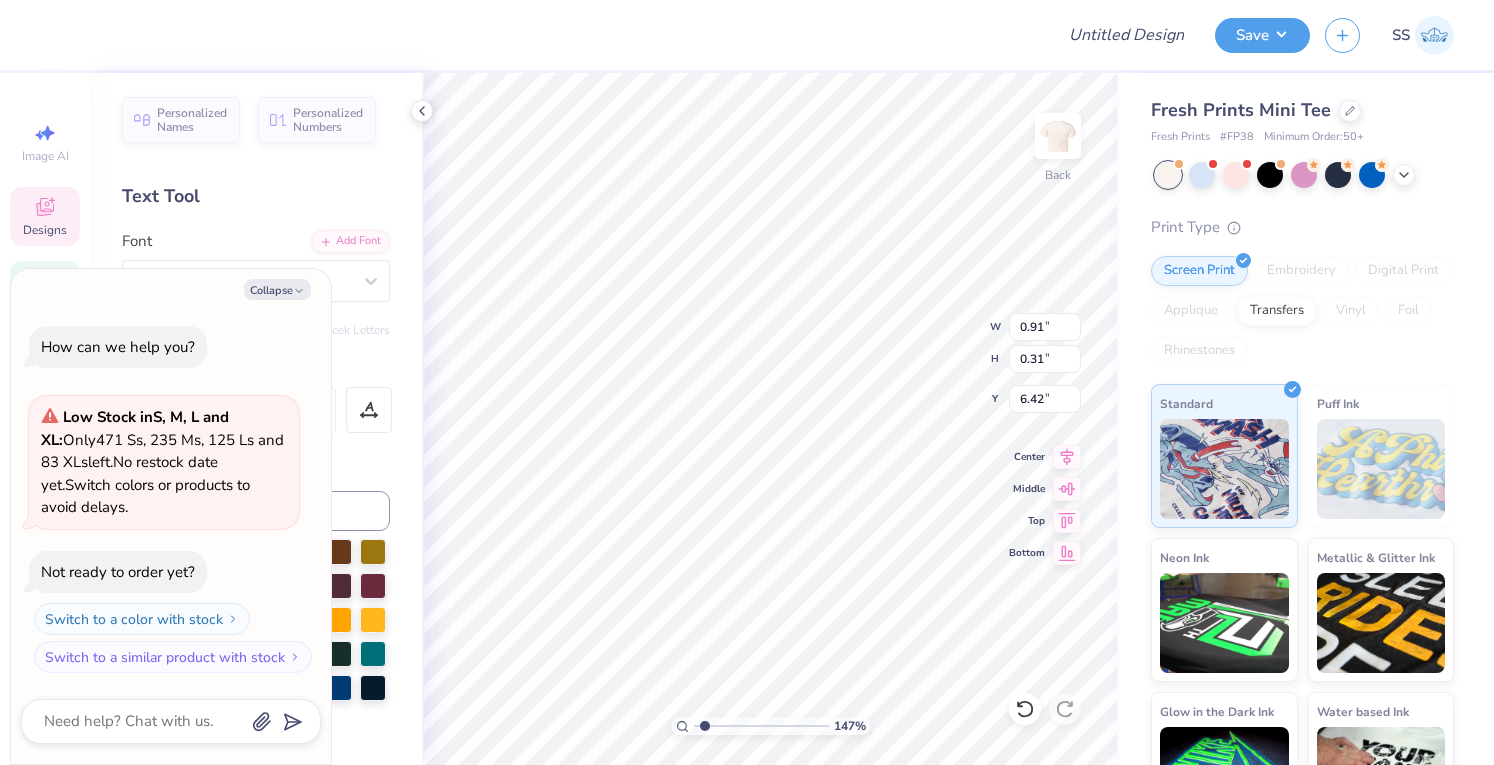 scroll, scrollTop: 16, scrollLeft: 2, axis: both 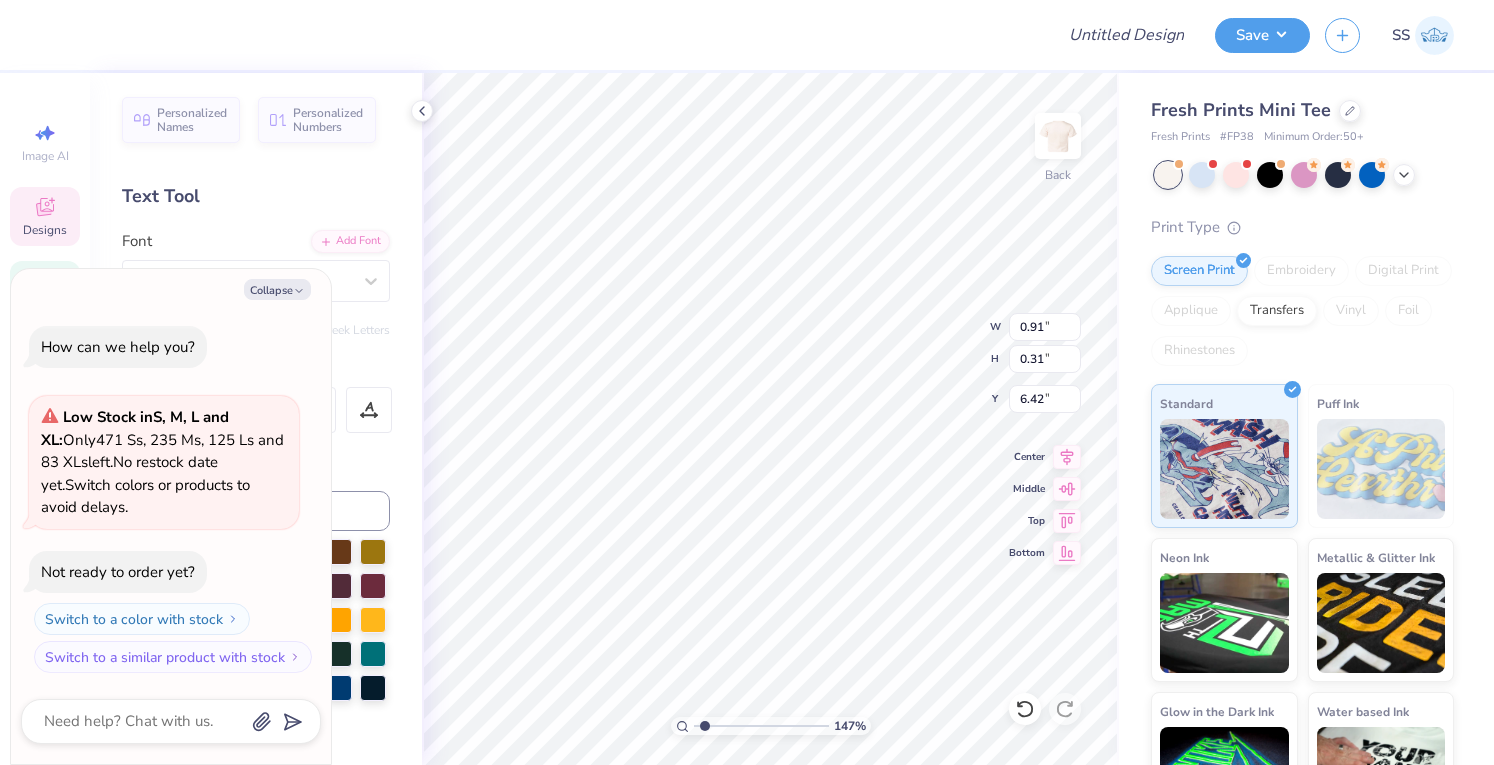 type on "1.47435624066251" 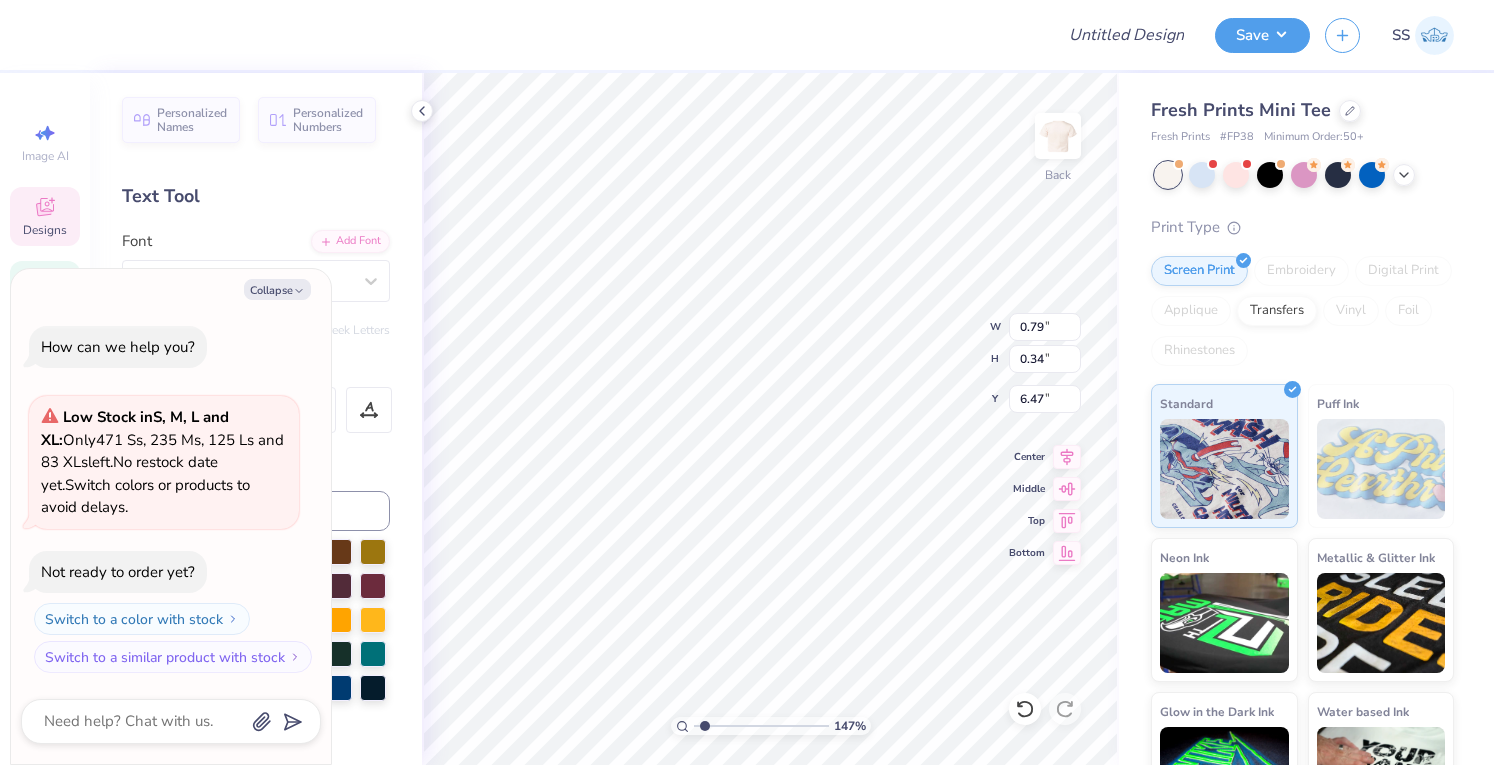 scroll, scrollTop: 16, scrollLeft: 2, axis: both 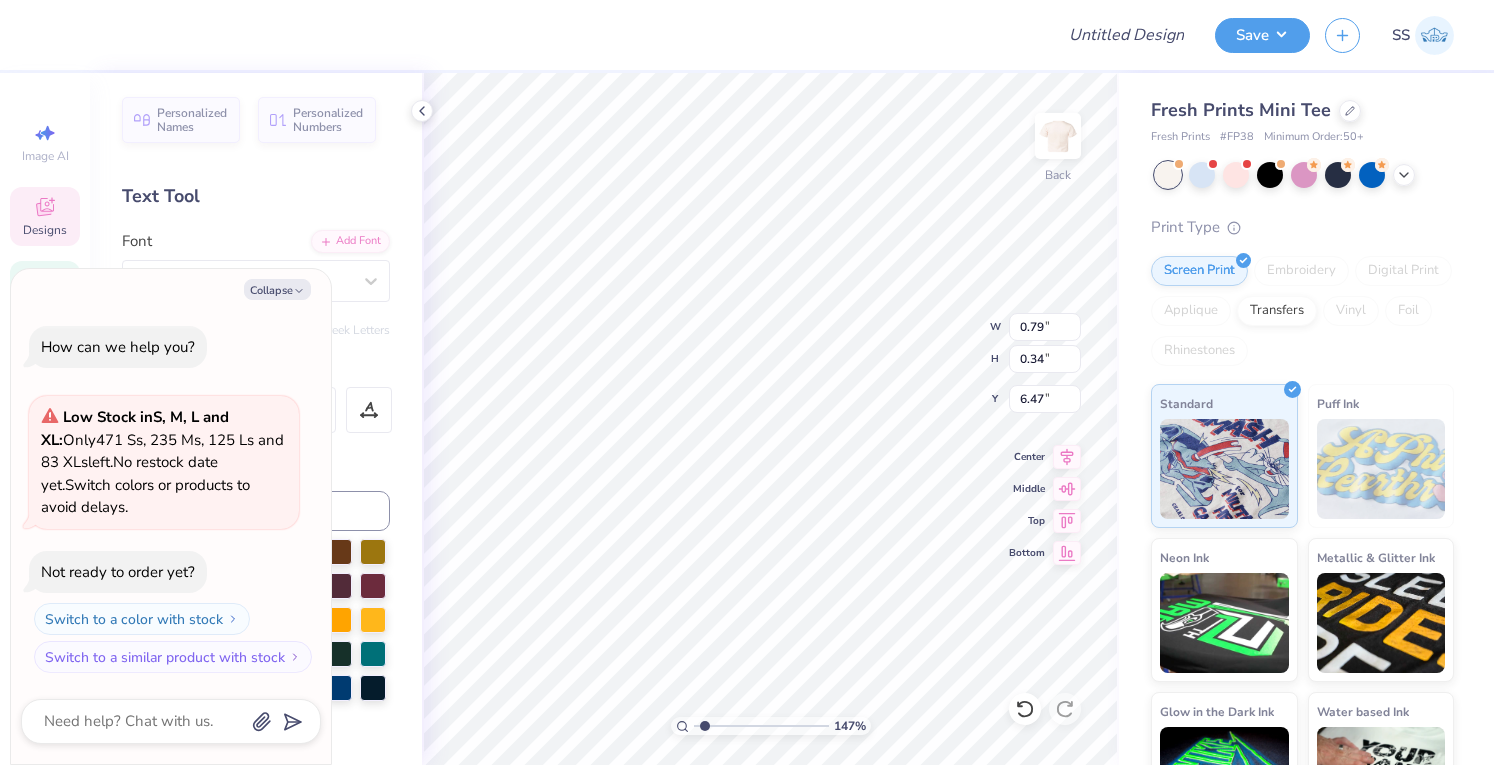 type on "1.47435624066251" 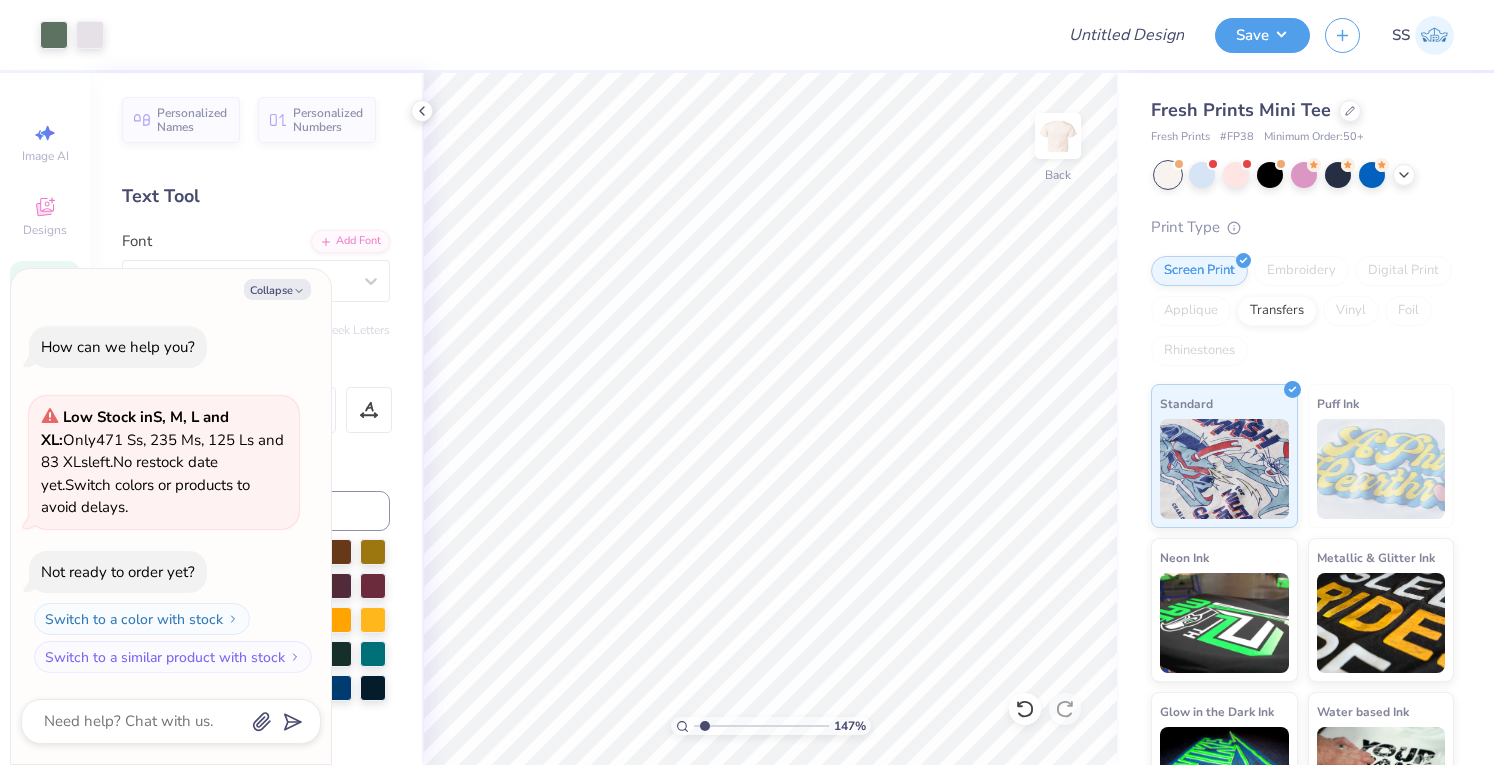 type on "1.47435624066251" 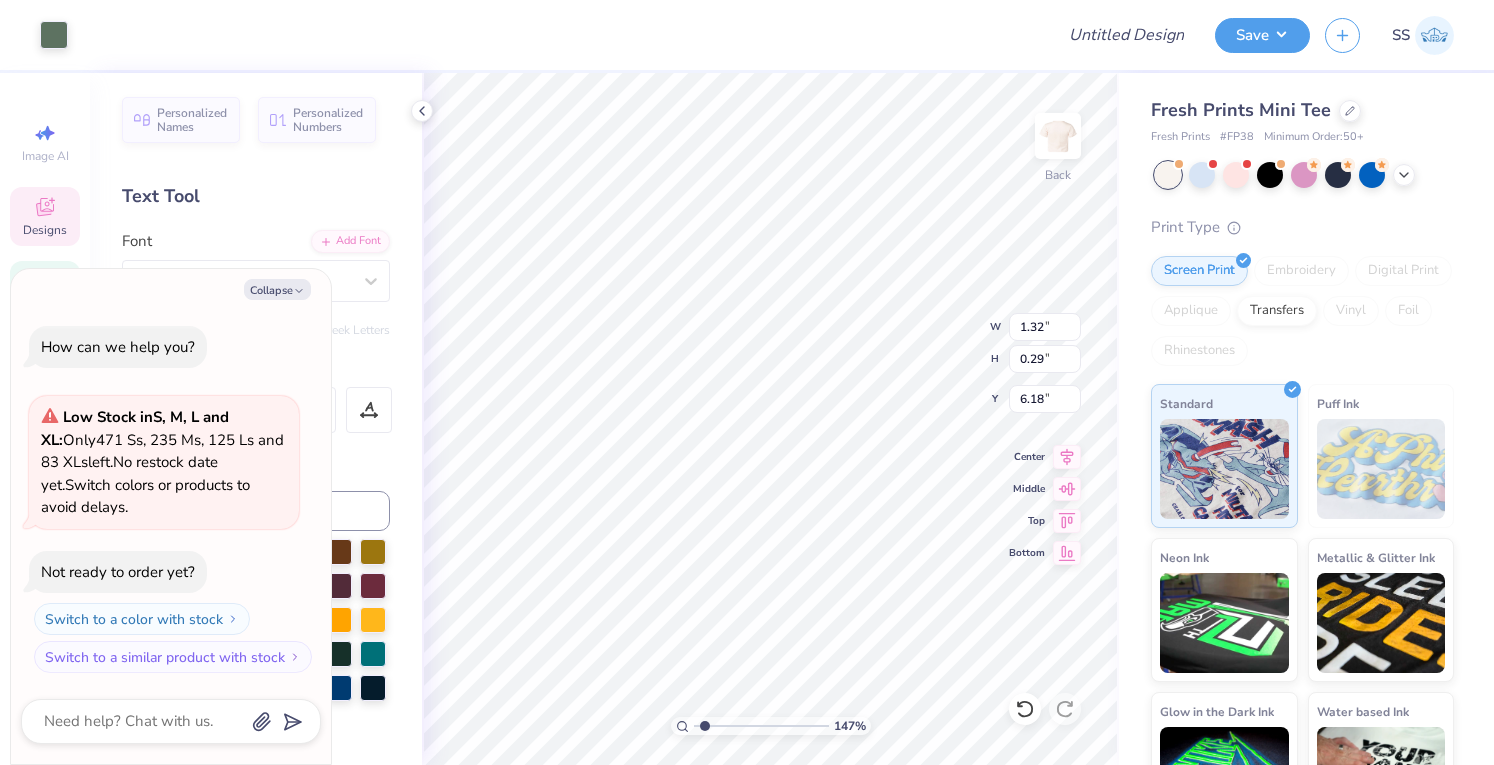 type on "1.47435624066251" 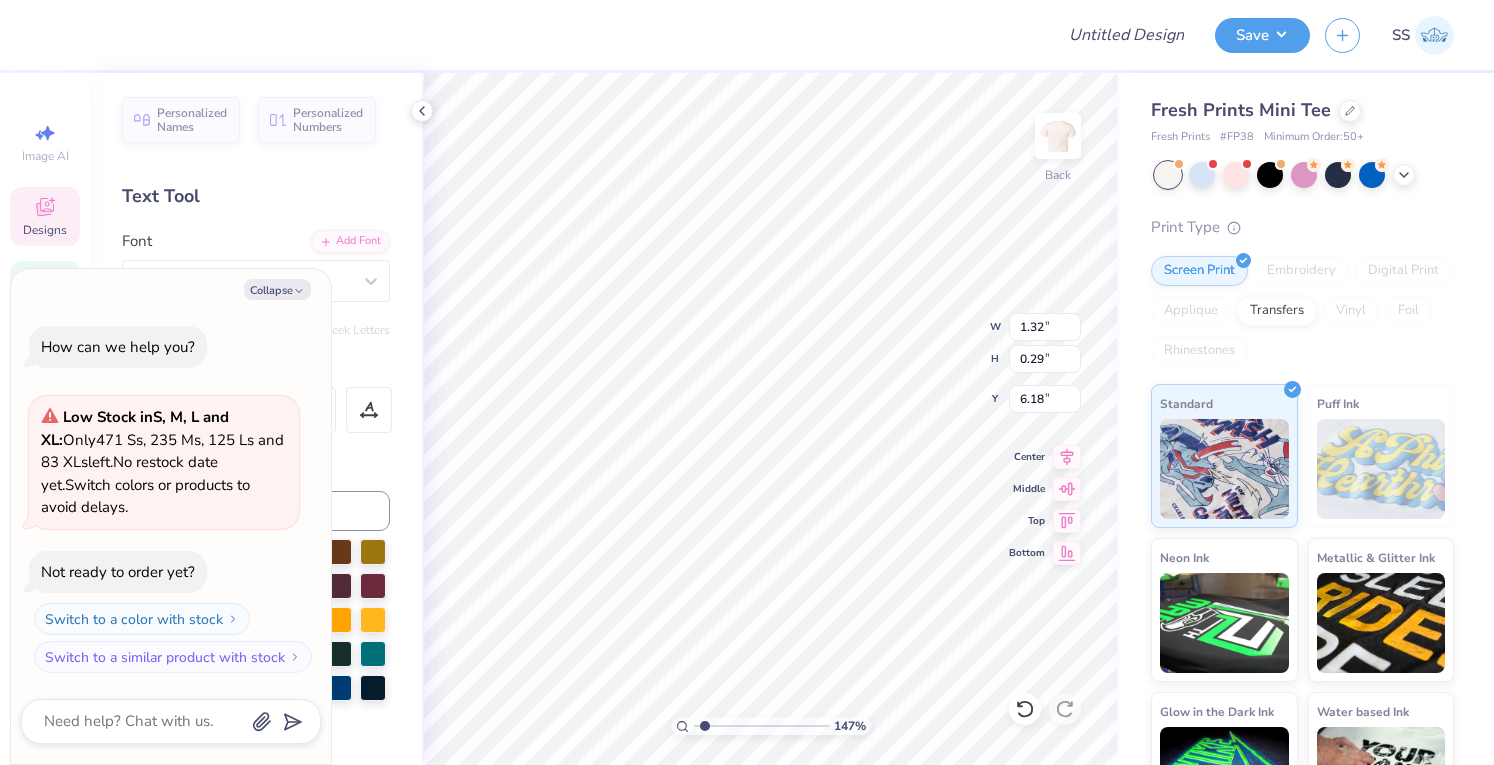 type on "1.47435624066251" 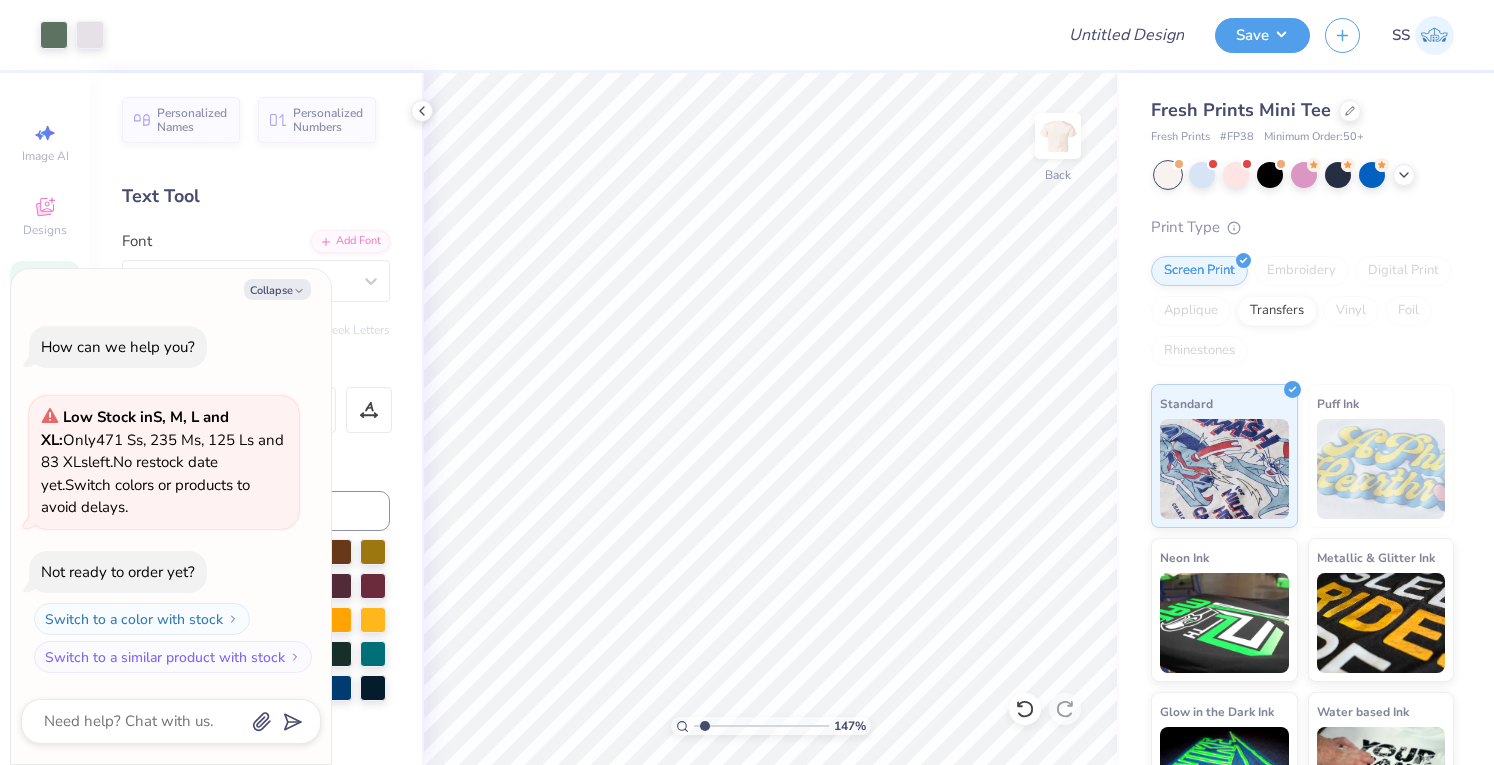 type on "1.47435624066251" 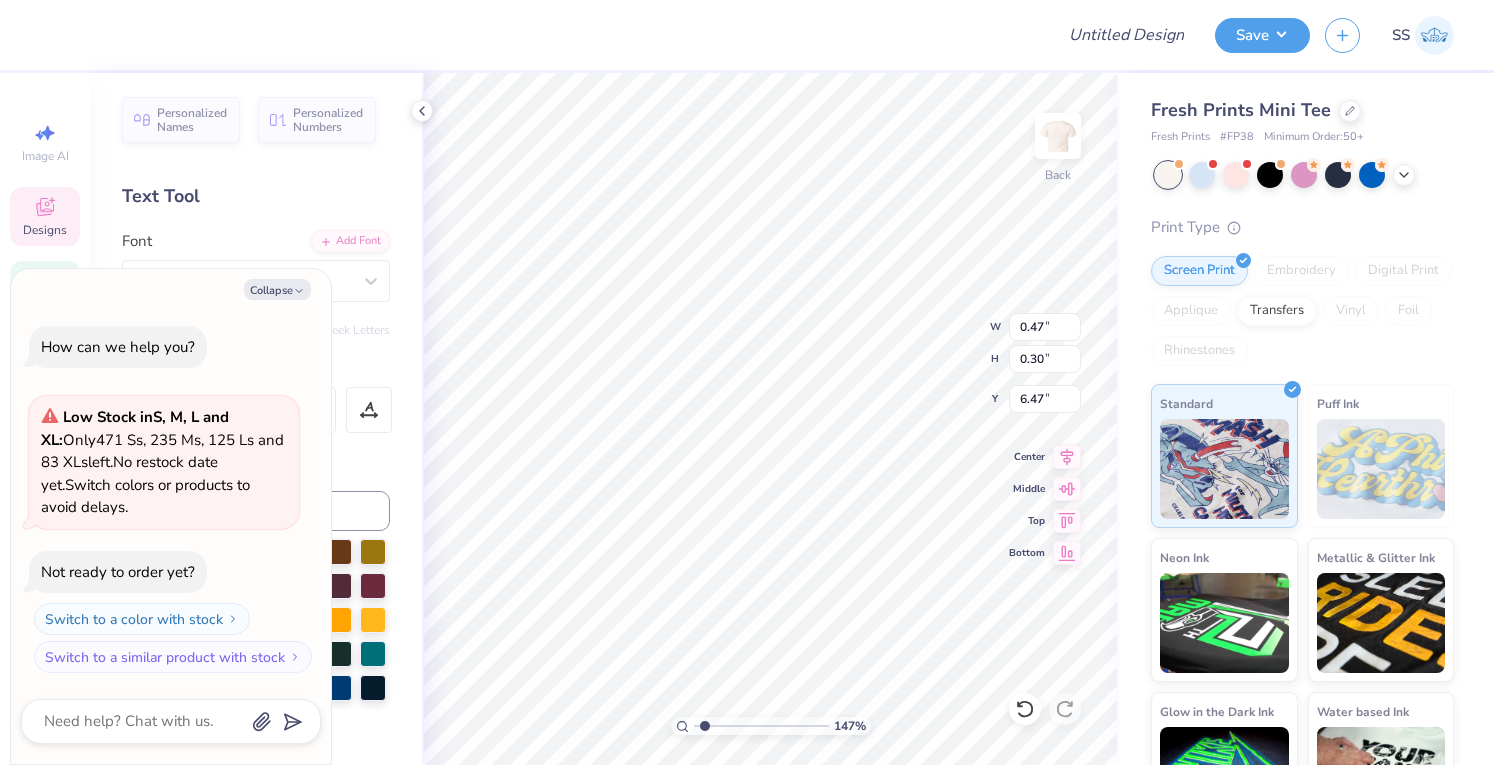 type on "1.47435624066251" 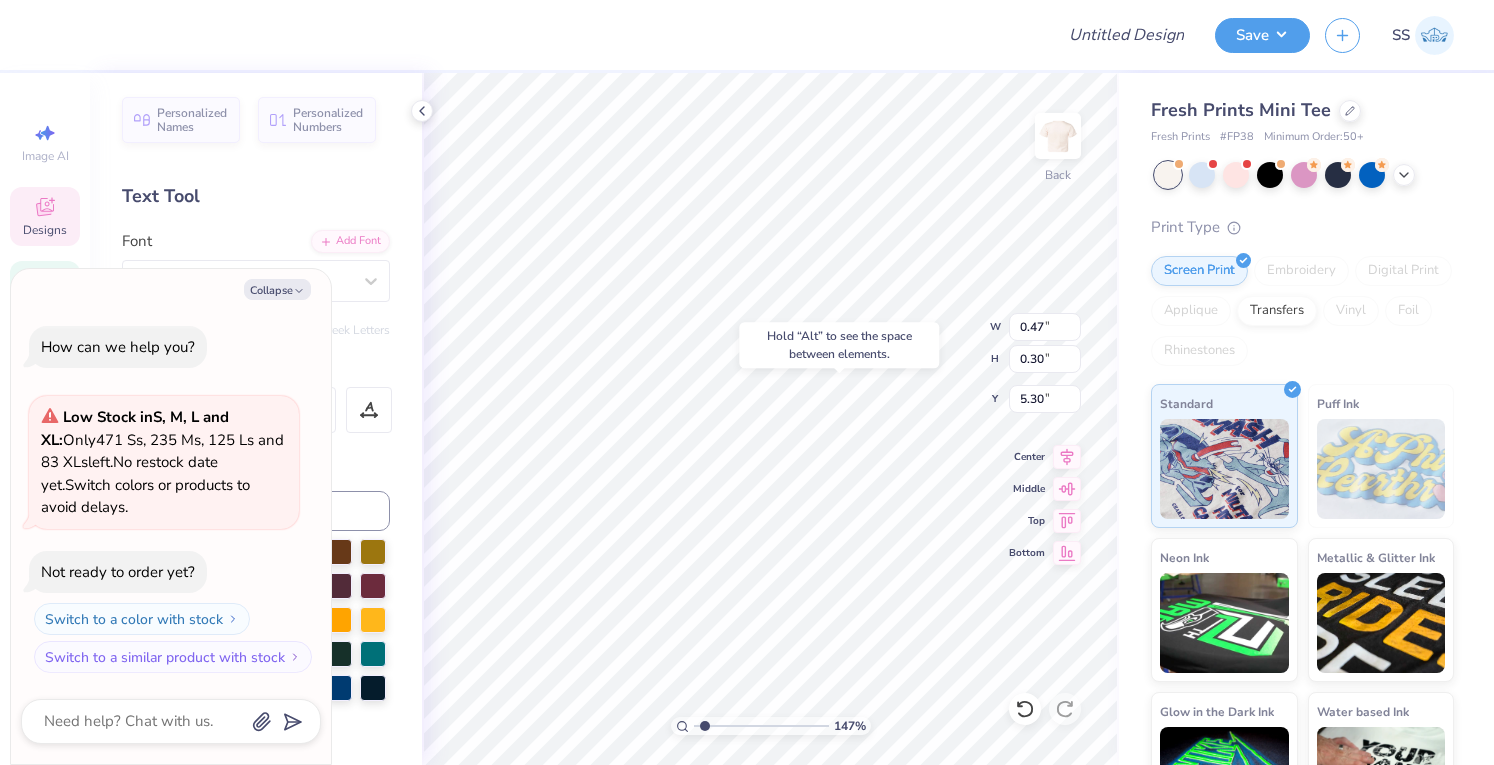 type on "1.47435624066251" 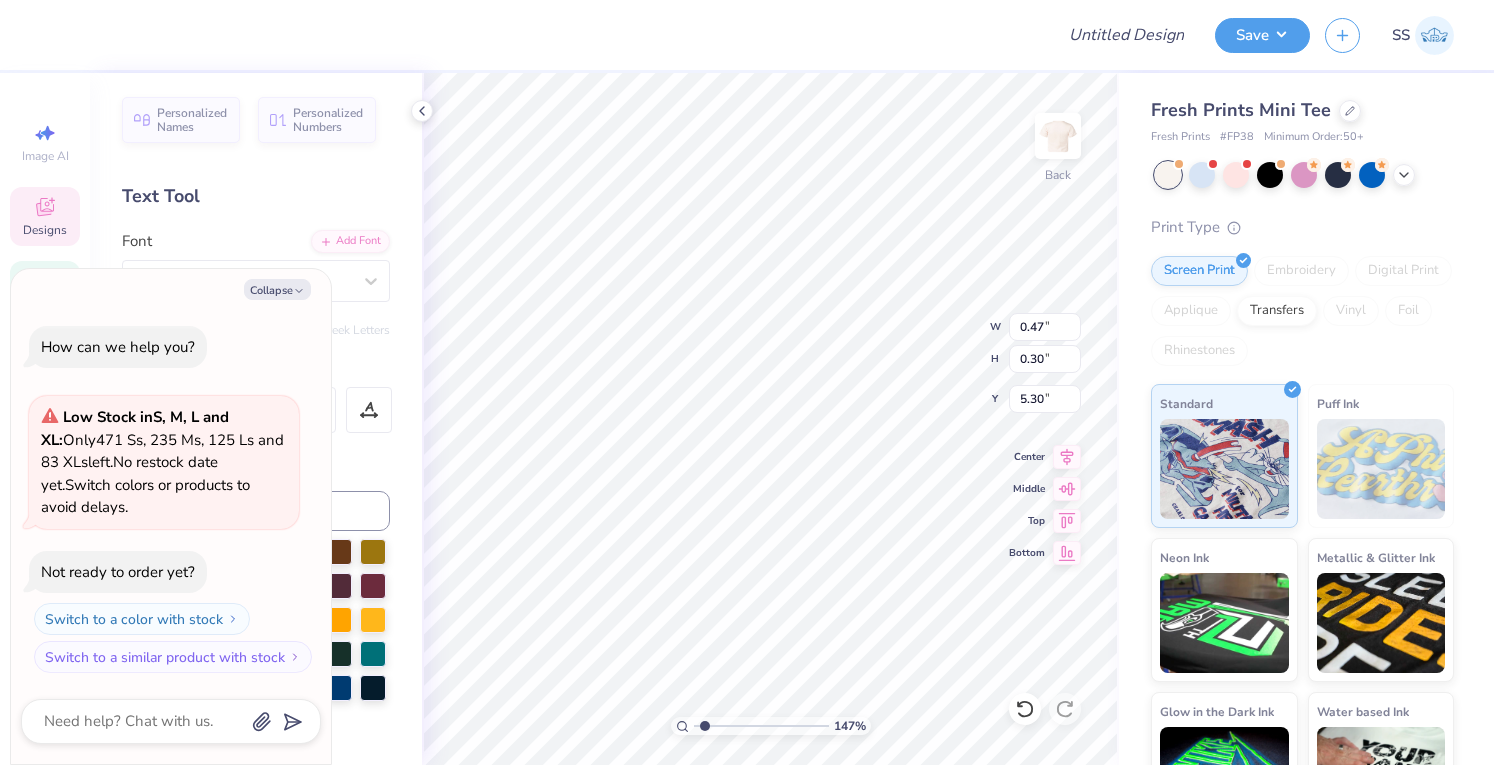 type on "1.47435624066251" 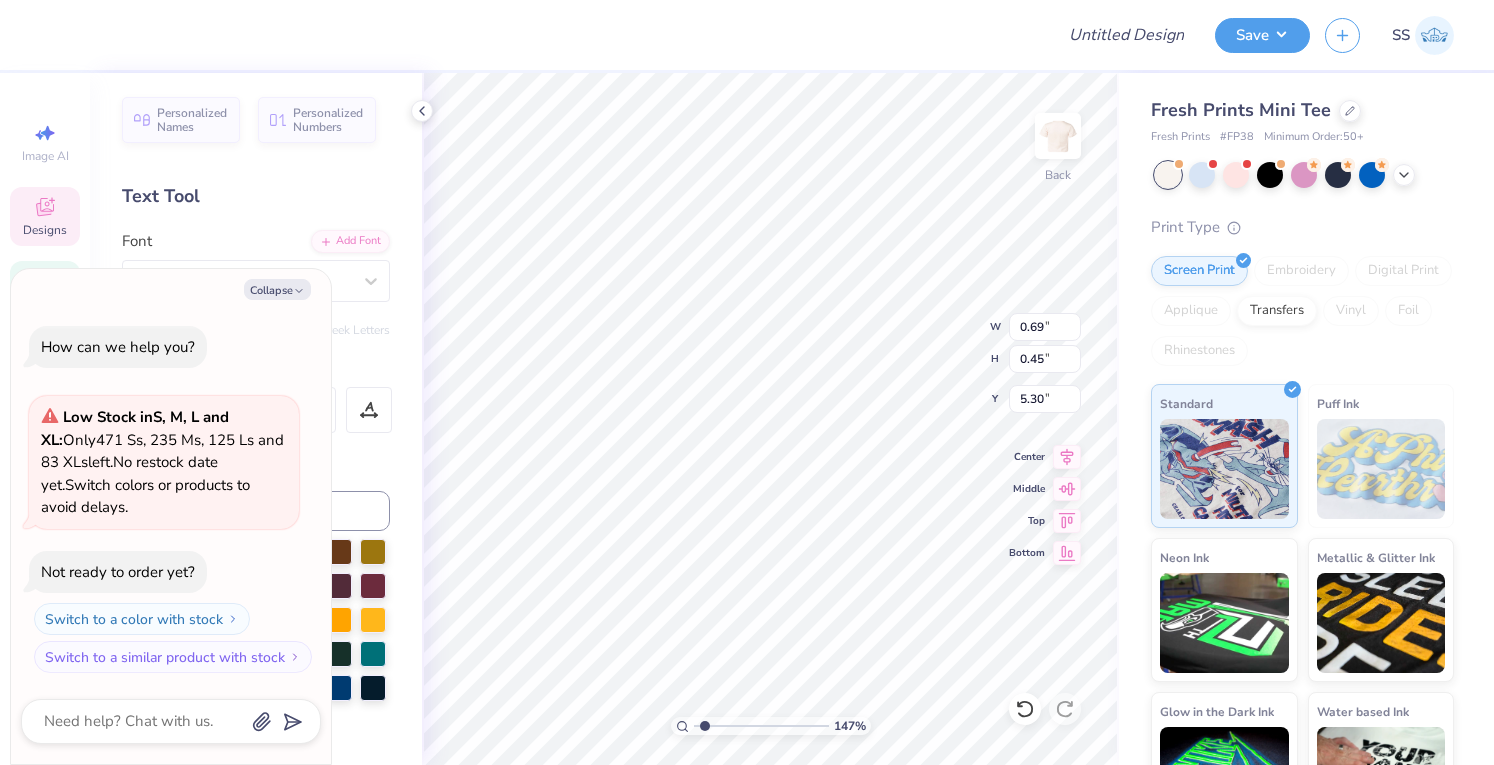 type on "1.47435624066251" 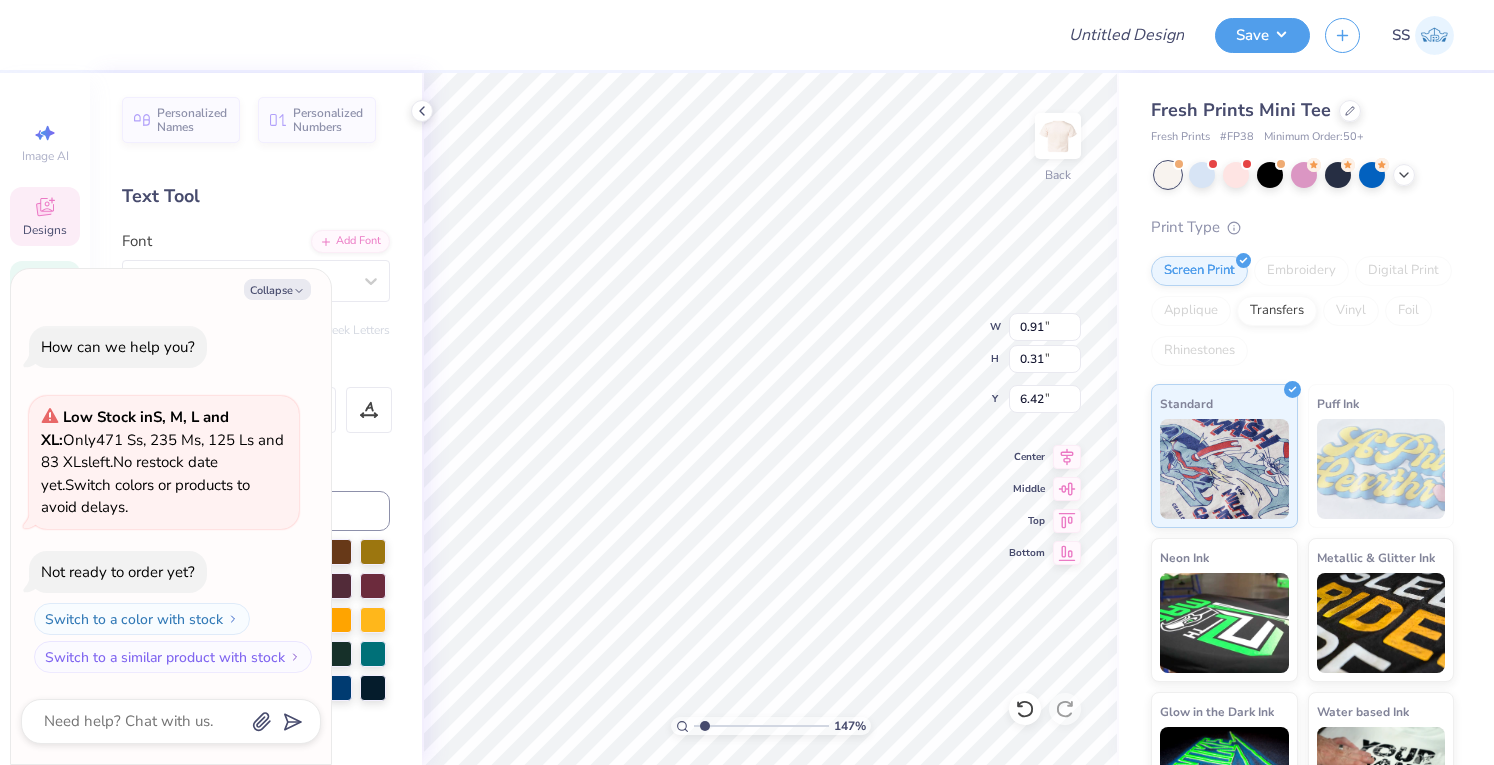 type on "1.47435624066251" 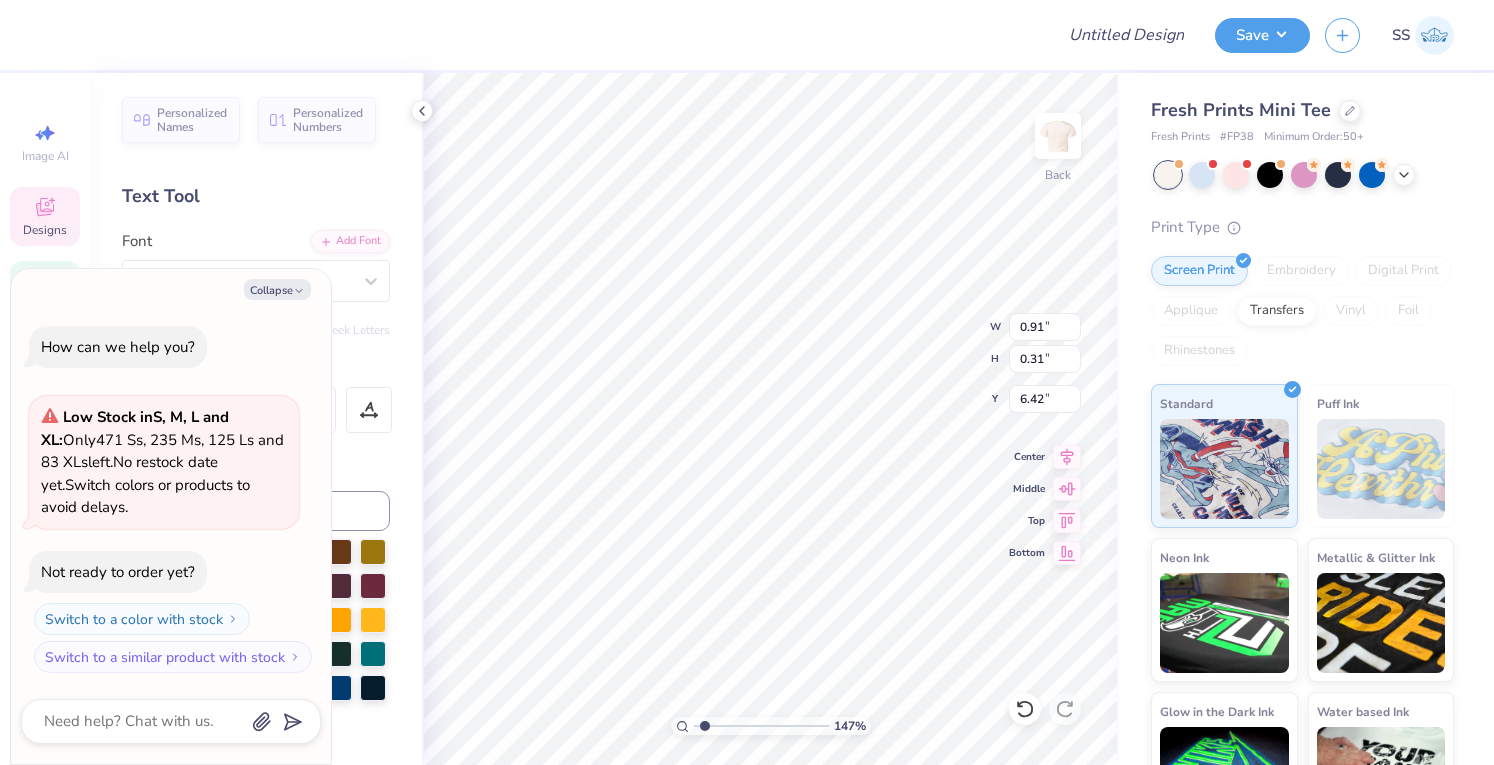type on "1.47435624066251" 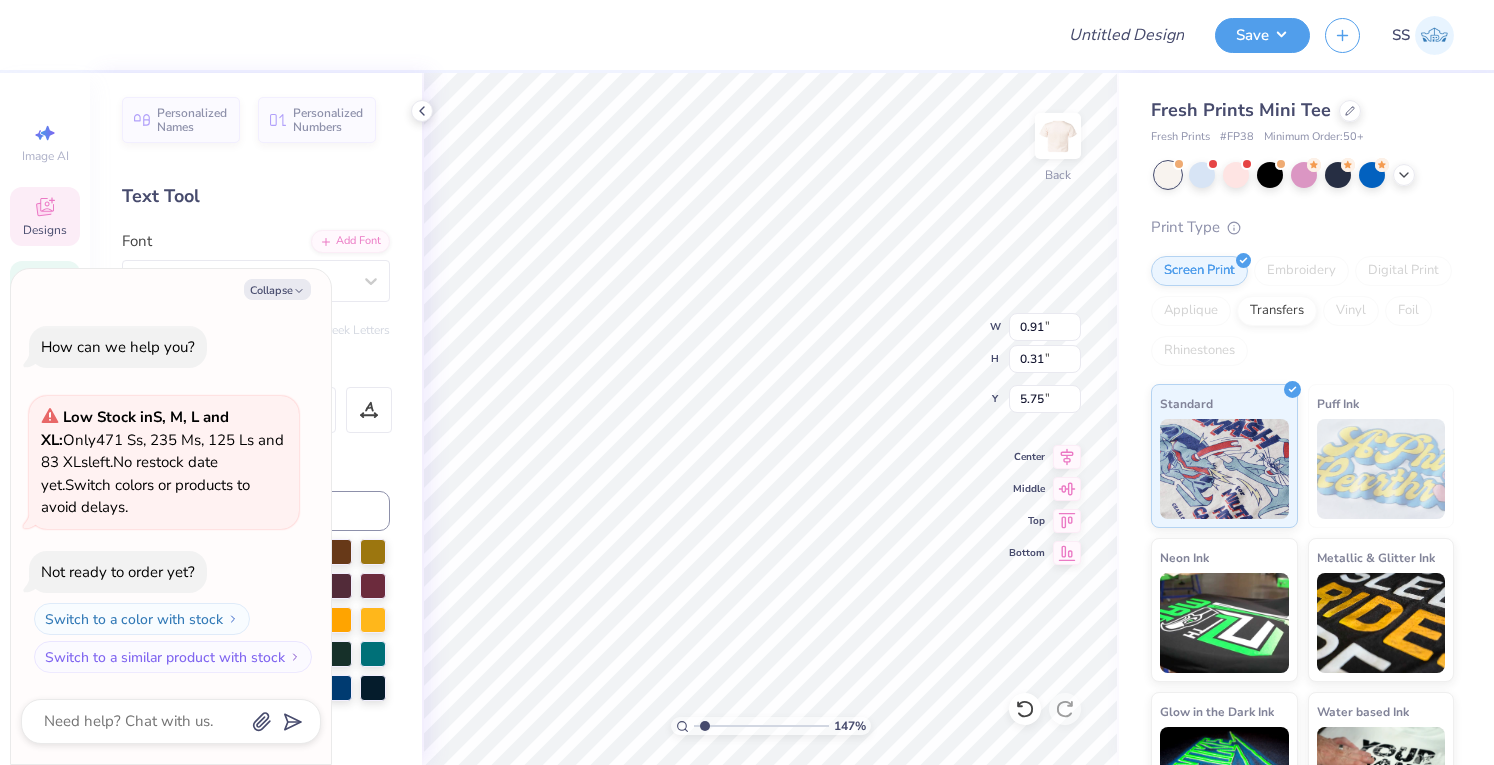 type on "1.47435624066251" 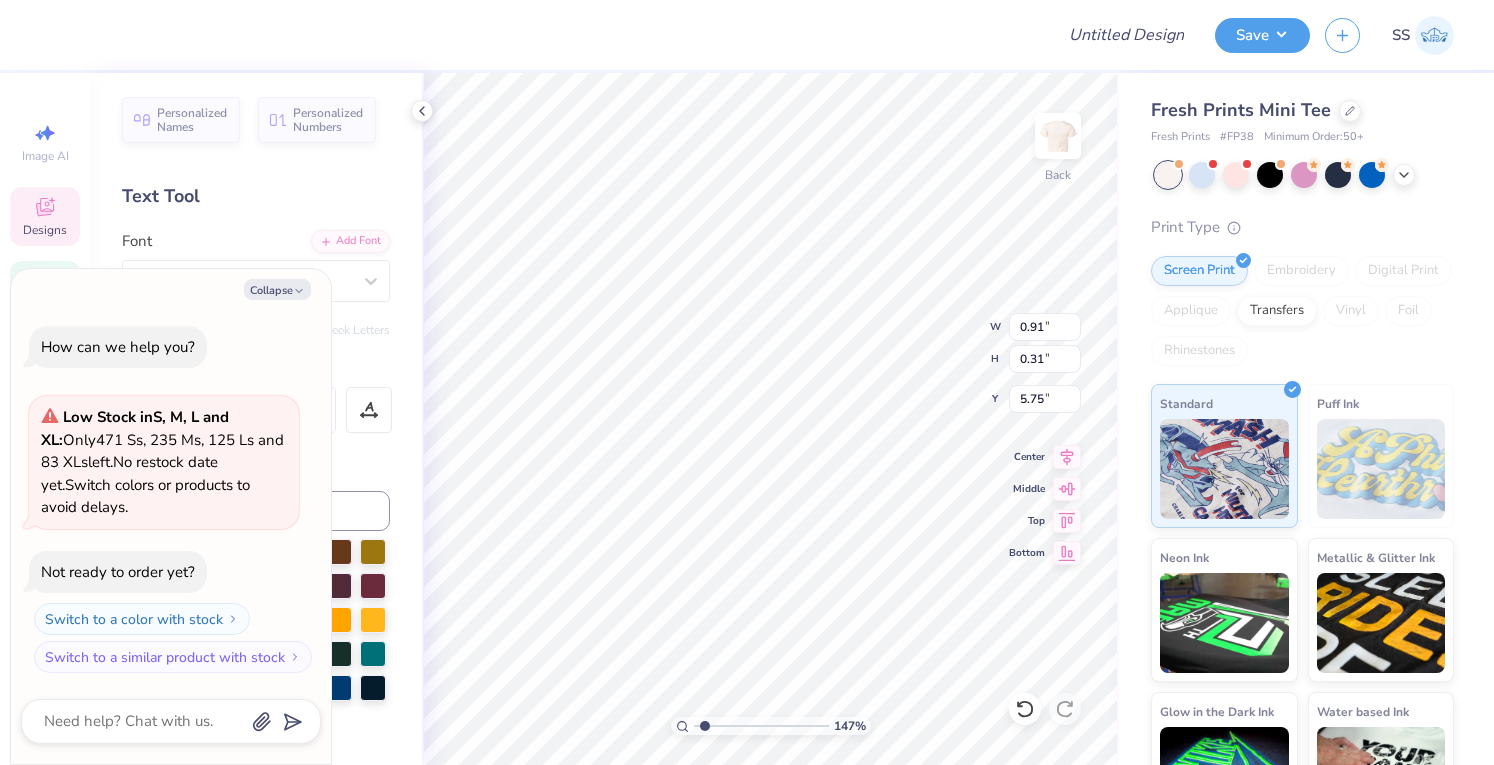 type on "1.47435624066251" 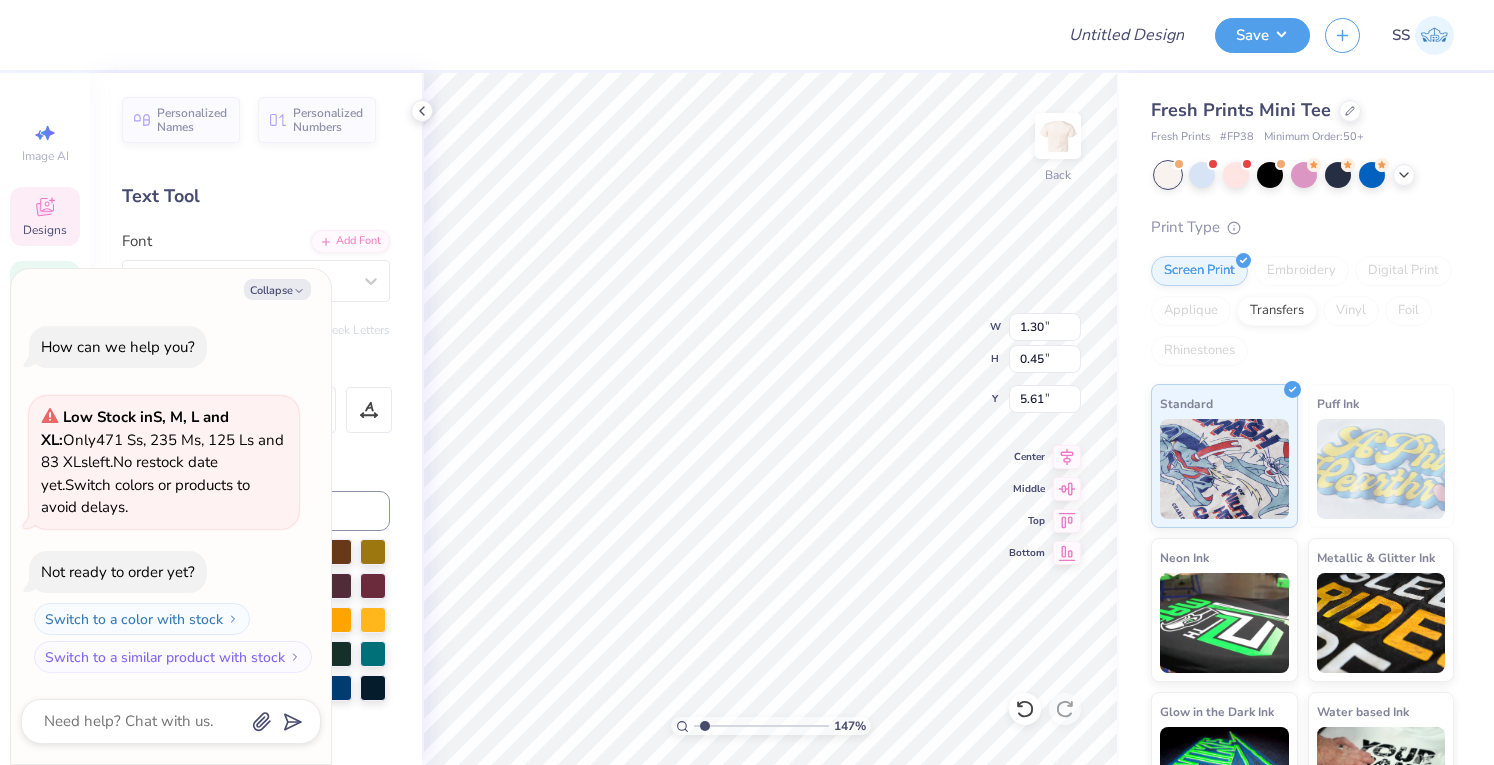 type on "1.47435624066251" 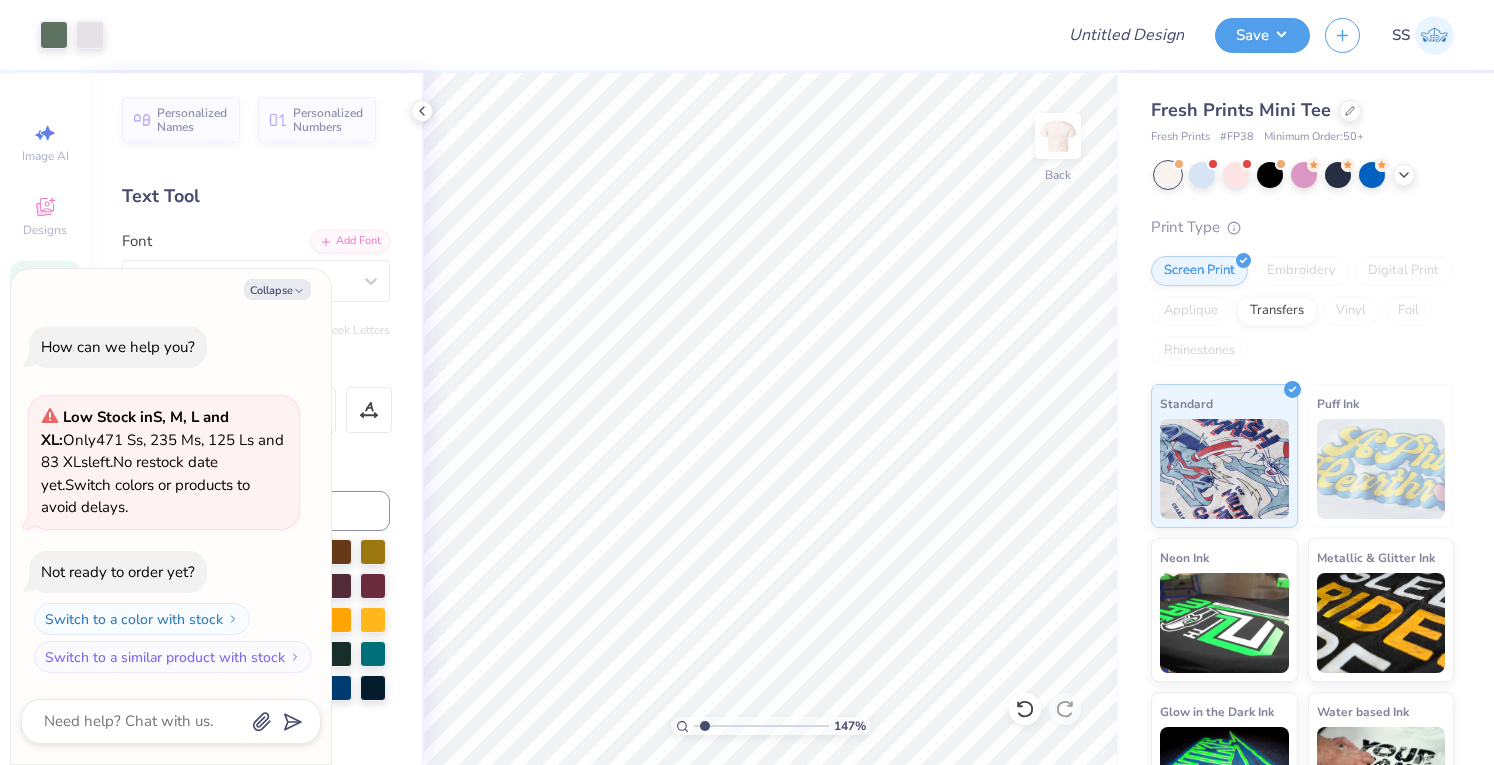 type on "1.47435624066251" 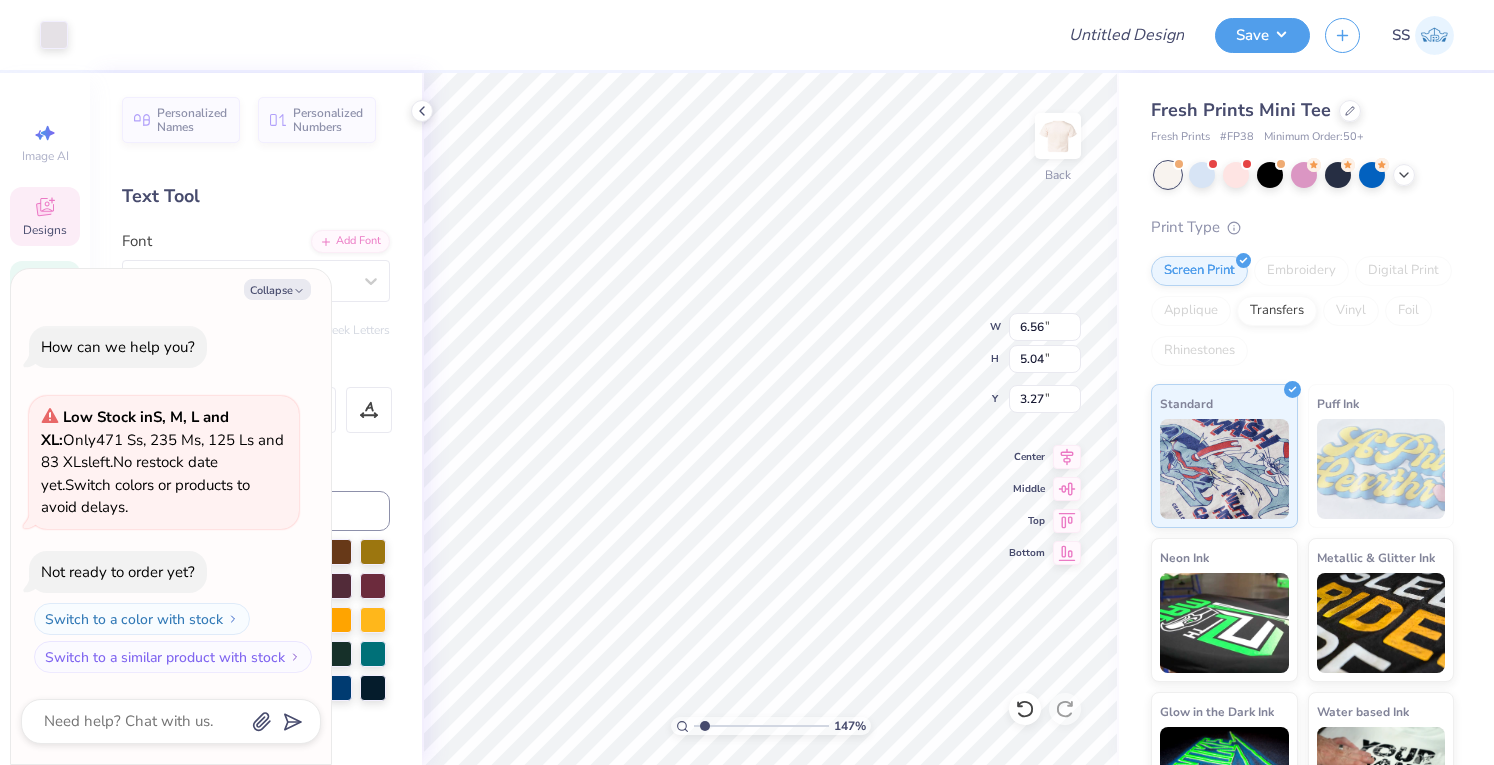 type on "1.47435624066251" 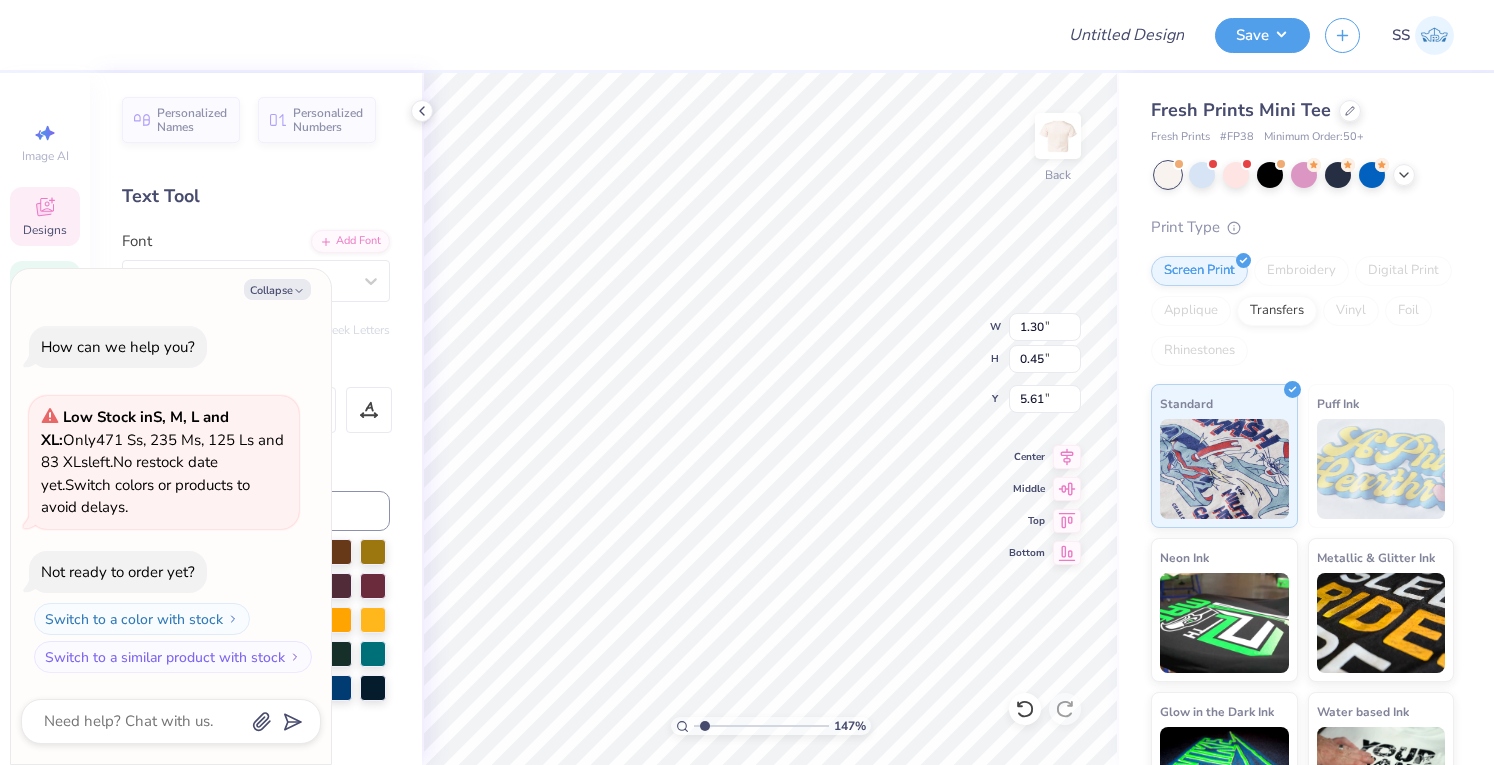 type on "1.47435624066251" 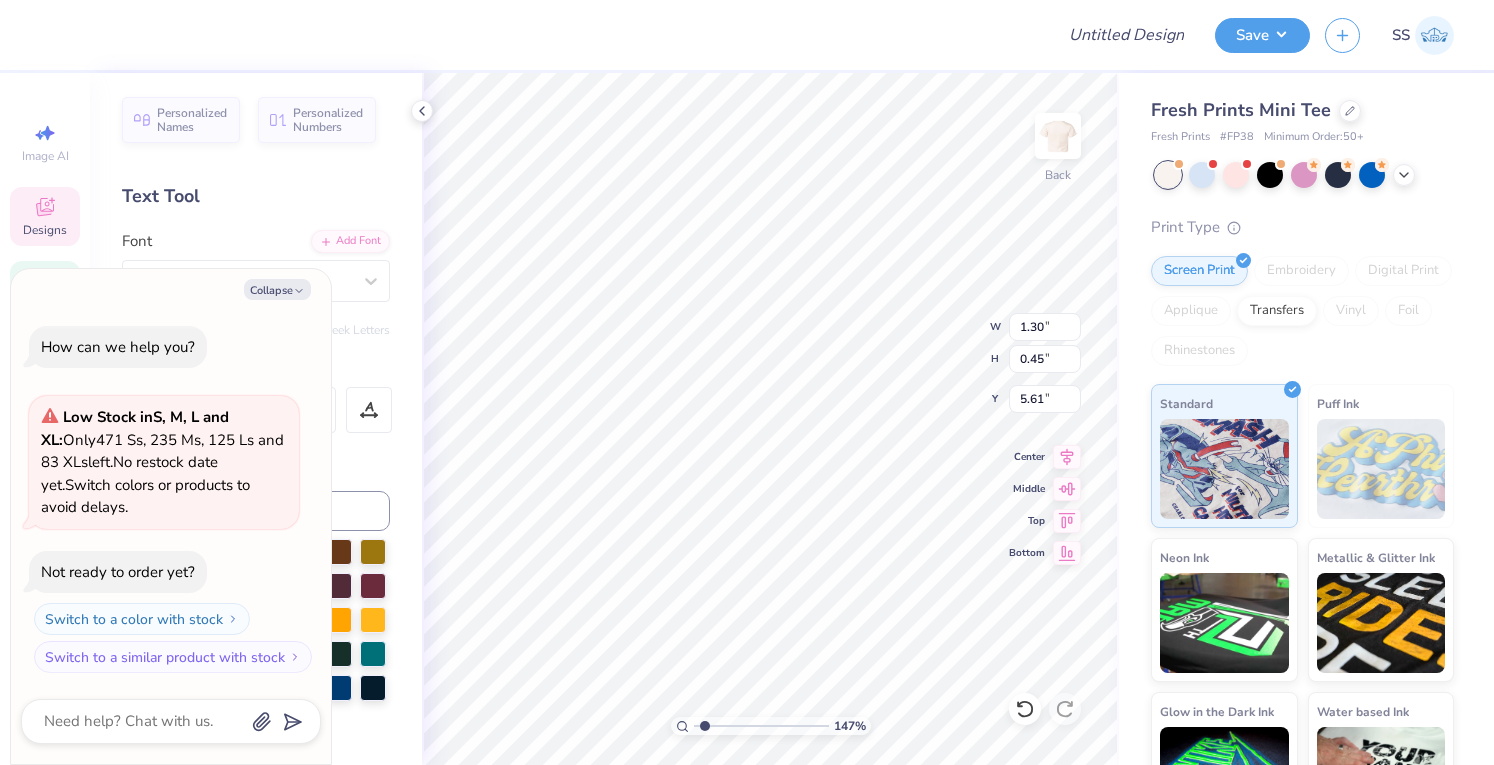 type on "1.47435624066251" 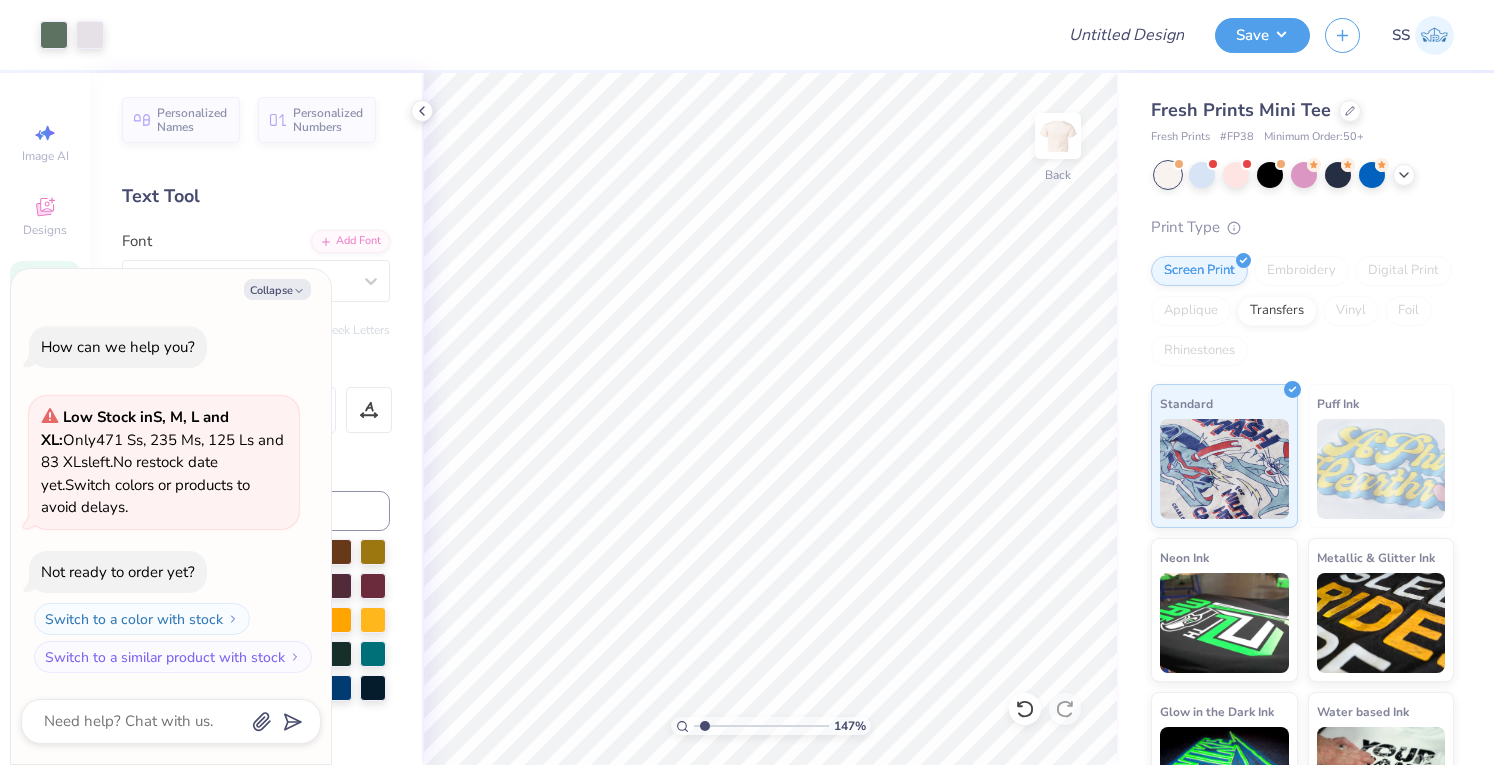 type on "1.47435624066251" 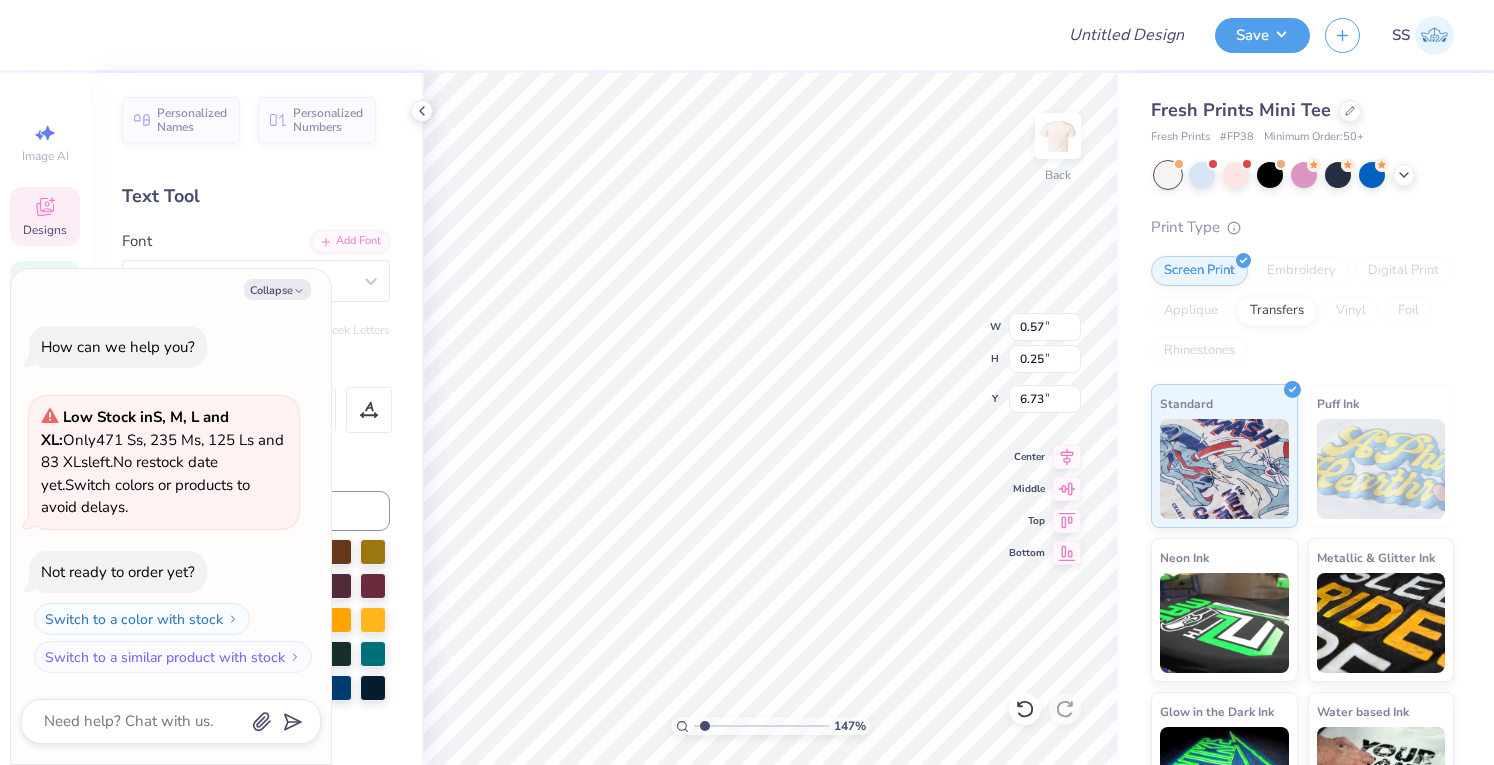 type on "1.47435624066251" 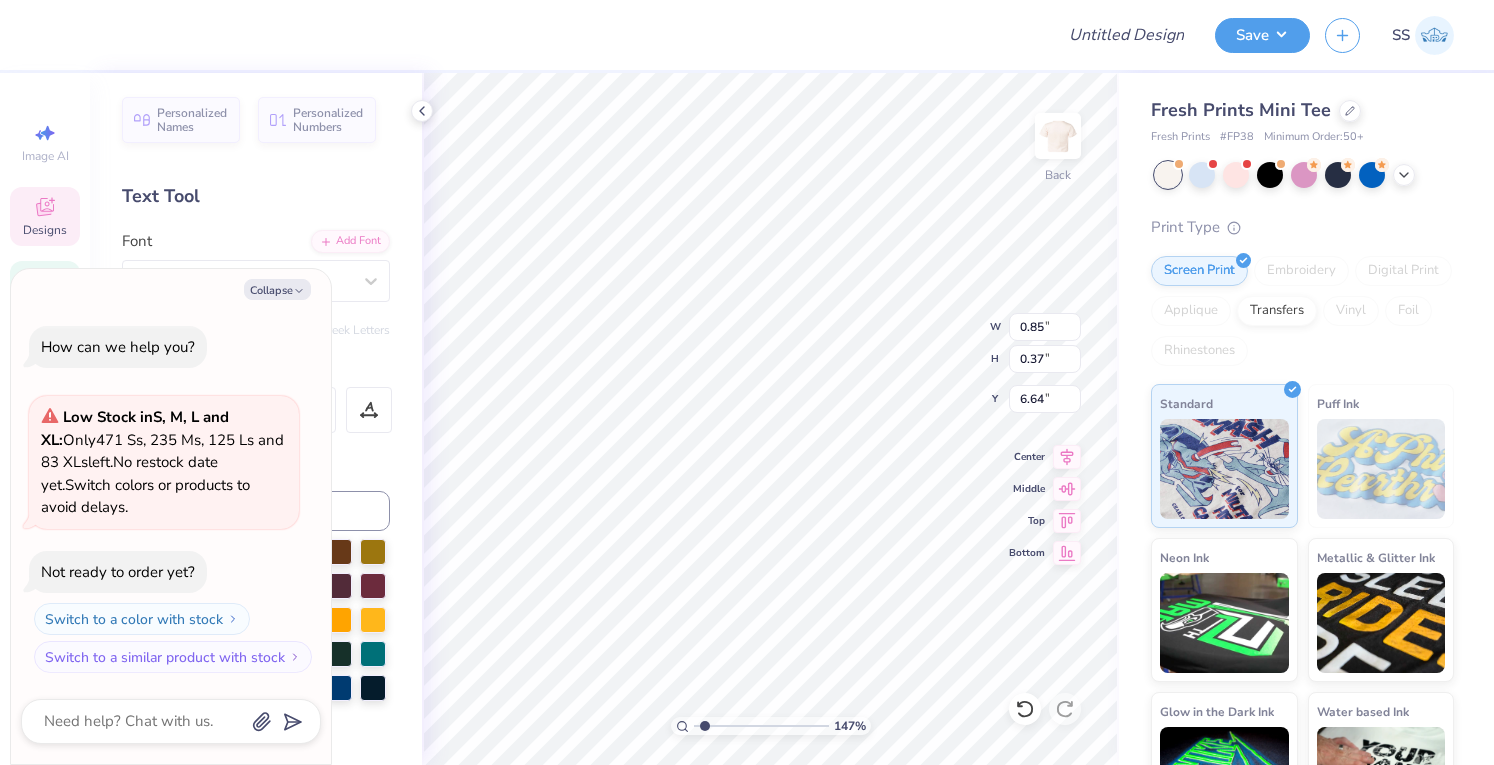 type on "1.47435624066251" 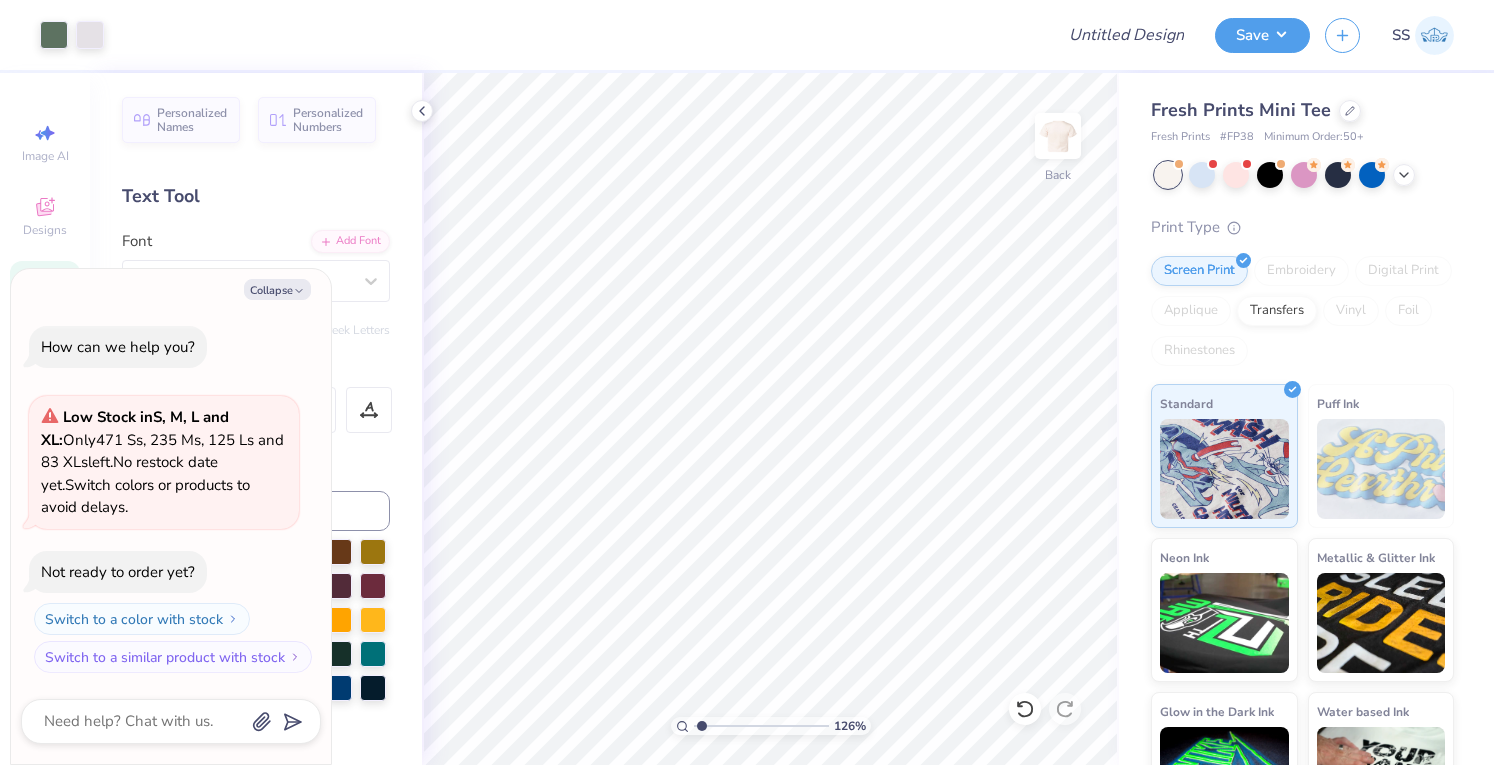 type on "1.25840304465924" 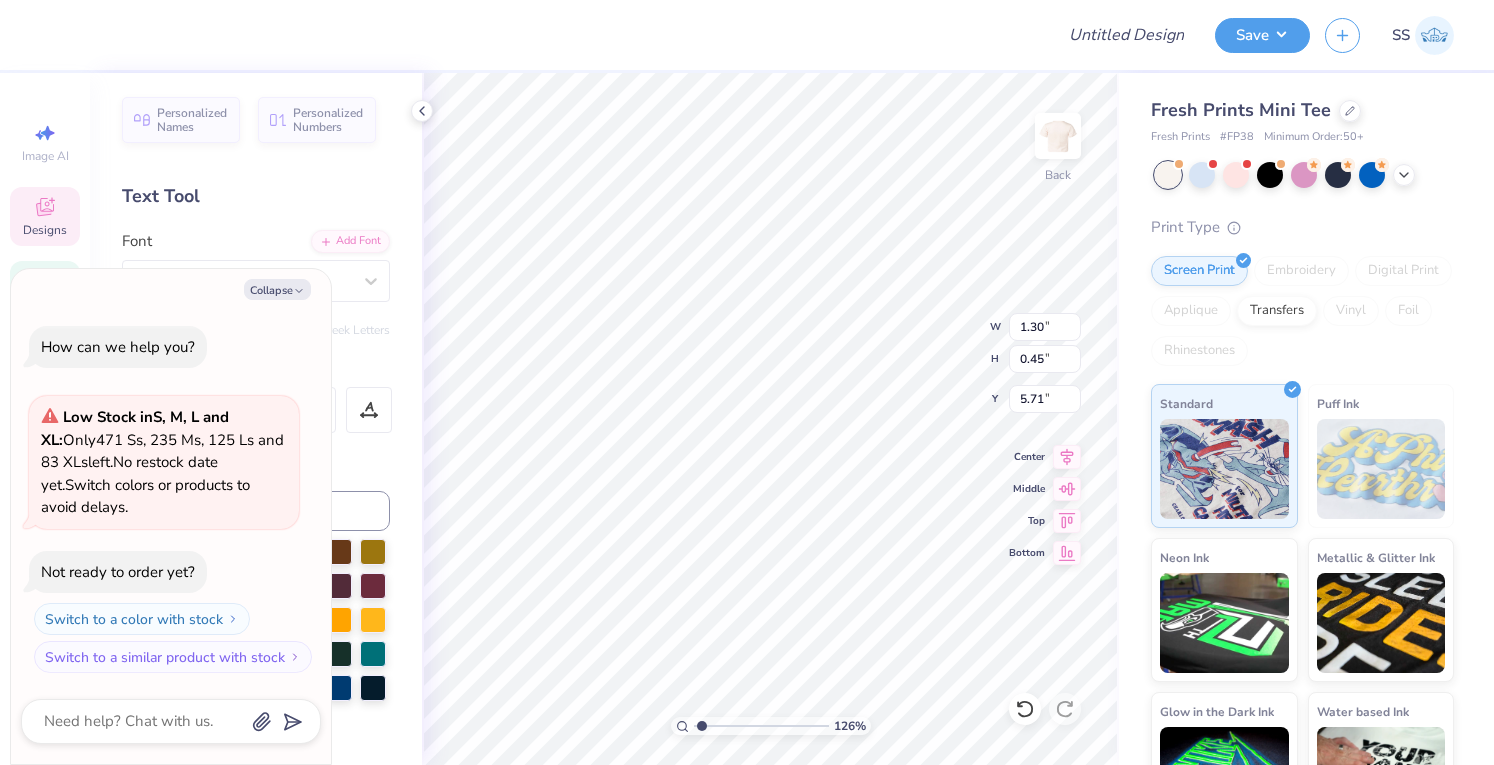 type on "1.25840304465924" 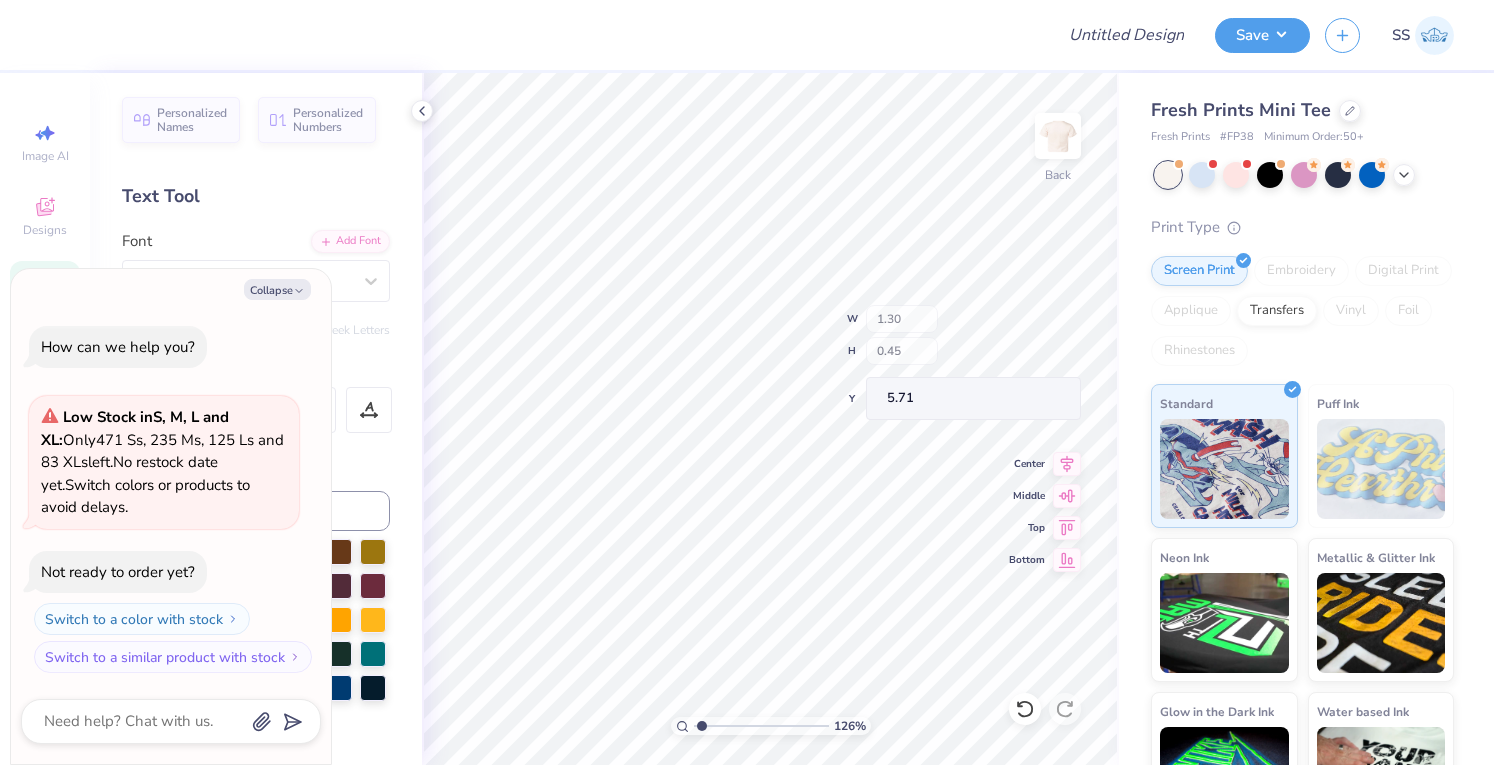 type on "1.25840304465924" 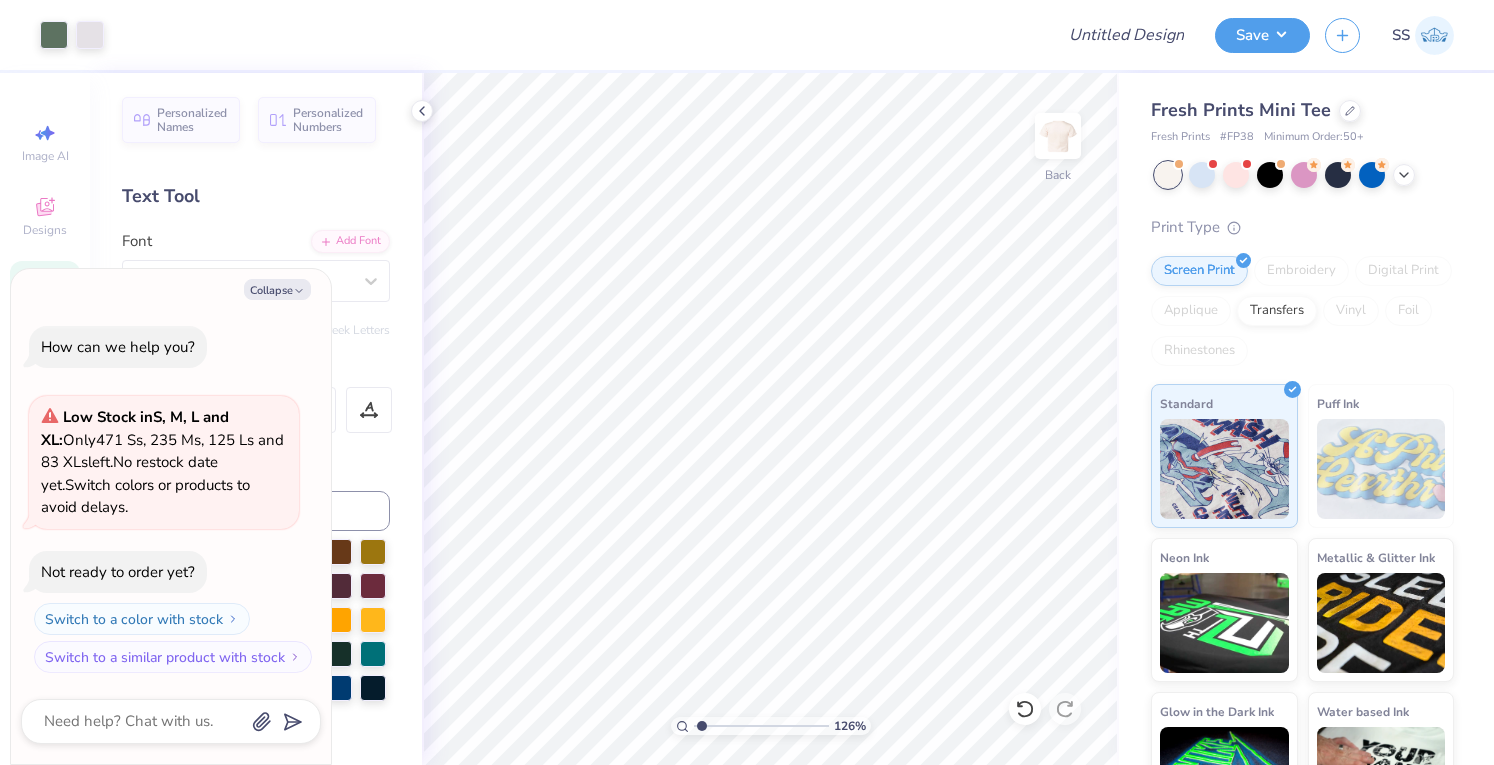 type on "1.25840304465924" 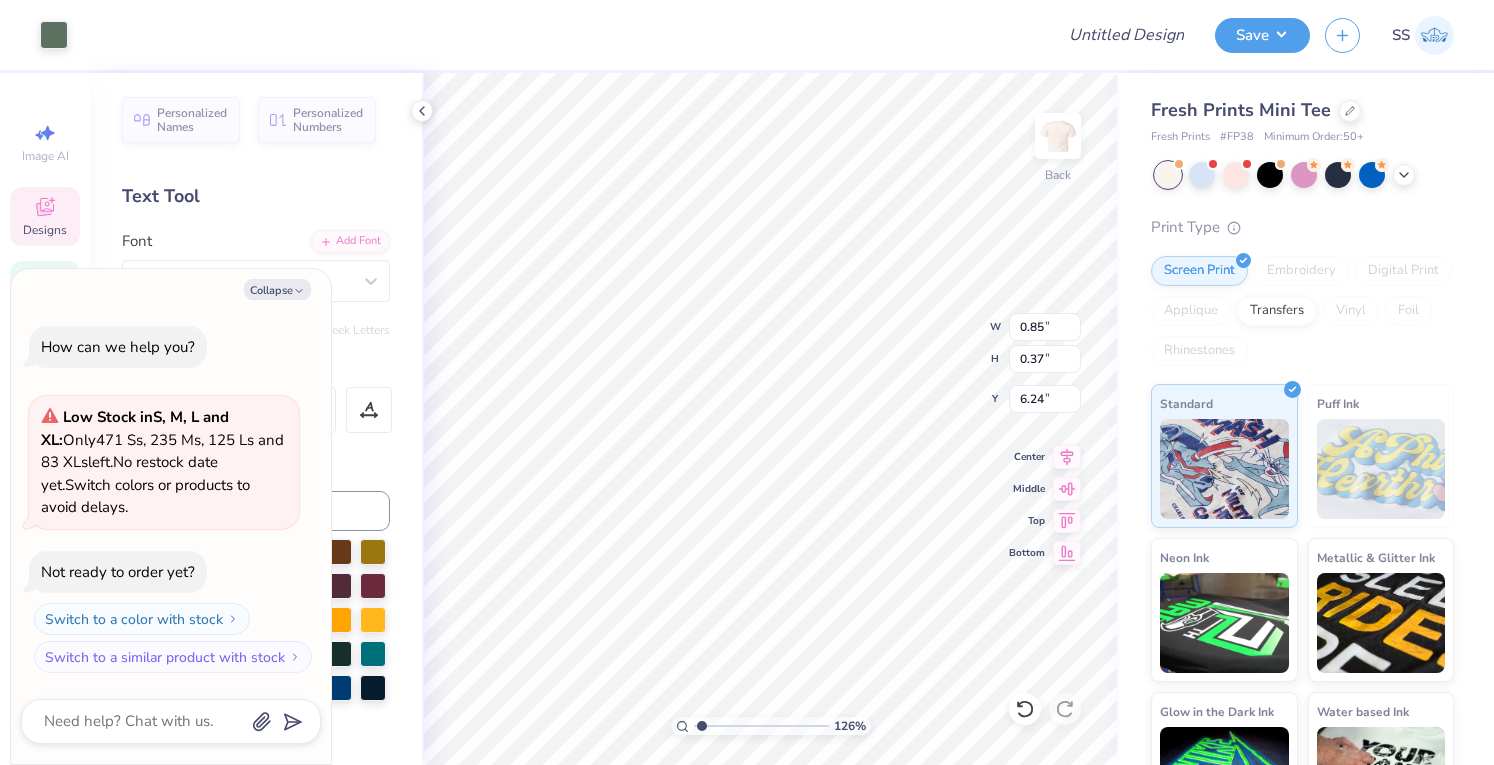 type on "1.25840304465924" 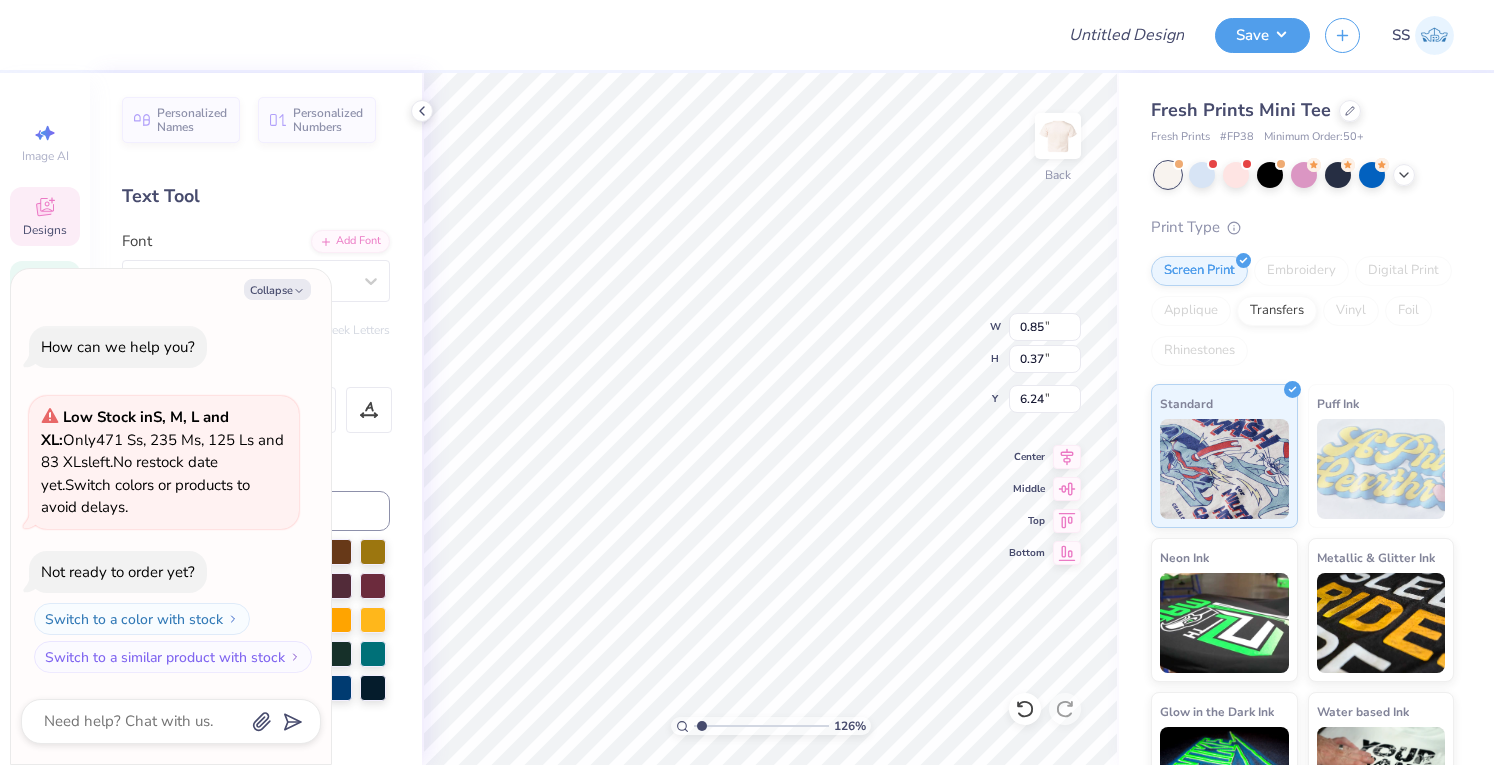 type on "1.25840304465924" 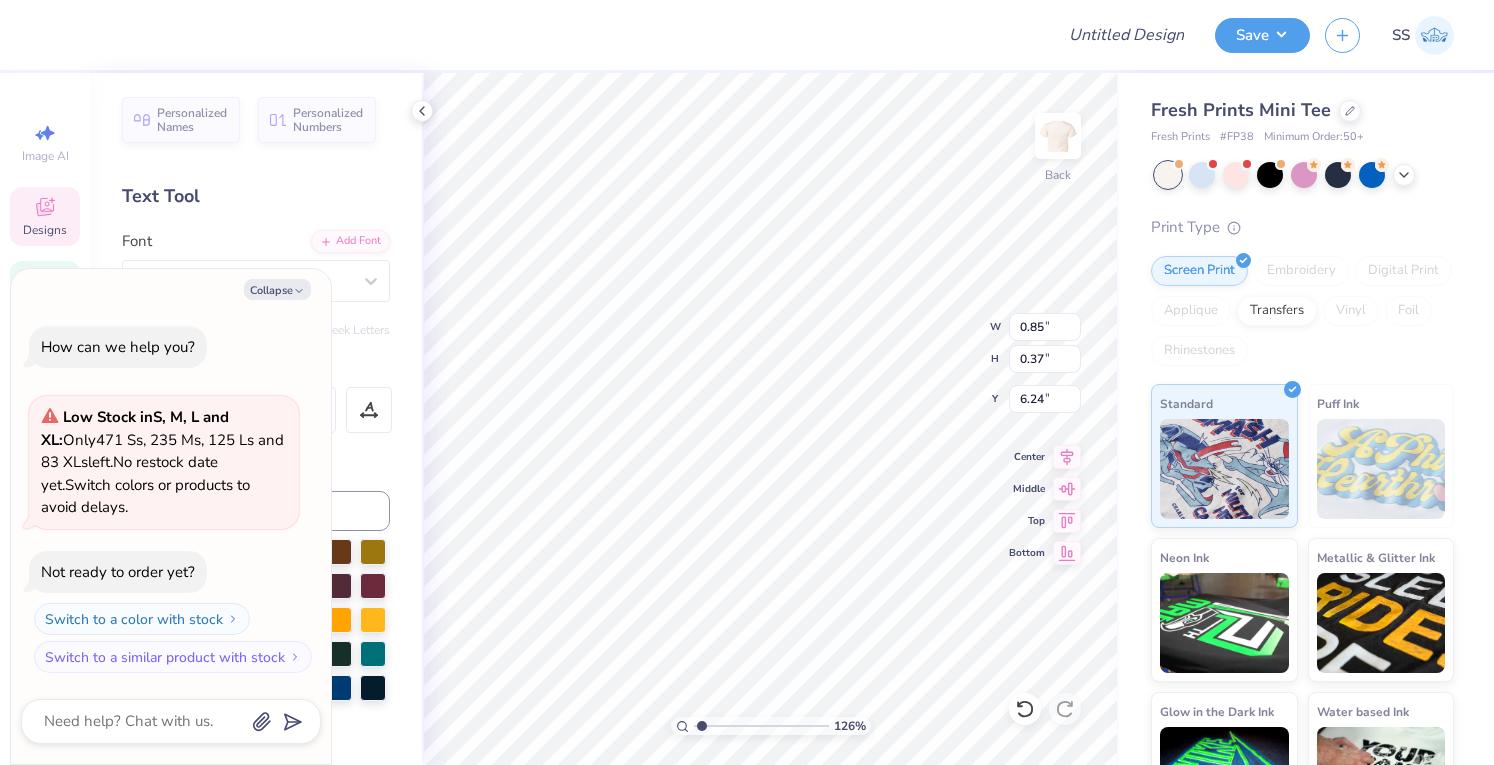 type on "1.25840304465924" 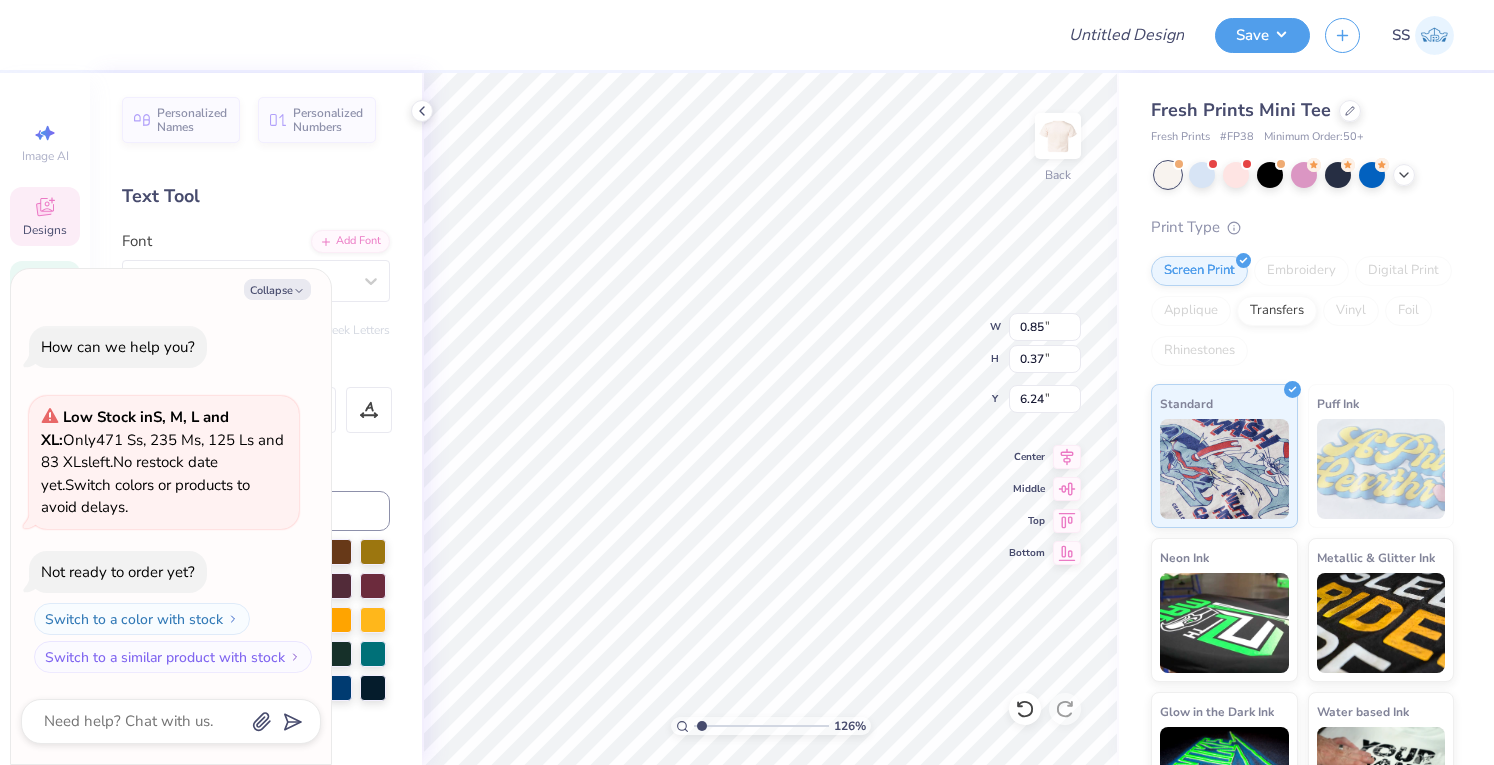 type on "1.25840304465924" 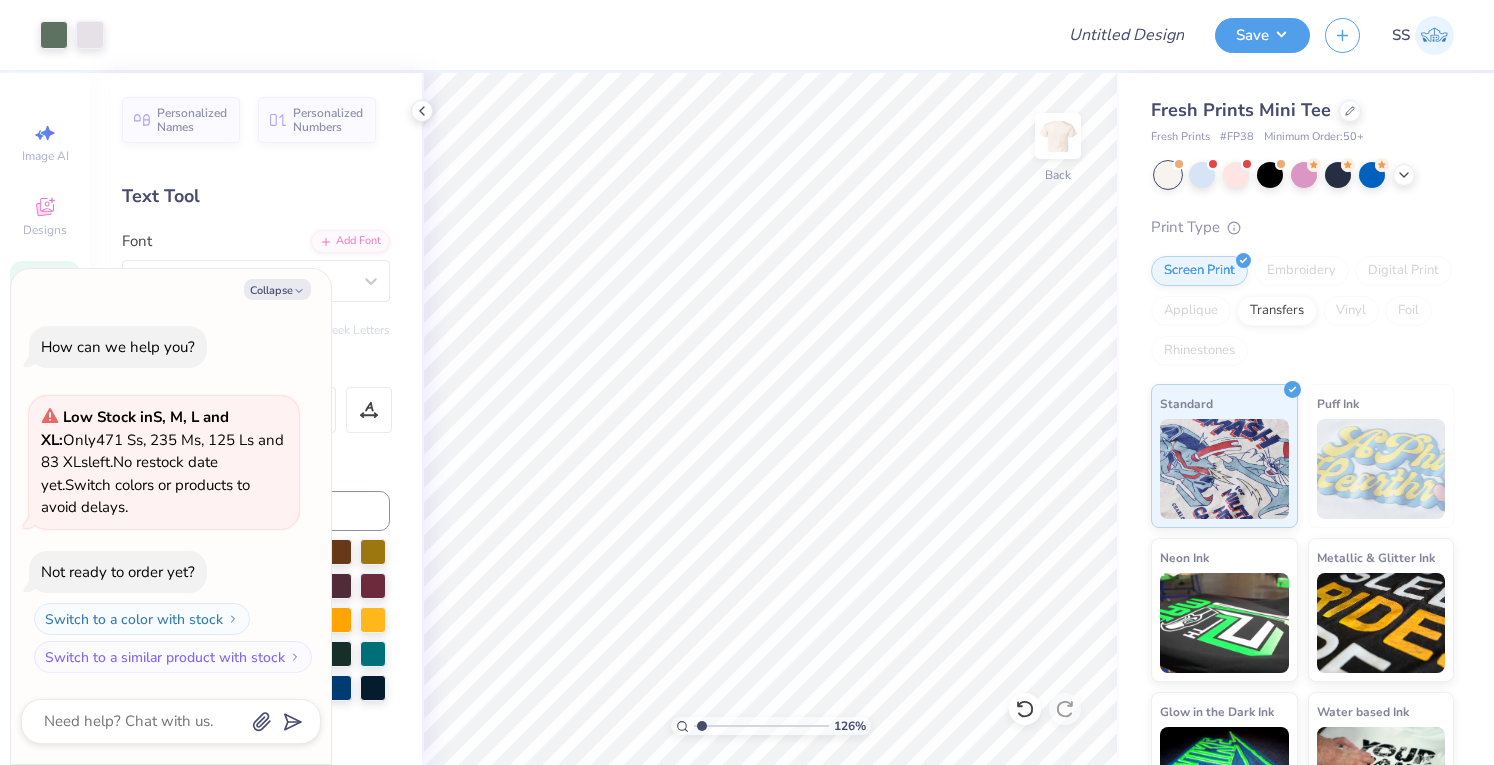 type on "1.25840304465924" 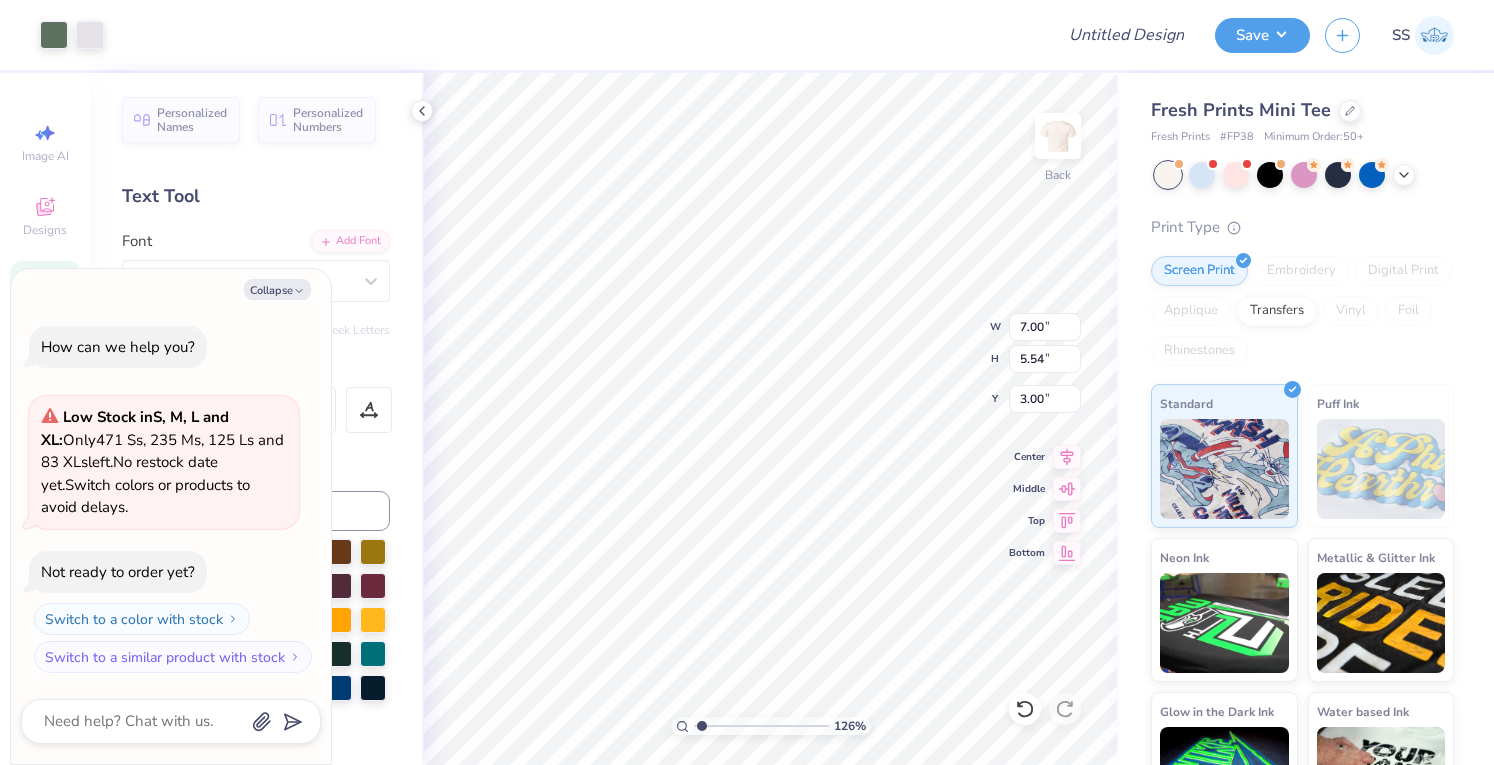 type on "1.25840304465924" 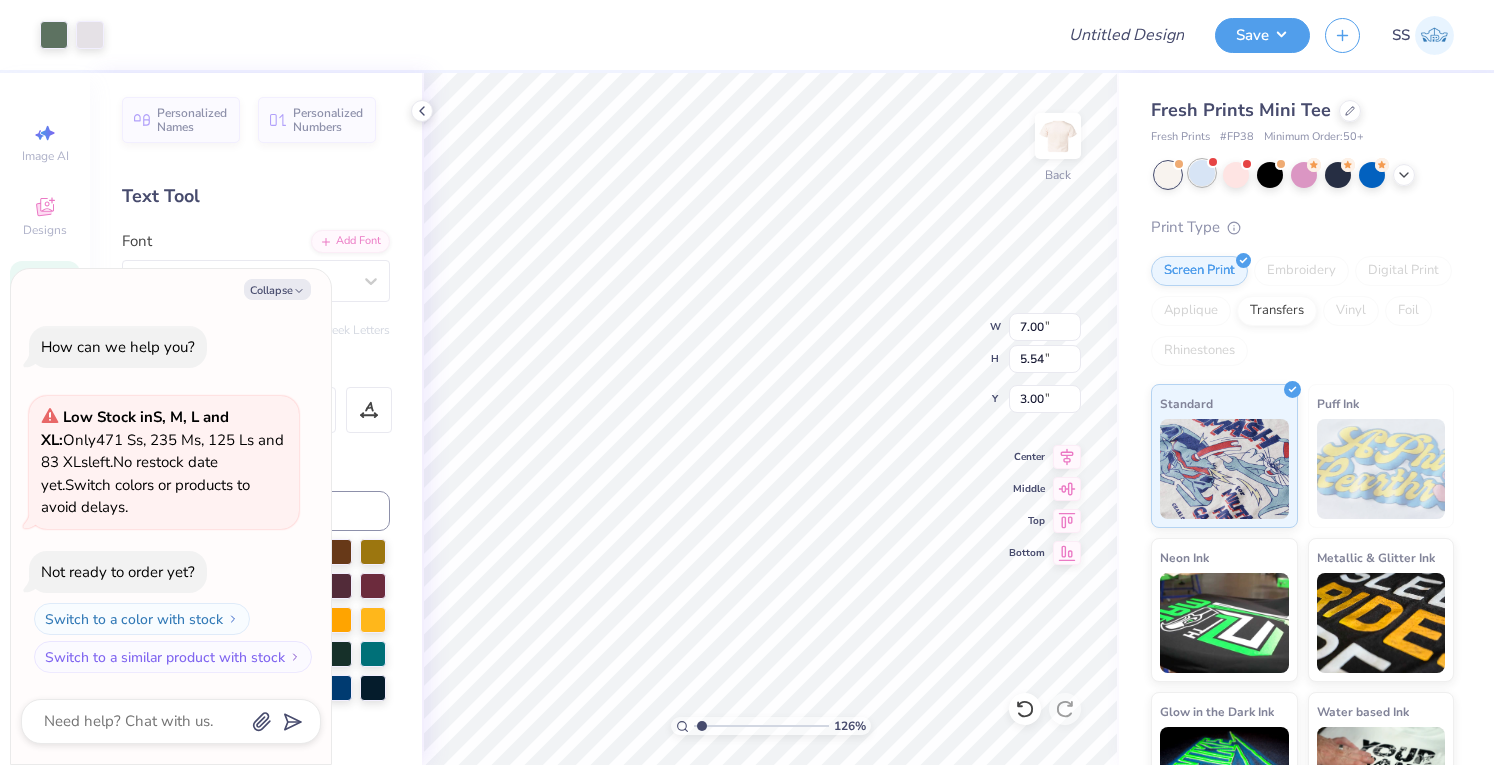 type on "1.25840304465924" 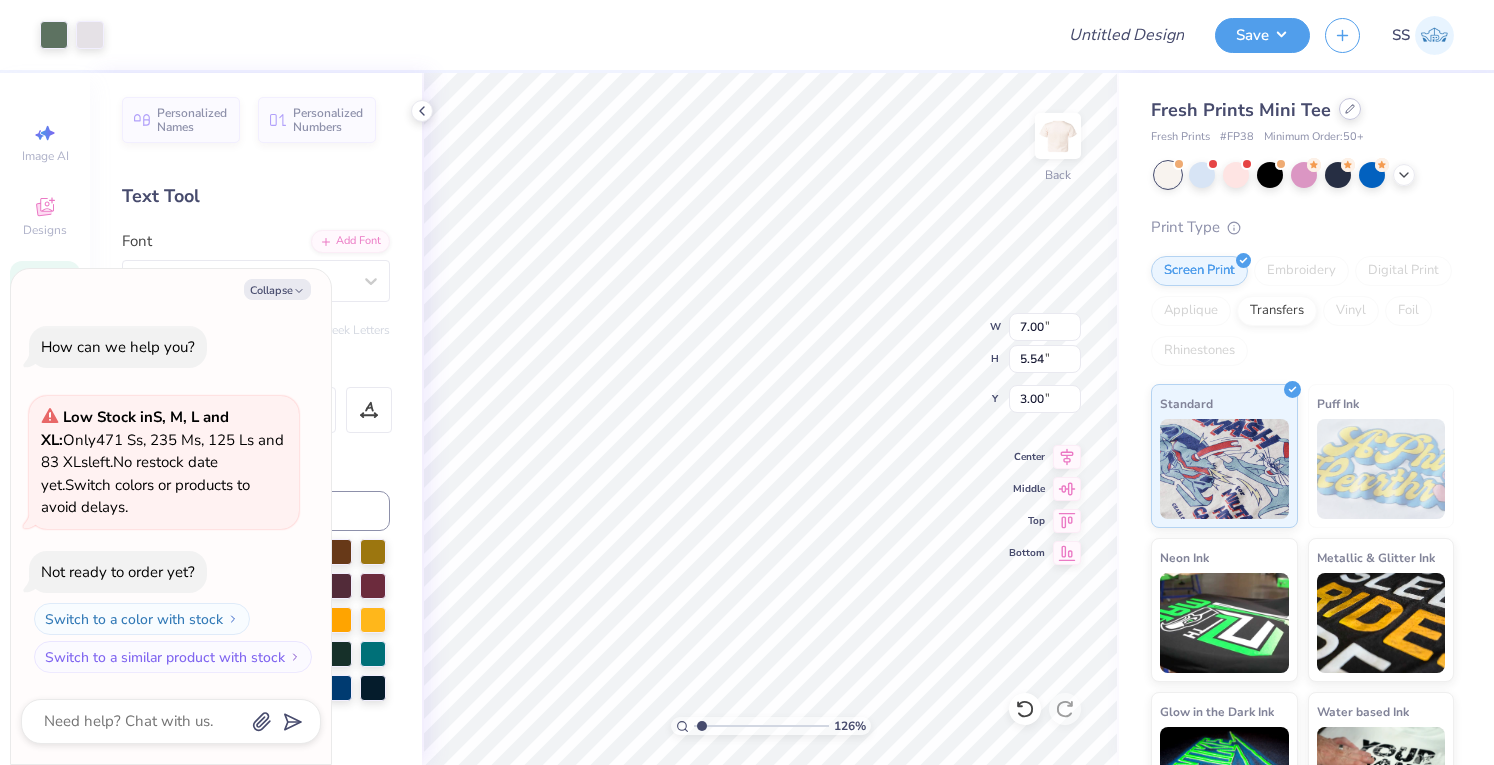 click 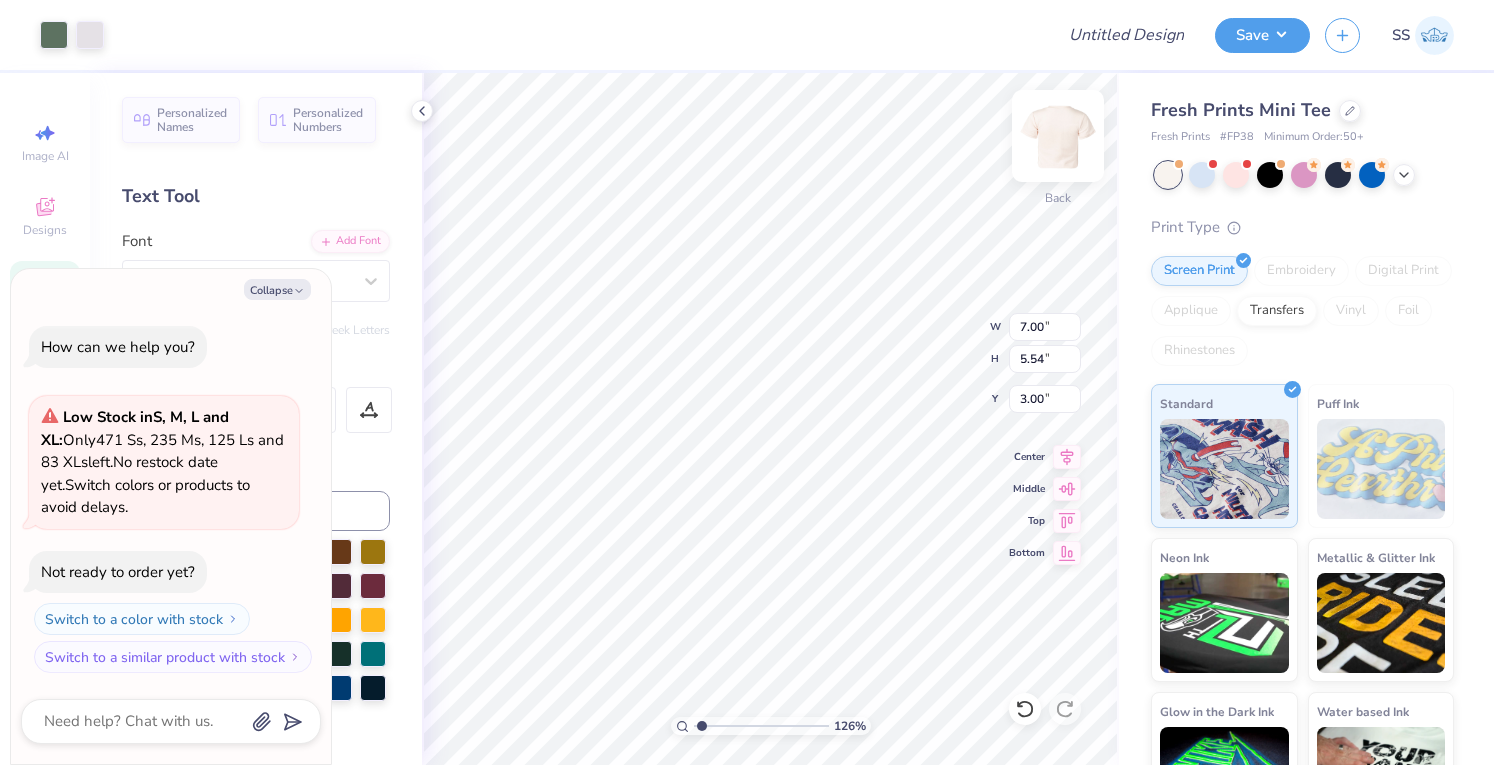 type on "1.25840304465924" 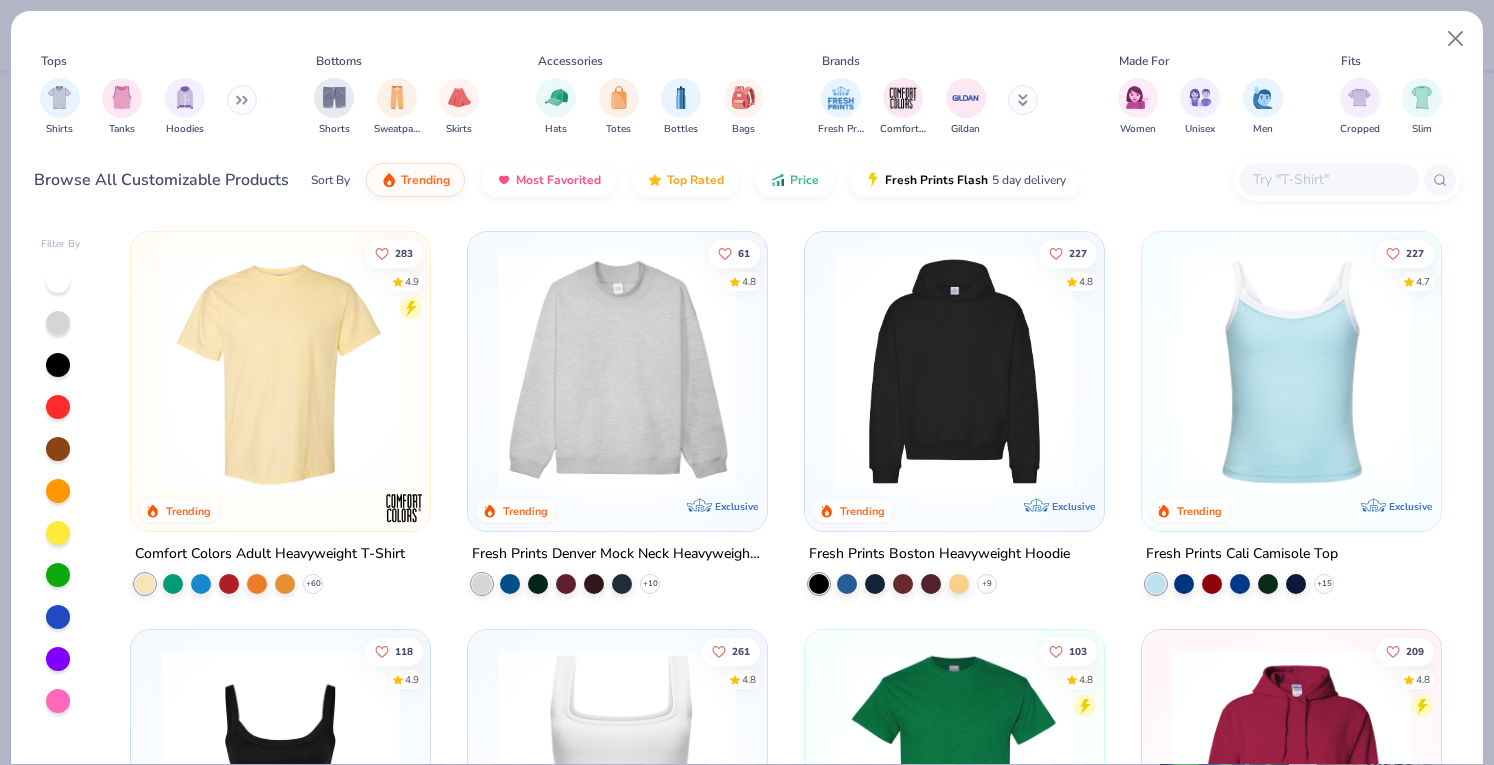type on "x" 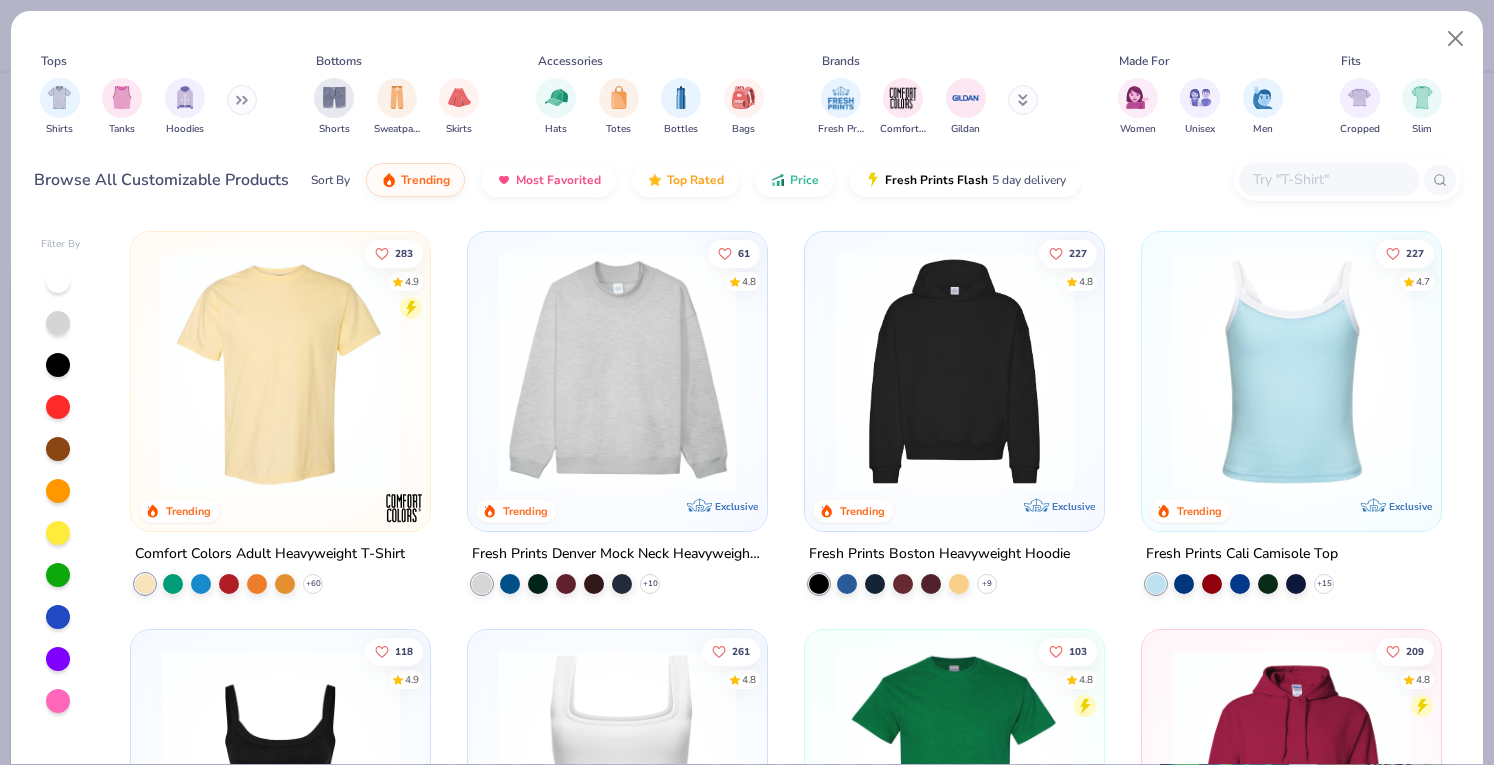 click at bounding box center [1328, 179] 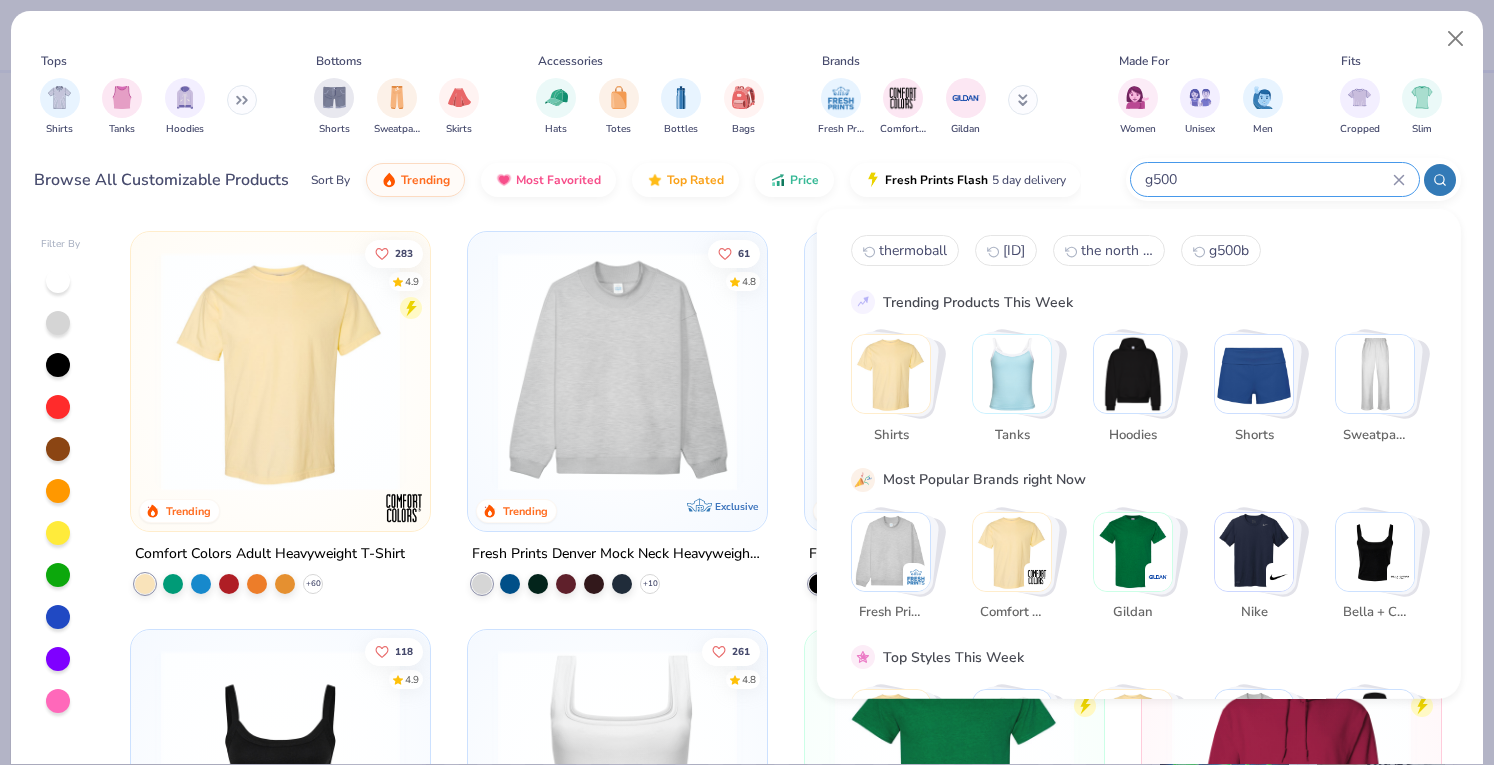 type on "g500" 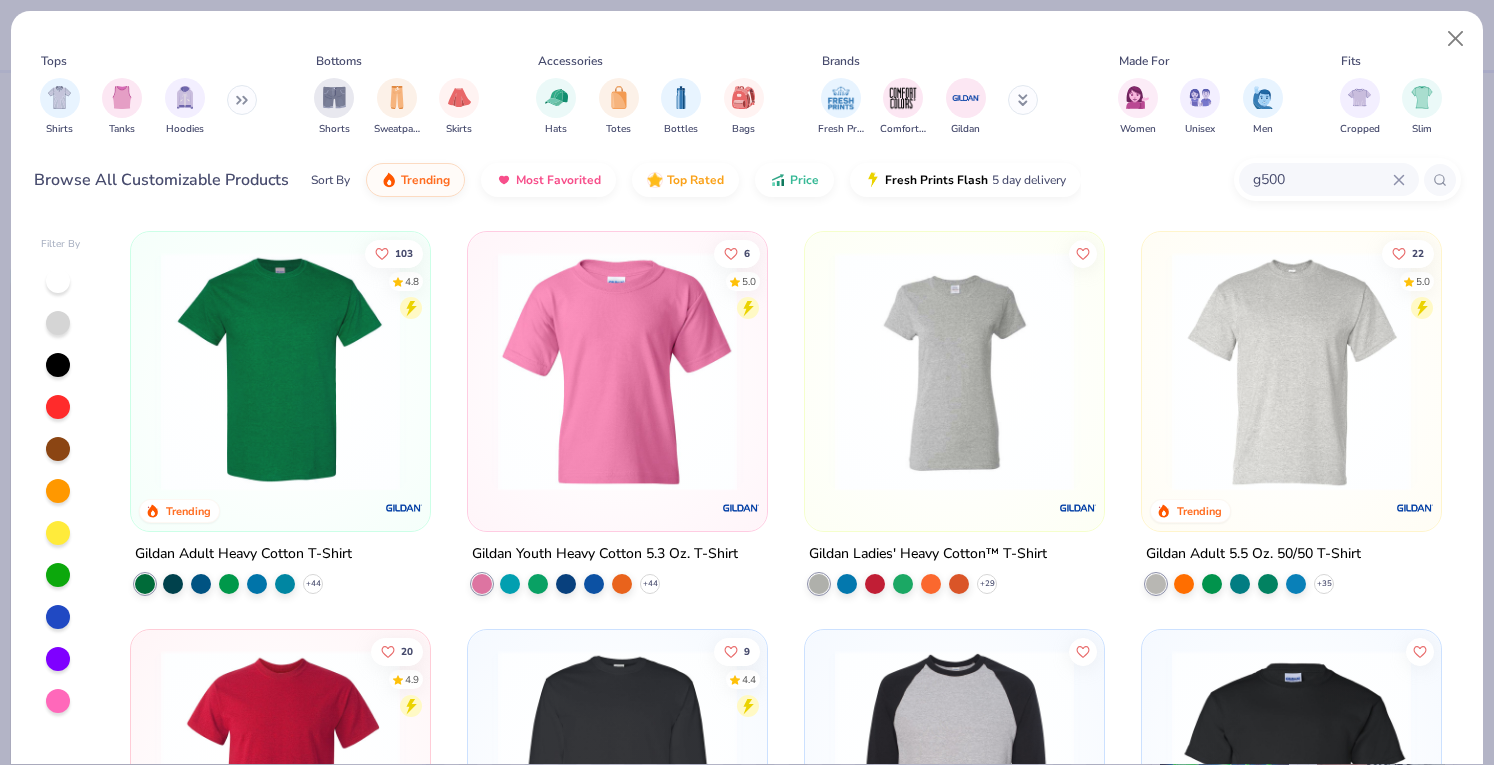 click at bounding box center (280, 371) 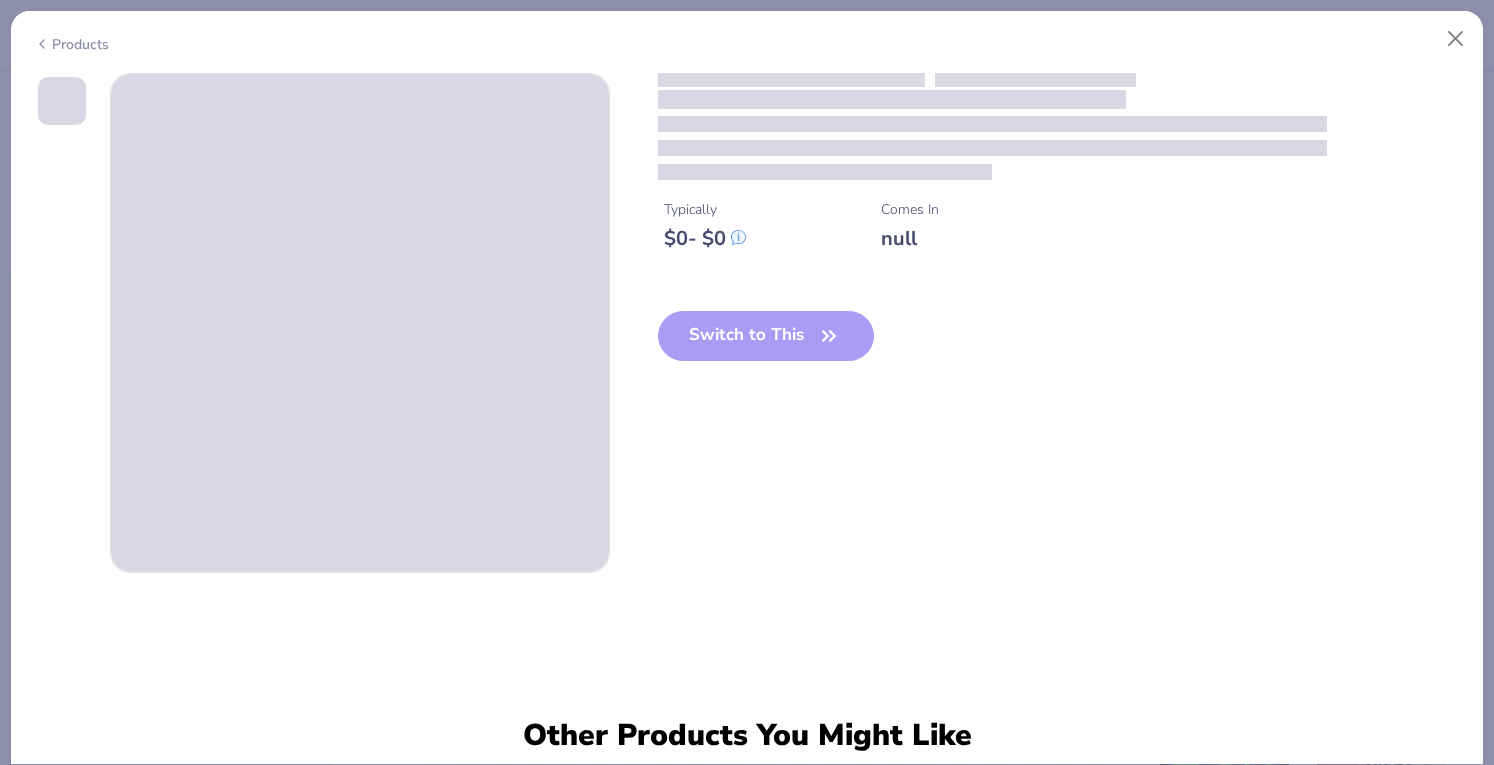 type on "x" 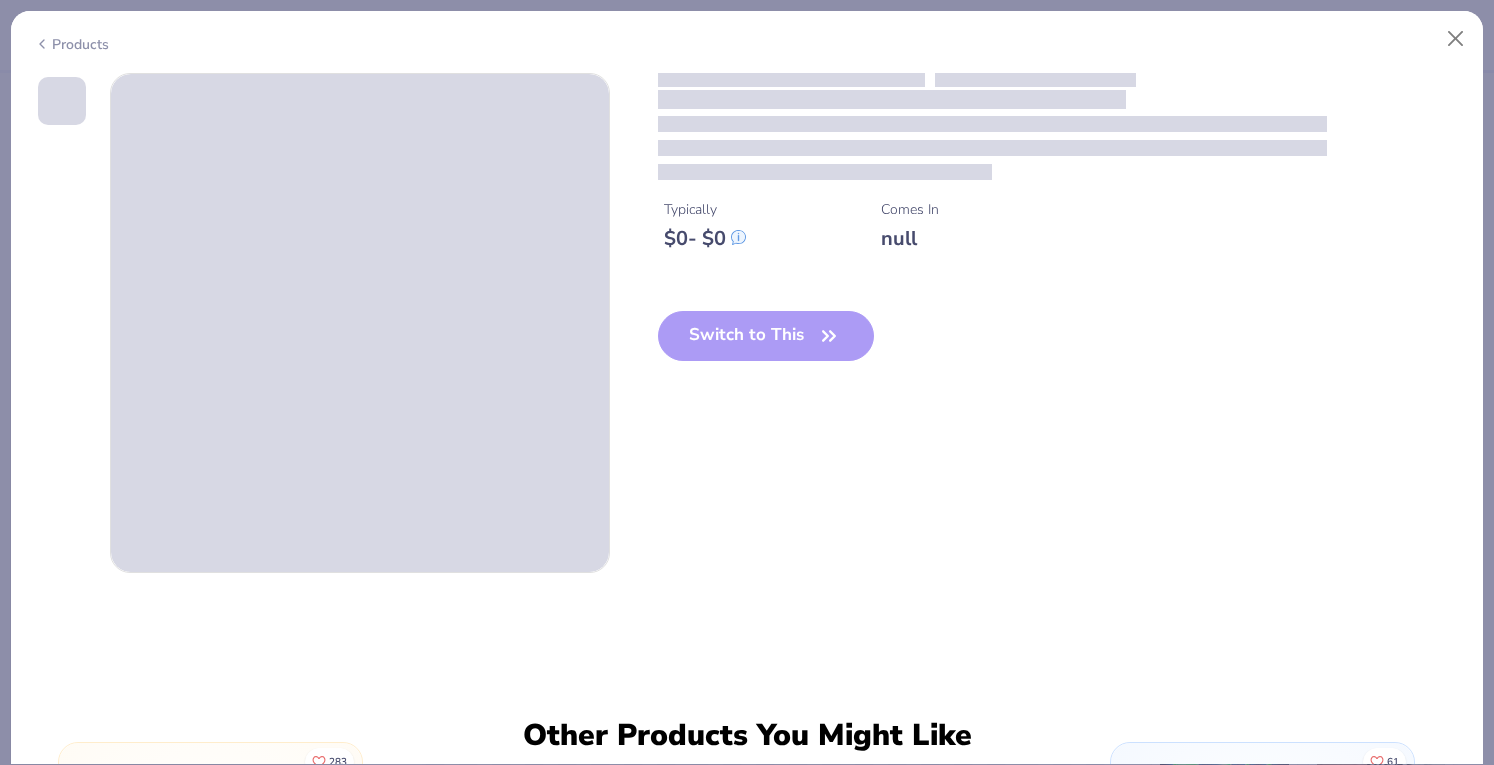 type on "1.25840304465924" 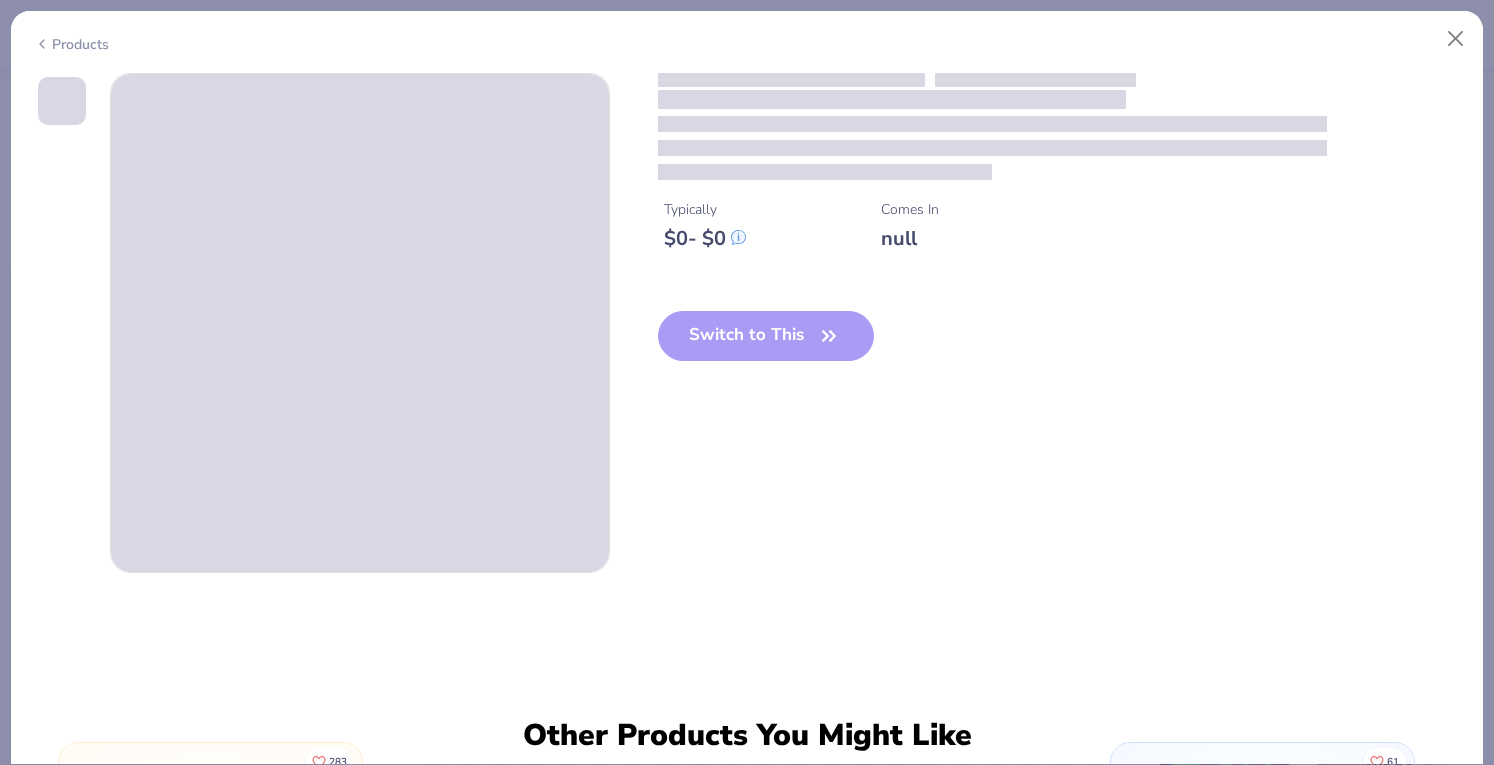 type on "x" 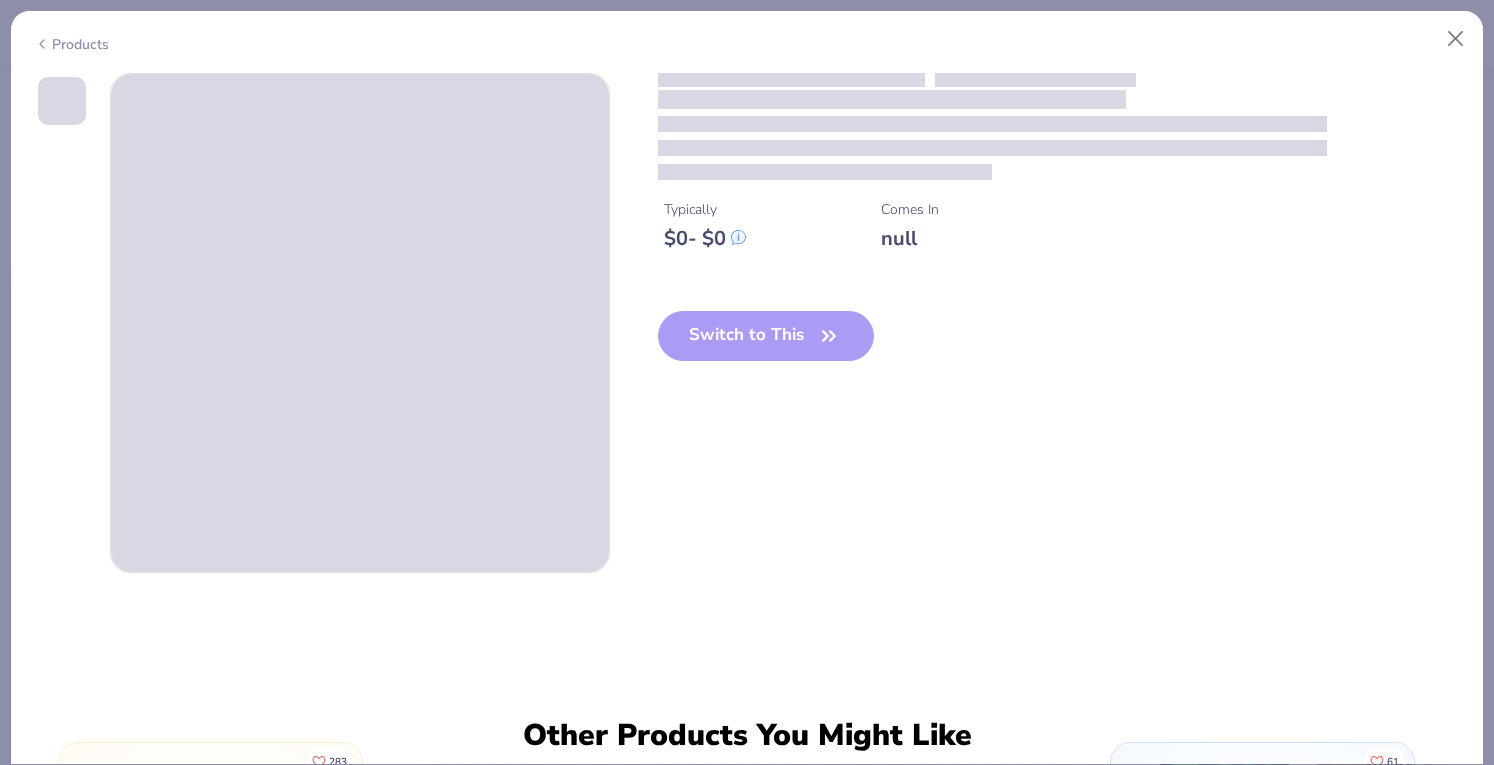 type on "1.25840304465924" 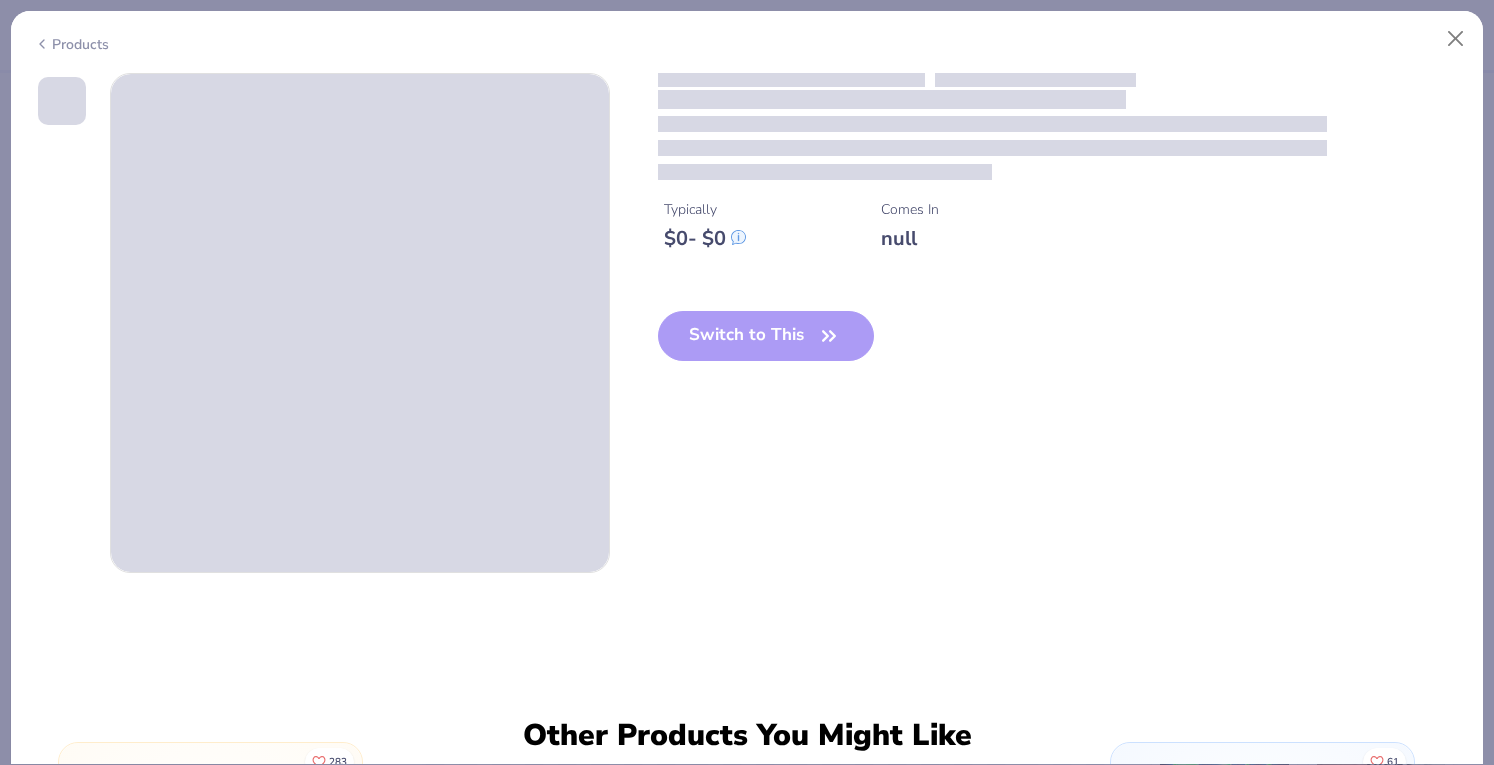 type on "x" 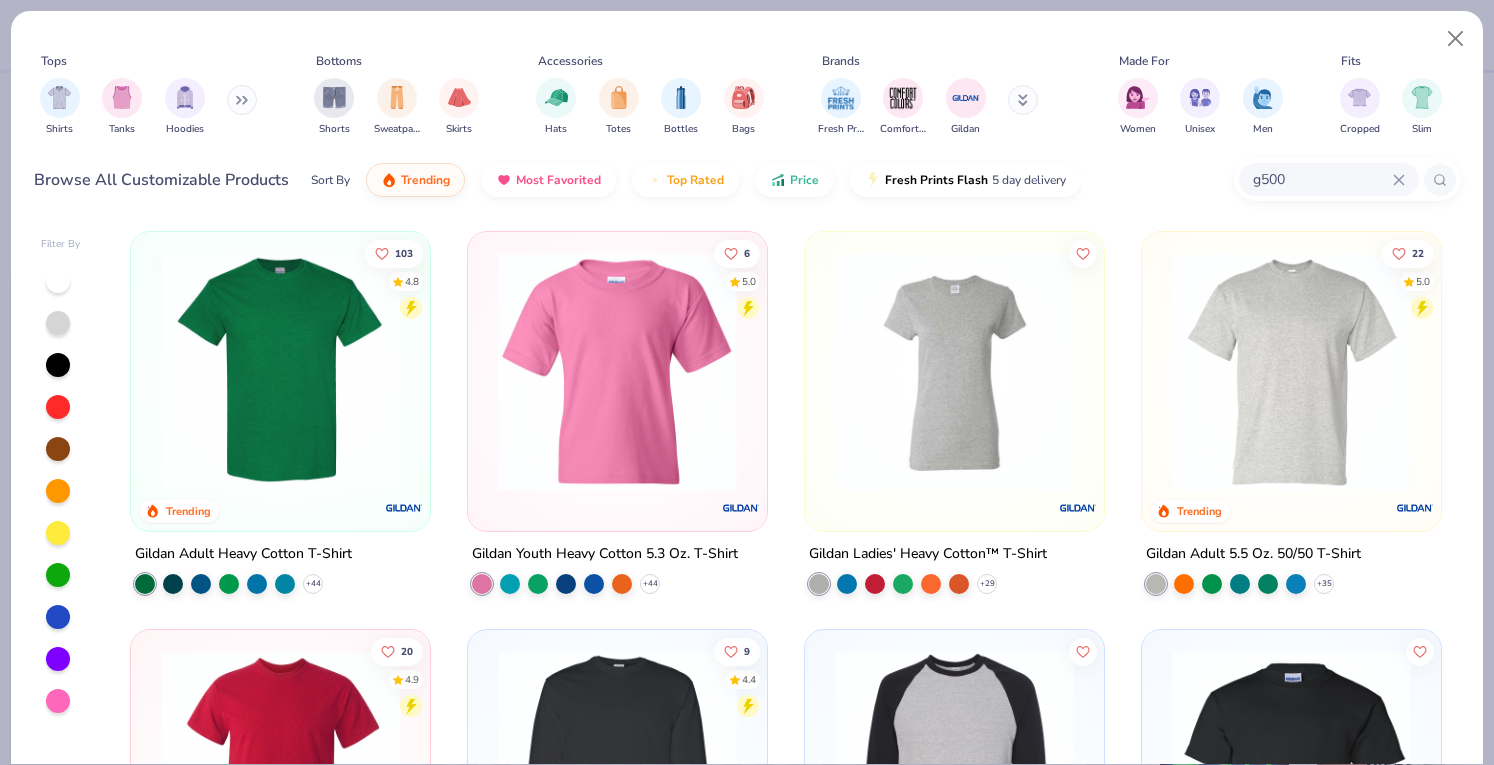 click at bounding box center (280, 371) 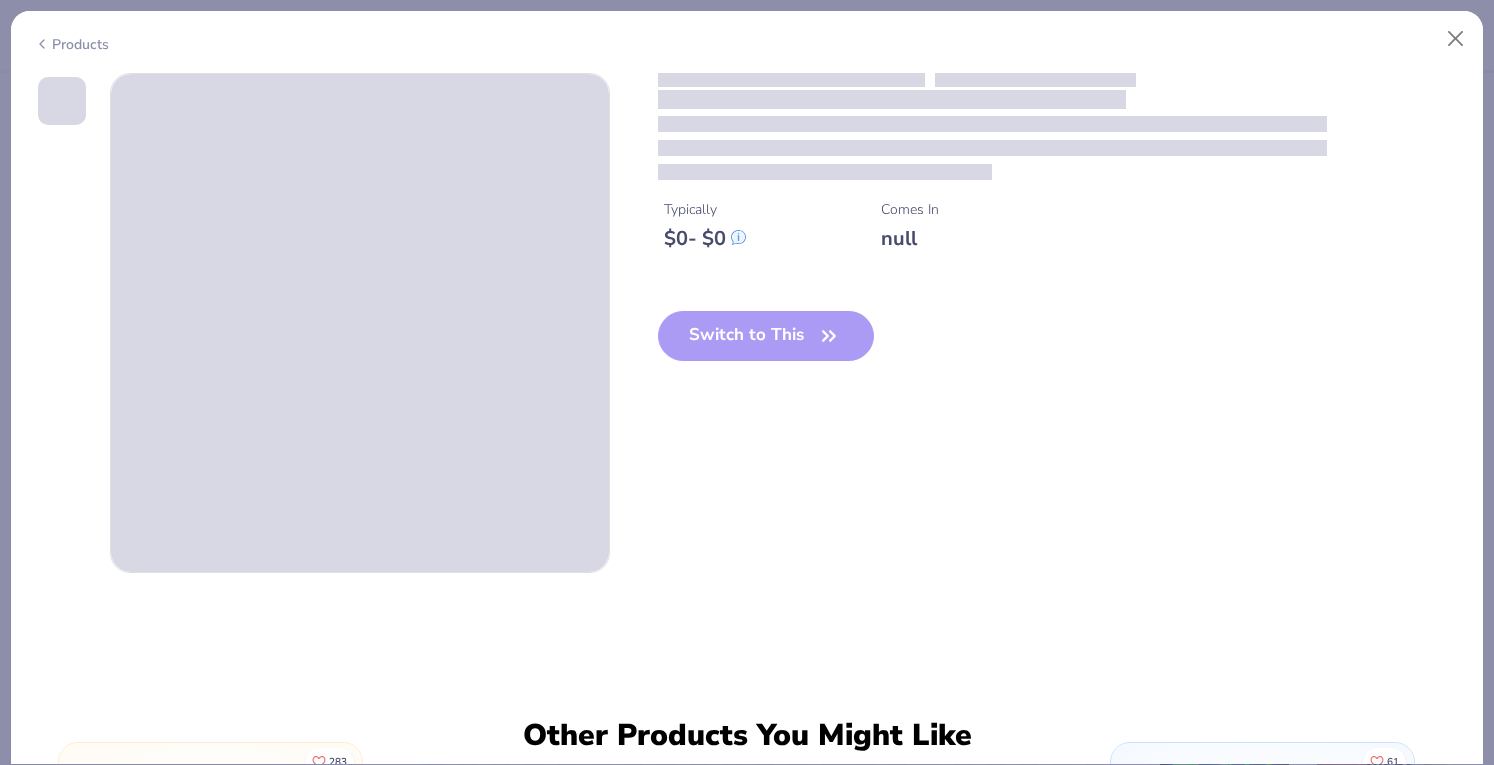 type on "1.25840304465924" 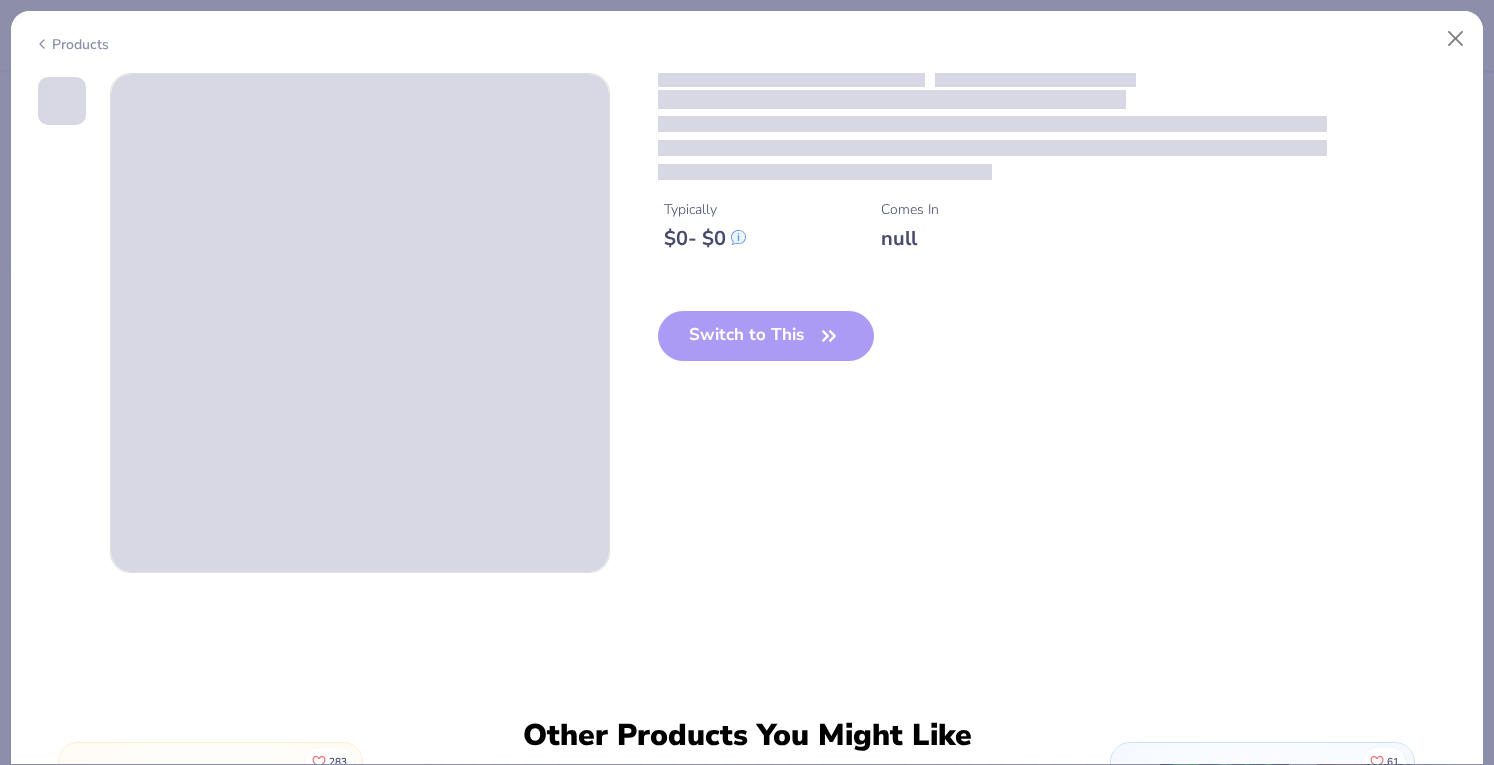 type on "x" 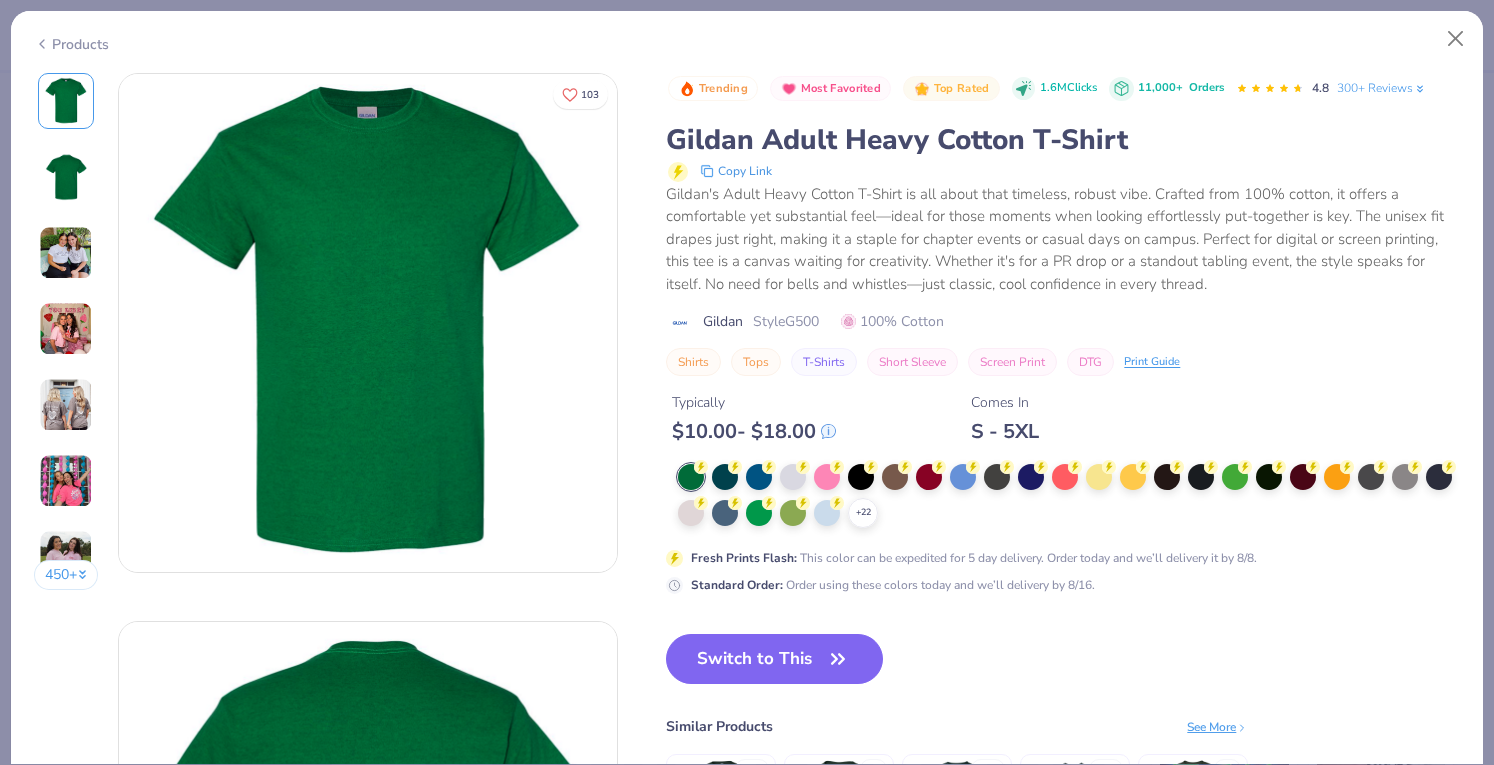 click on "+ 22" at bounding box center (1069, 496) 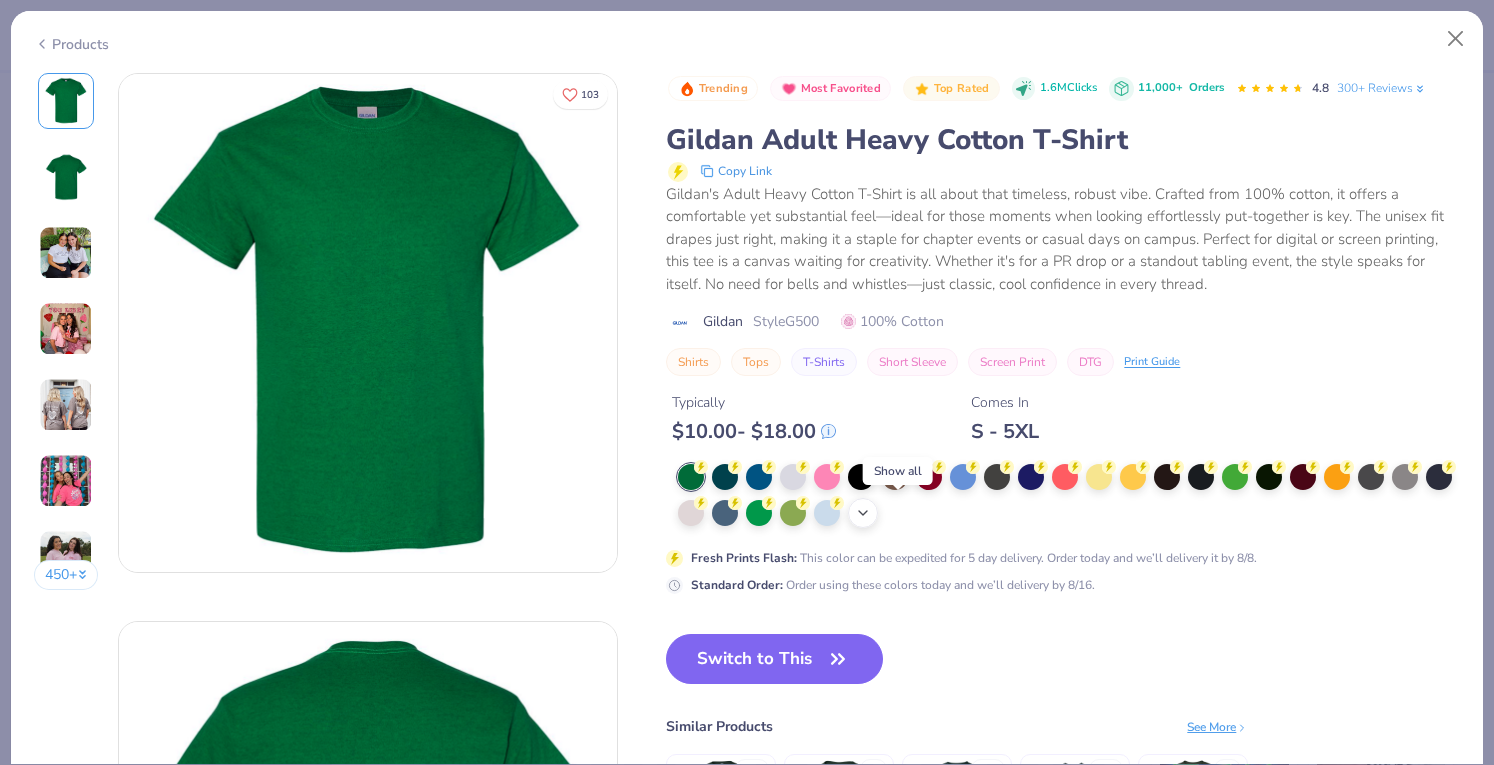 click 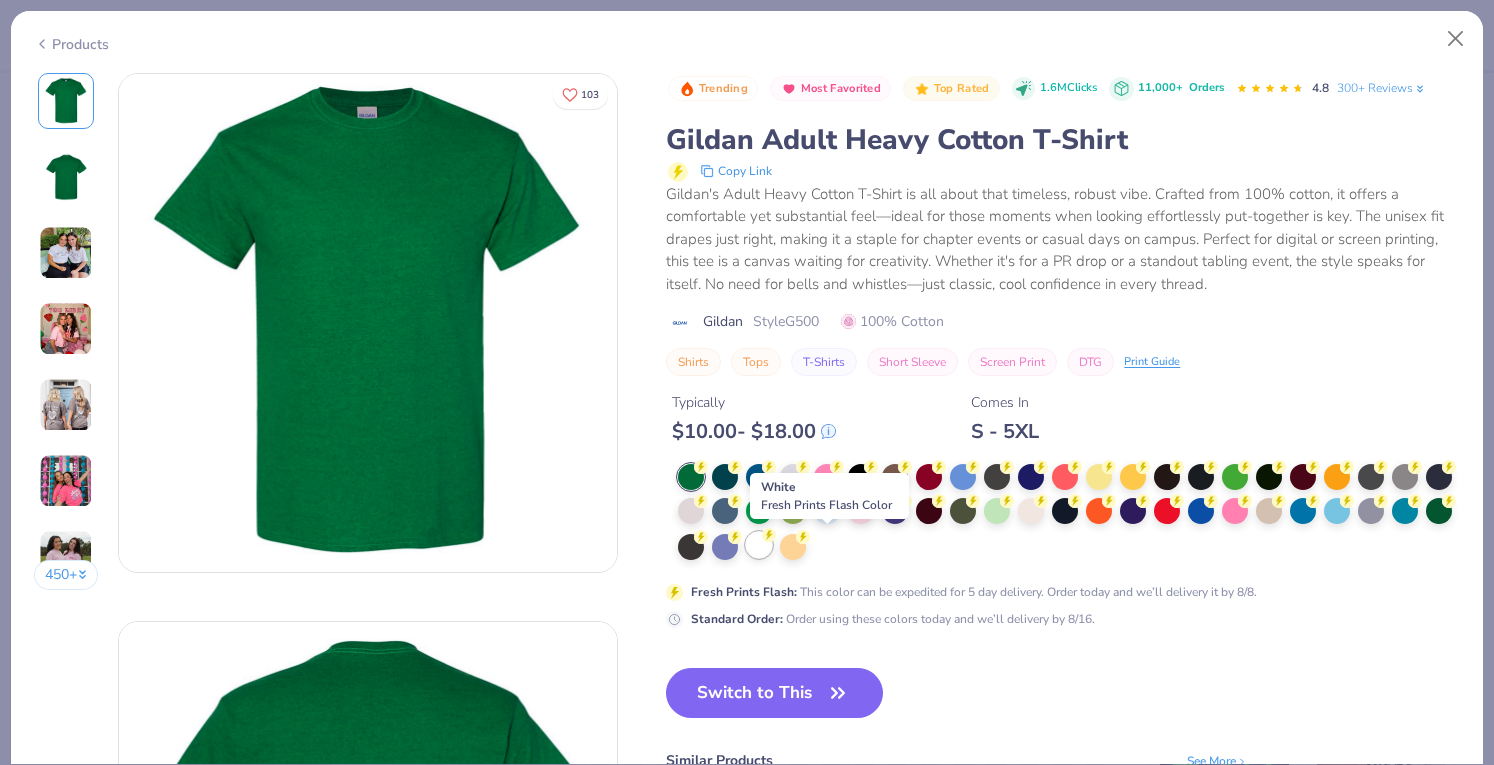 click at bounding box center (759, 545) 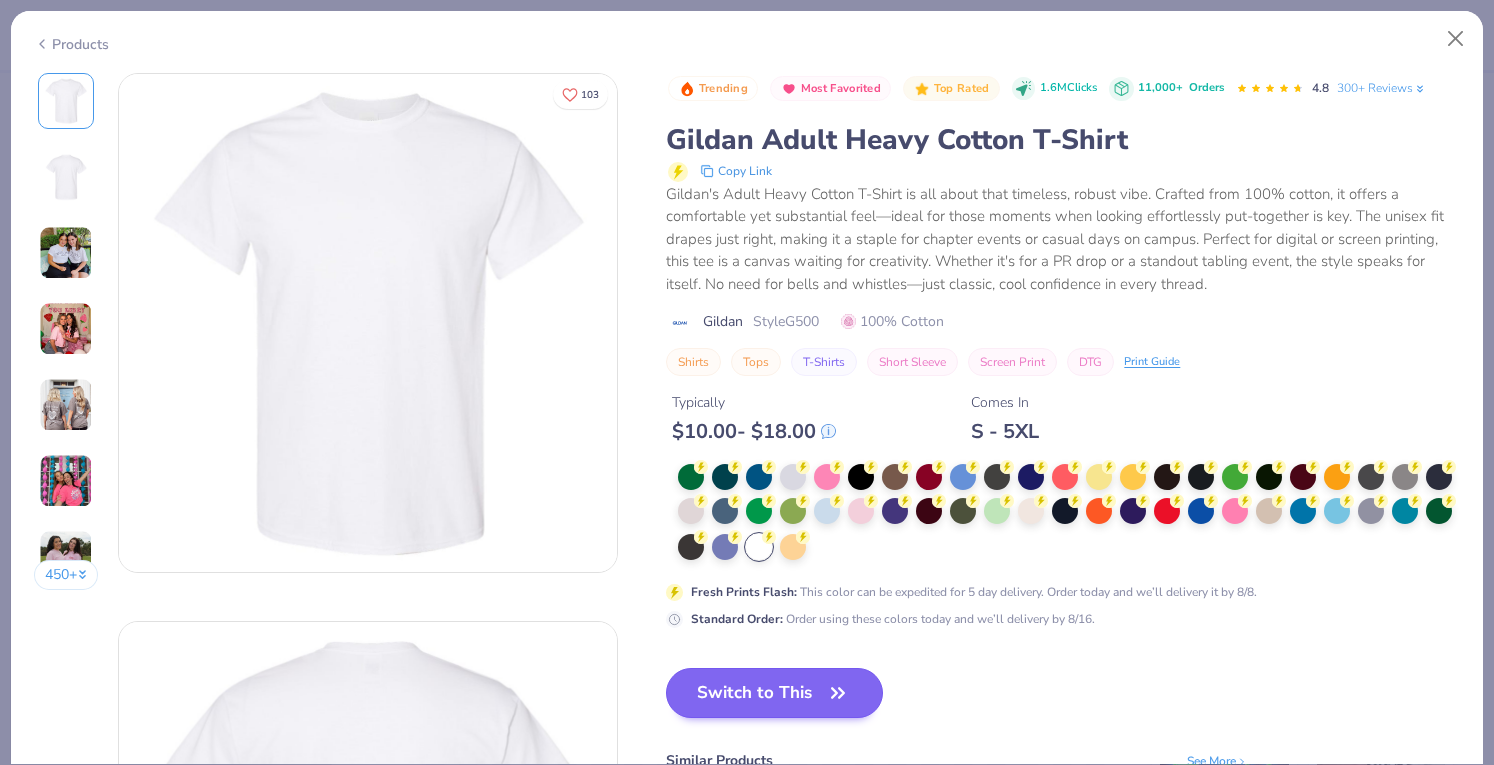type on "1.25840304465924" 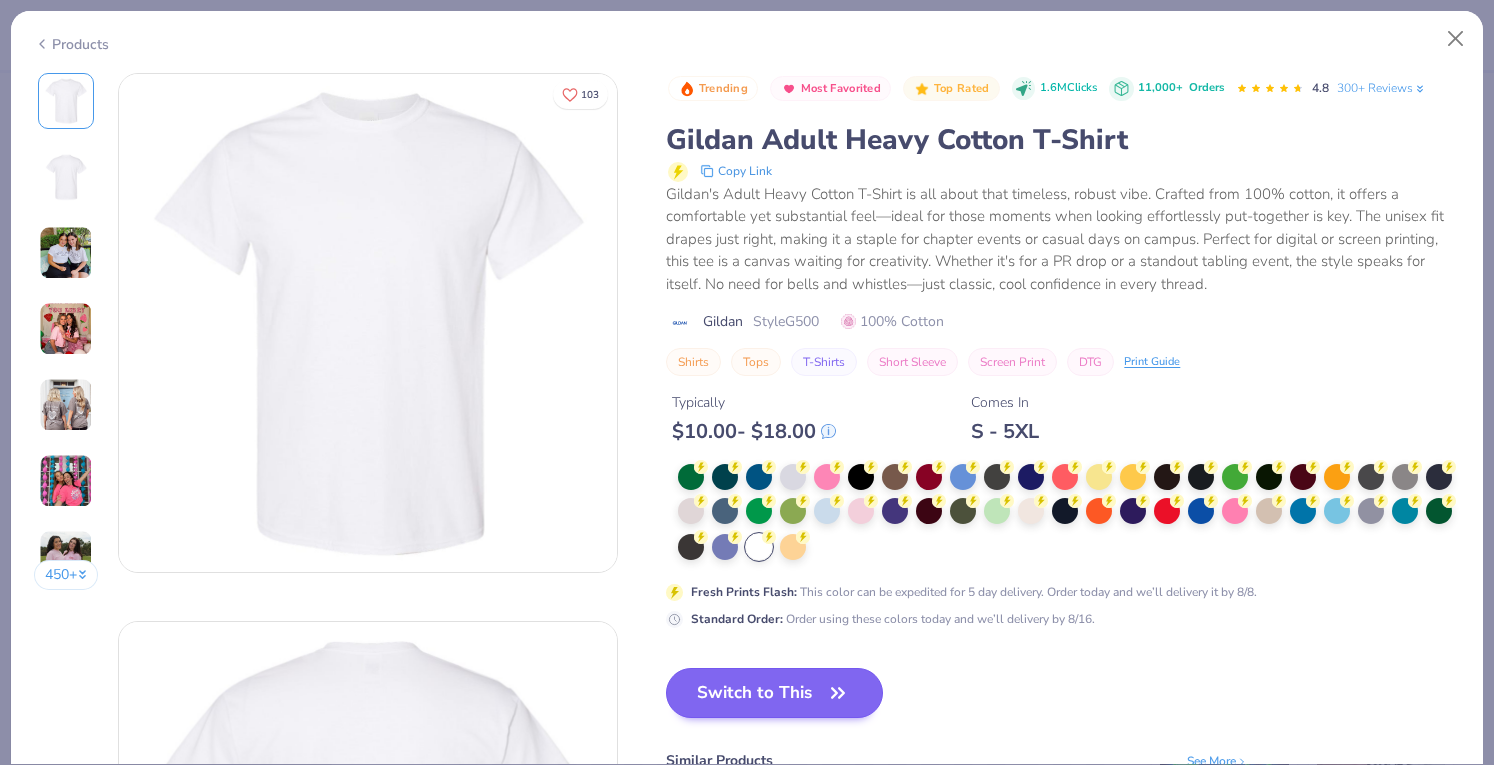 type on "x" 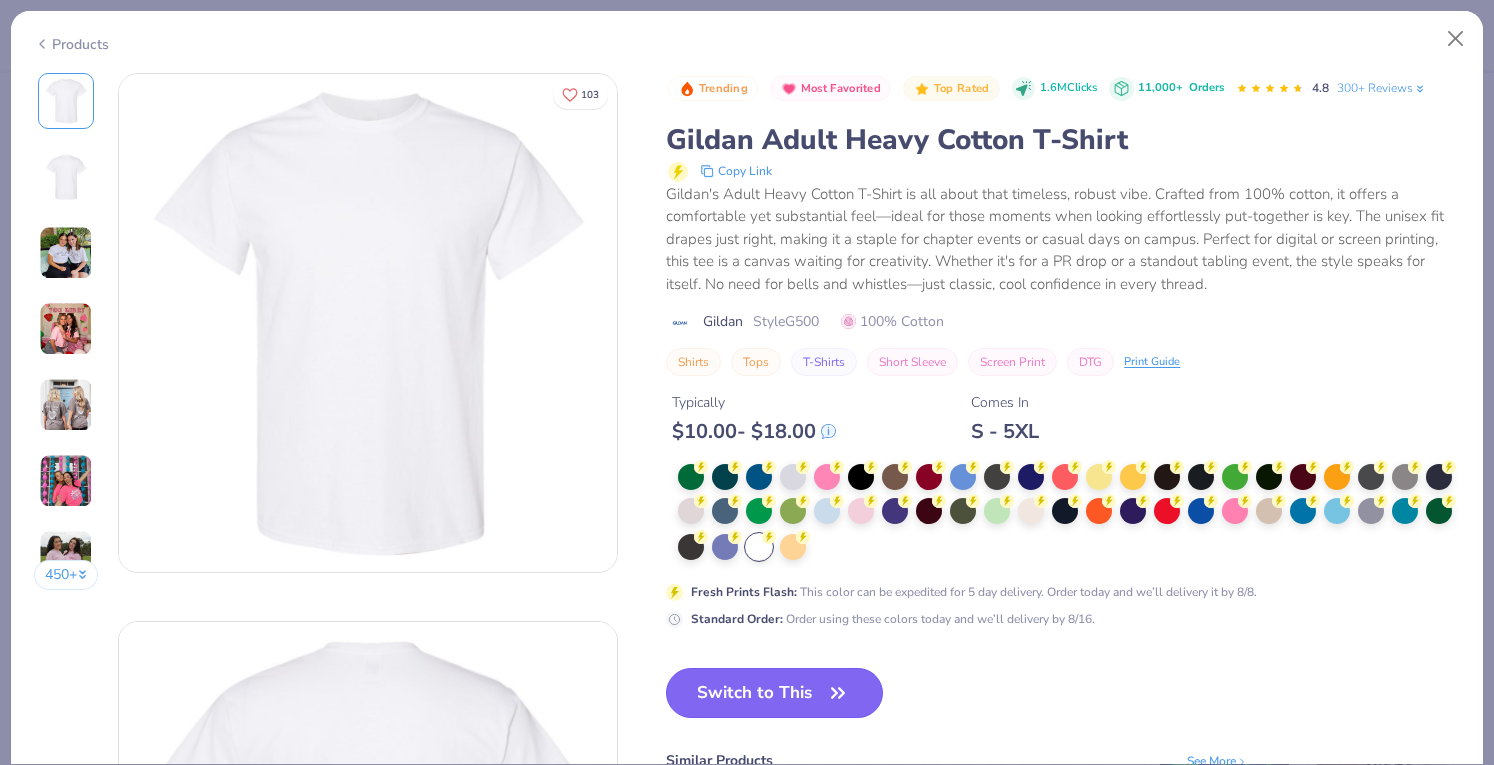 click on "Switch to This" at bounding box center [774, 693] 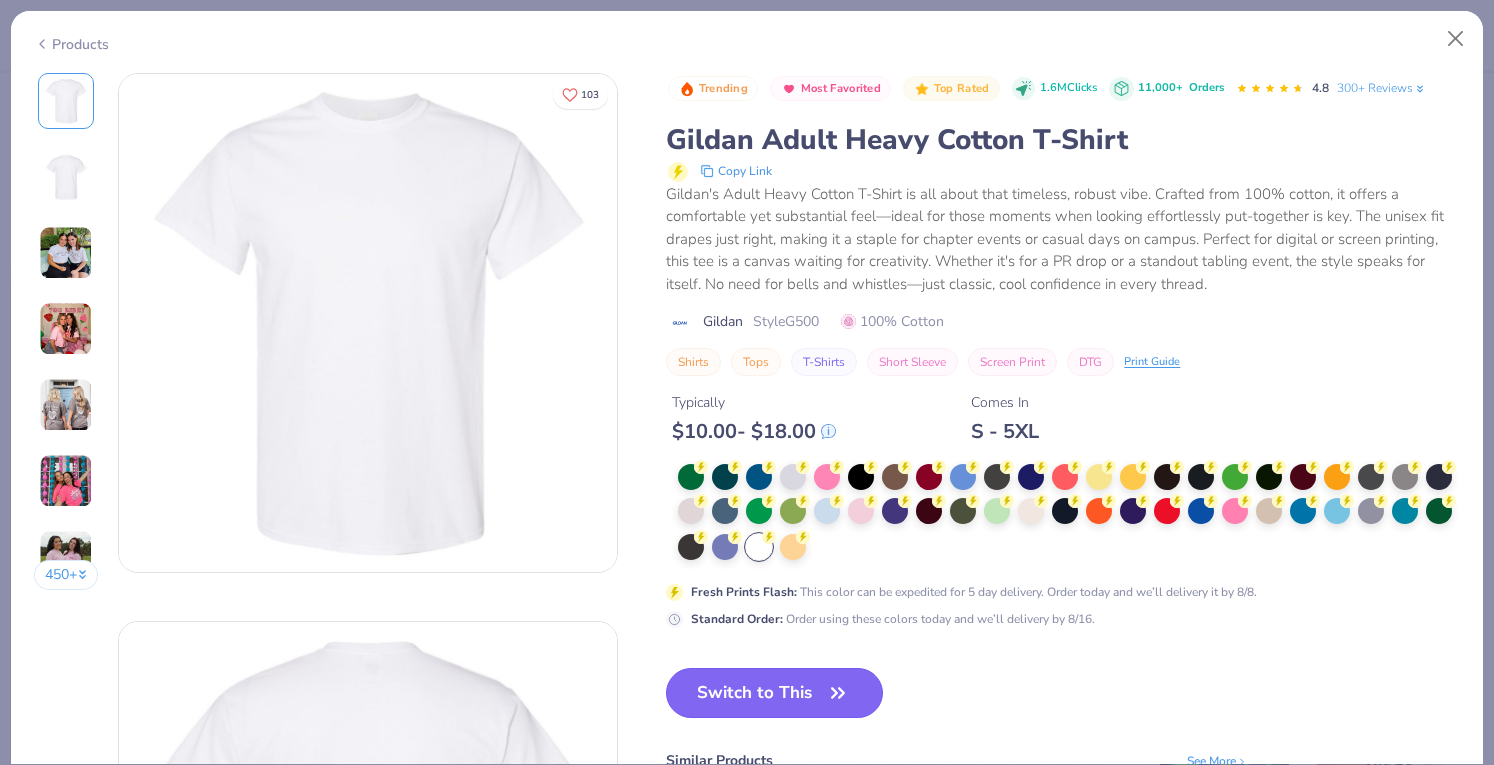 click on "Switch to This" at bounding box center [774, 693] 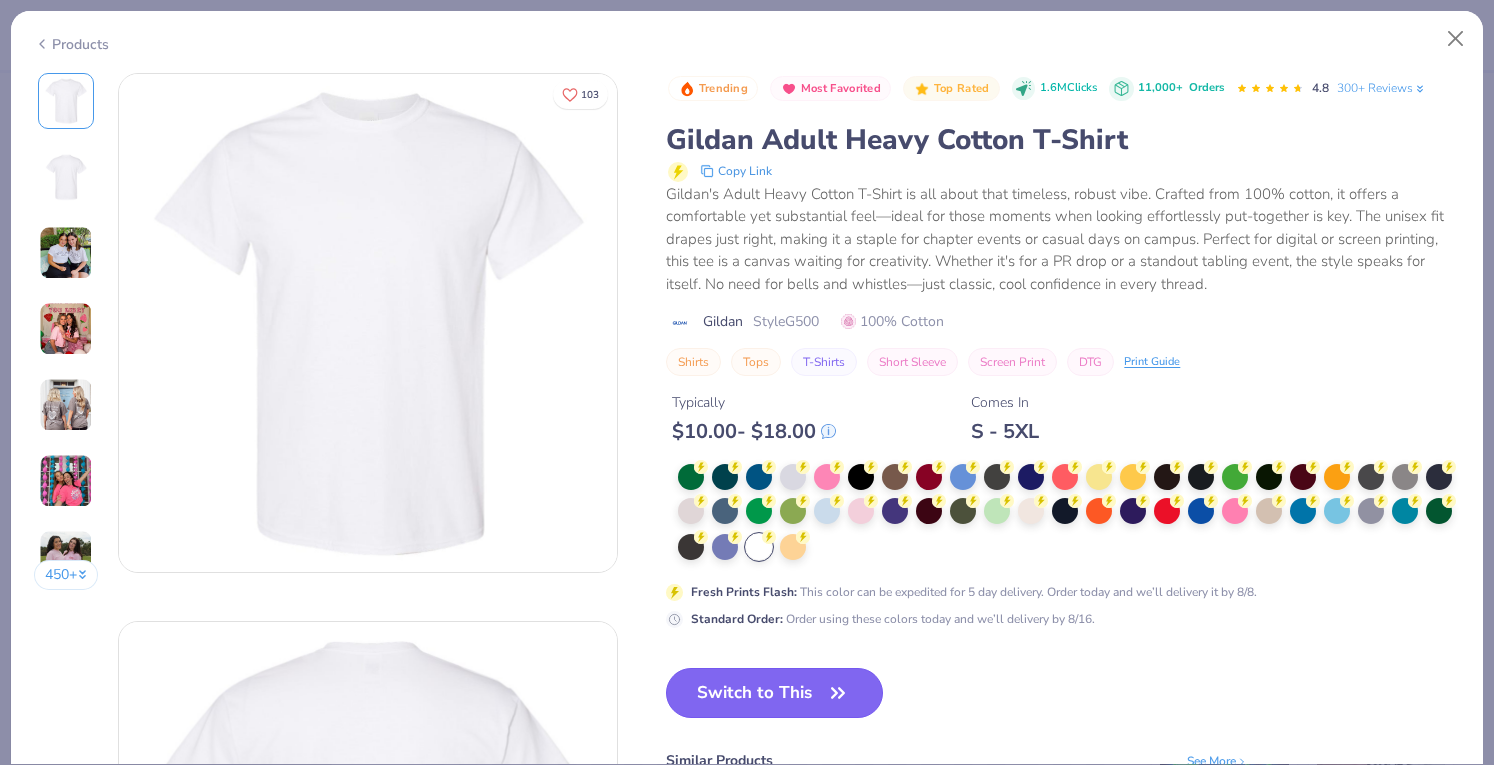click on "Switch to This" at bounding box center [774, 693] 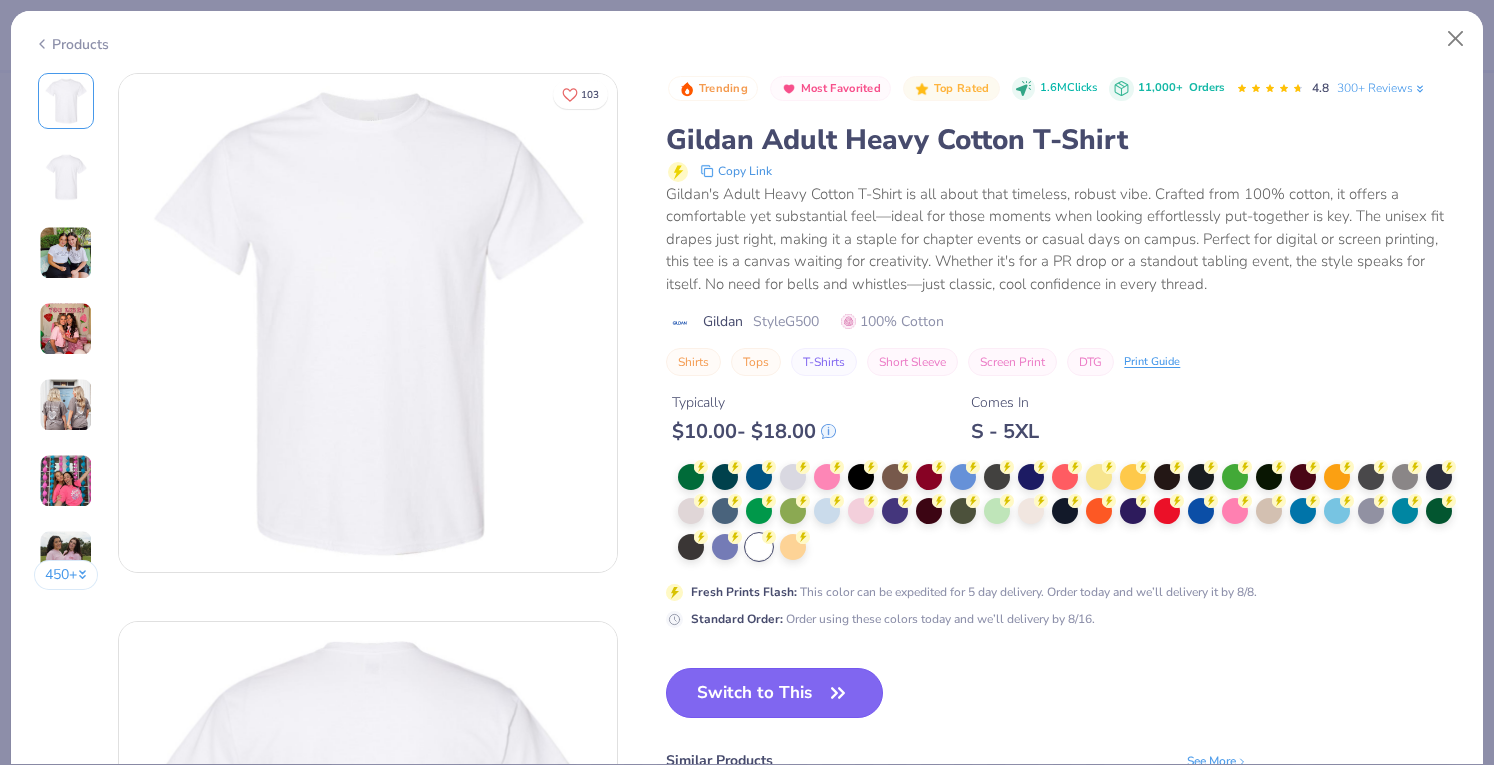 type on "1.25840304465924" 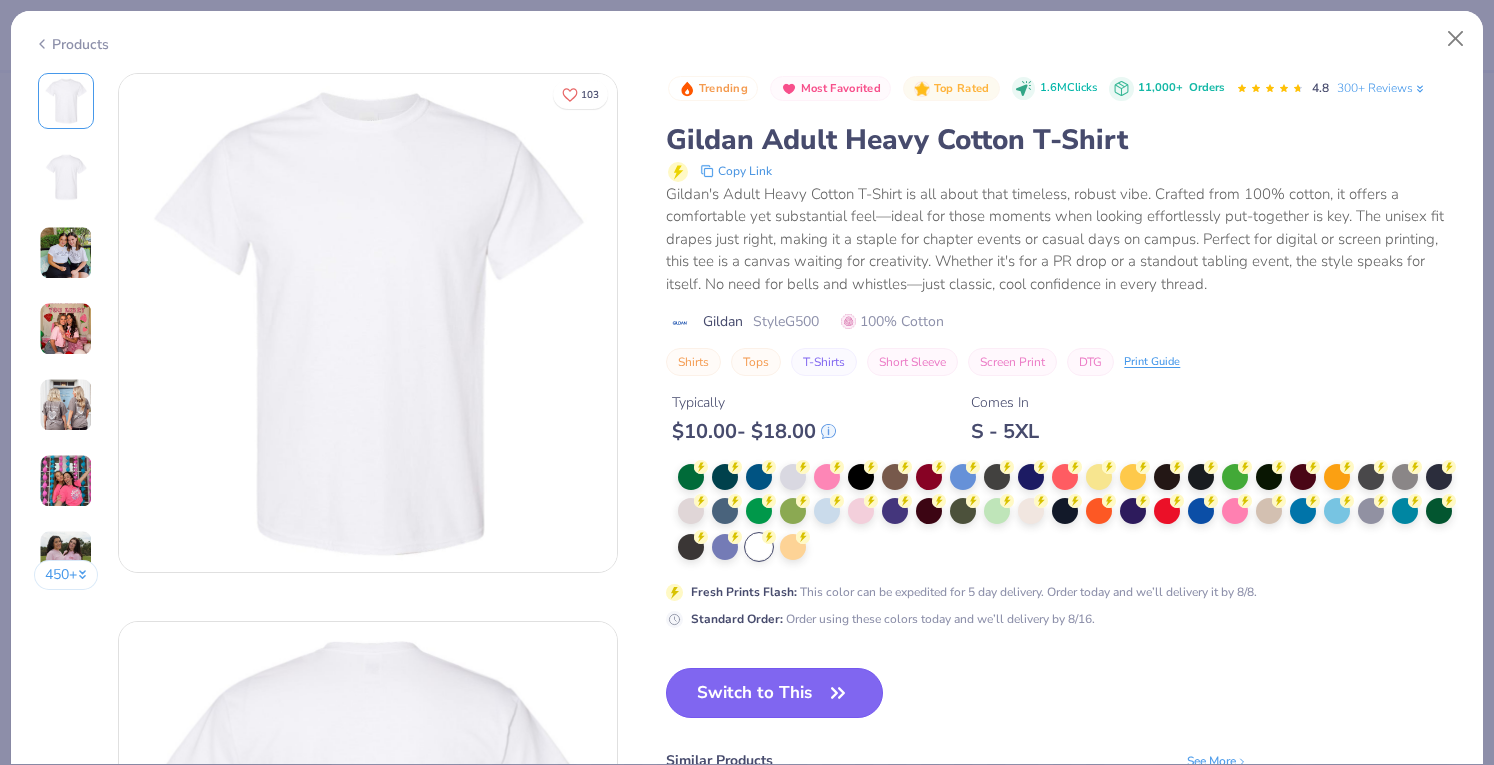 type on "x" 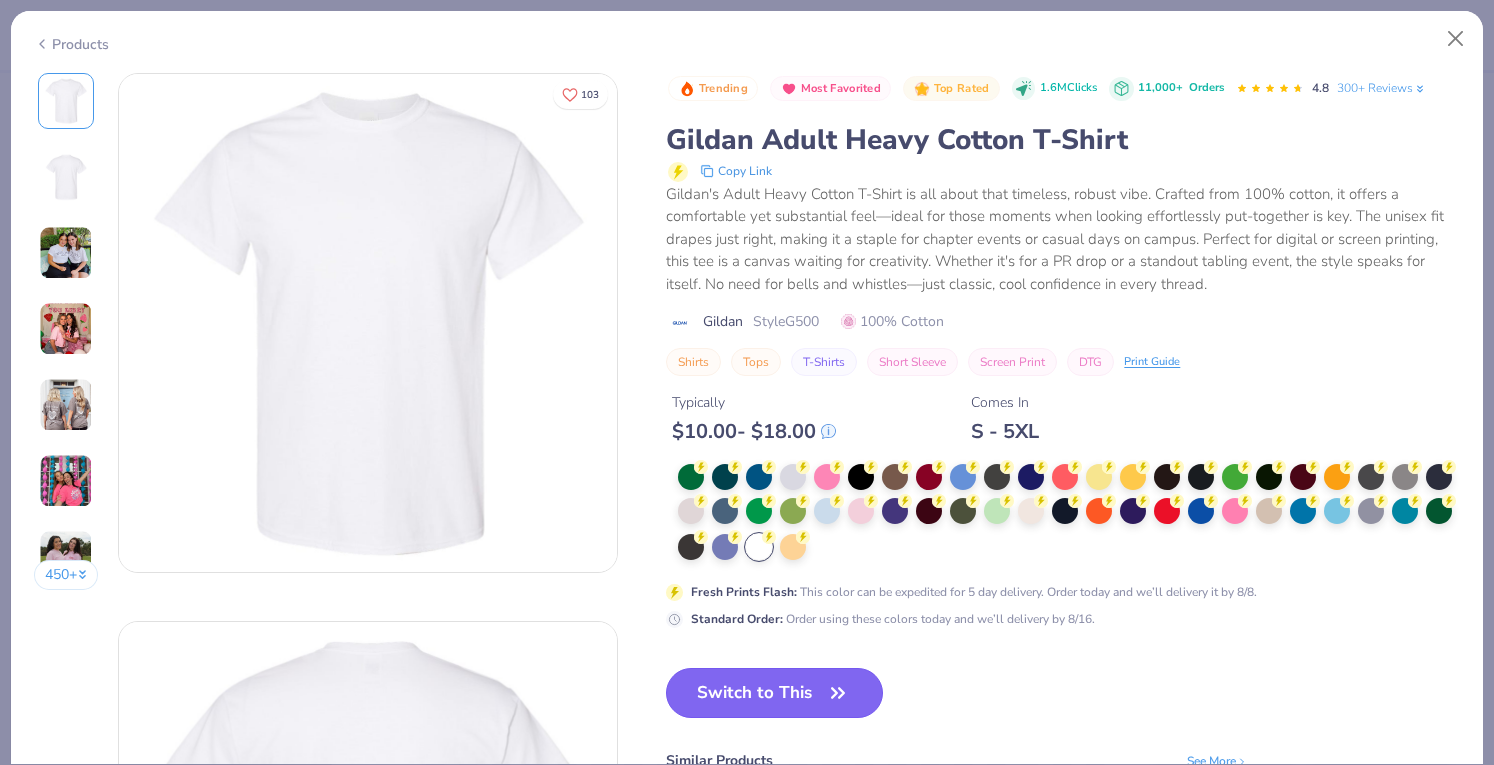 click on "Switch to This" at bounding box center [774, 693] 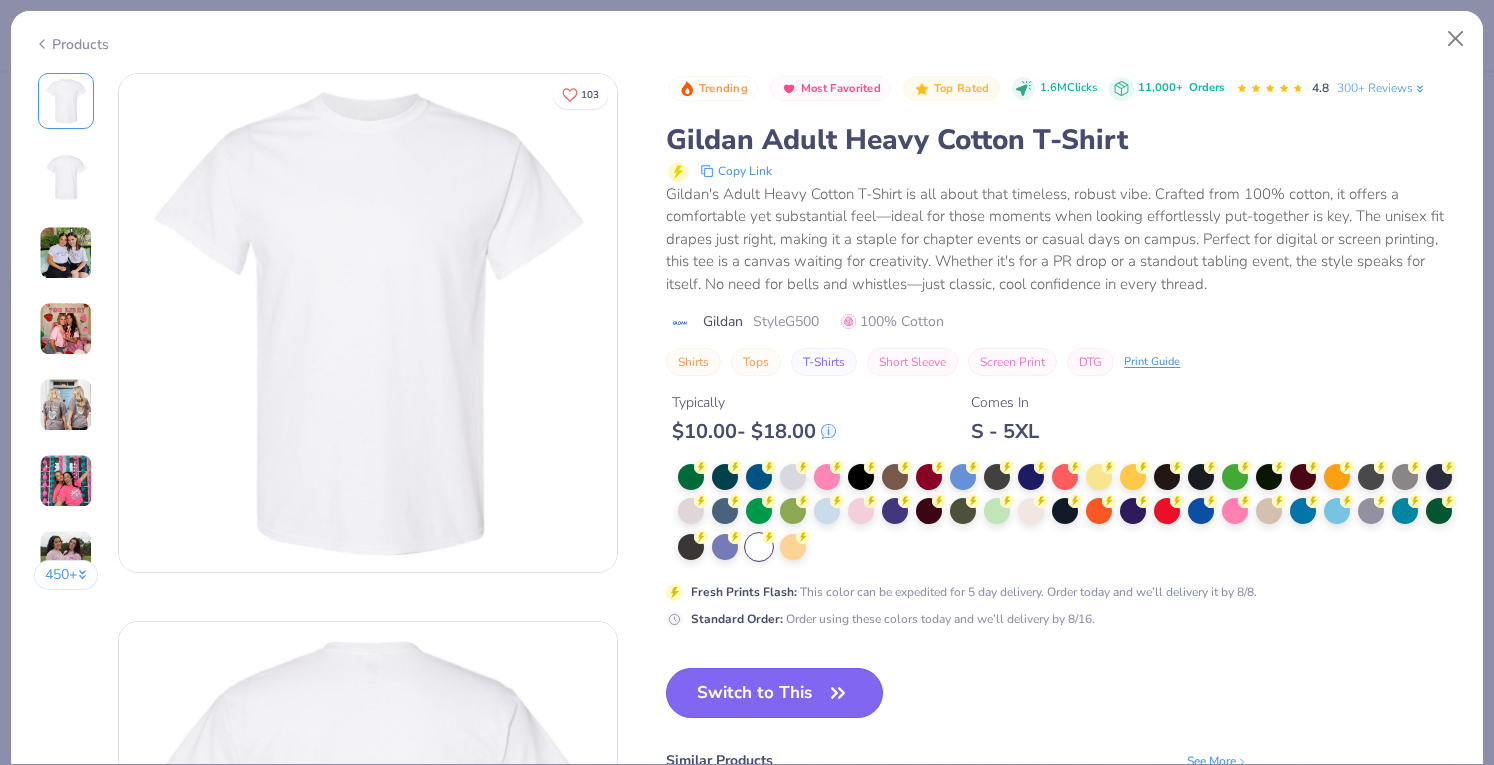 click on "Switch to This" at bounding box center [774, 693] 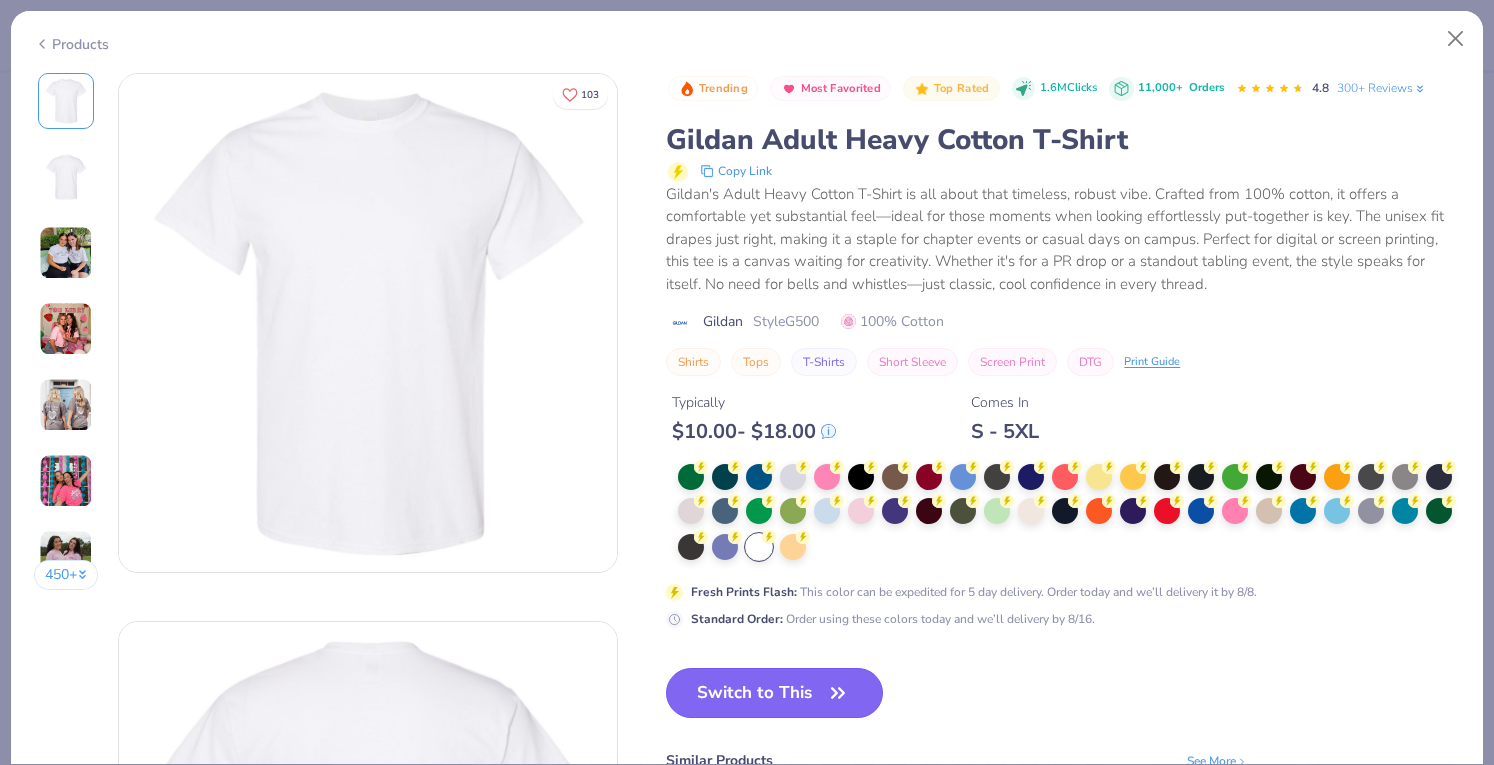 click on "Switch to This" at bounding box center (774, 693) 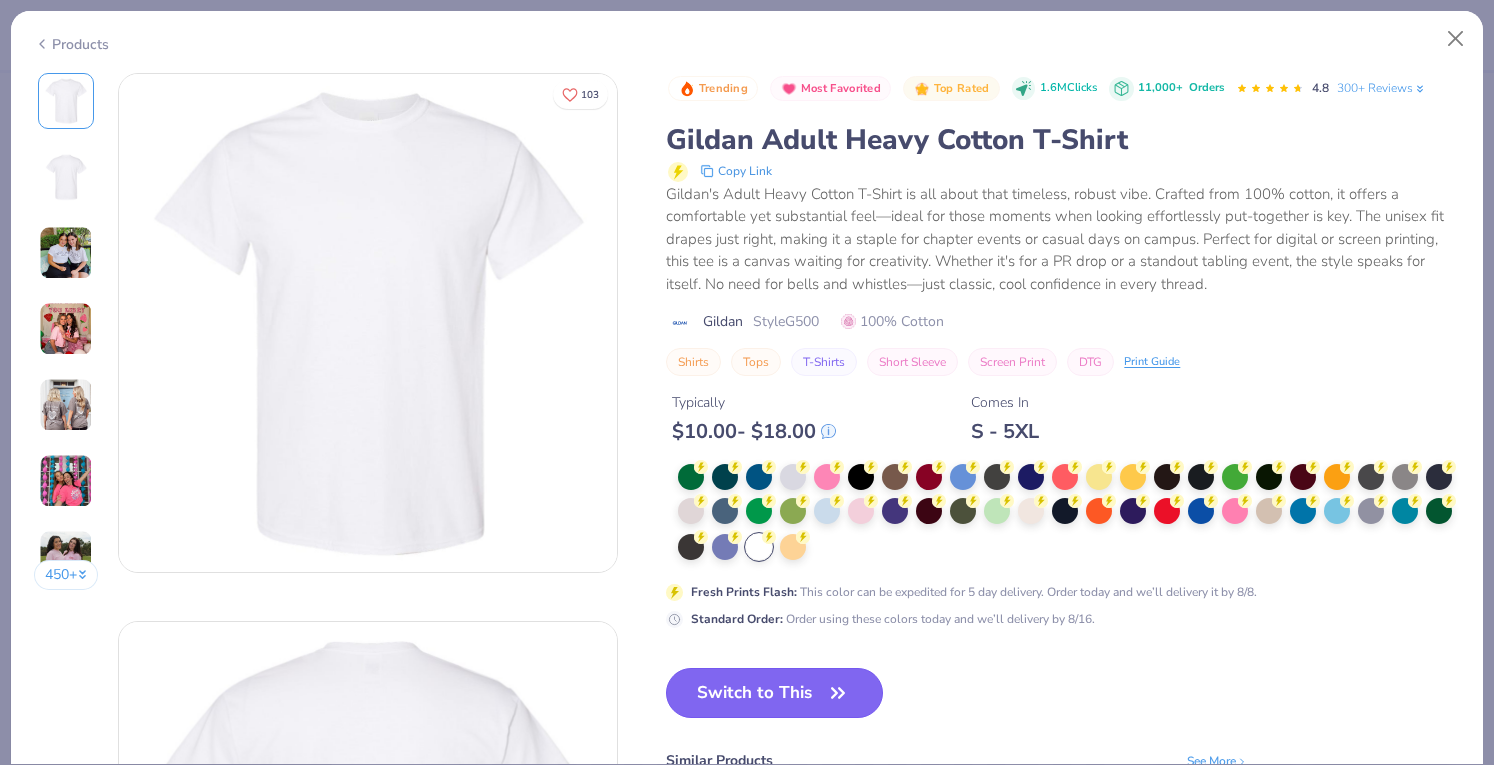 click on "Switch to This" at bounding box center (774, 693) 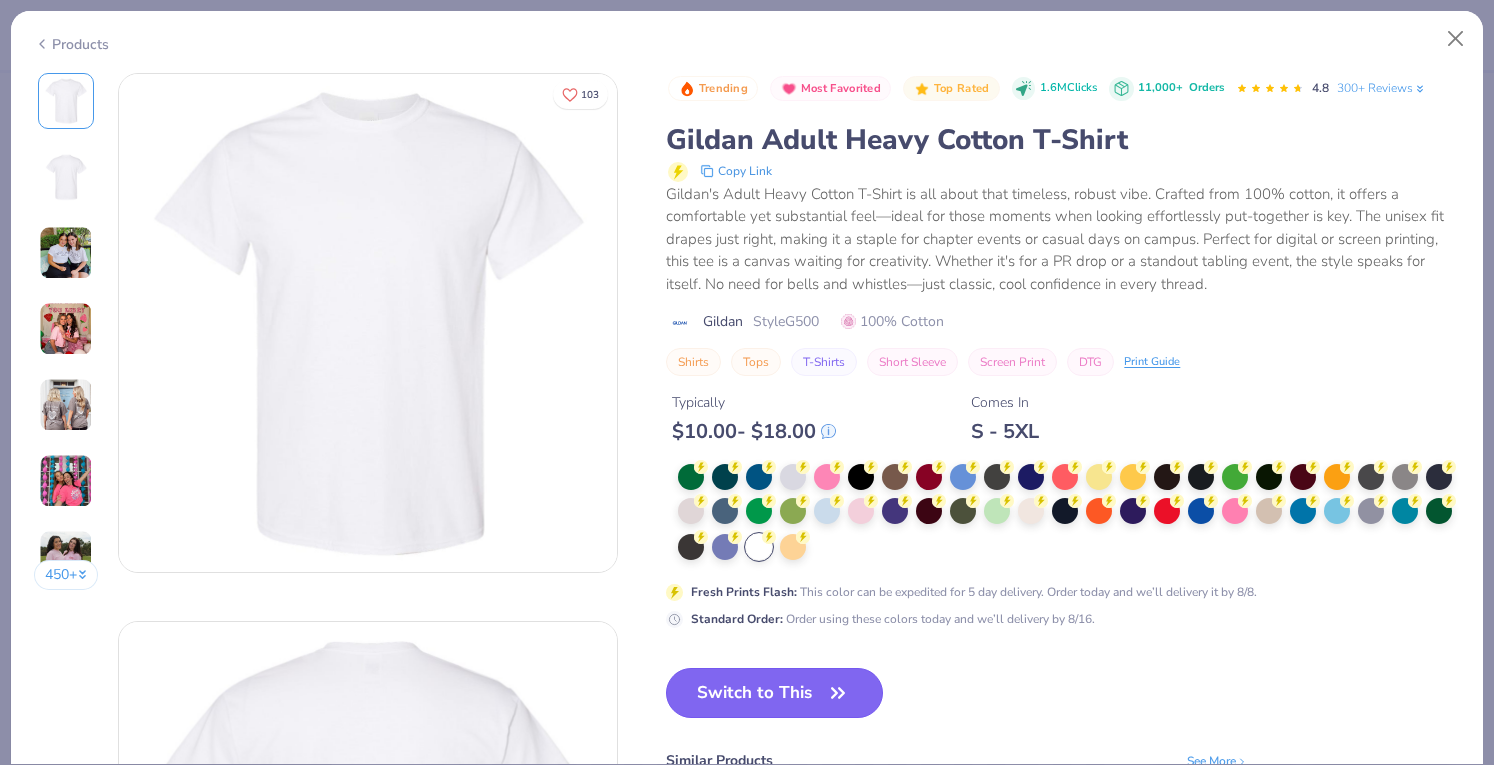 click on "Switch to This" at bounding box center (774, 693) 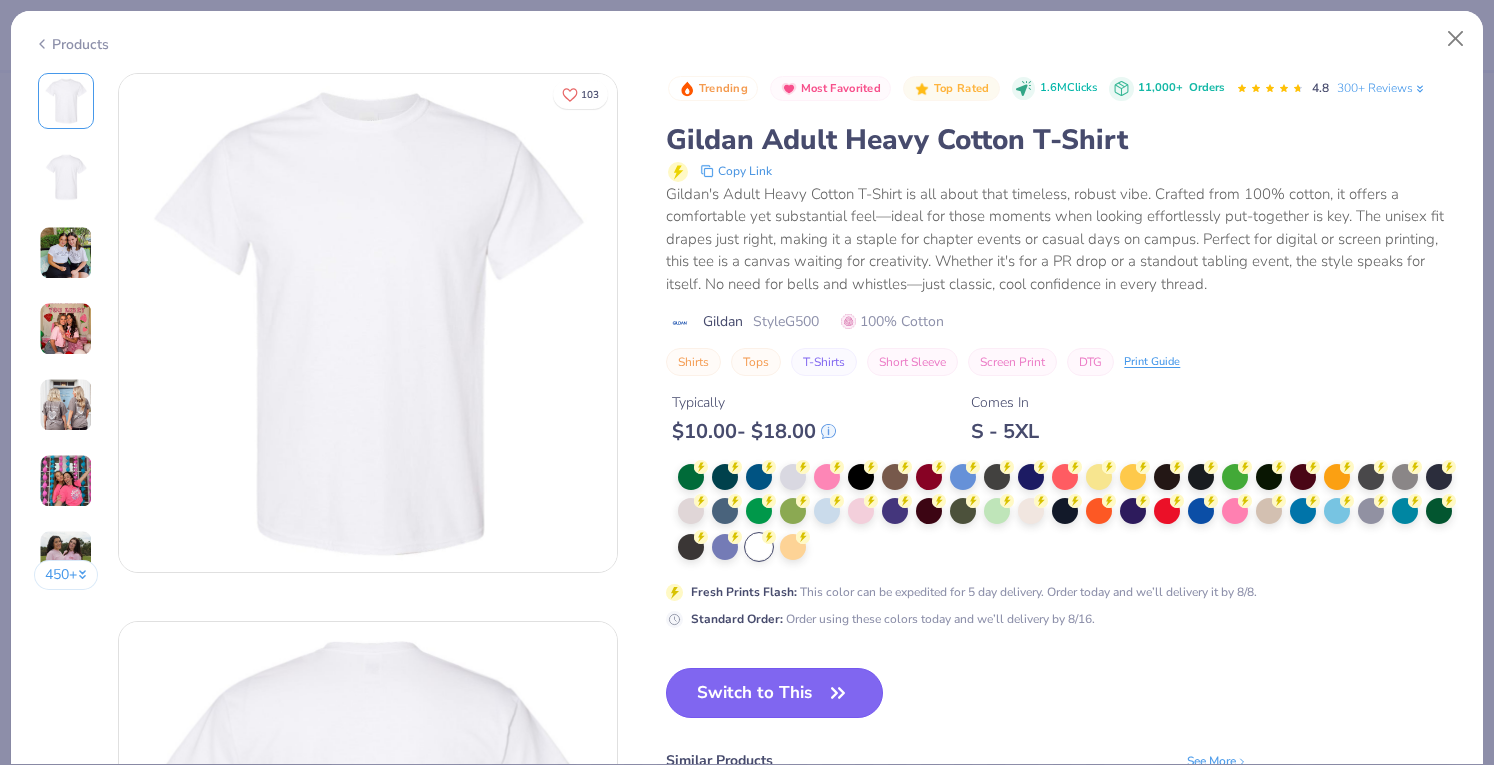 type on "1.25840304465924" 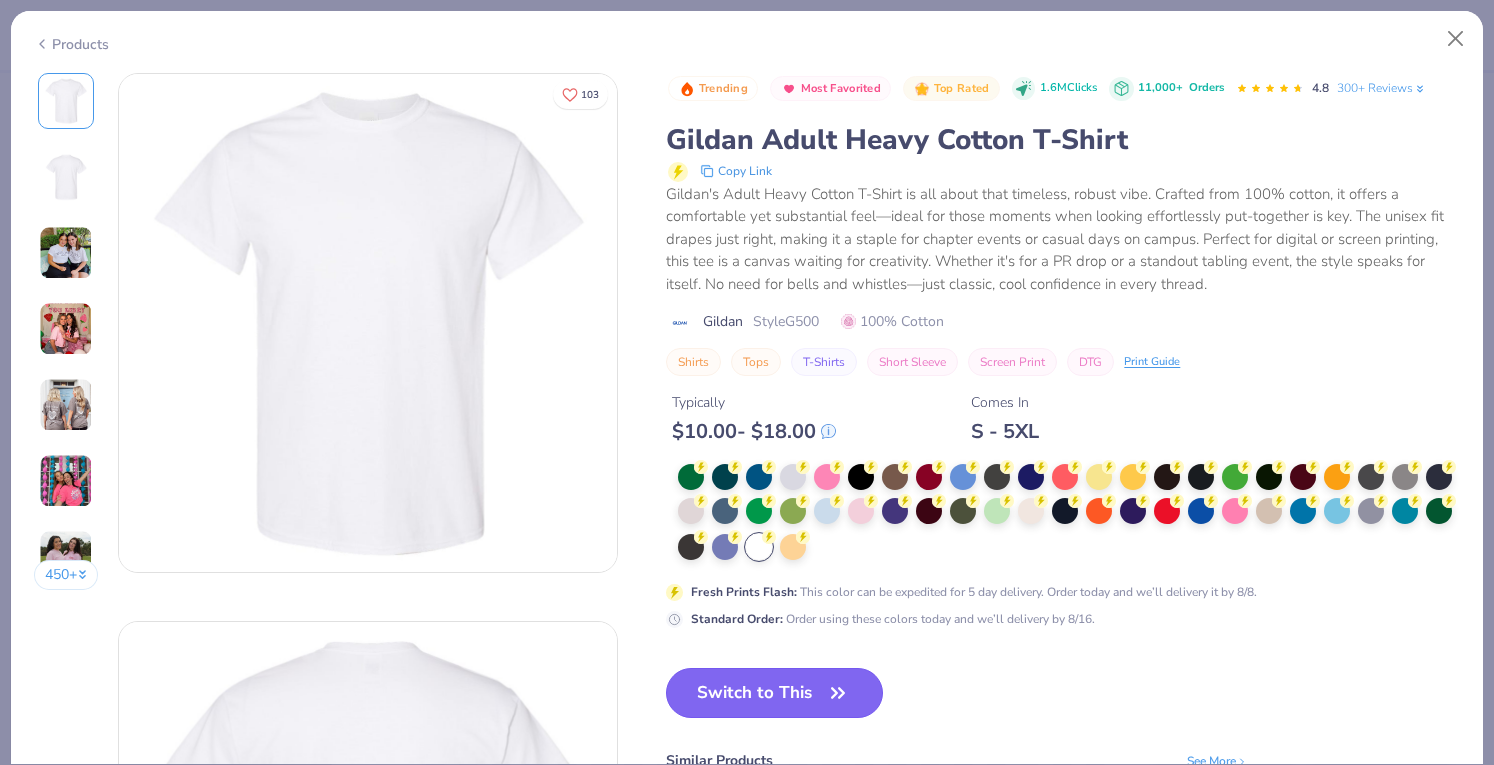 type on "x" 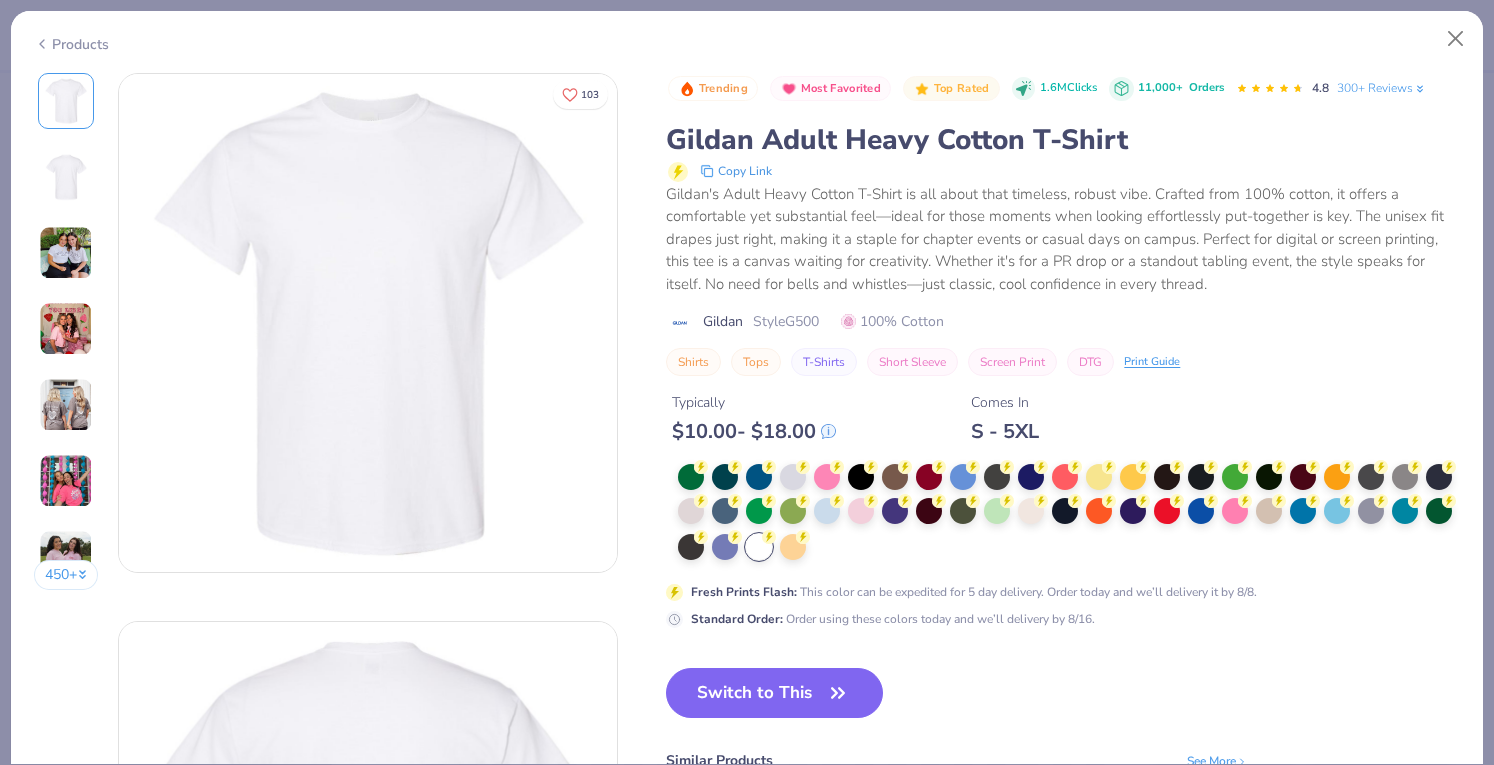 type on "1.25840304465924" 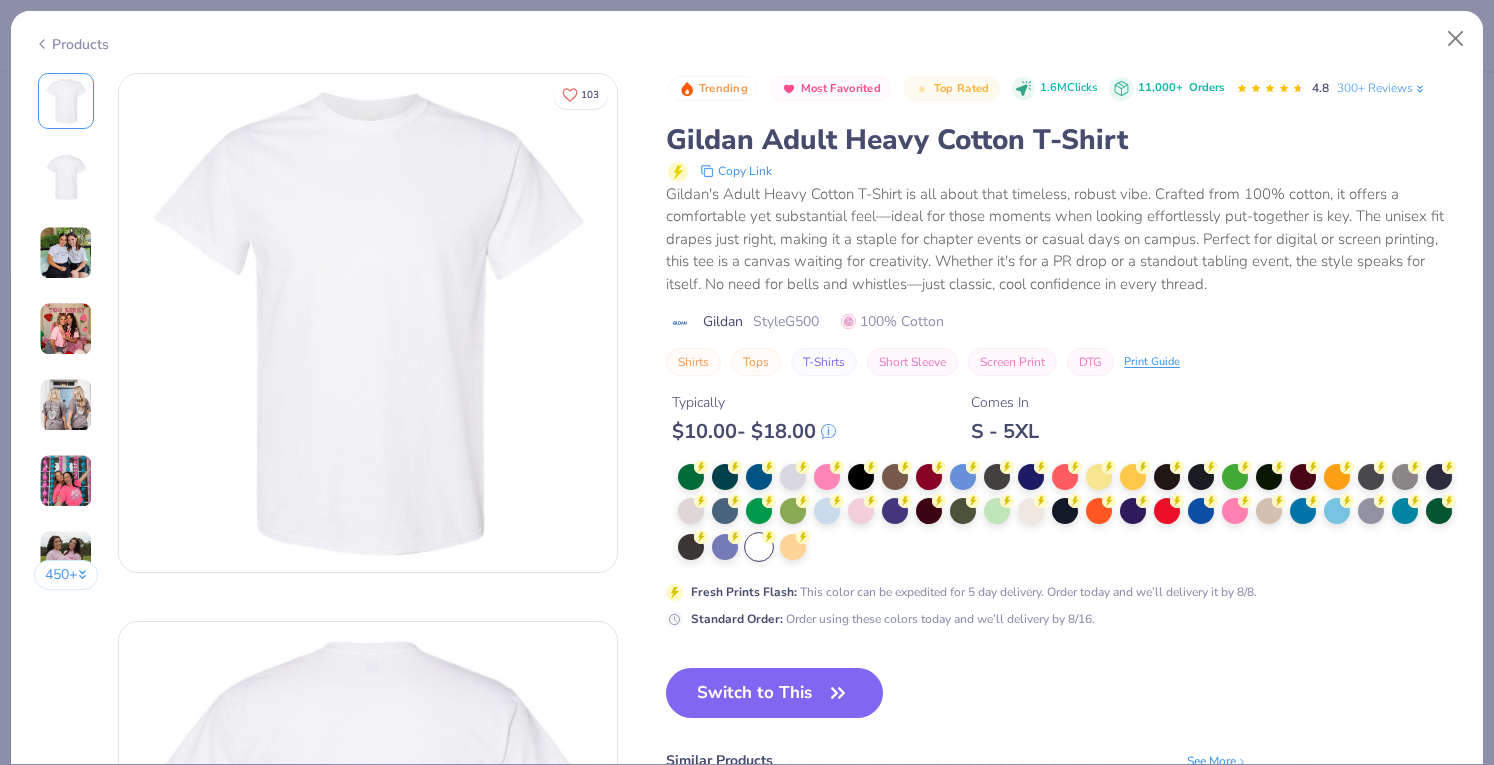 type on "x" 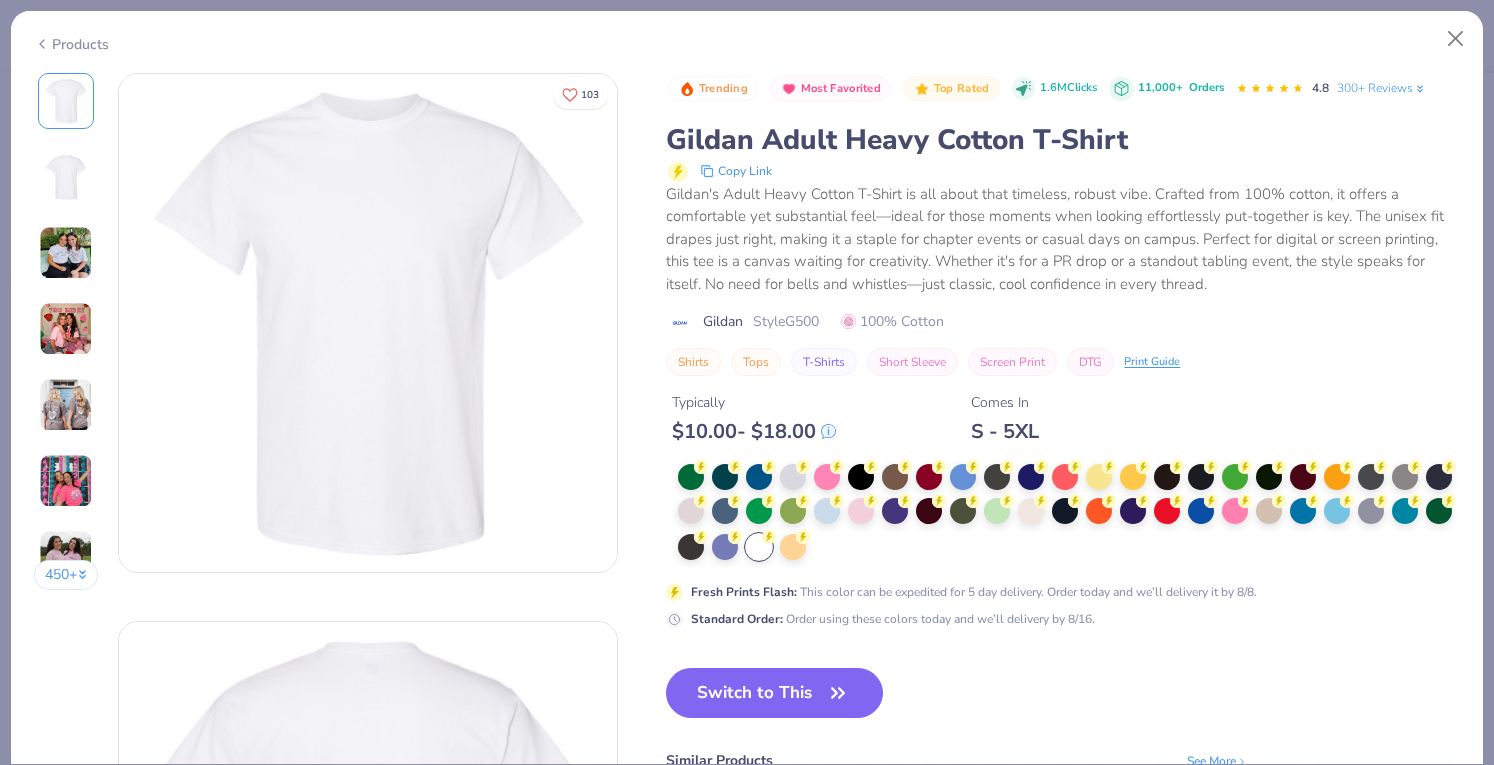 type on "1.25840304465924" 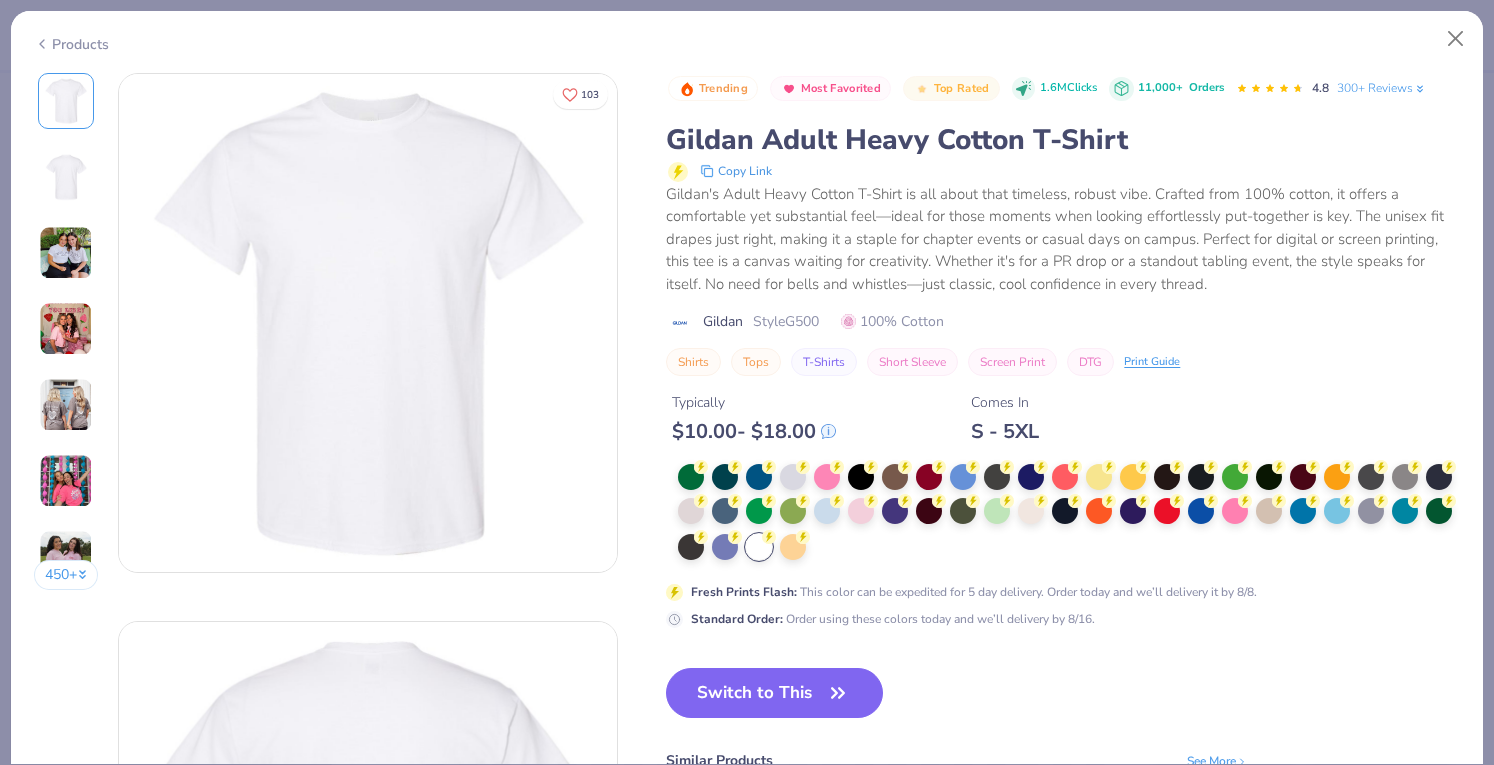 type on "x" 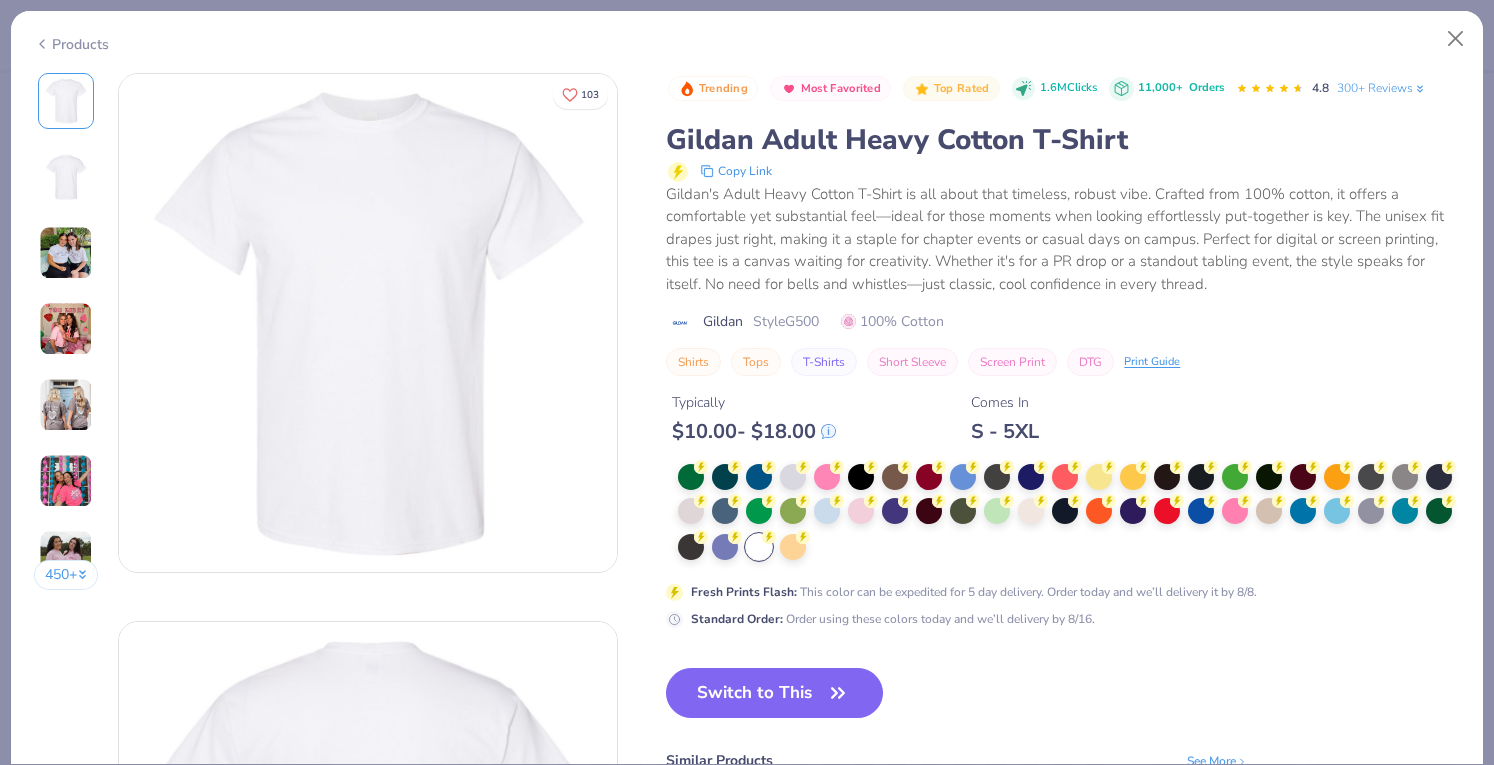 type on "1.25840304465924" 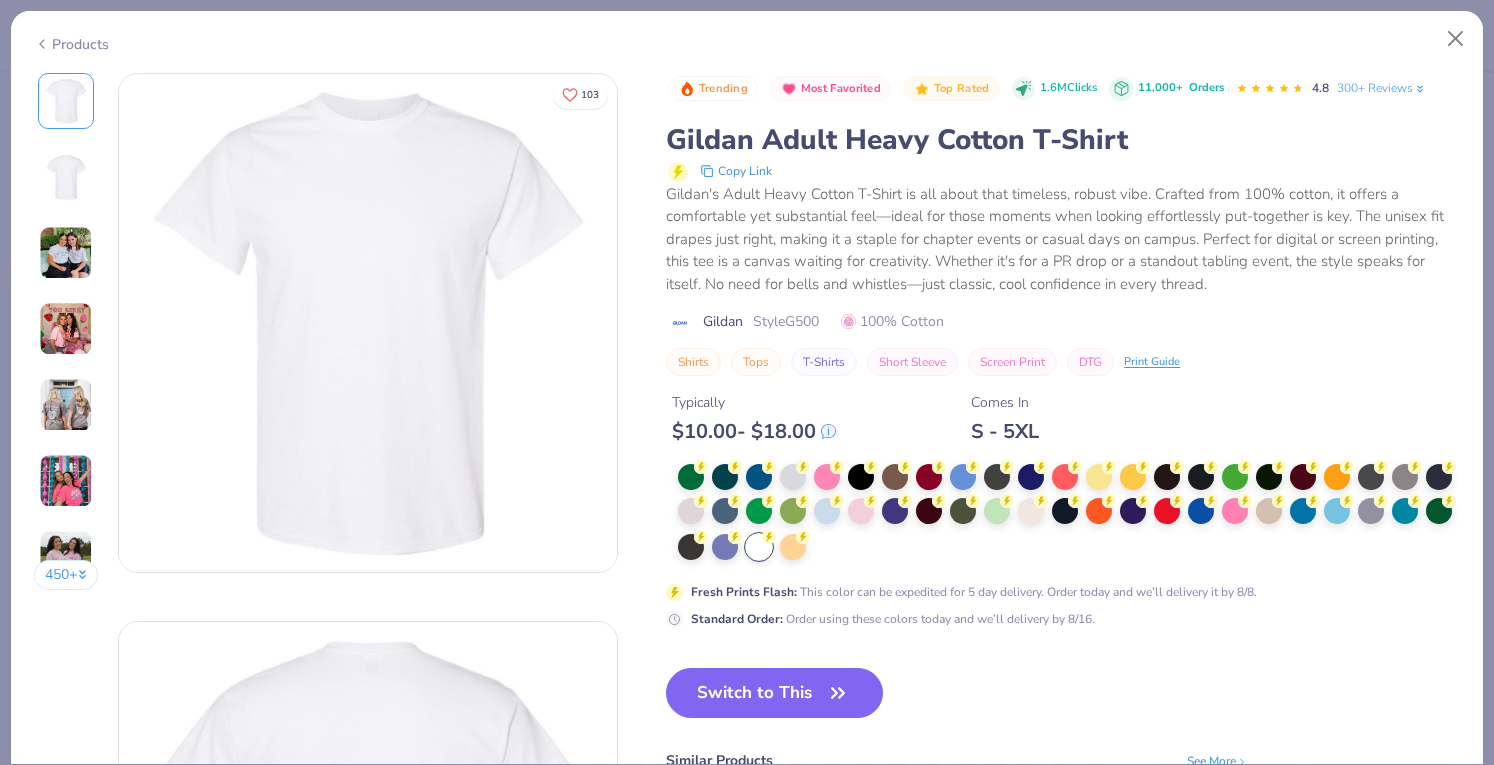 type on "x" 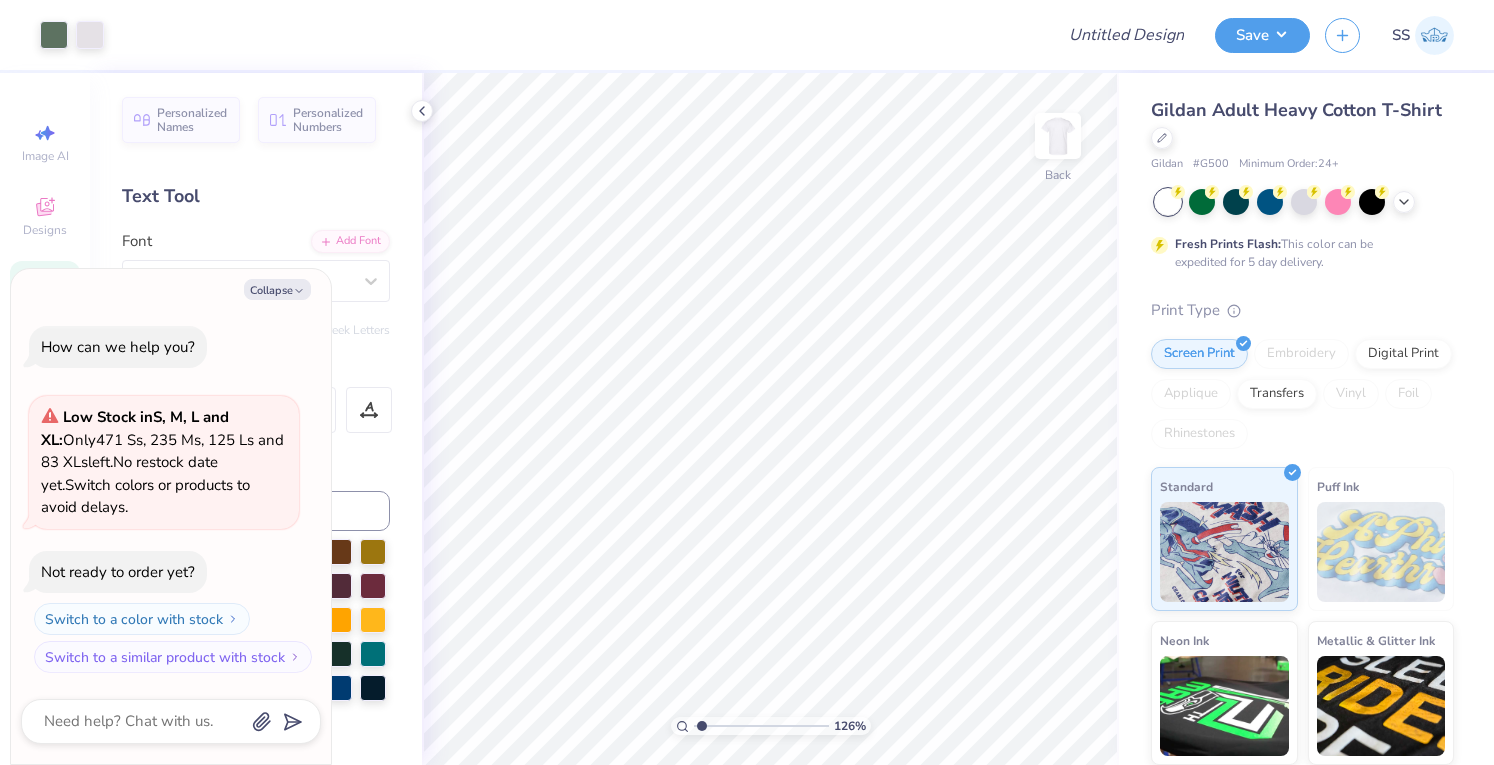 type on "1.25840304465924" 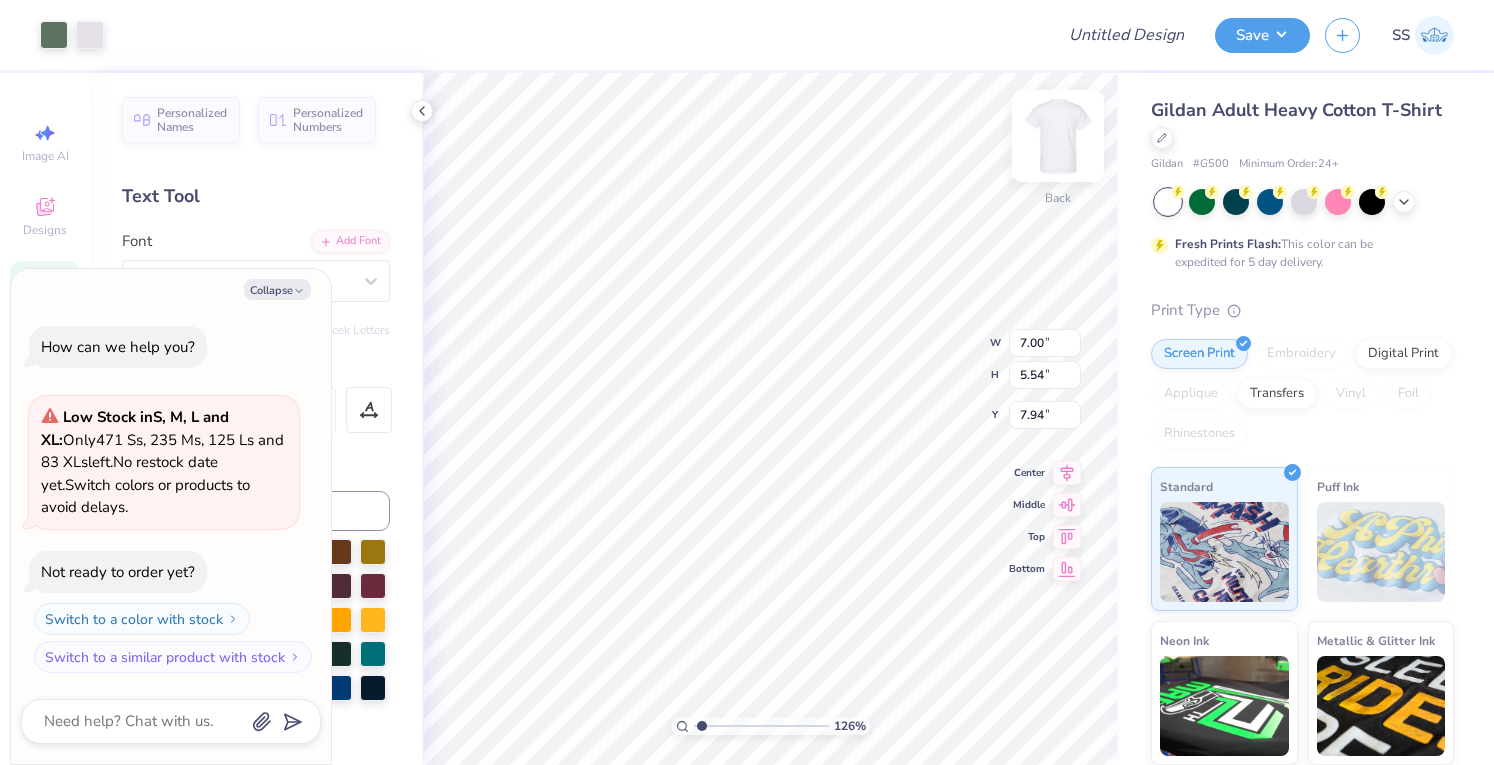 click at bounding box center [1058, 136] 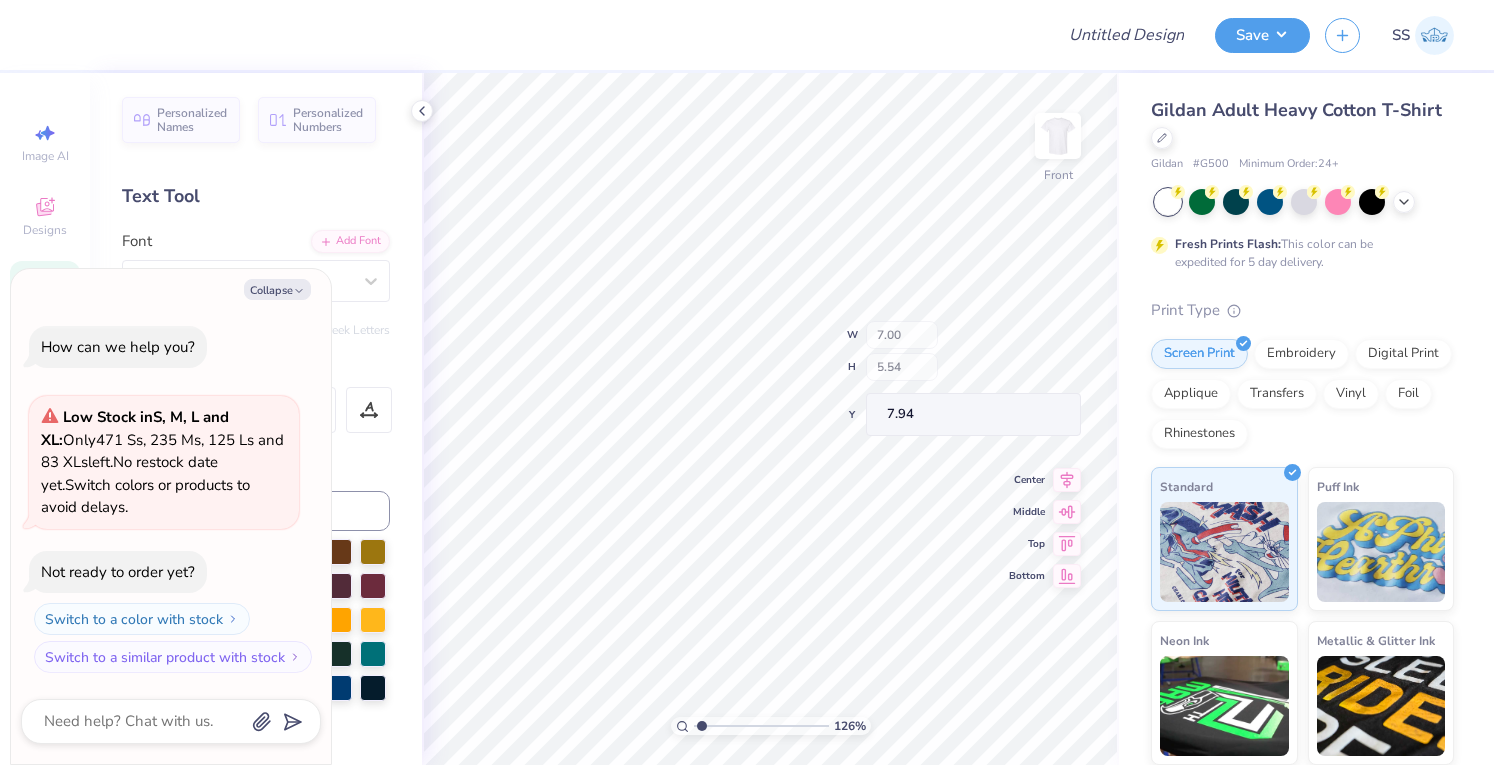 type on "1.25840304465924" 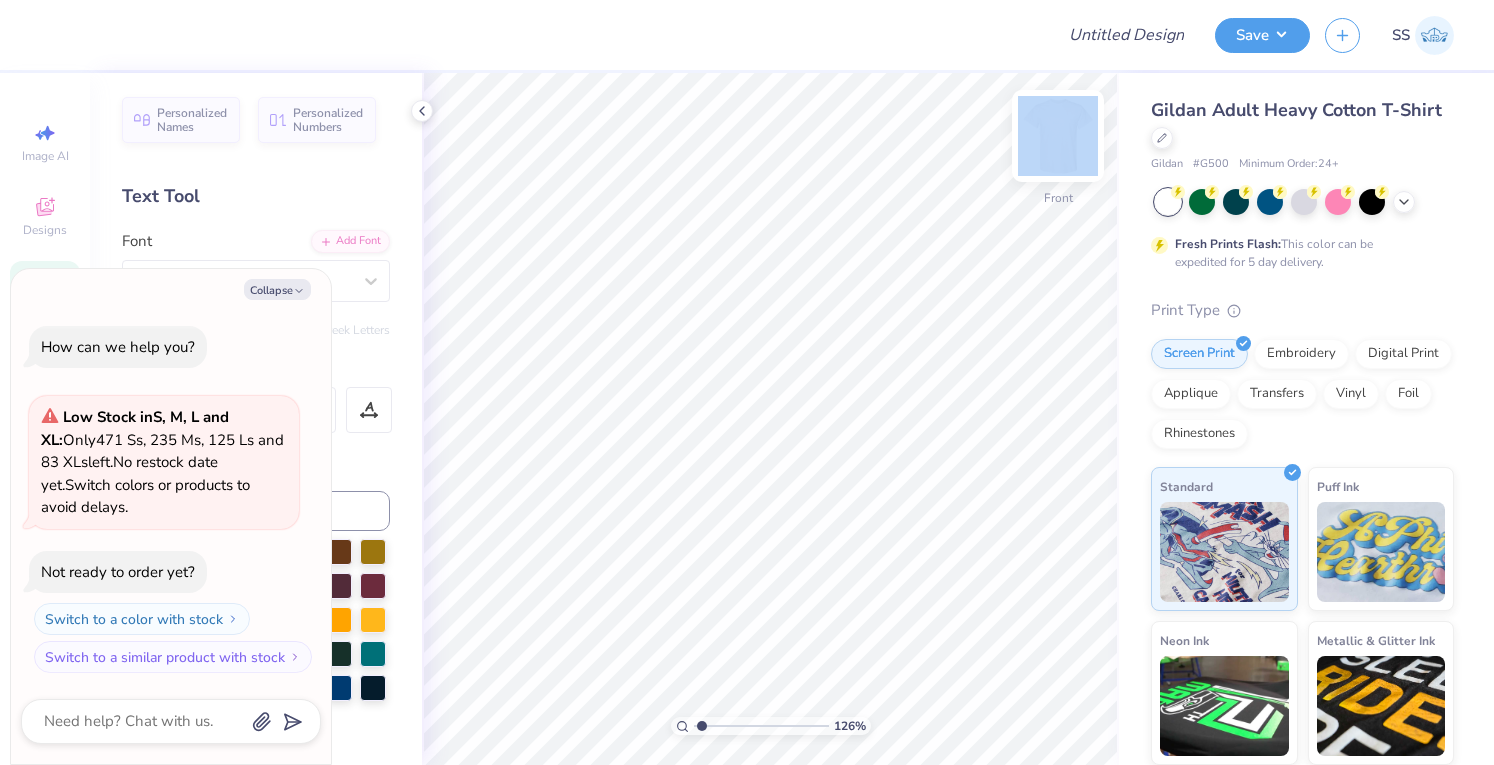 click at bounding box center (1058, 136) 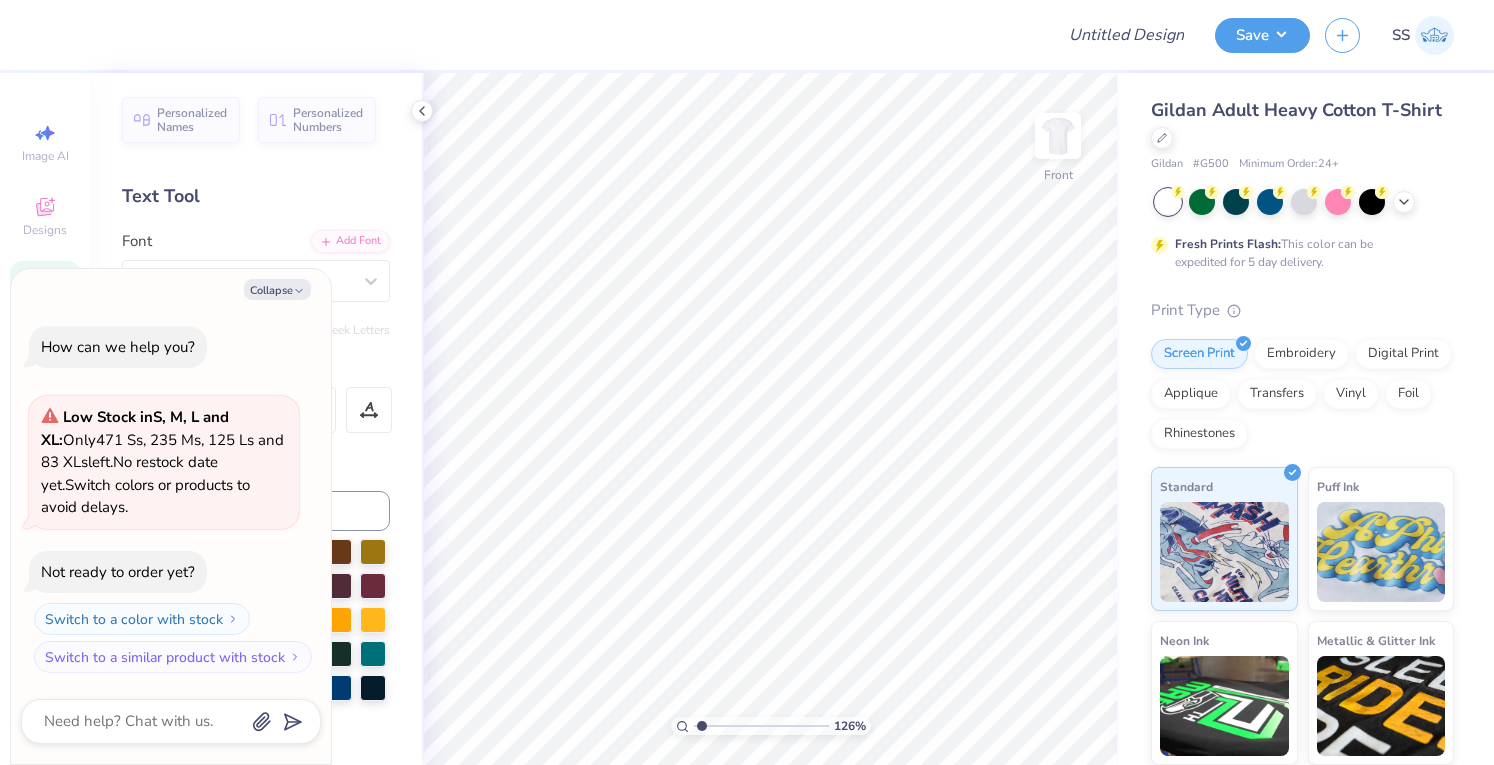 type on "1.25840304465924" 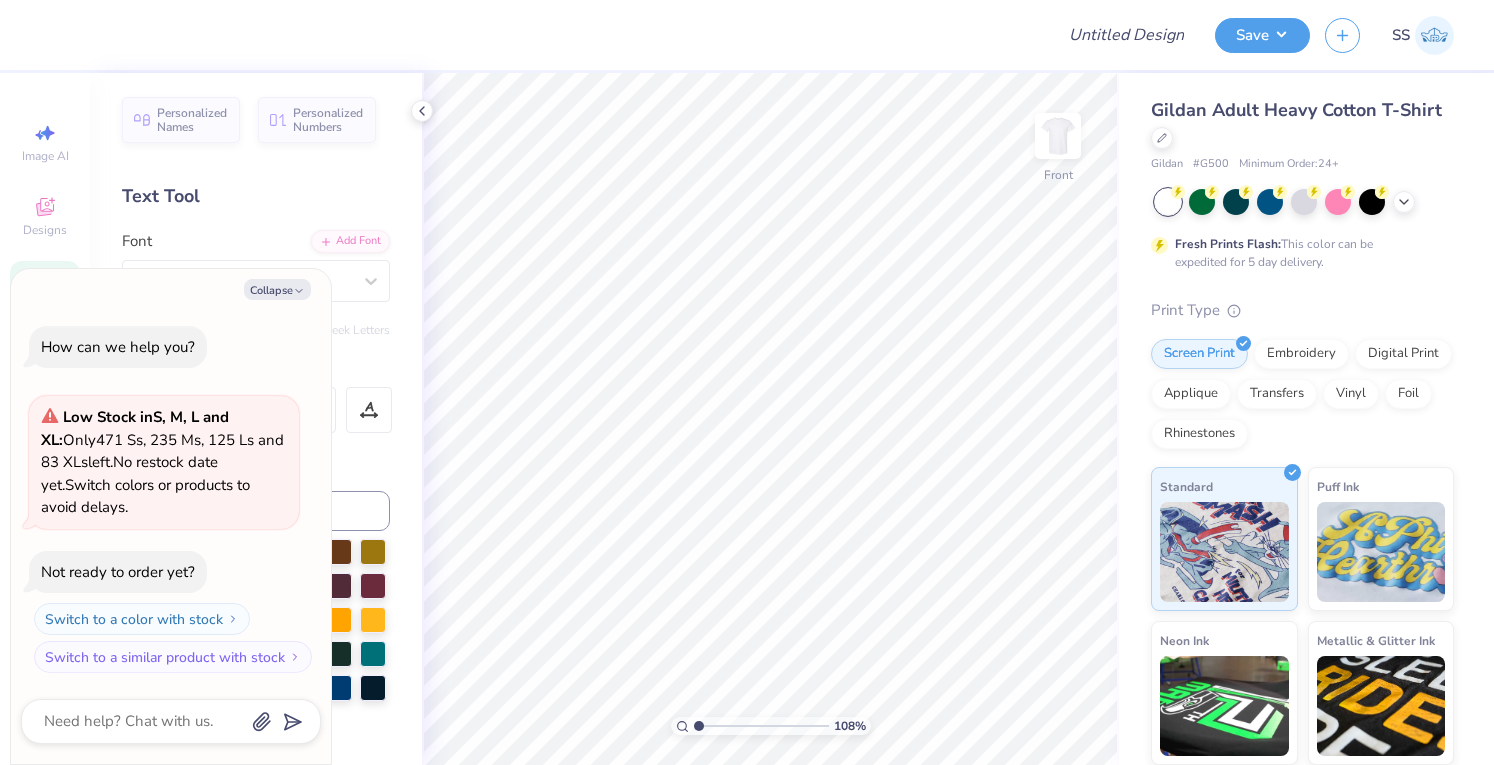 type on "1" 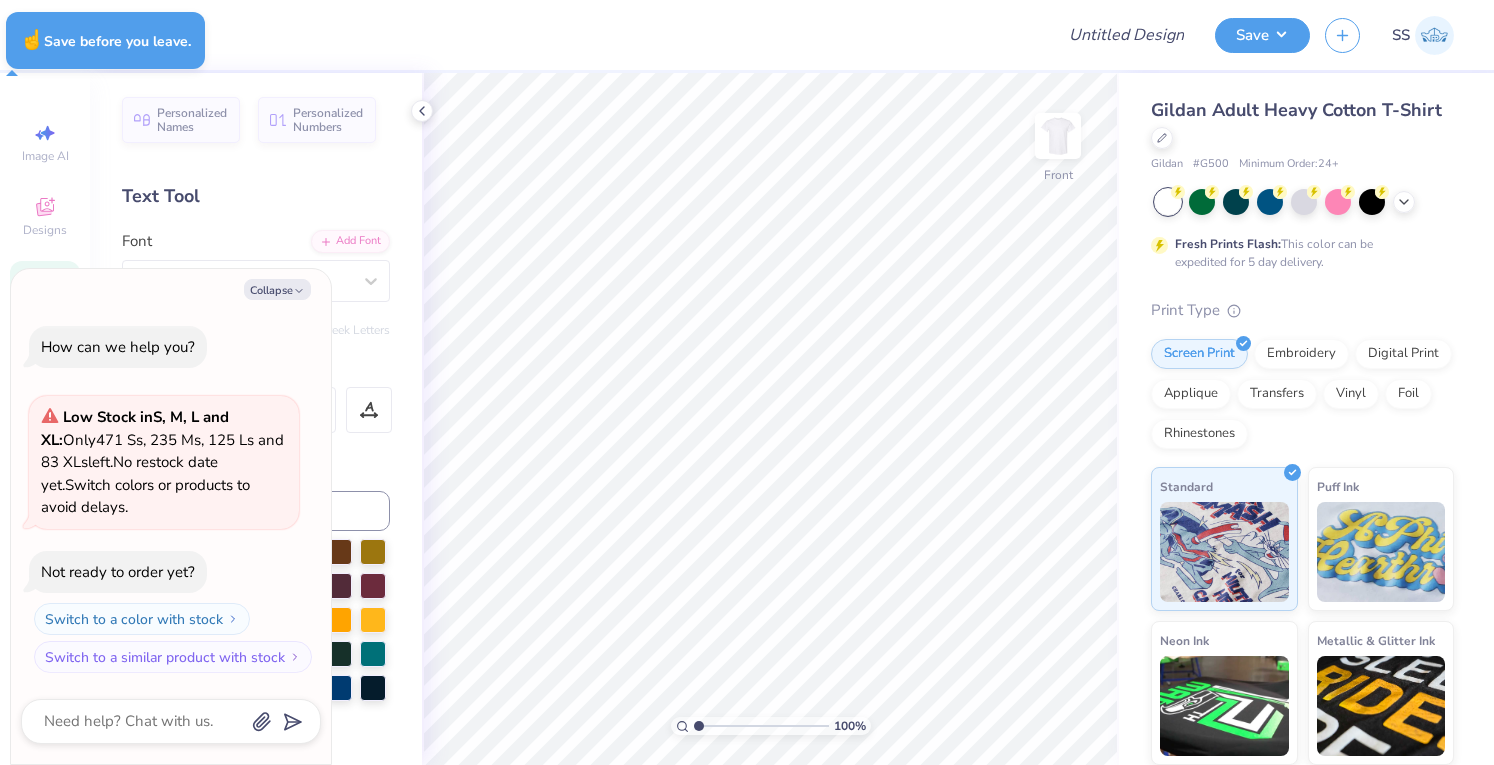 type on "x" 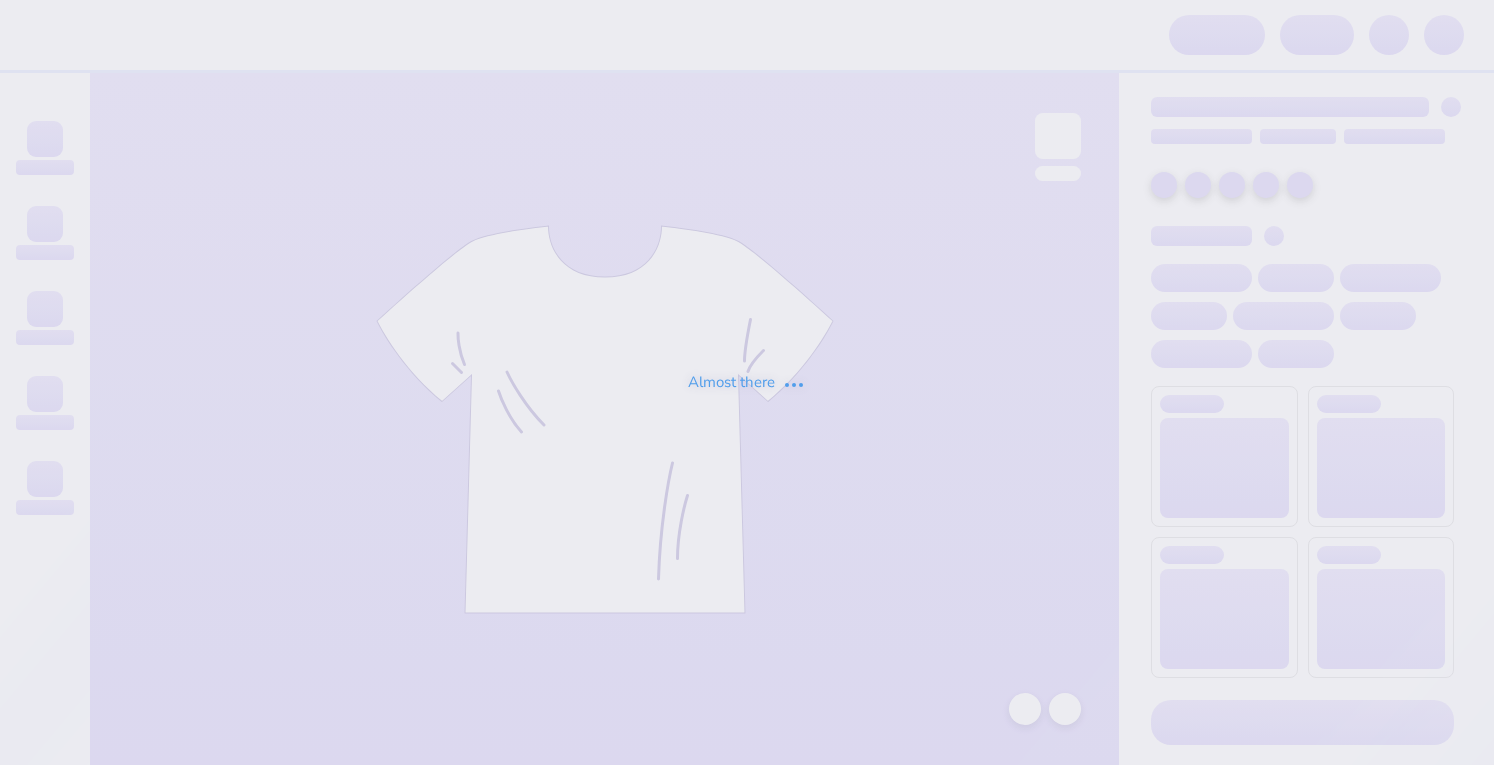 scroll, scrollTop: 0, scrollLeft: 0, axis: both 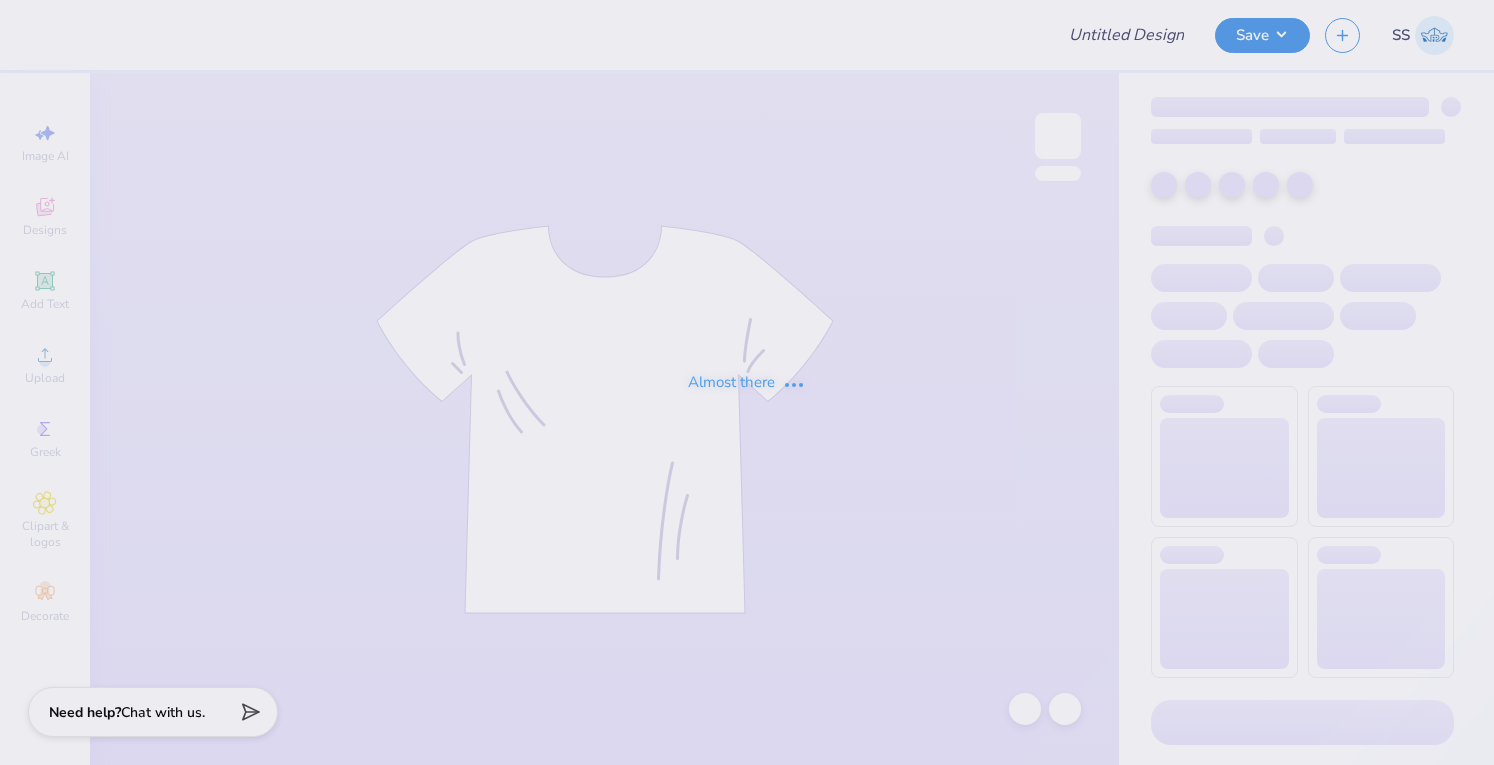 type on "Shirts for NPC" 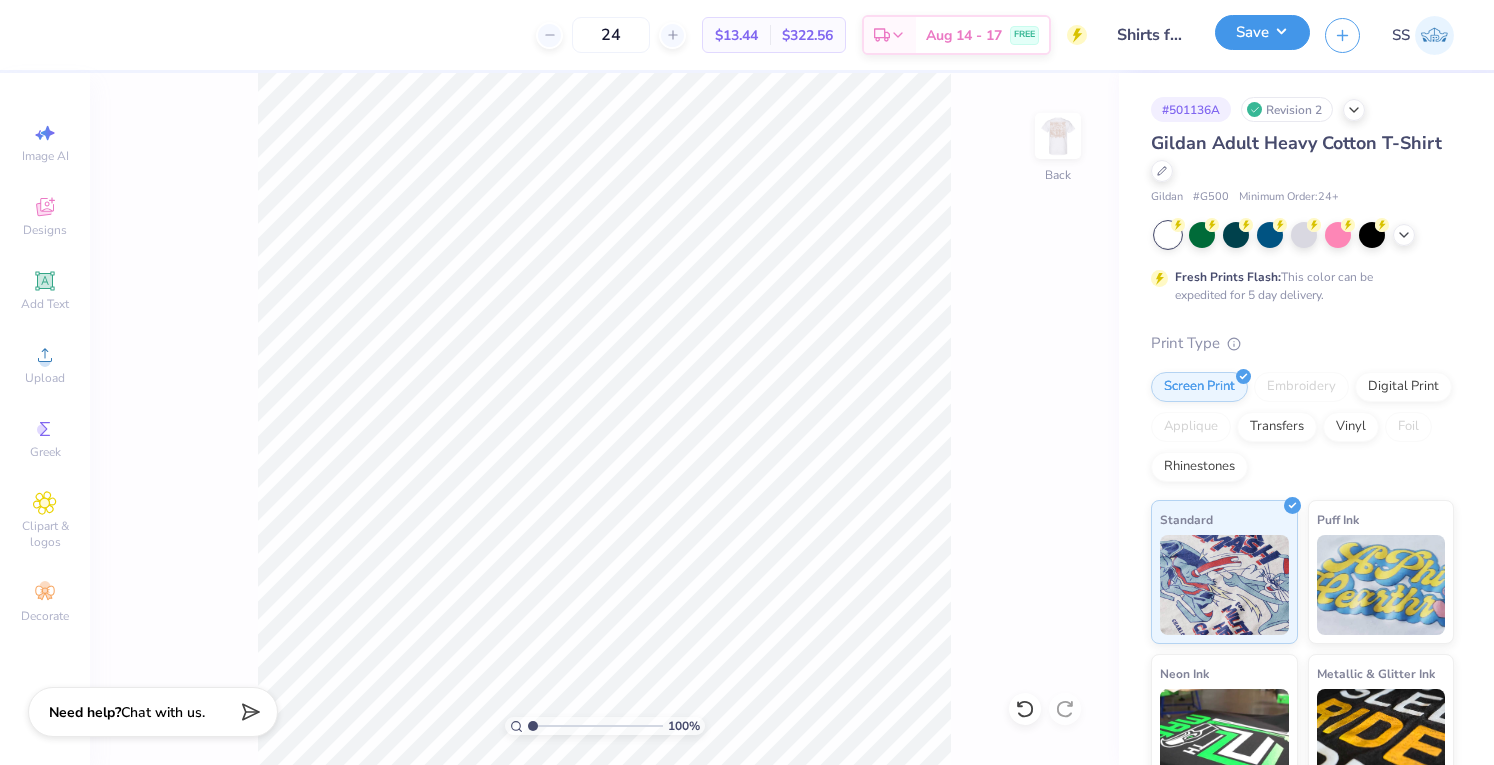 click on "Save" at bounding box center (1262, 32) 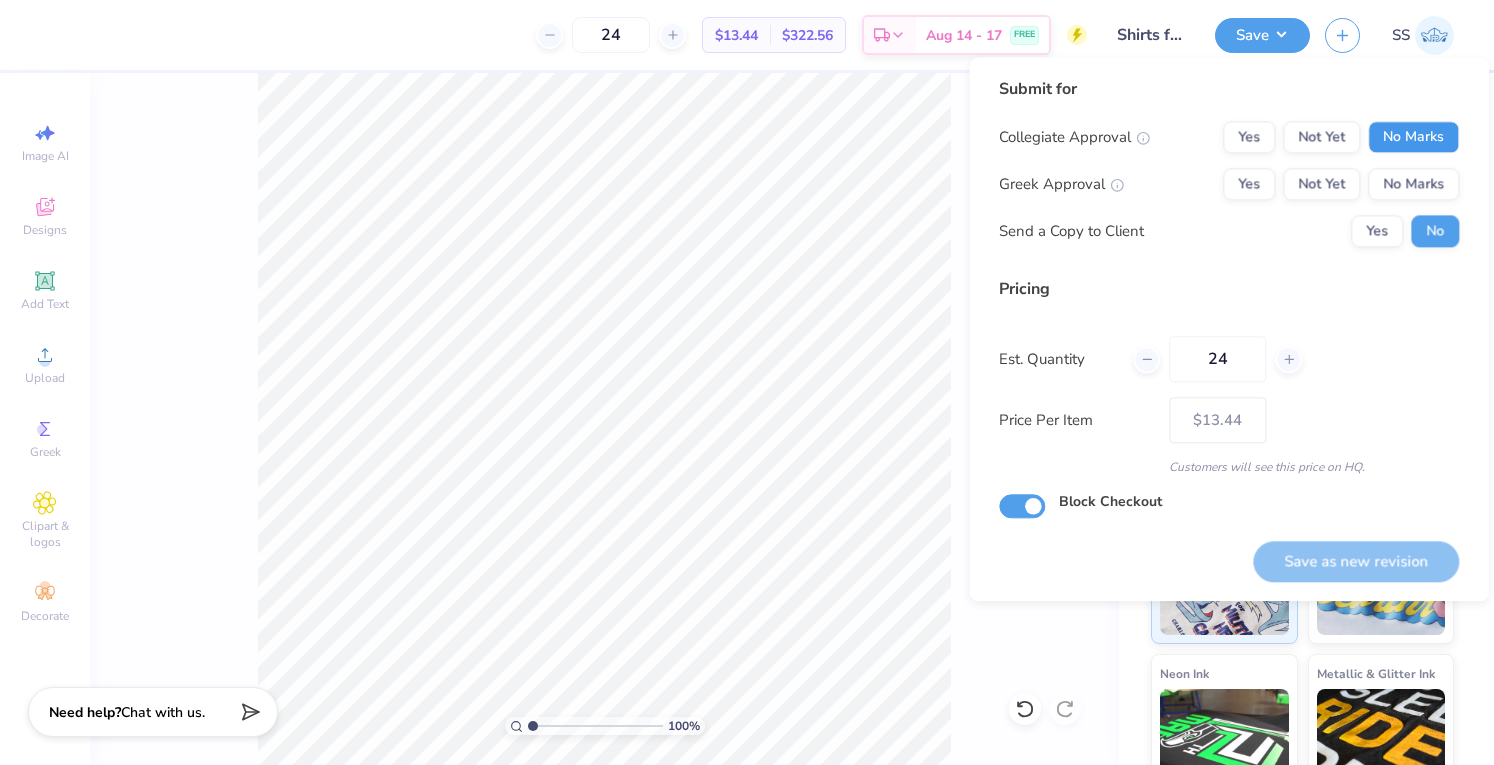 click on "No Marks" at bounding box center [1413, 137] 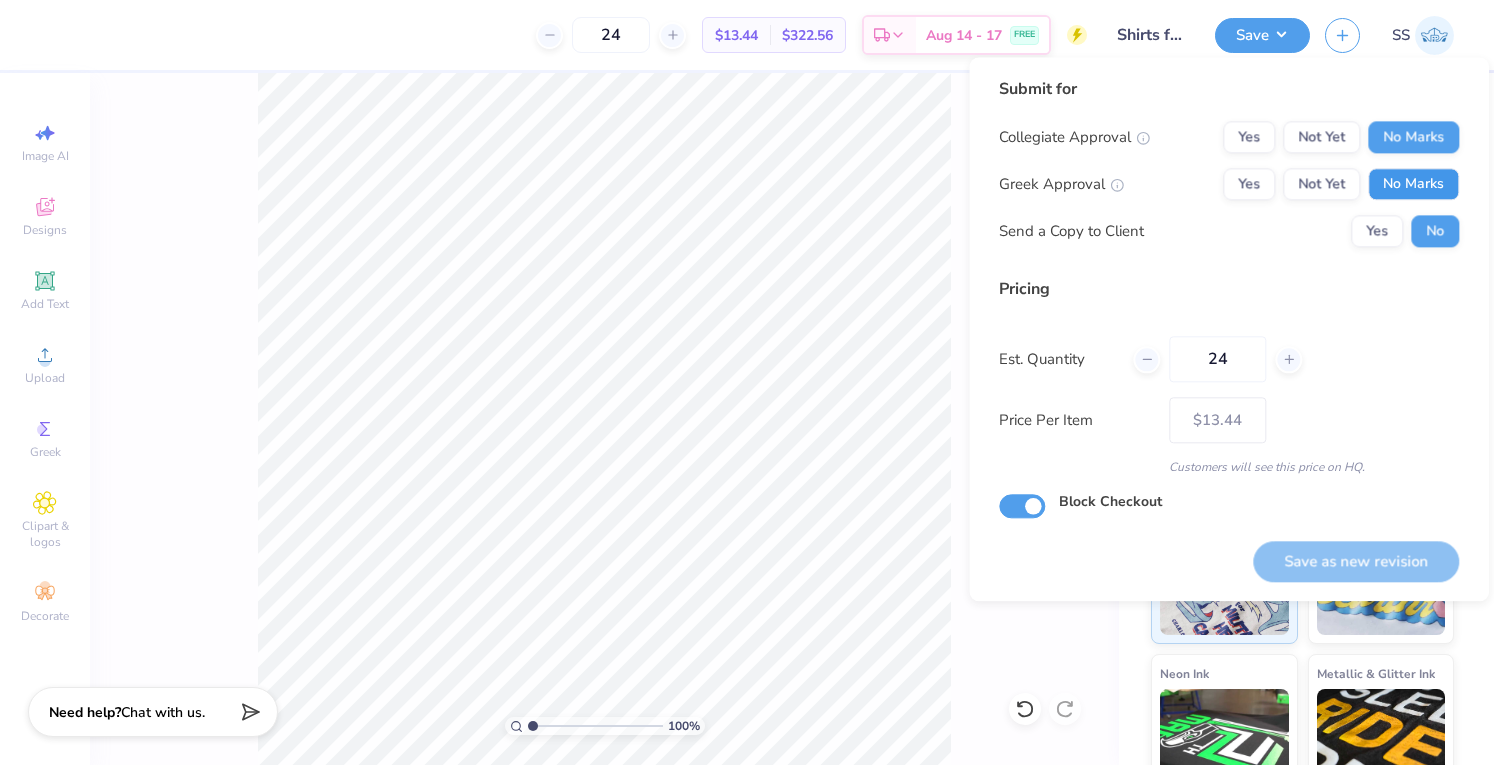 click on "No Marks" at bounding box center (1413, 184) 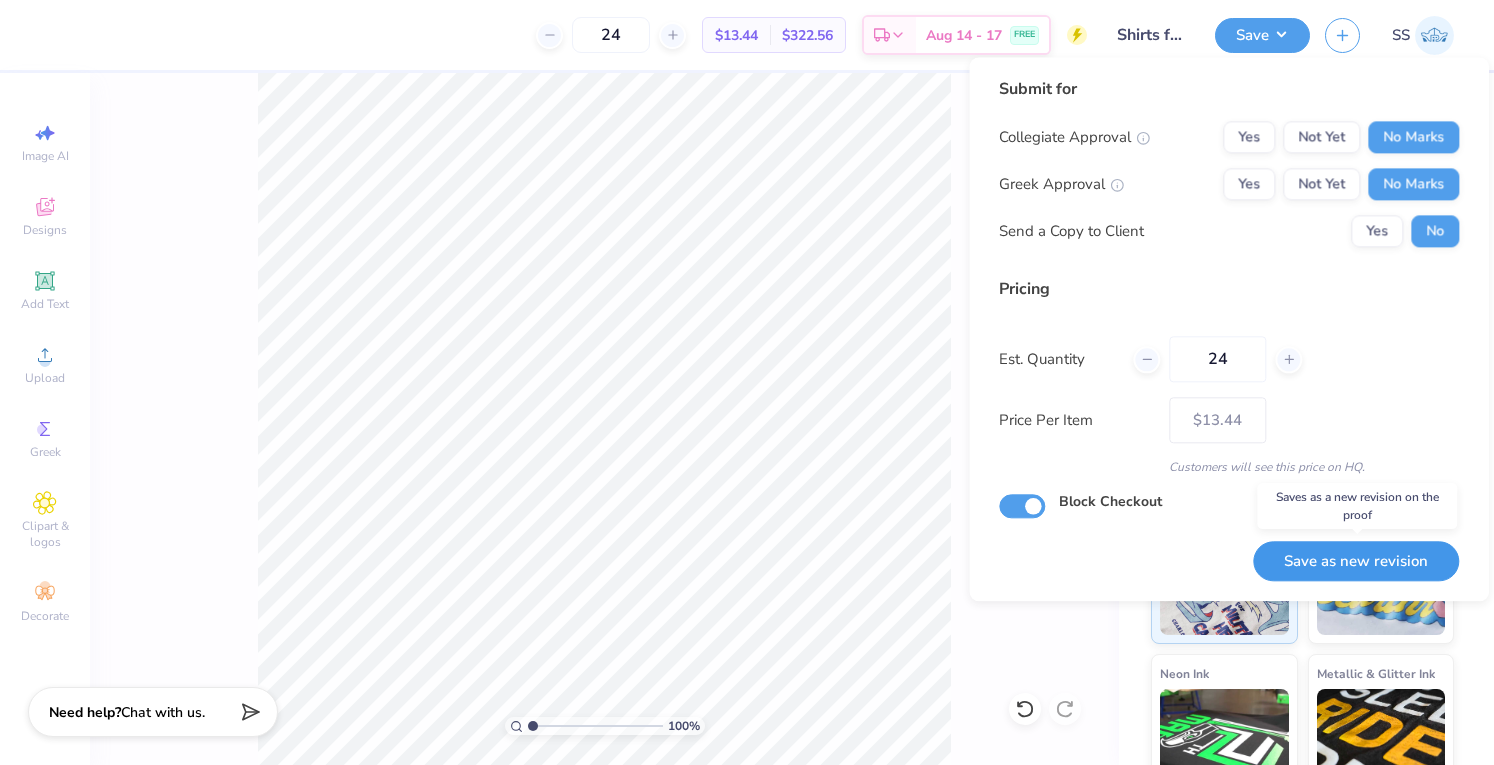 click on "Save as new revision" at bounding box center (1356, 561) 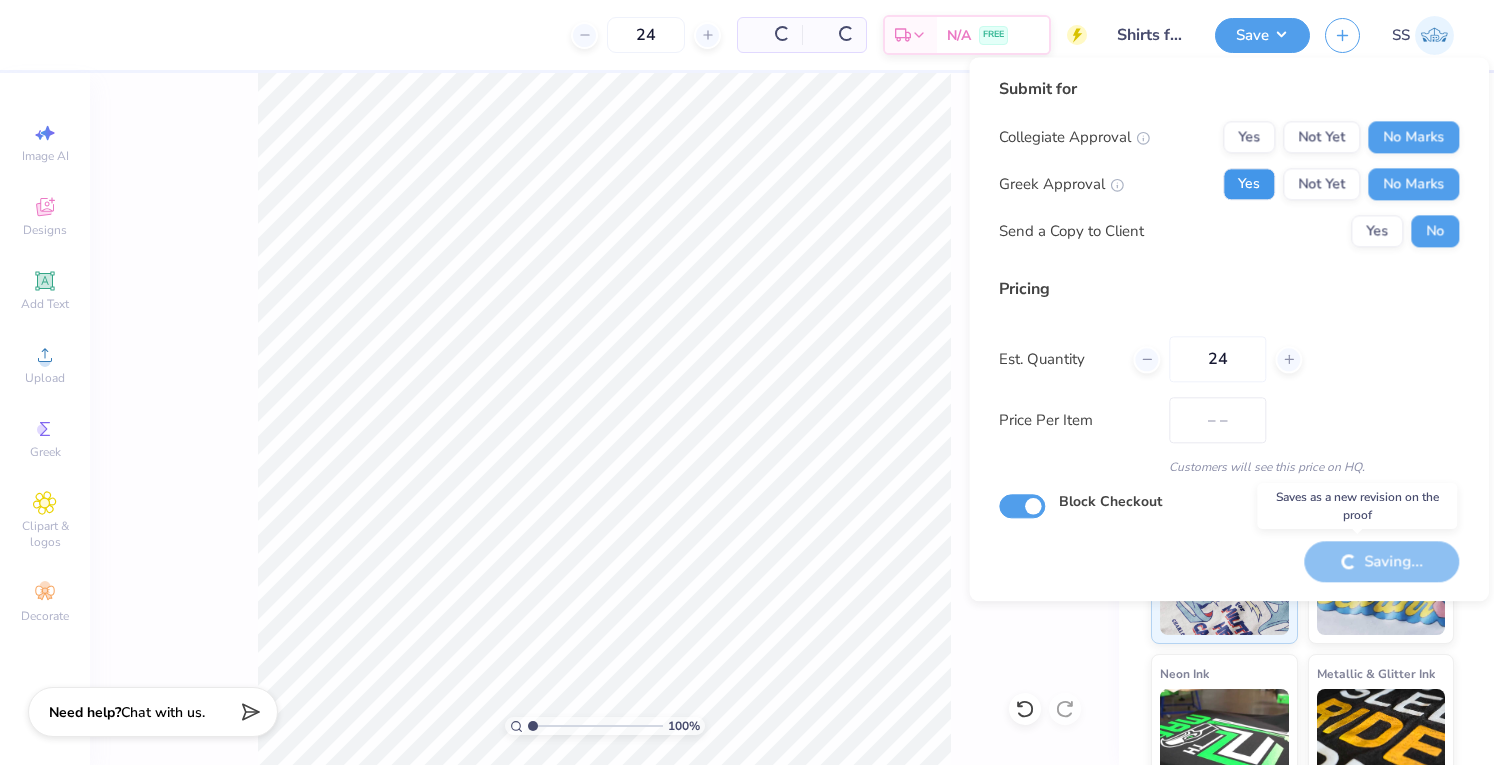 click on "Yes" at bounding box center [1249, 184] 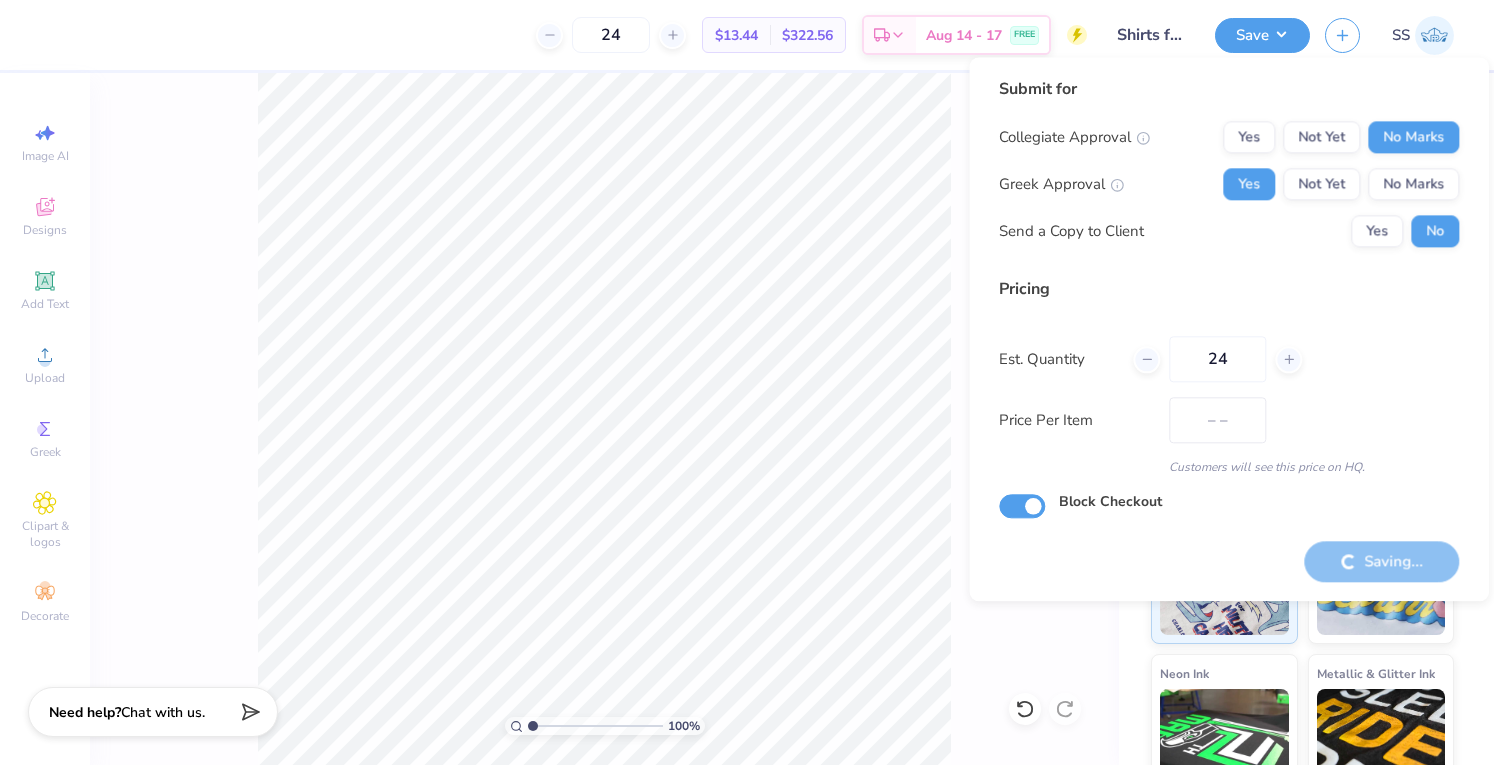 type on "$13.44" 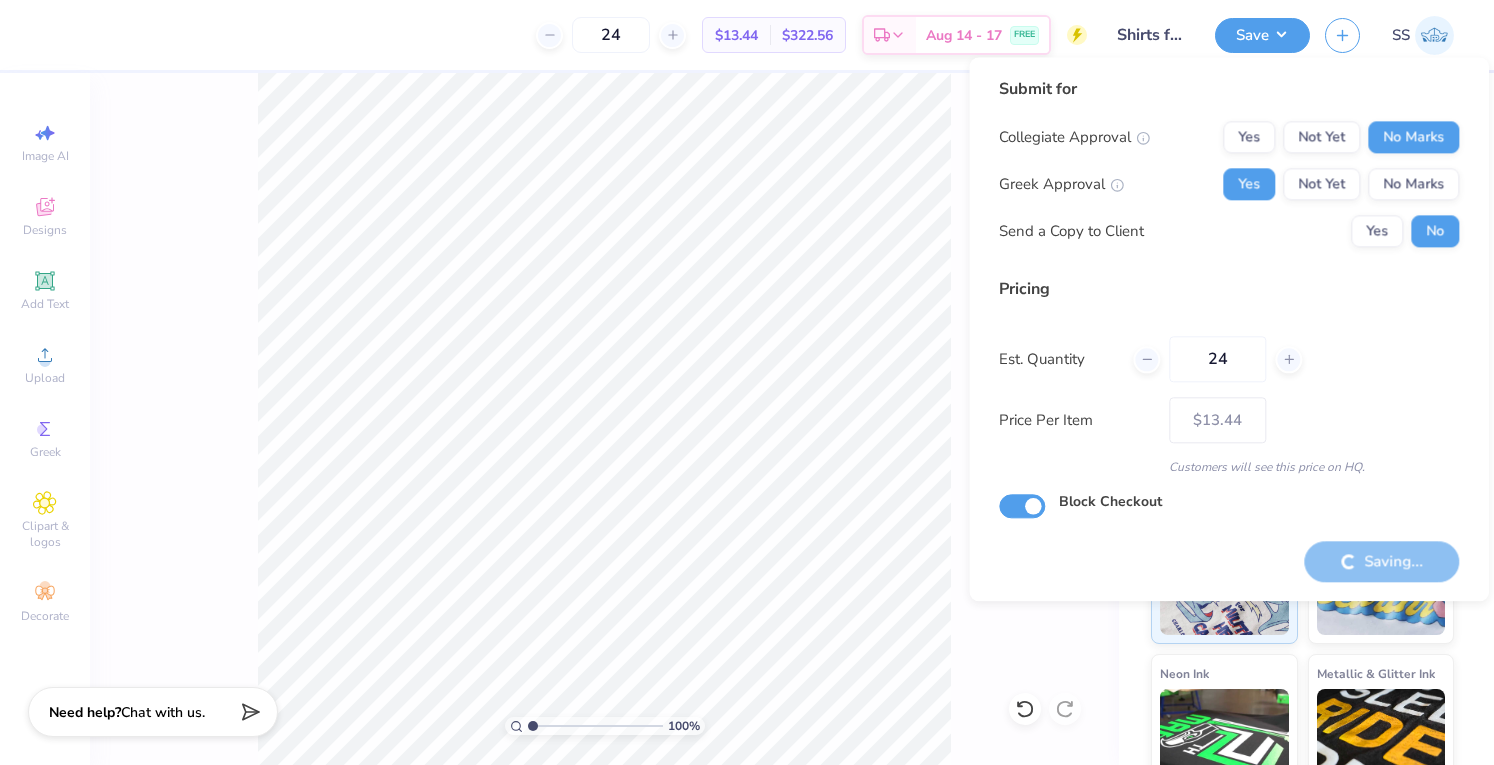 drag, startPoint x: 1230, startPoint y: 172, endPoint x: 800, endPoint y: 5, distance: 461.2906 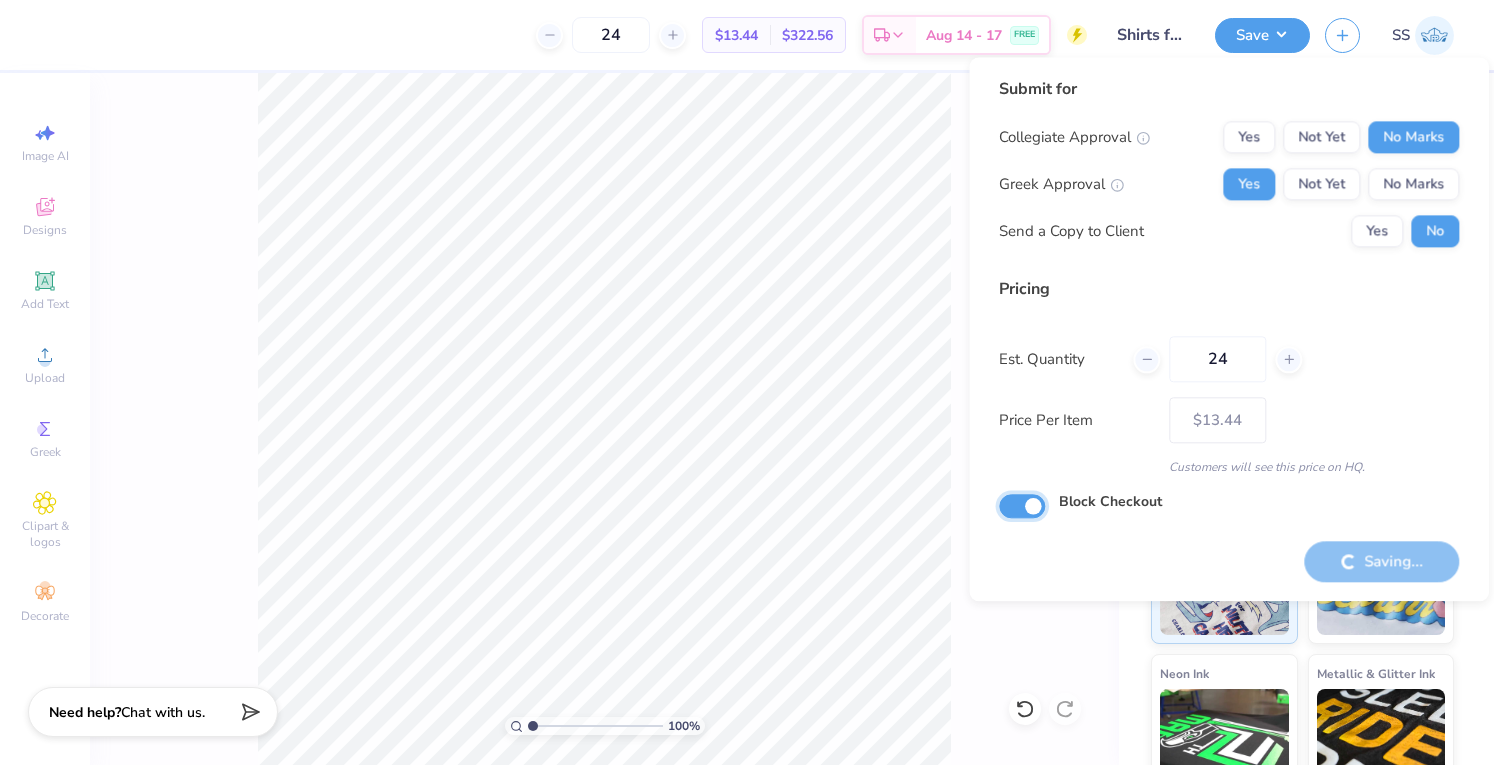 click on "Block Checkout" at bounding box center [1022, 507] 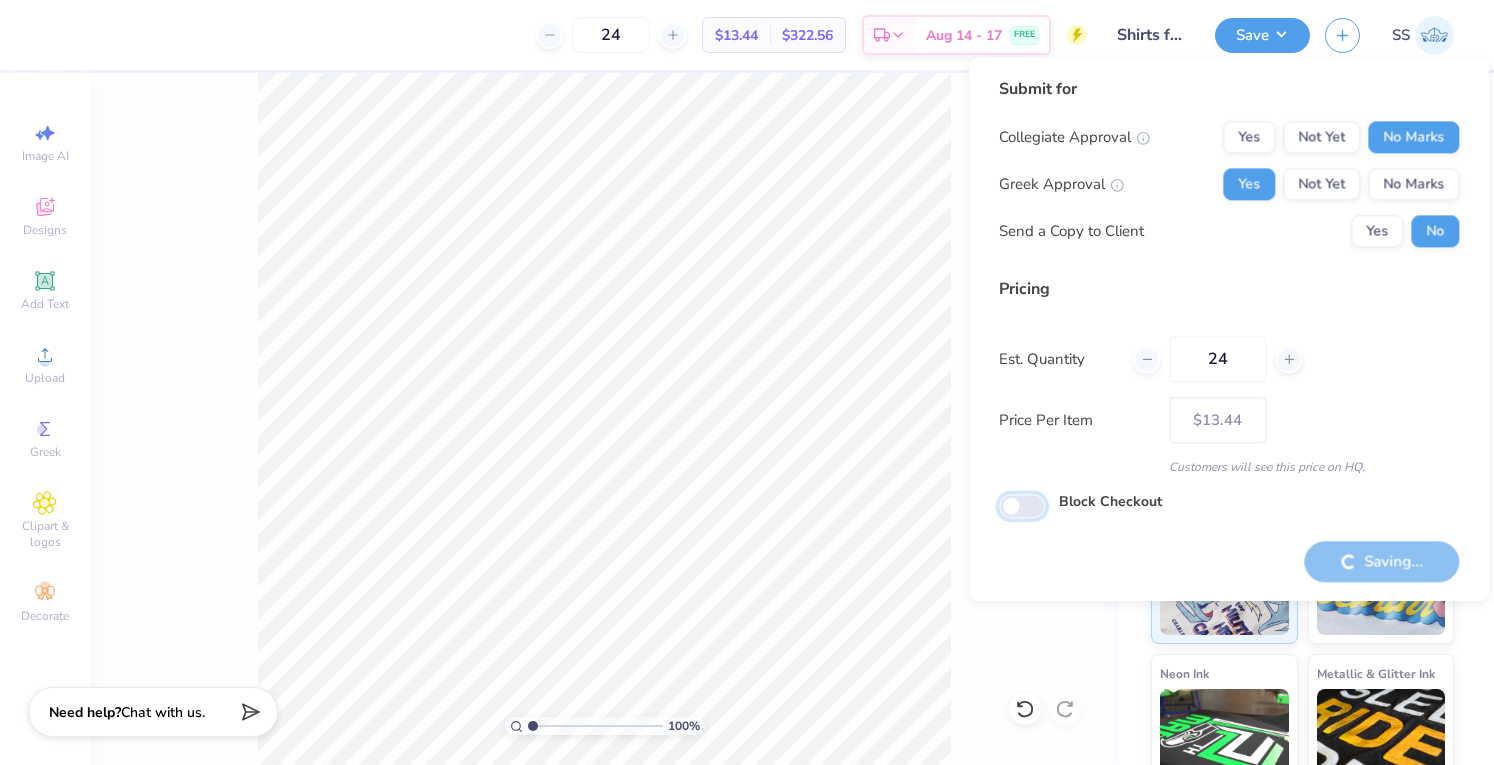 click on "Block Checkout" at bounding box center [1022, 507] 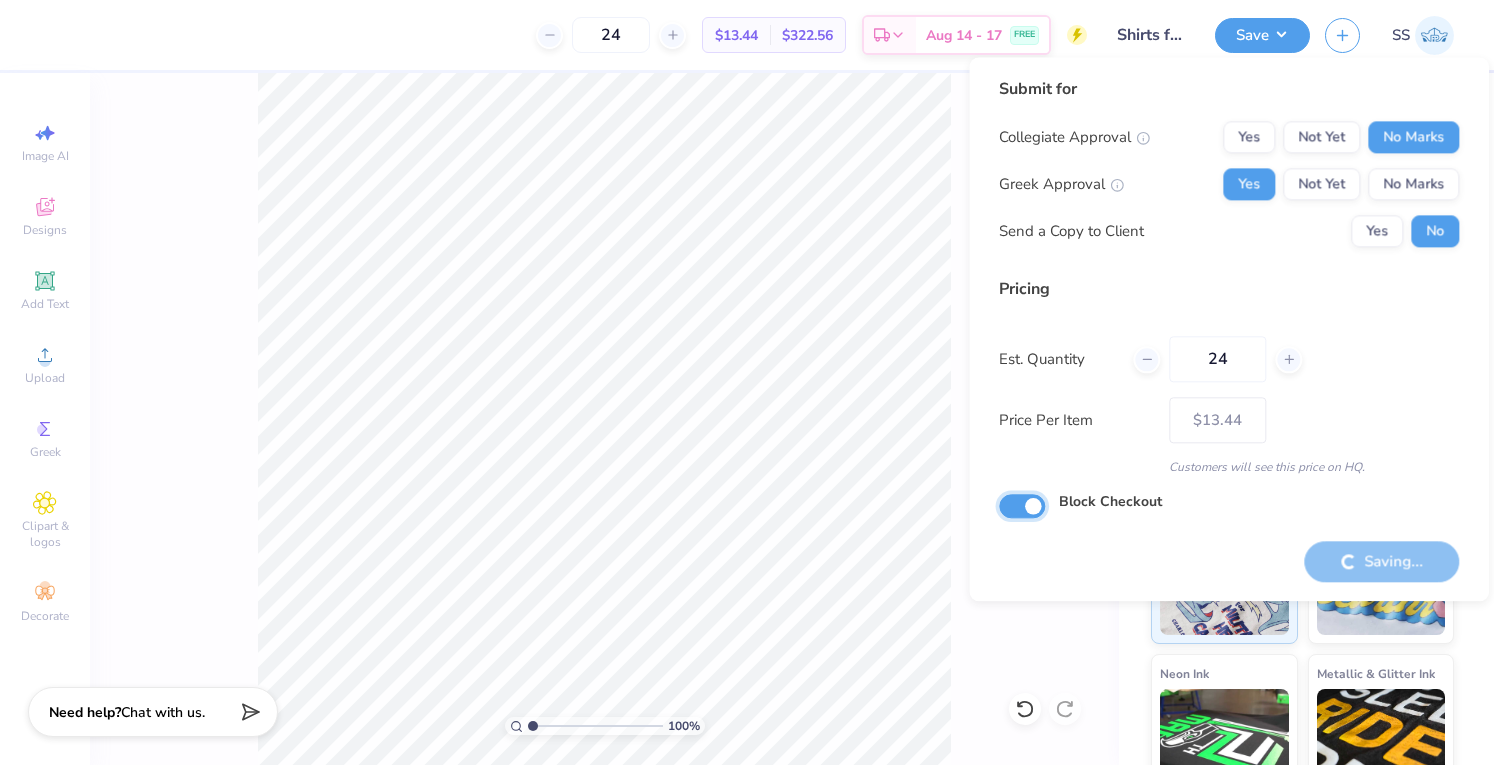 click on "Block Checkout" at bounding box center [1022, 507] 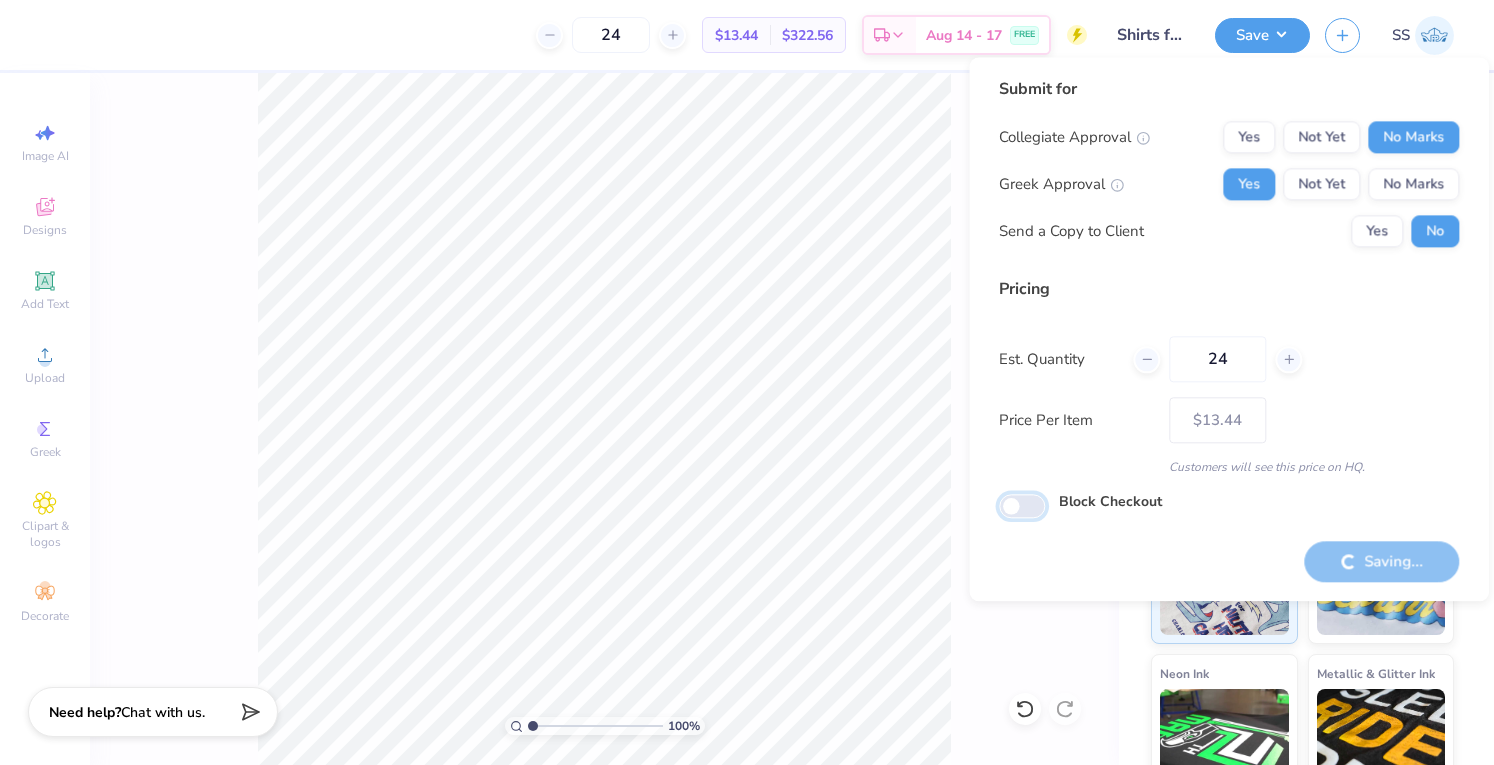 click on "Block Checkout" at bounding box center [1022, 507] 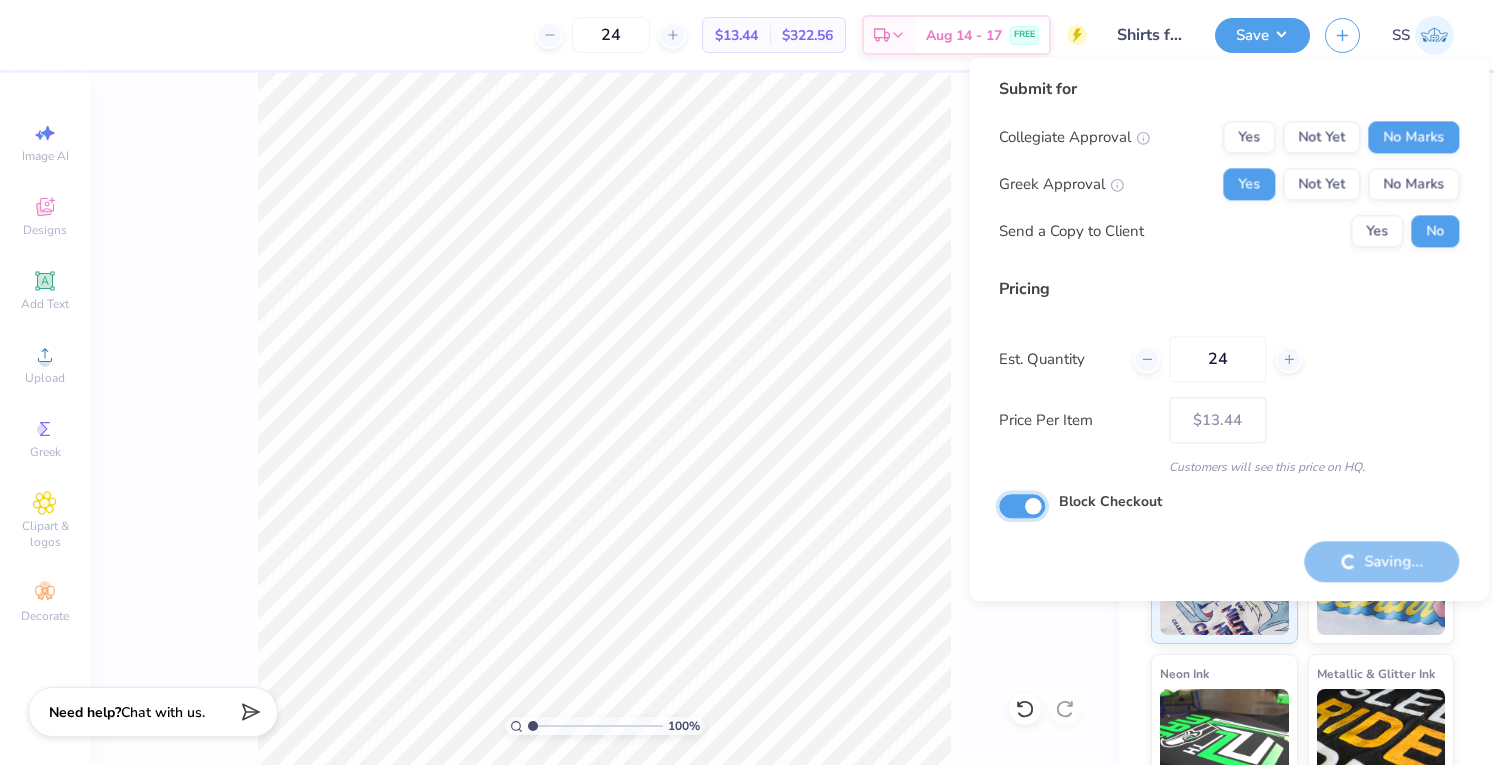 click on "Block Checkout" at bounding box center (1022, 507) 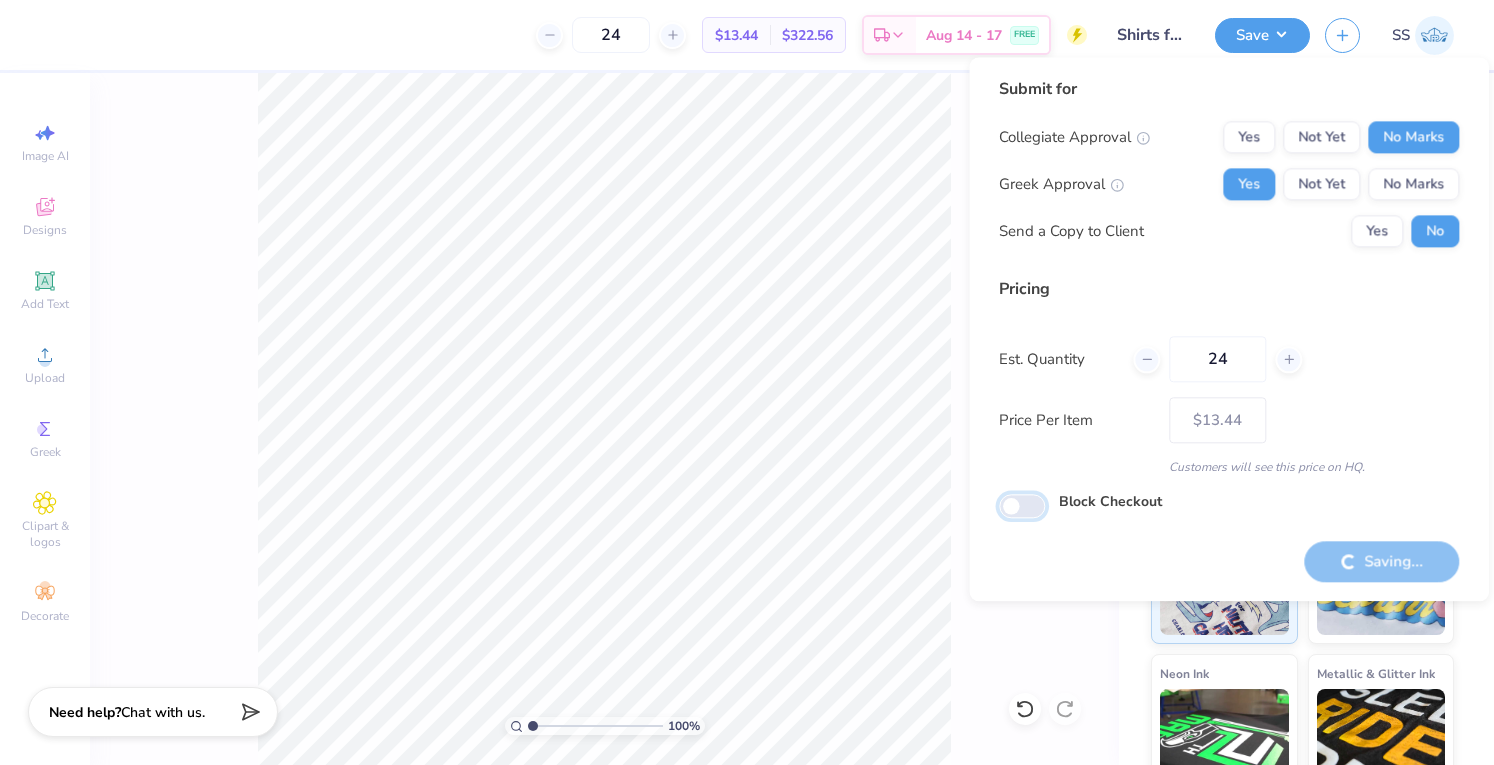 checkbox on "false" 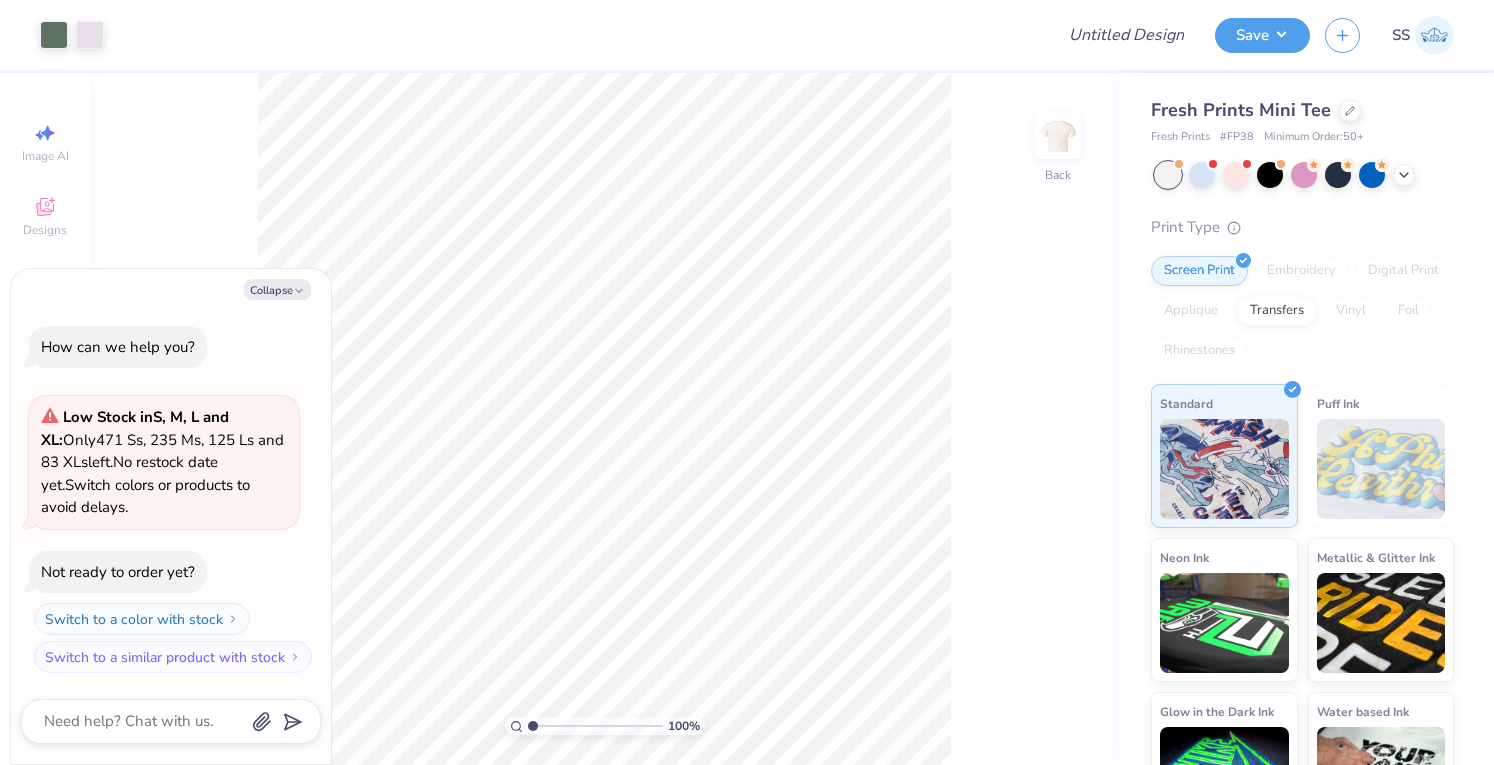 type on "x" 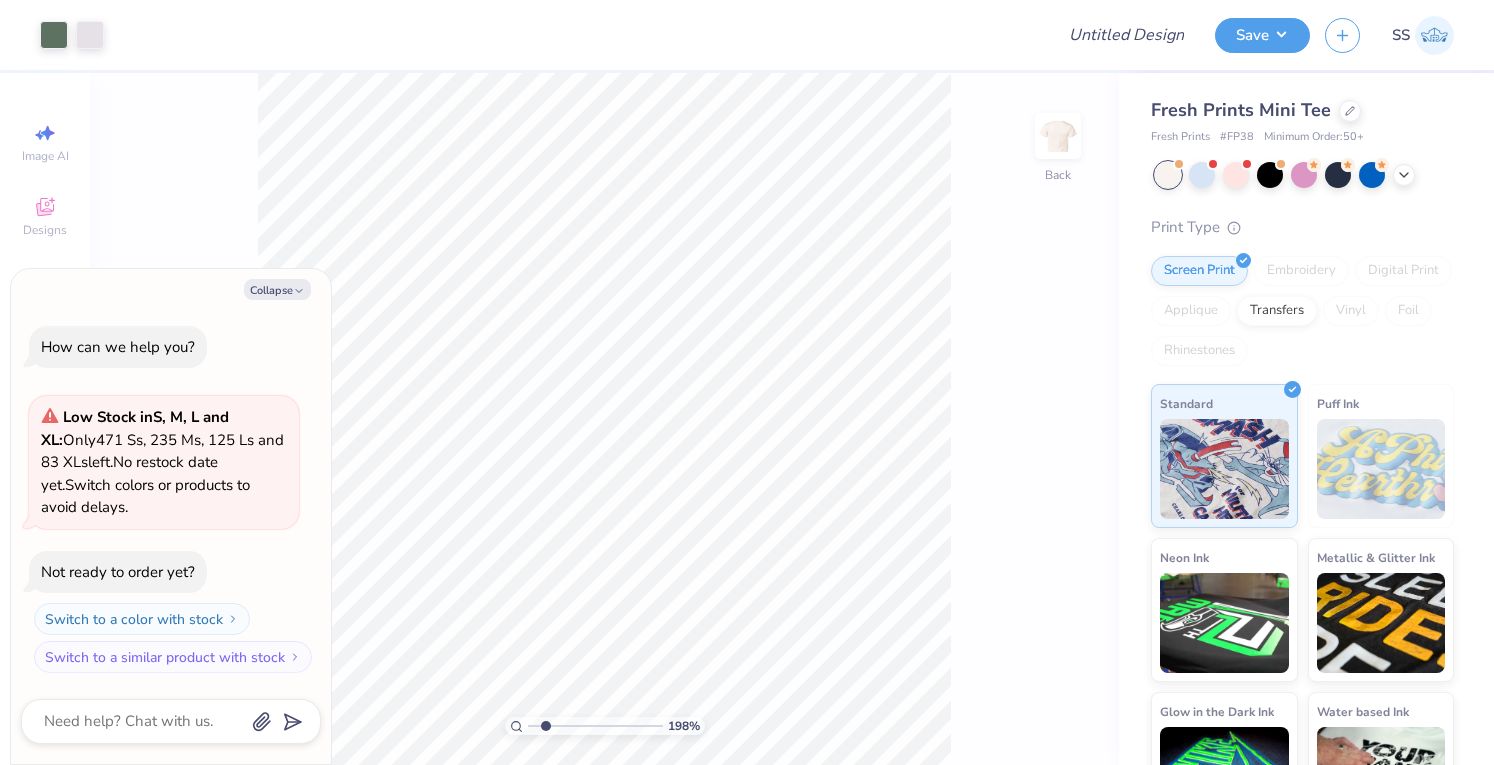 type on "1.97900616685359" 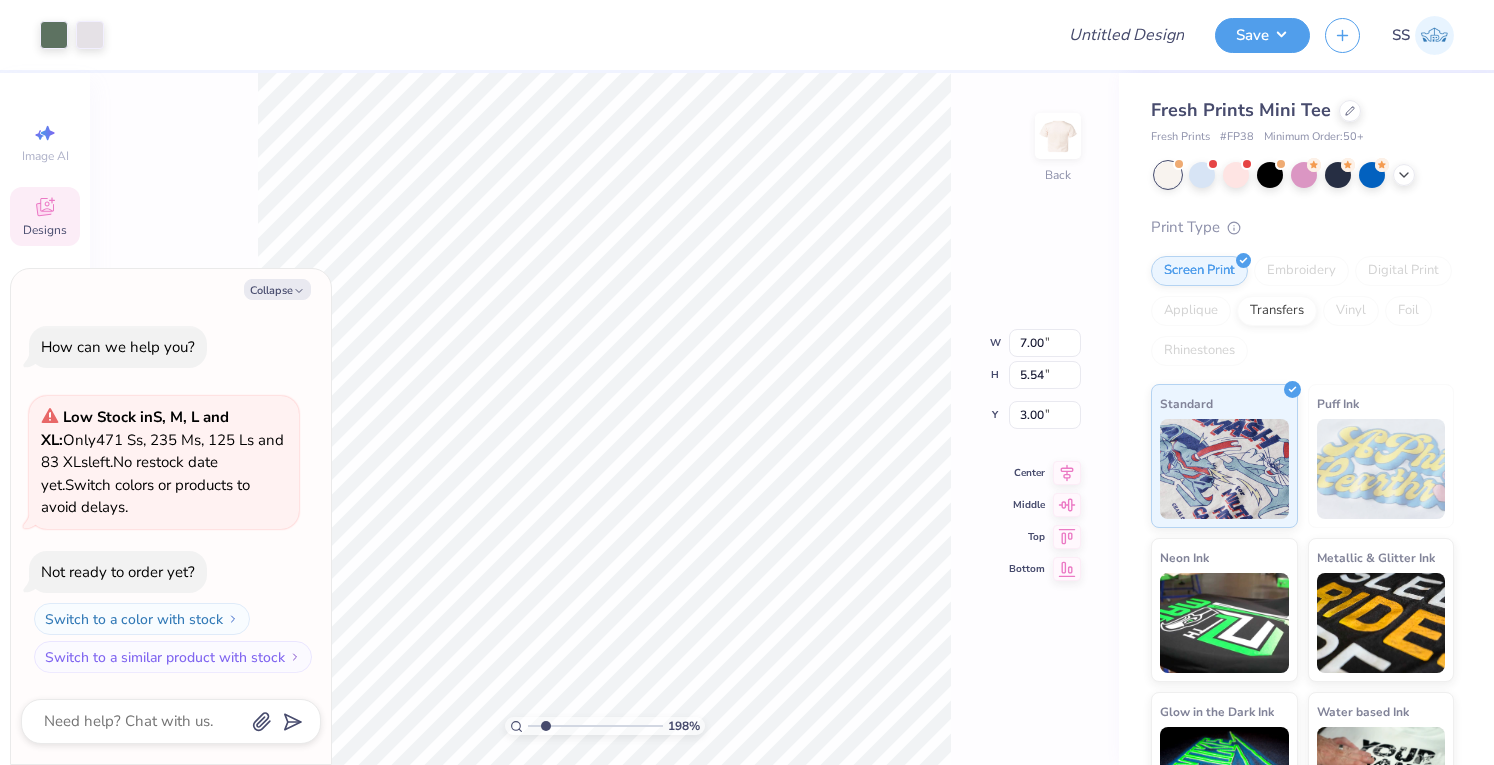 type on "1.97900616685359" 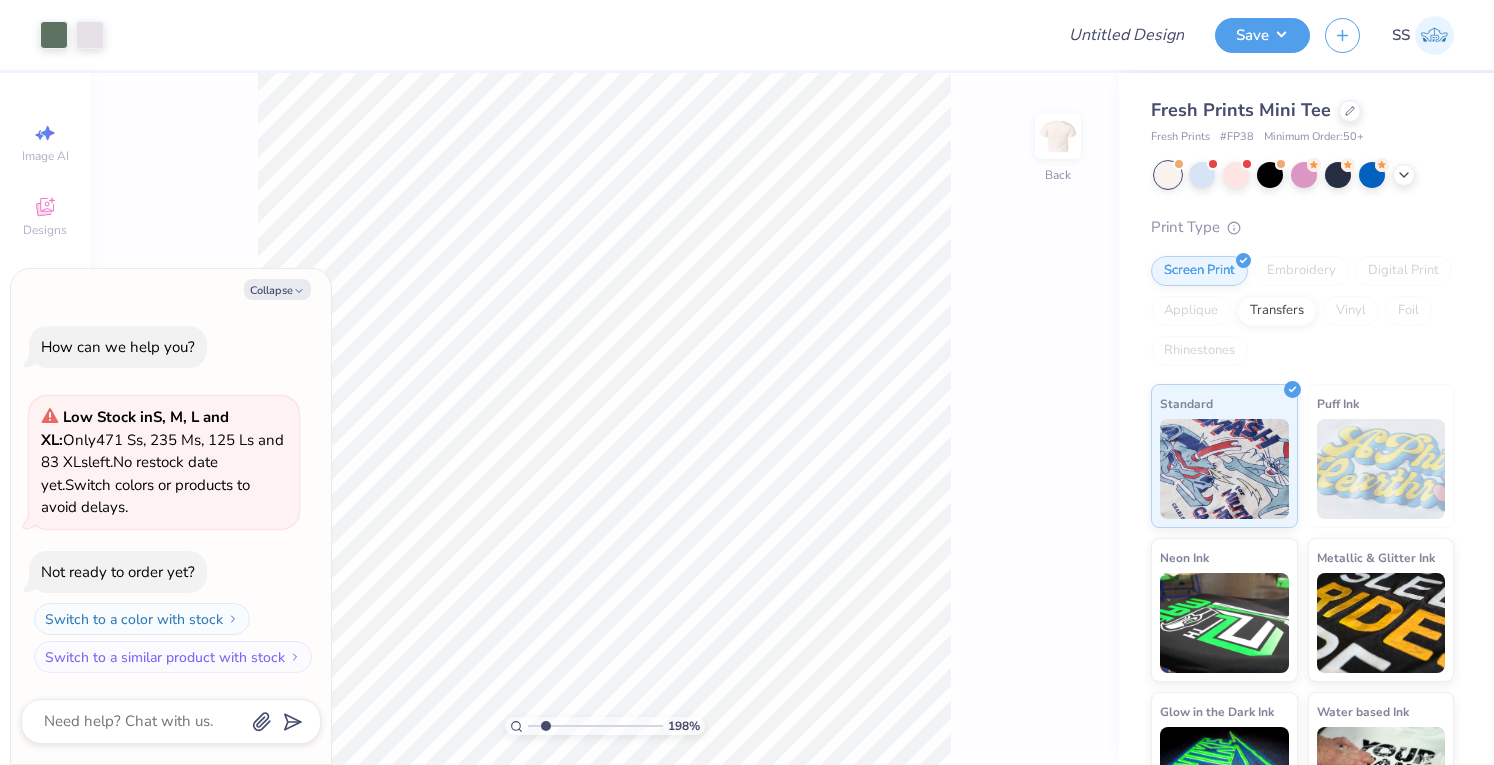 type on "1.97900616685359" 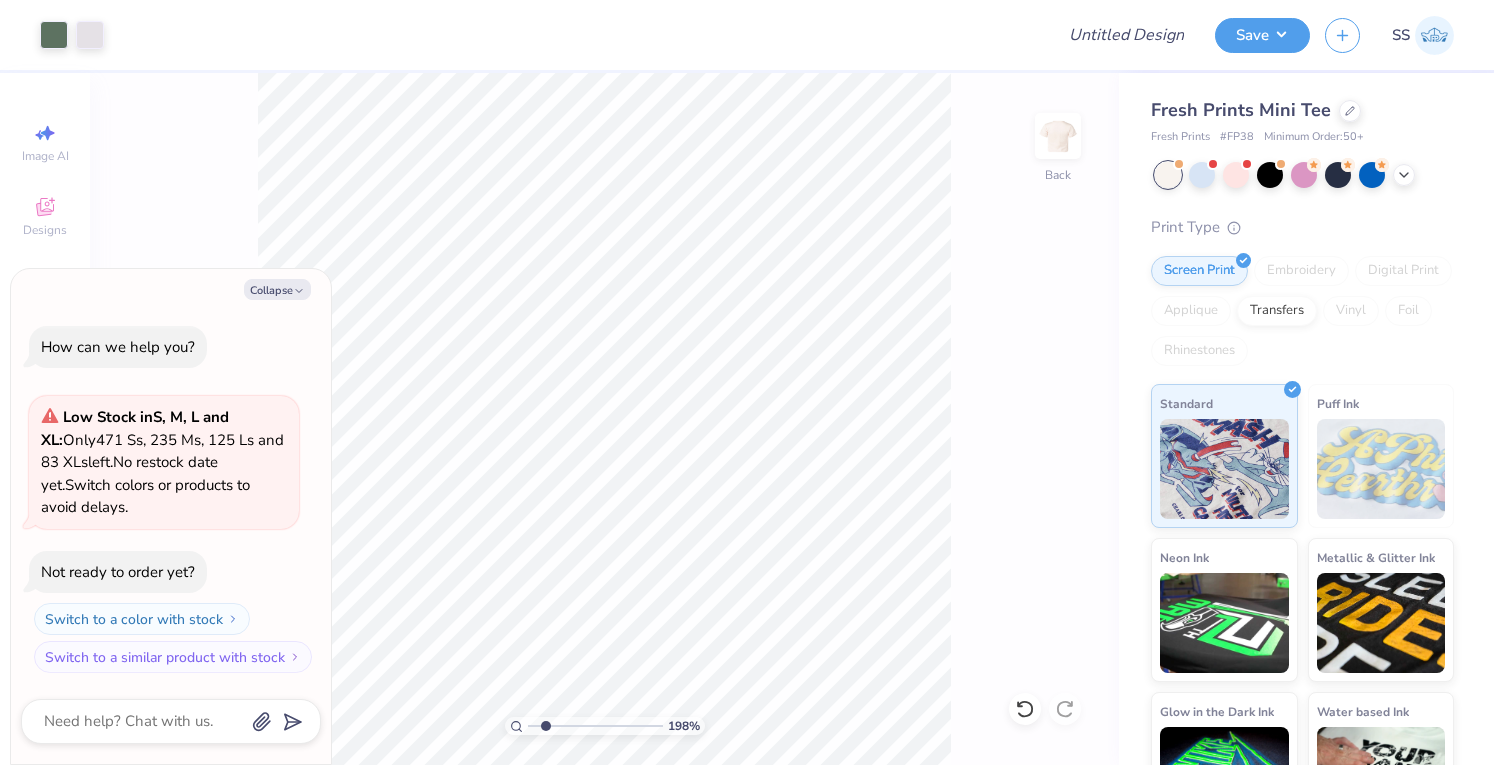 type on "1.97900616685359" 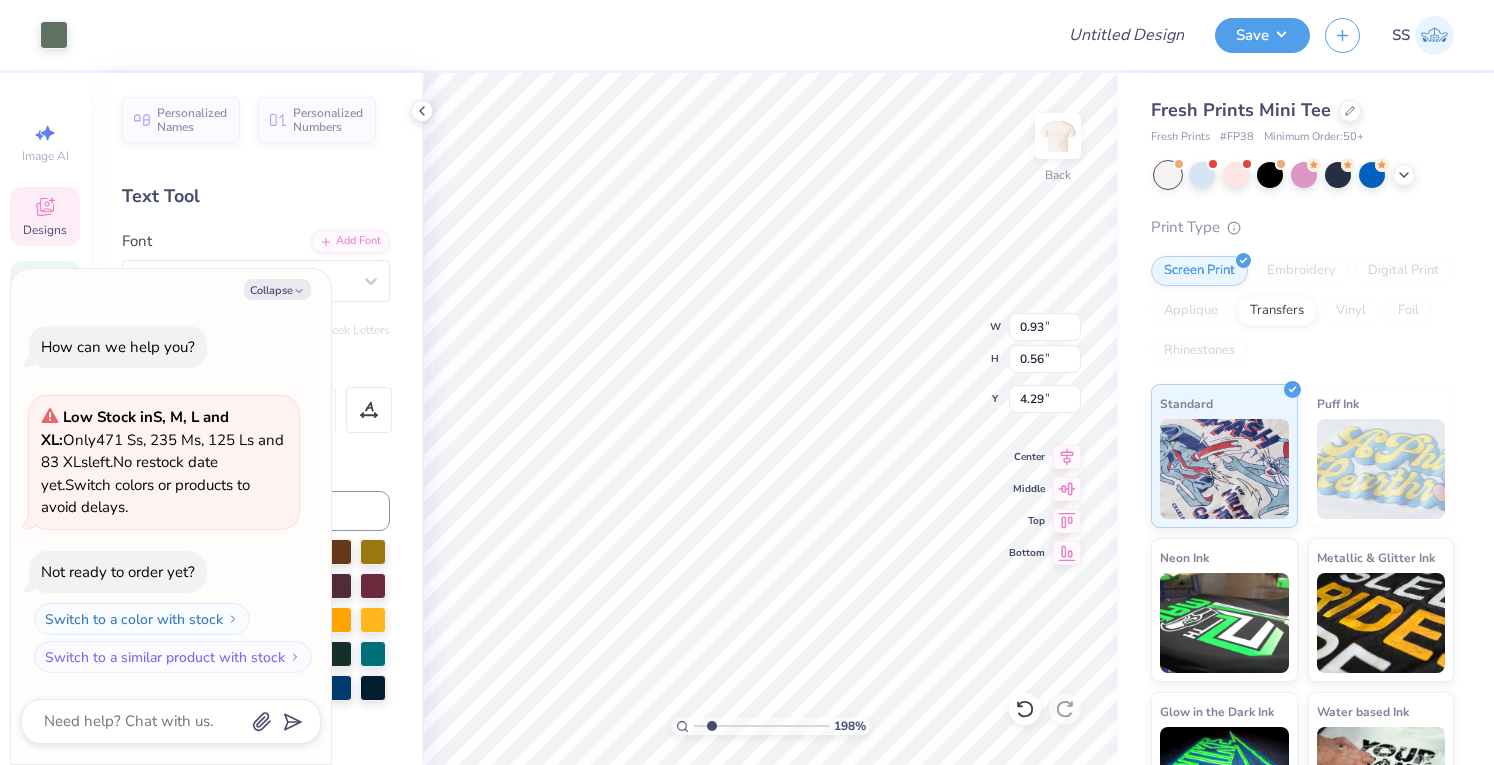 type on "x" 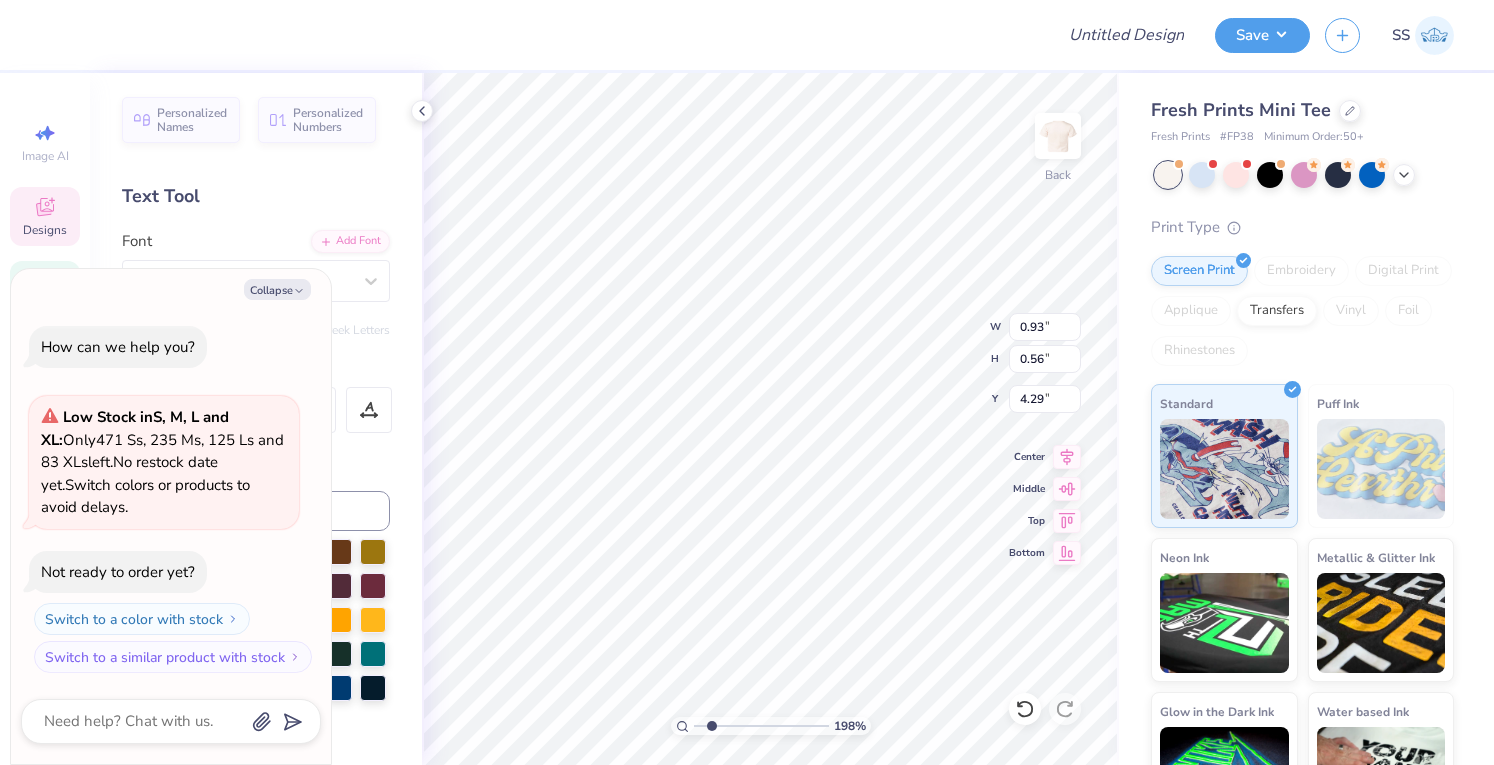 type on "1.97900616685359" 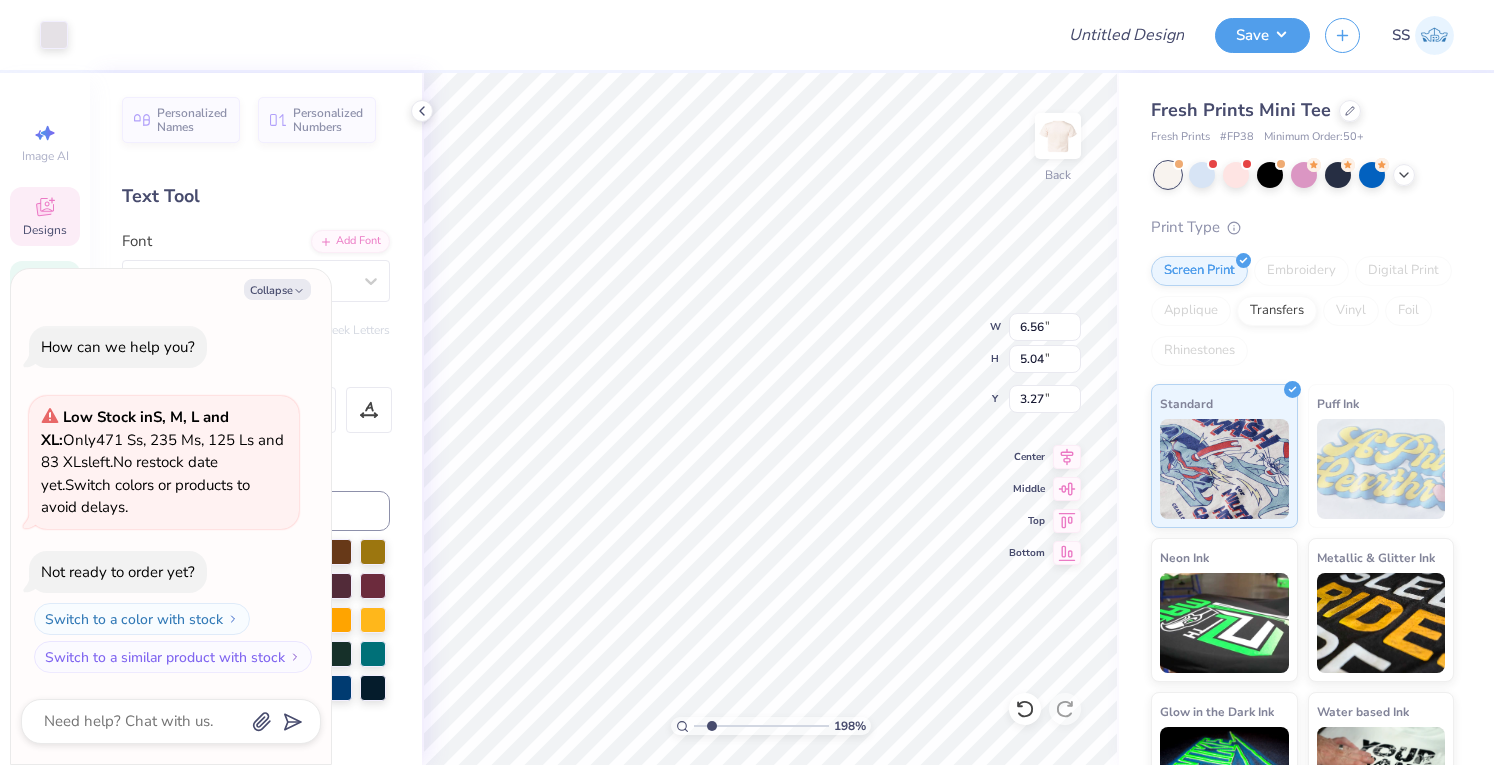 type on "1.97900616685359" 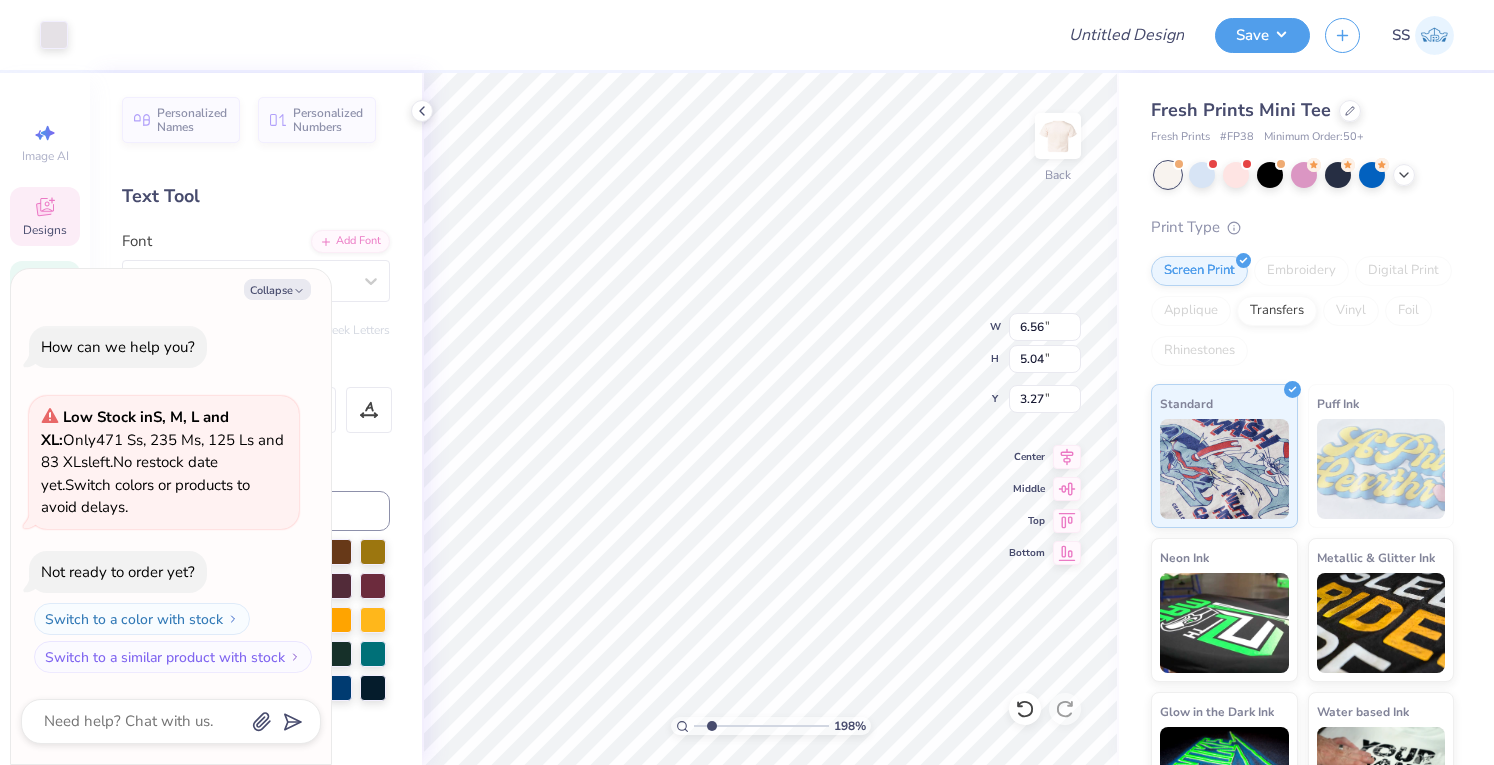 type on "1.97900616685359" 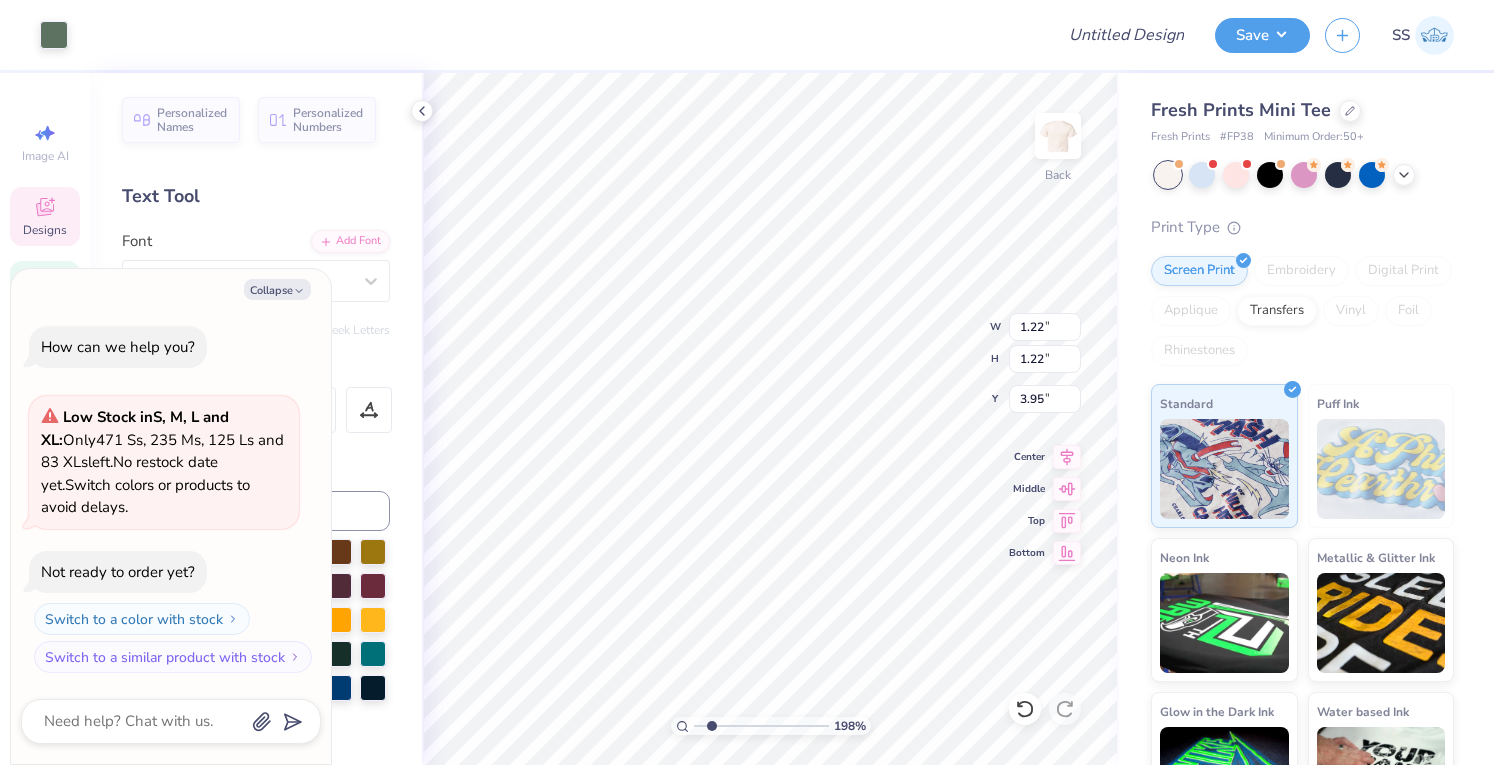 type on "1.97900616685359" 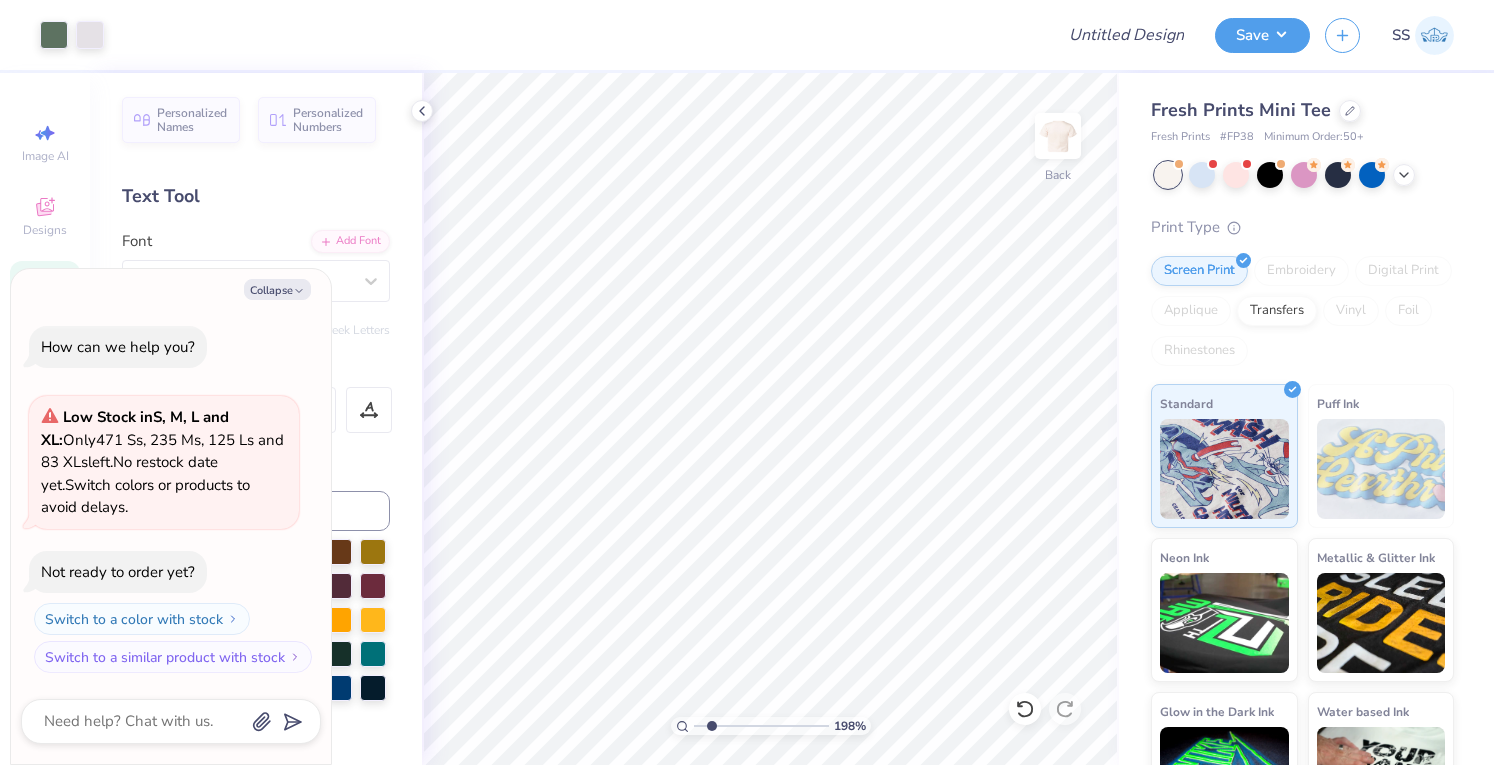 type on "1.97900616685359" 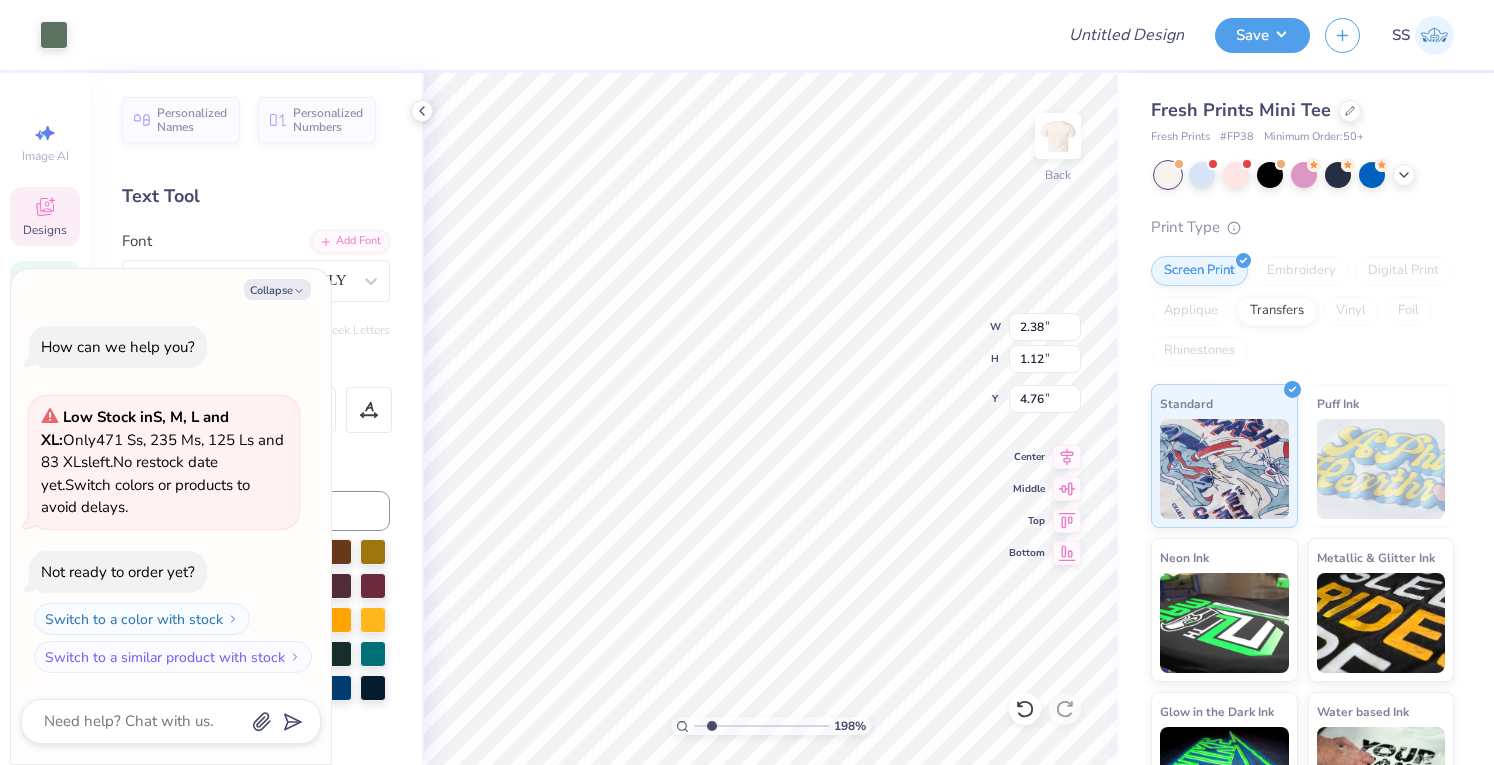type on "1.97900616685359" 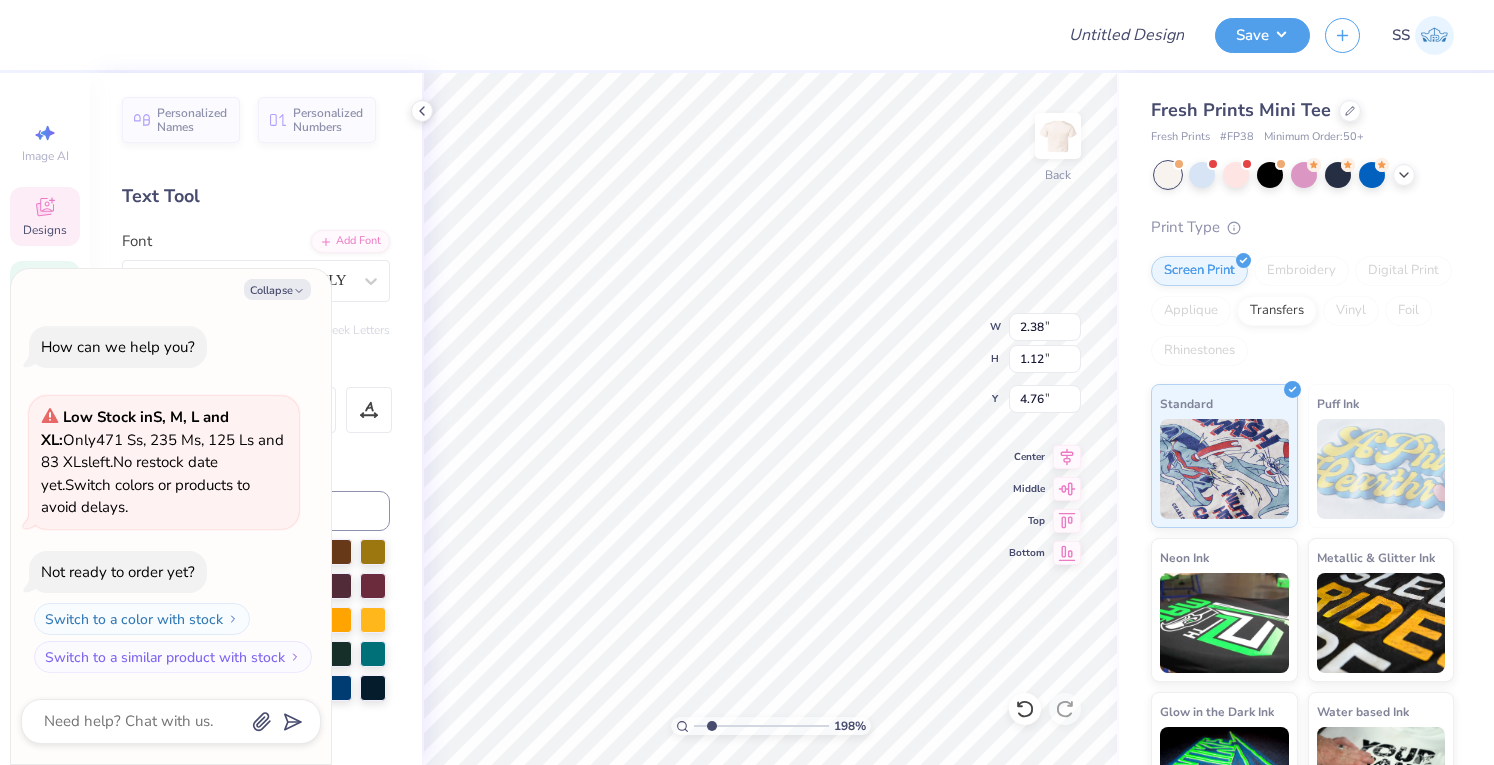 scroll, scrollTop: 16, scrollLeft: 2, axis: both 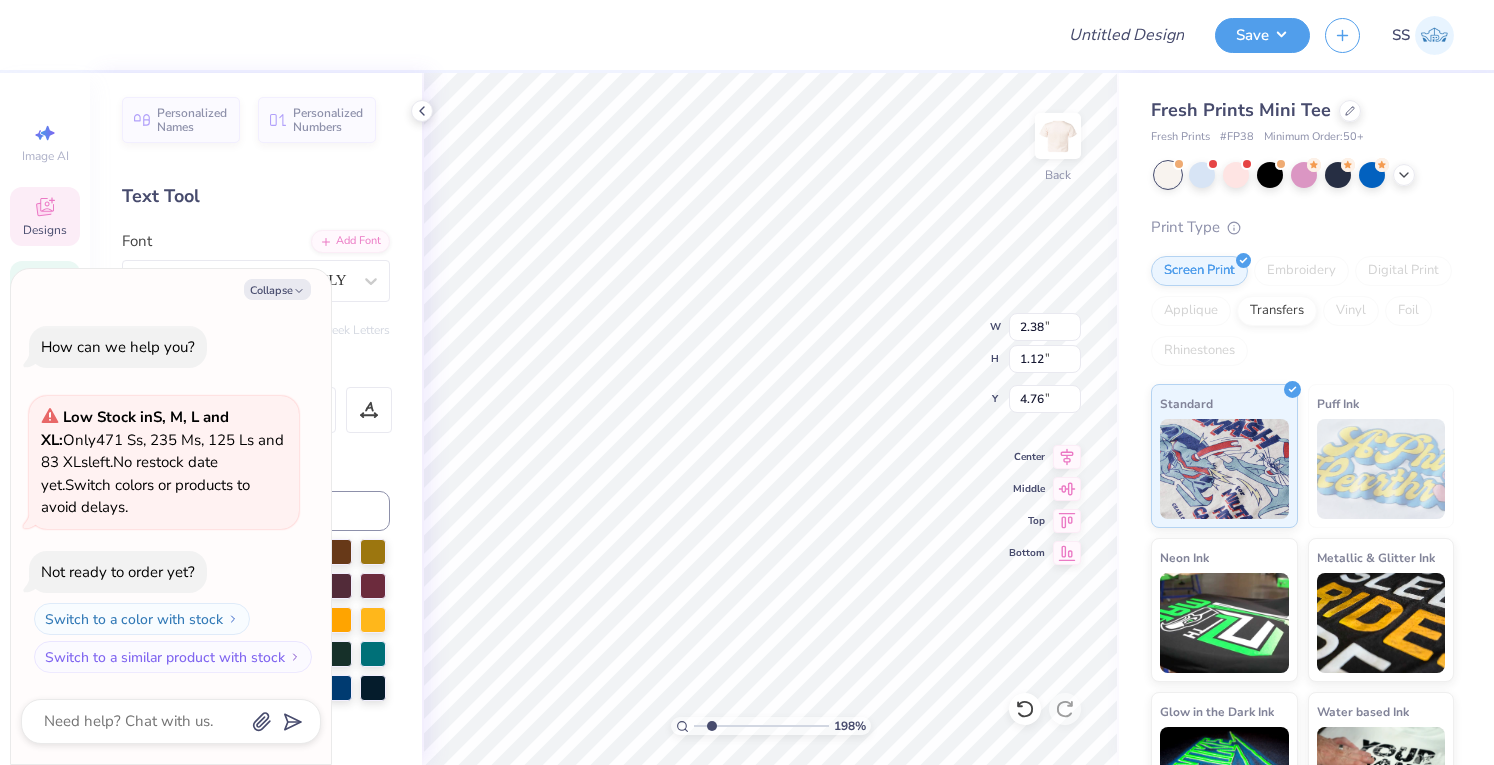 type on "1.97900616685359" 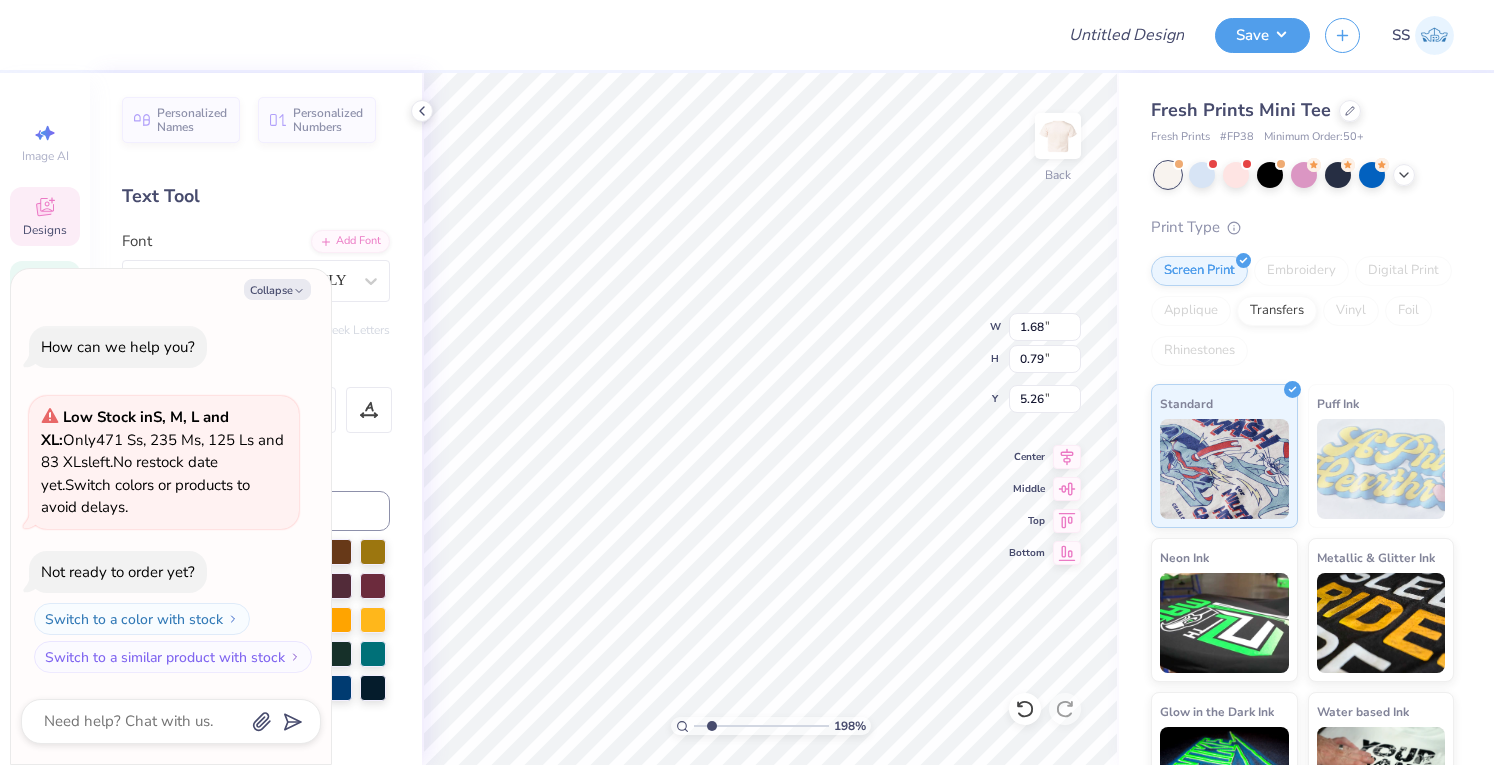 type on "1.97900616685359" 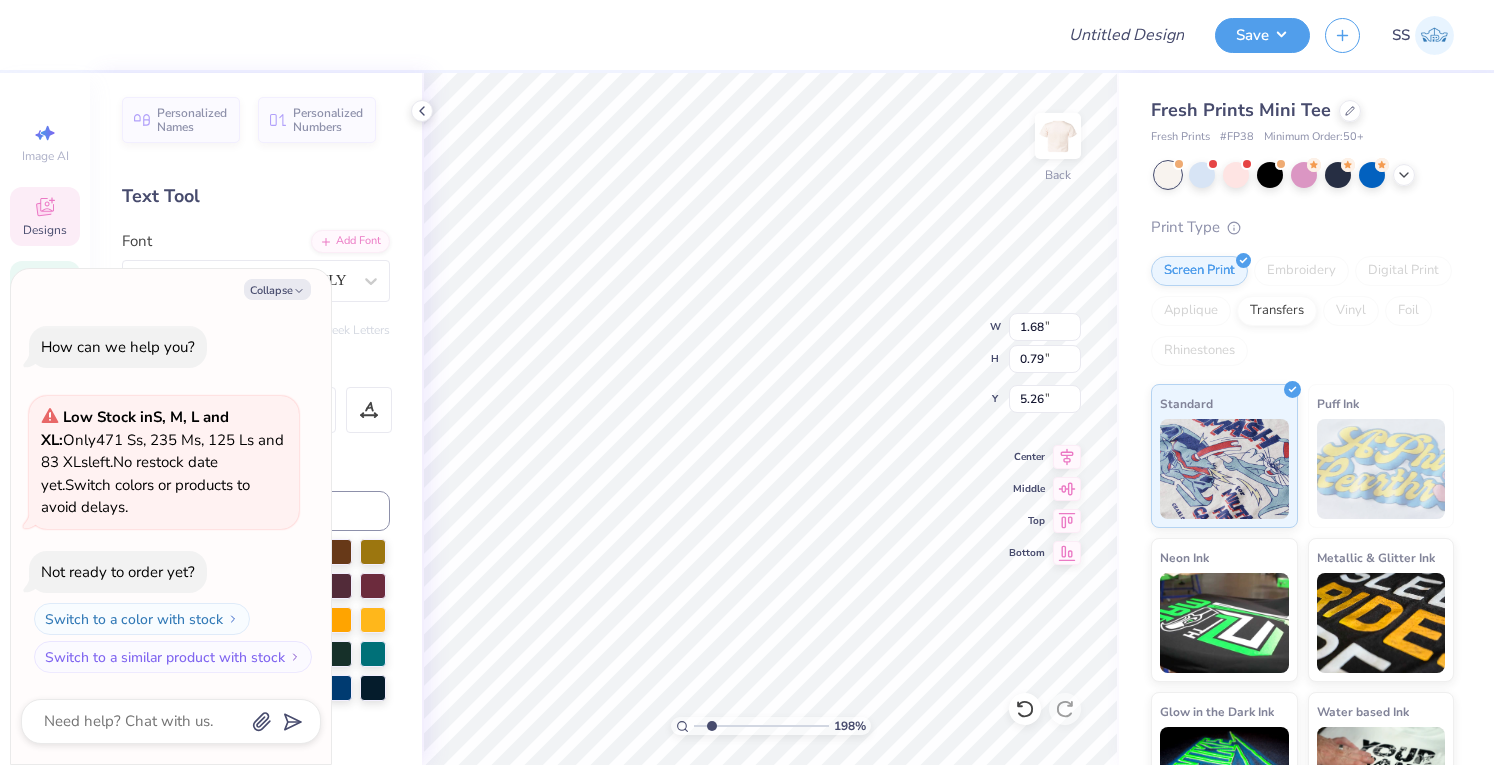 type on "1.97900616685359" 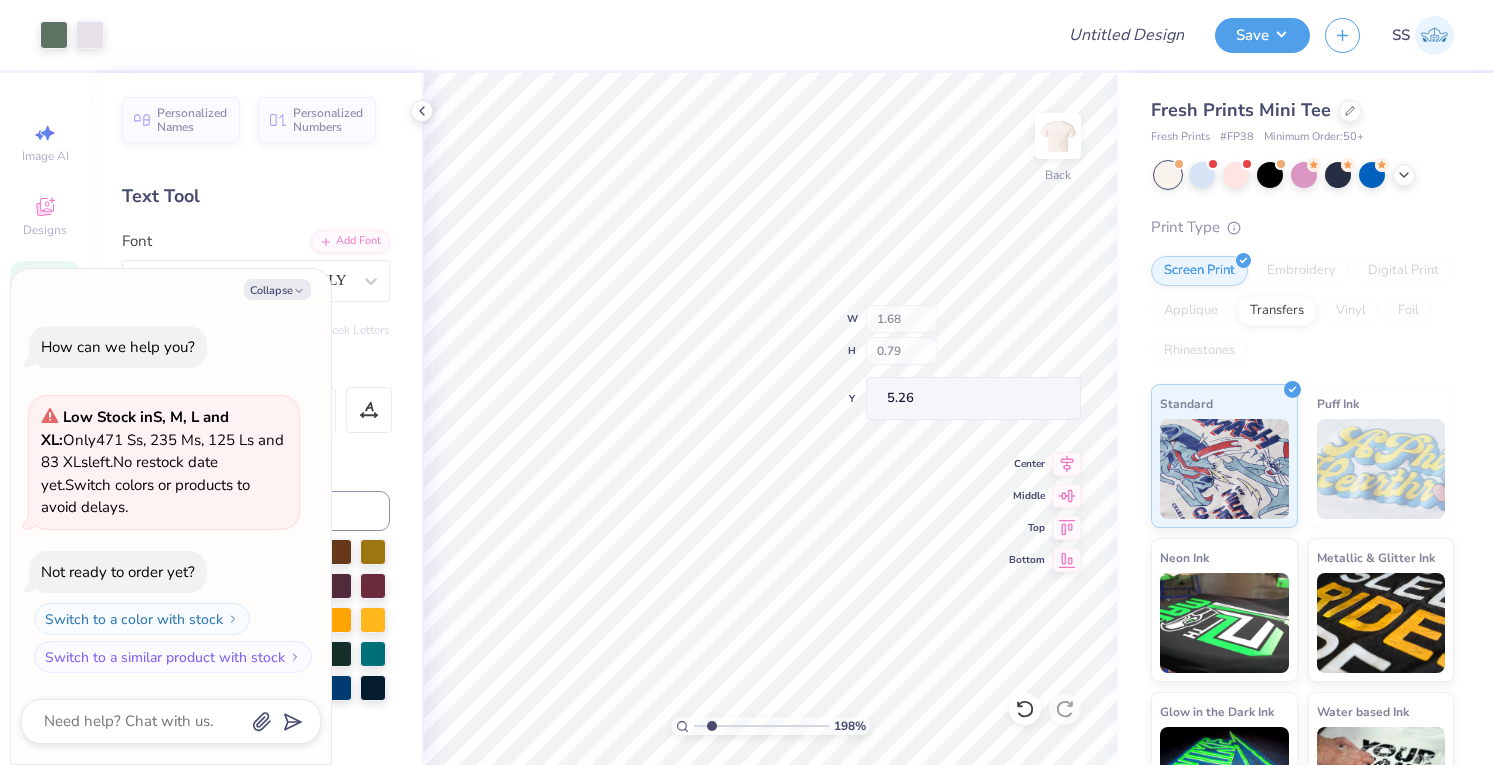 type on "1.97900616685359" 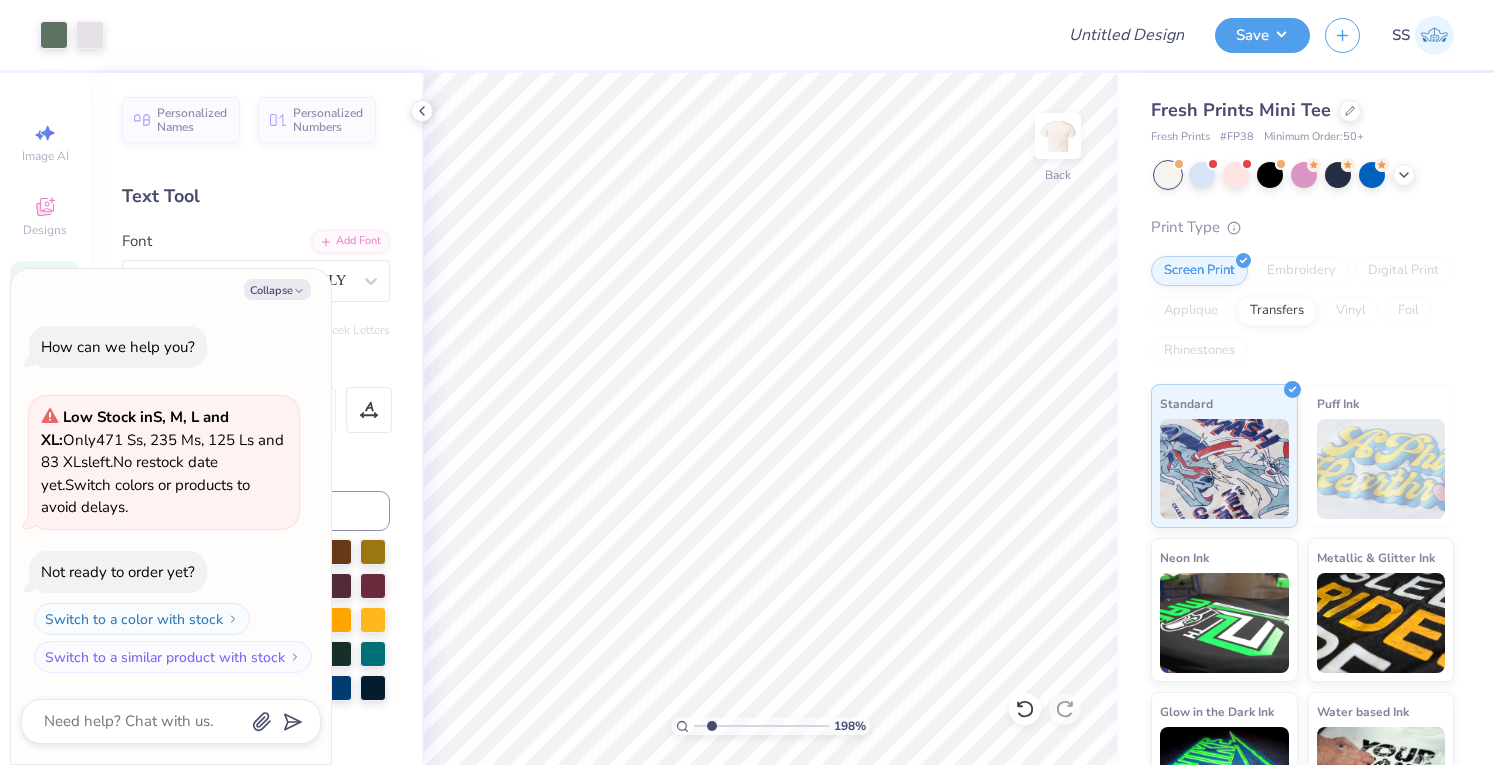 type on "1.97900616685359" 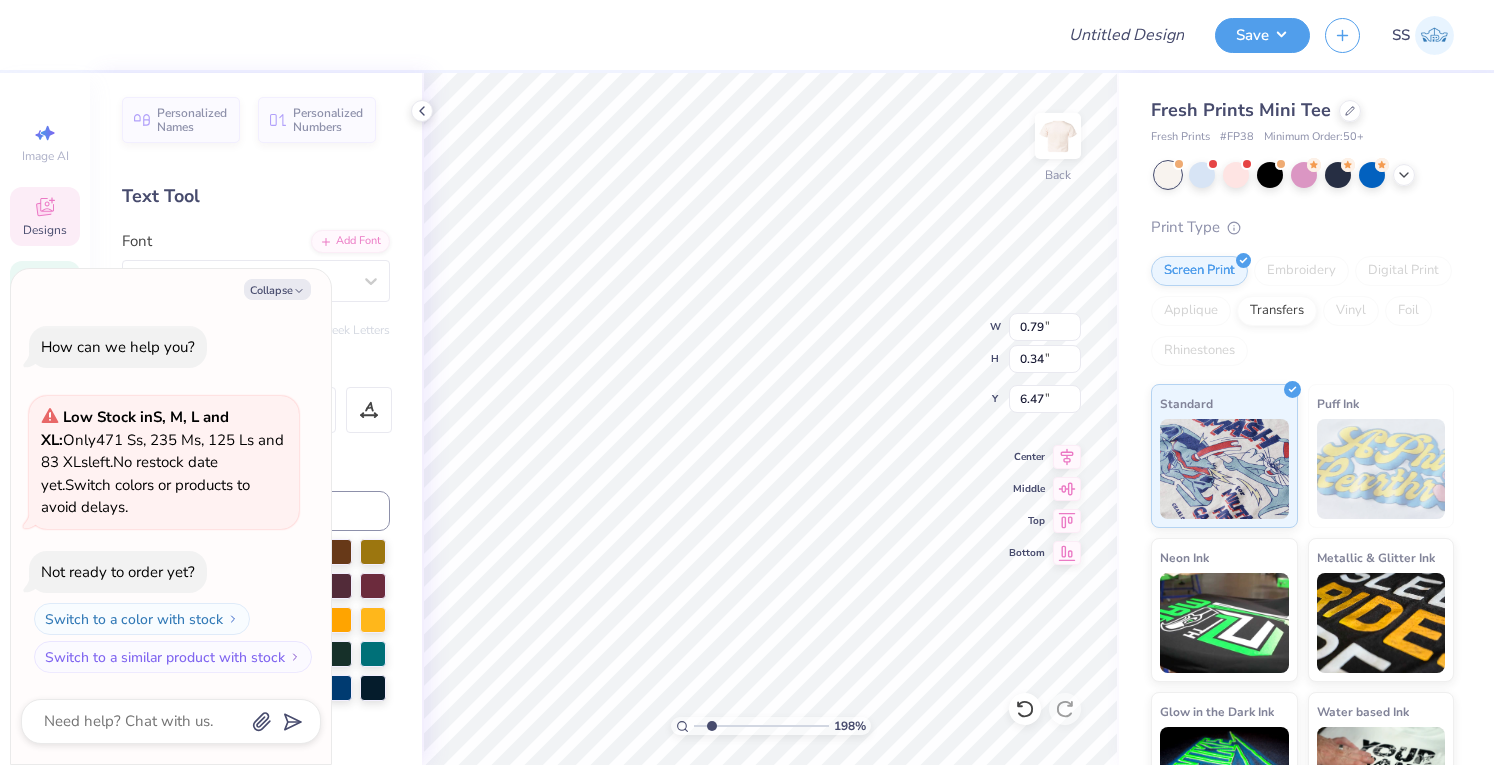 type on "1.97900616685359" 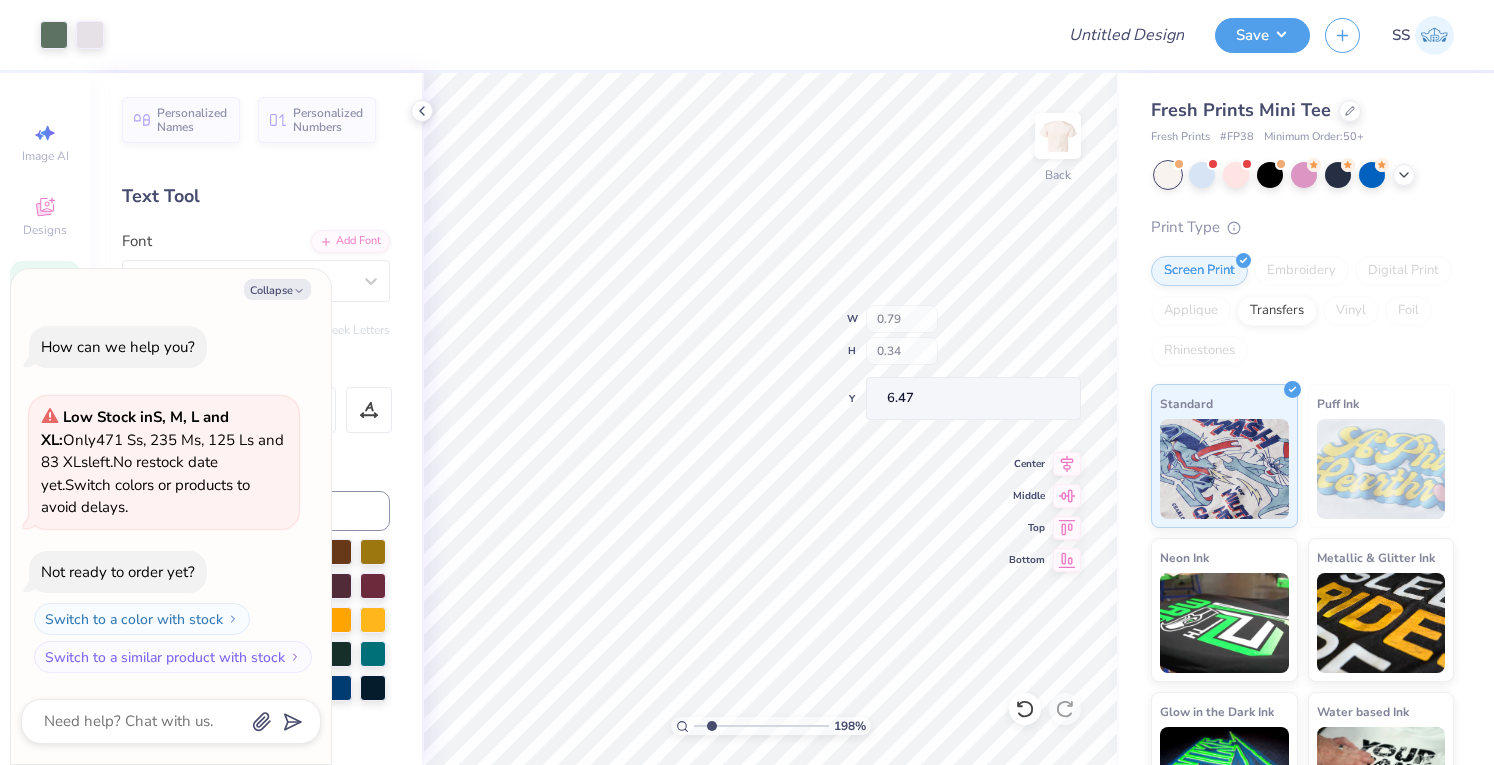 type on "1.97900616685359" 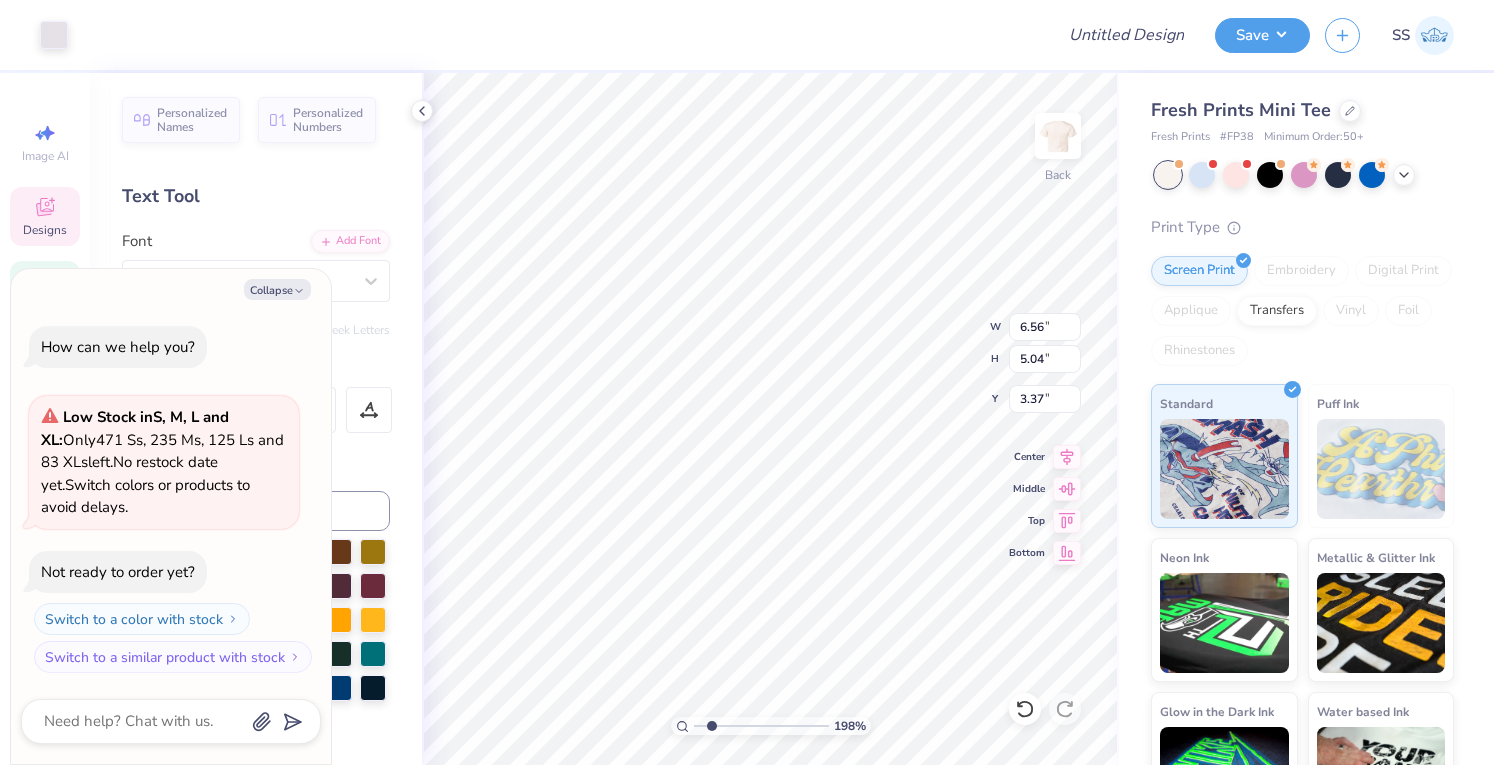 type on "1.97900616685359" 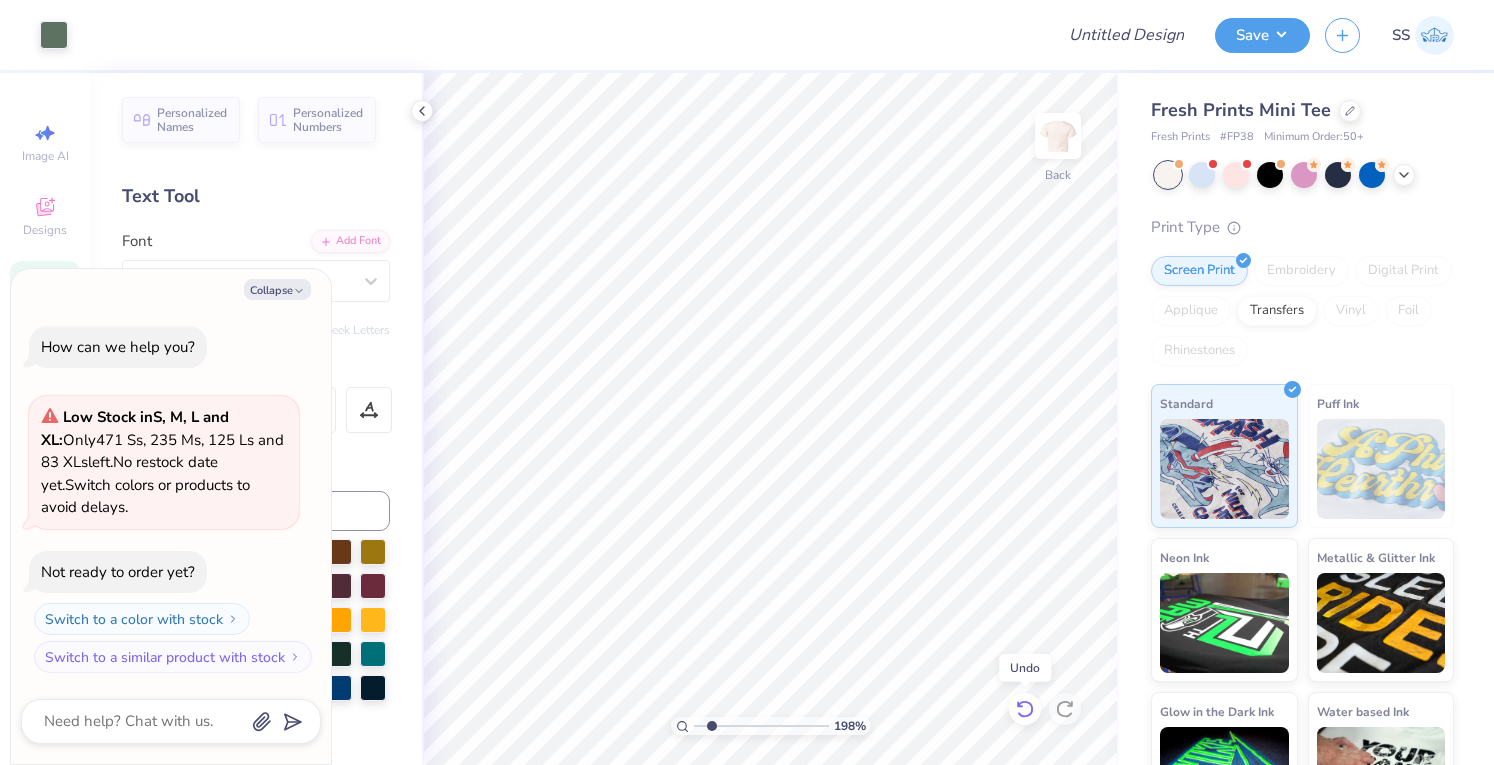 click 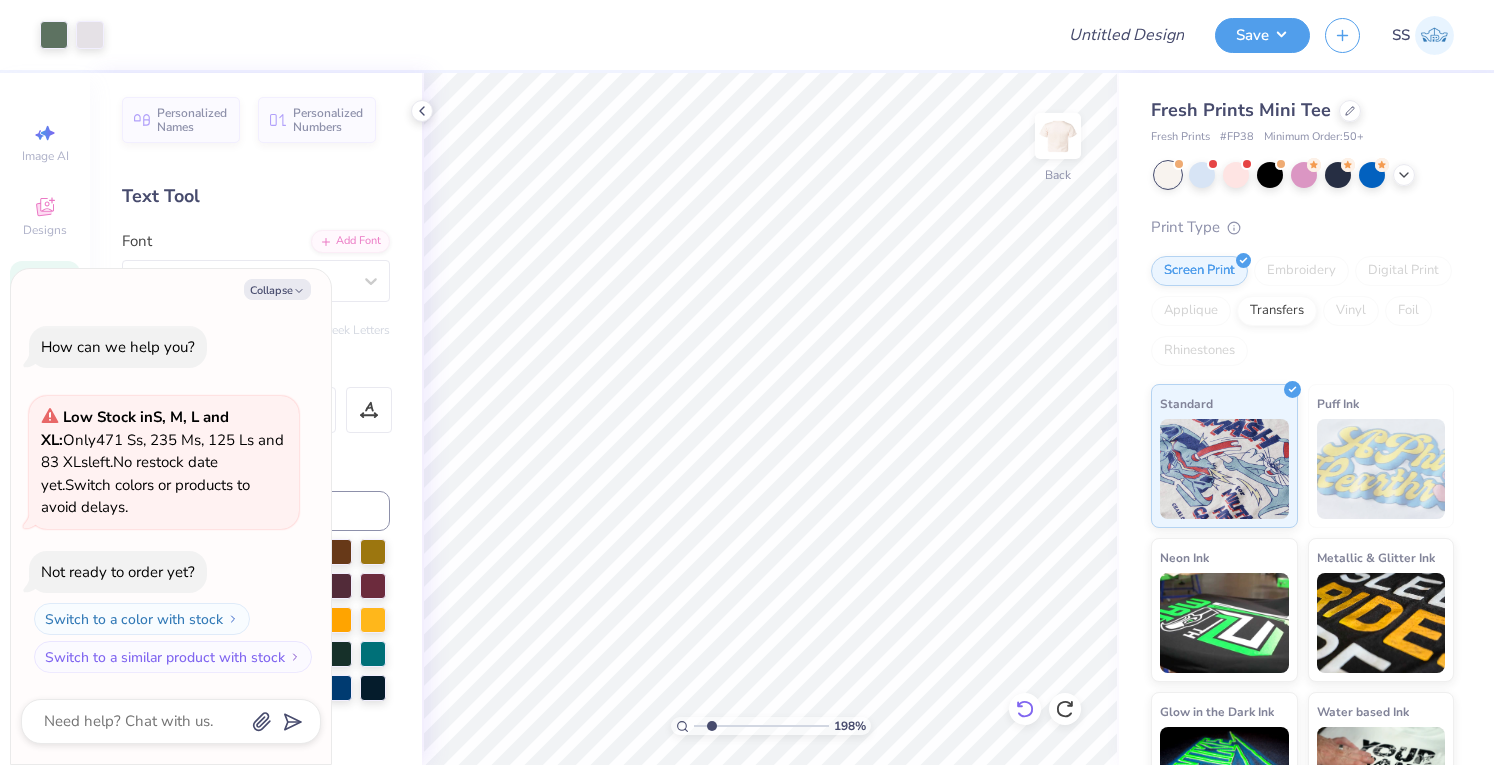 type on "1.97900616685359" 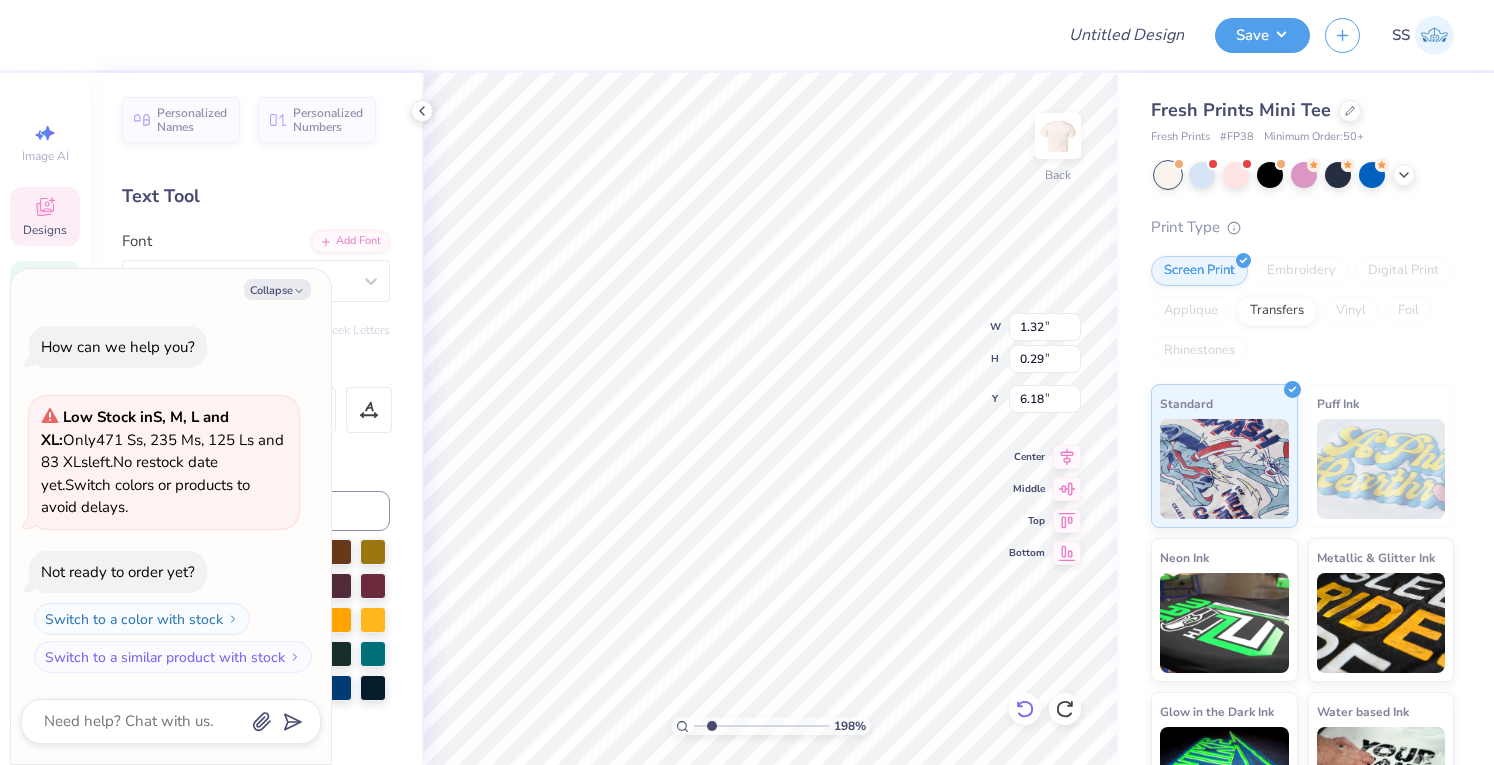 type on "1.97900616685359" 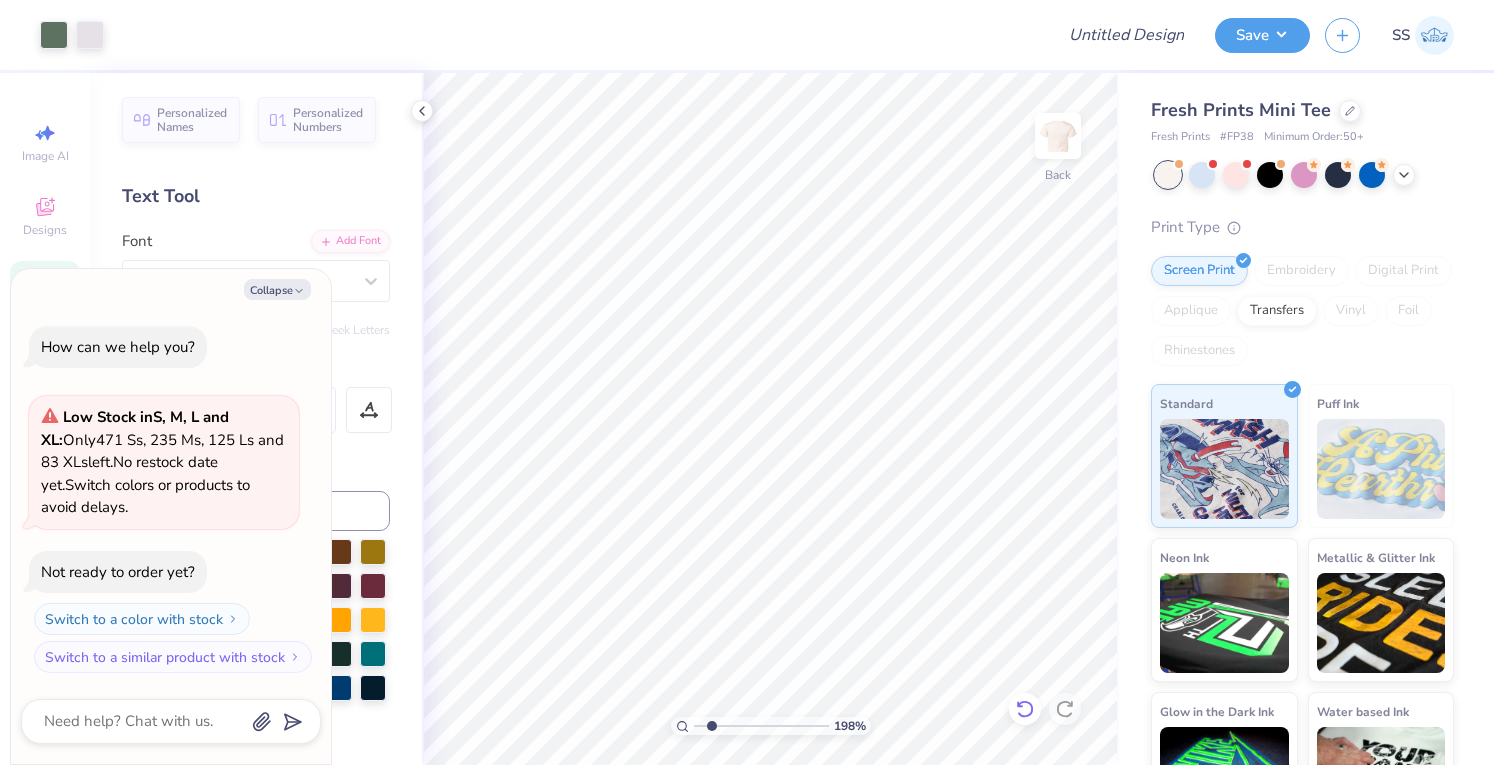type on "1.97900616685359" 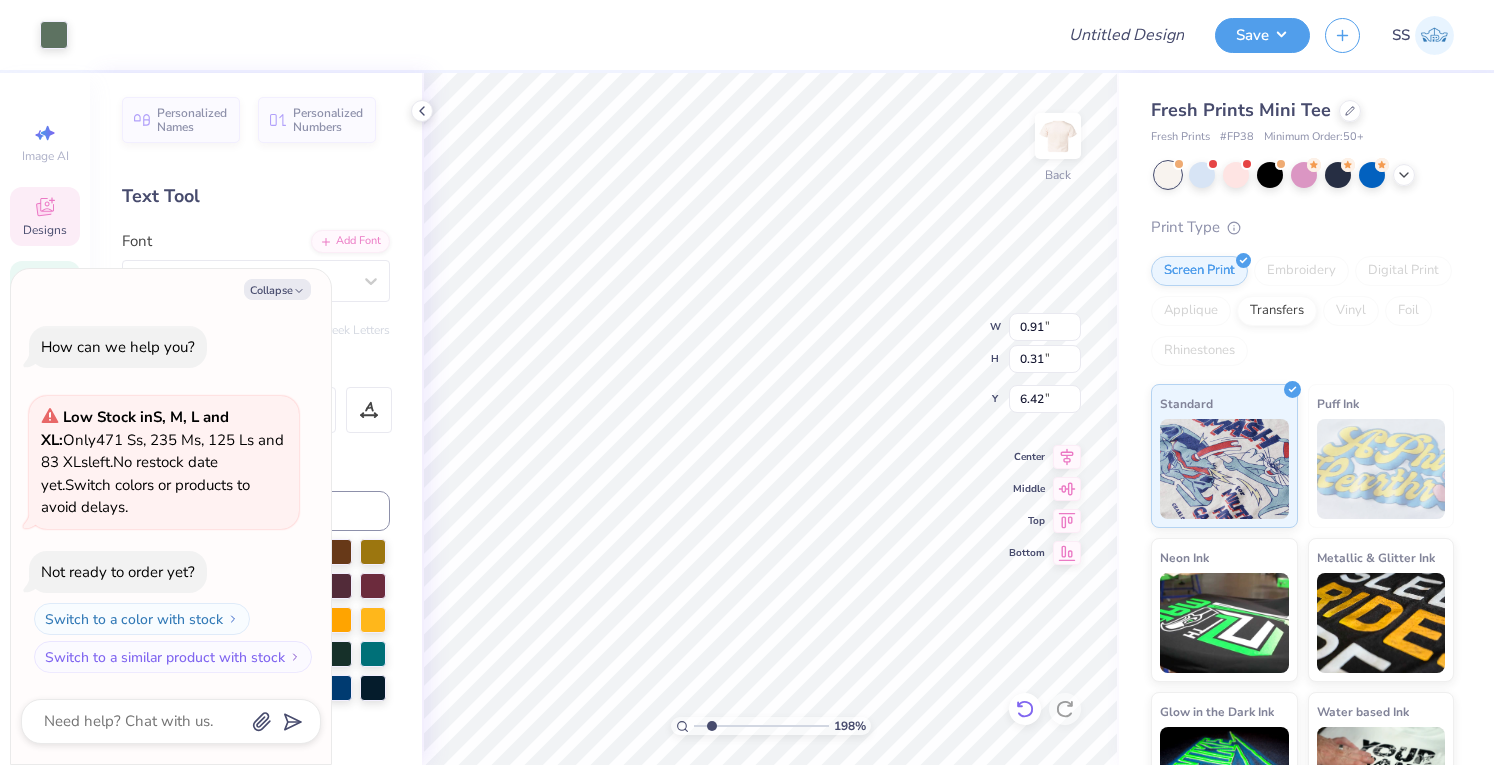 type on "1.97900616685359" 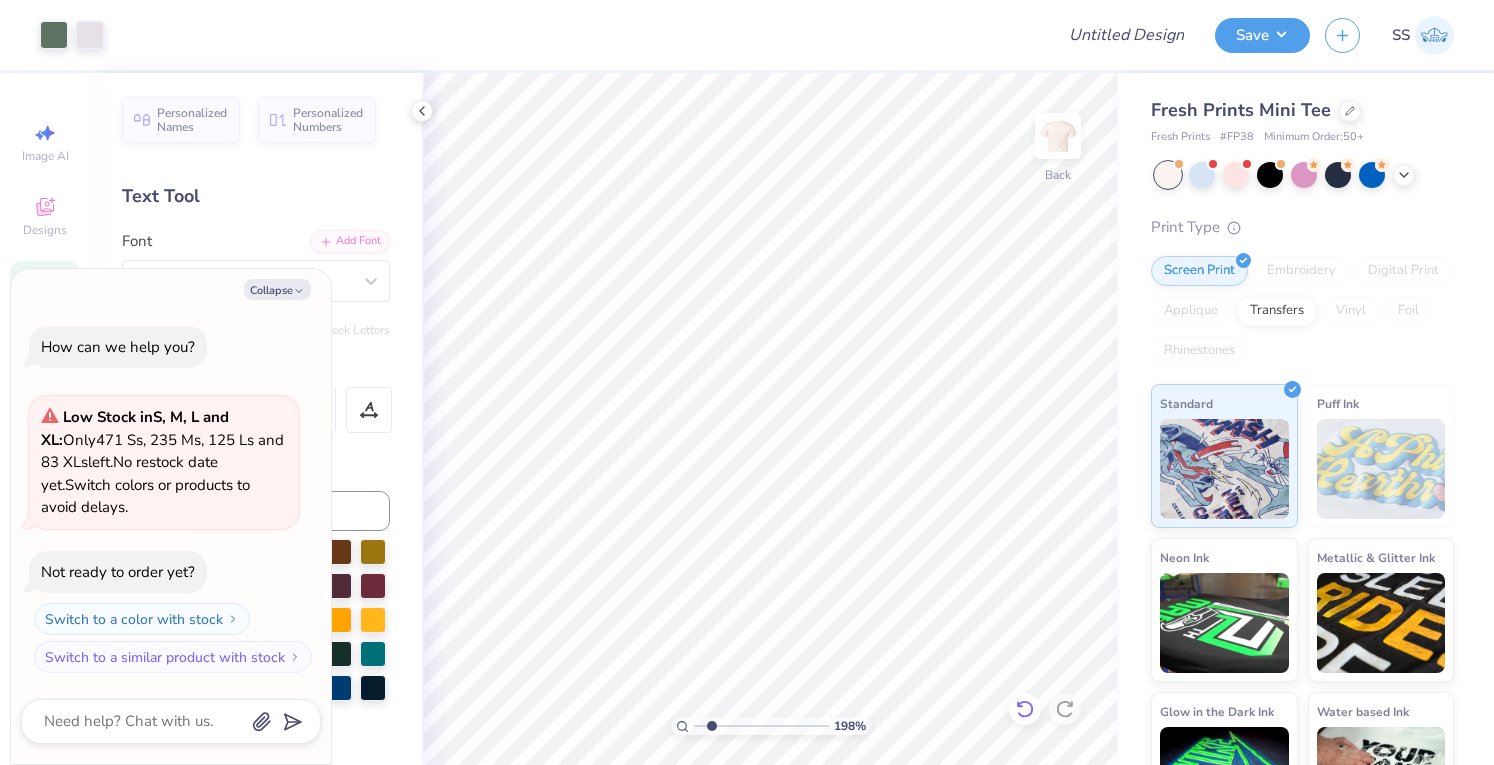 type on "1.97900616685359" 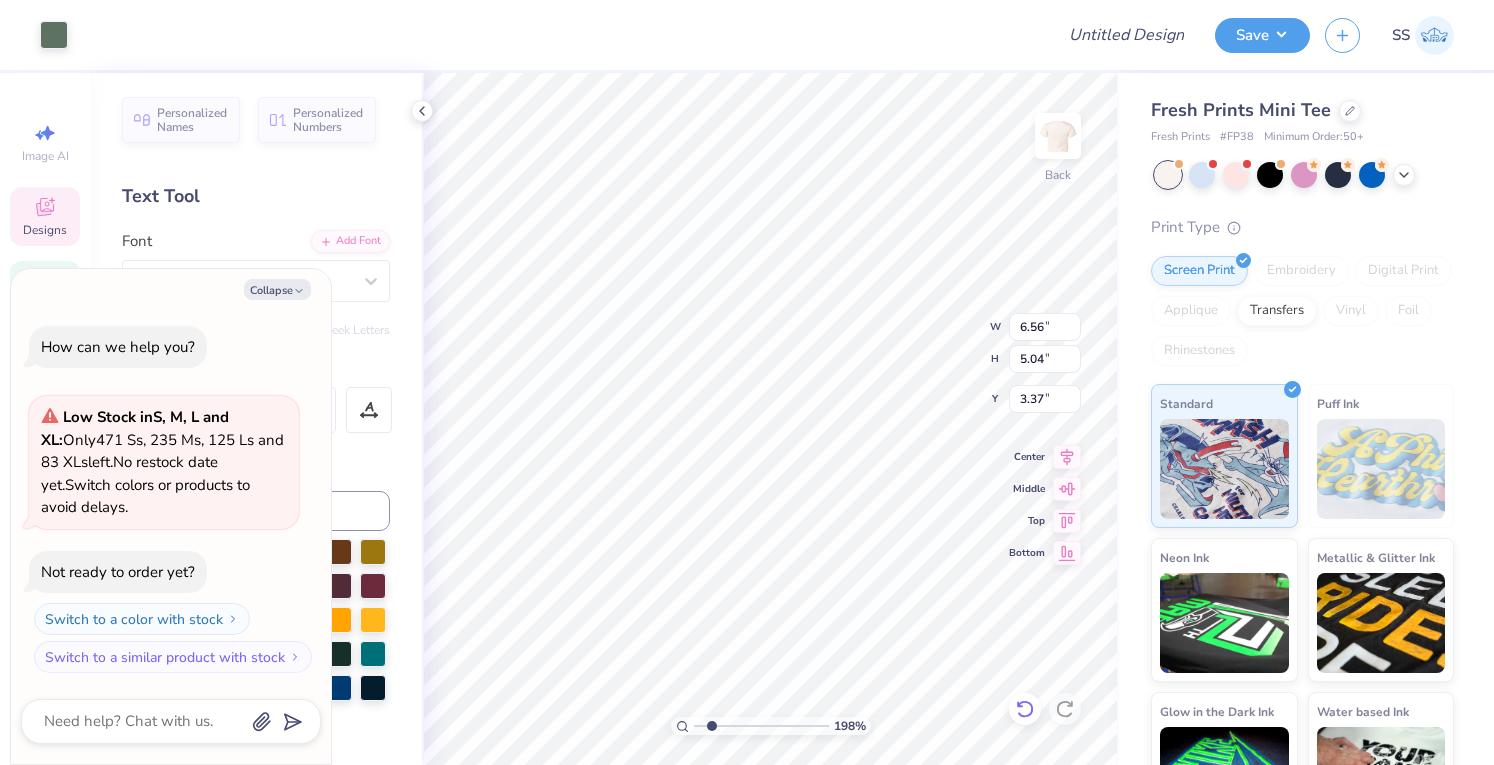 type on "1.97900616685359" 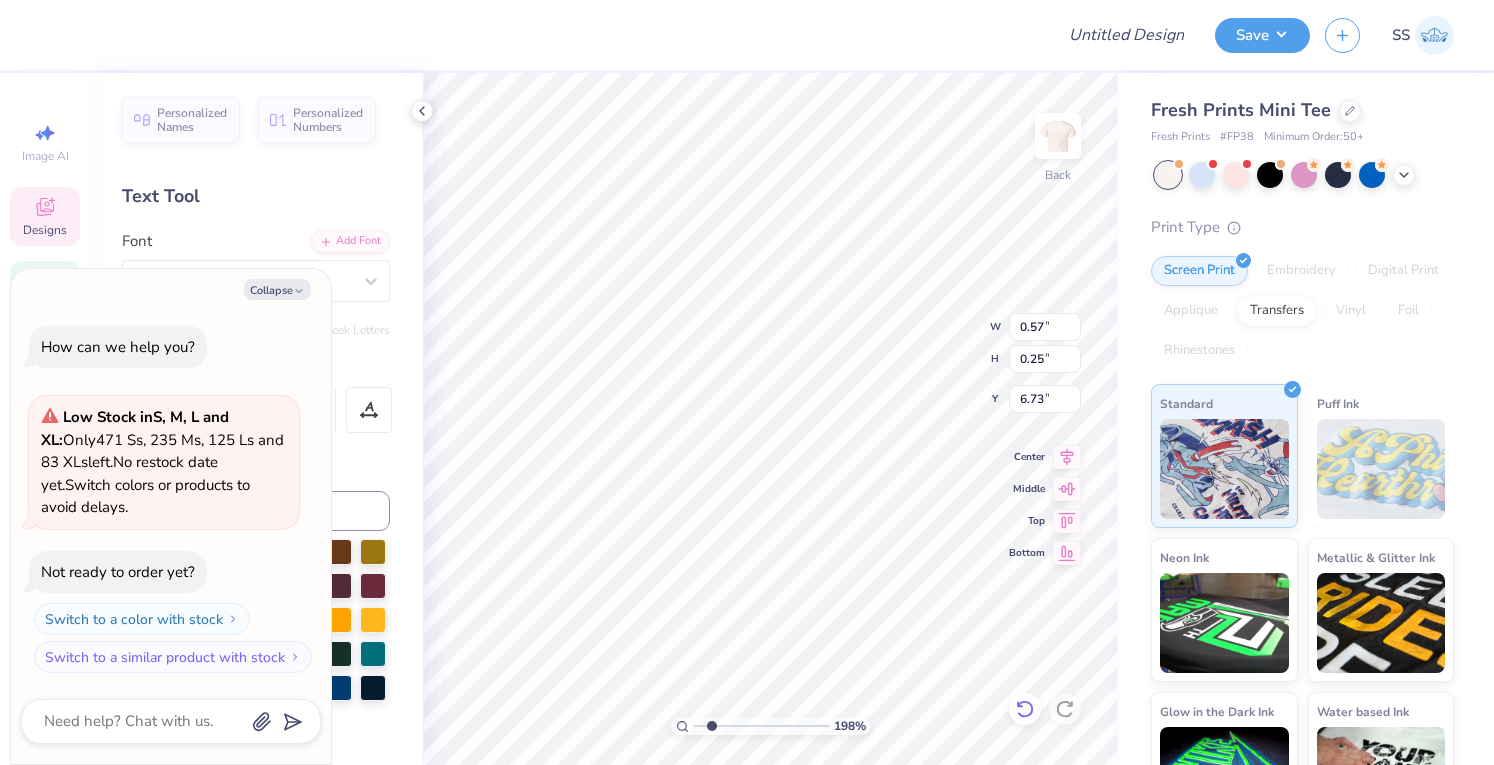 type on "1.97900616685359" 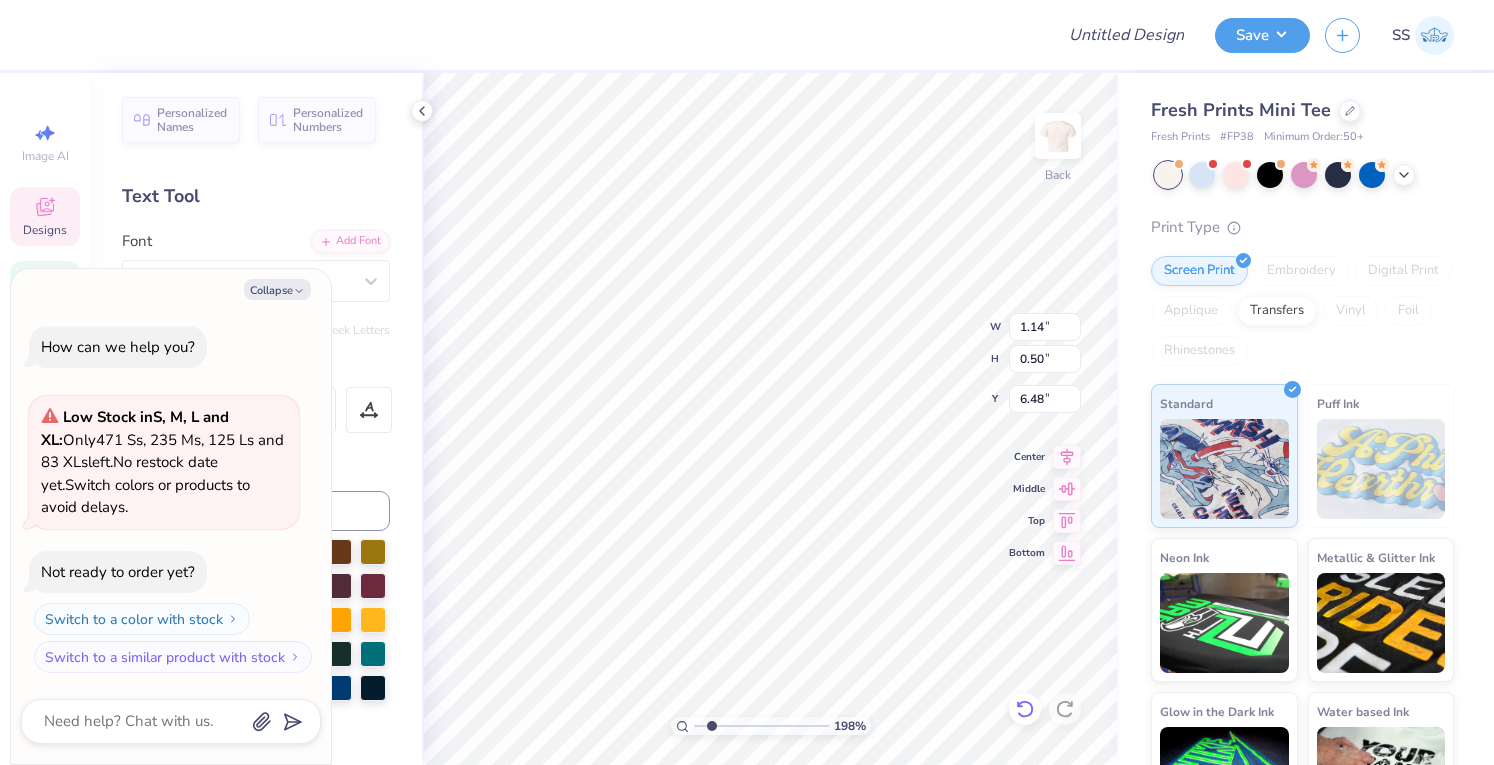 type on "1.97900616685359" 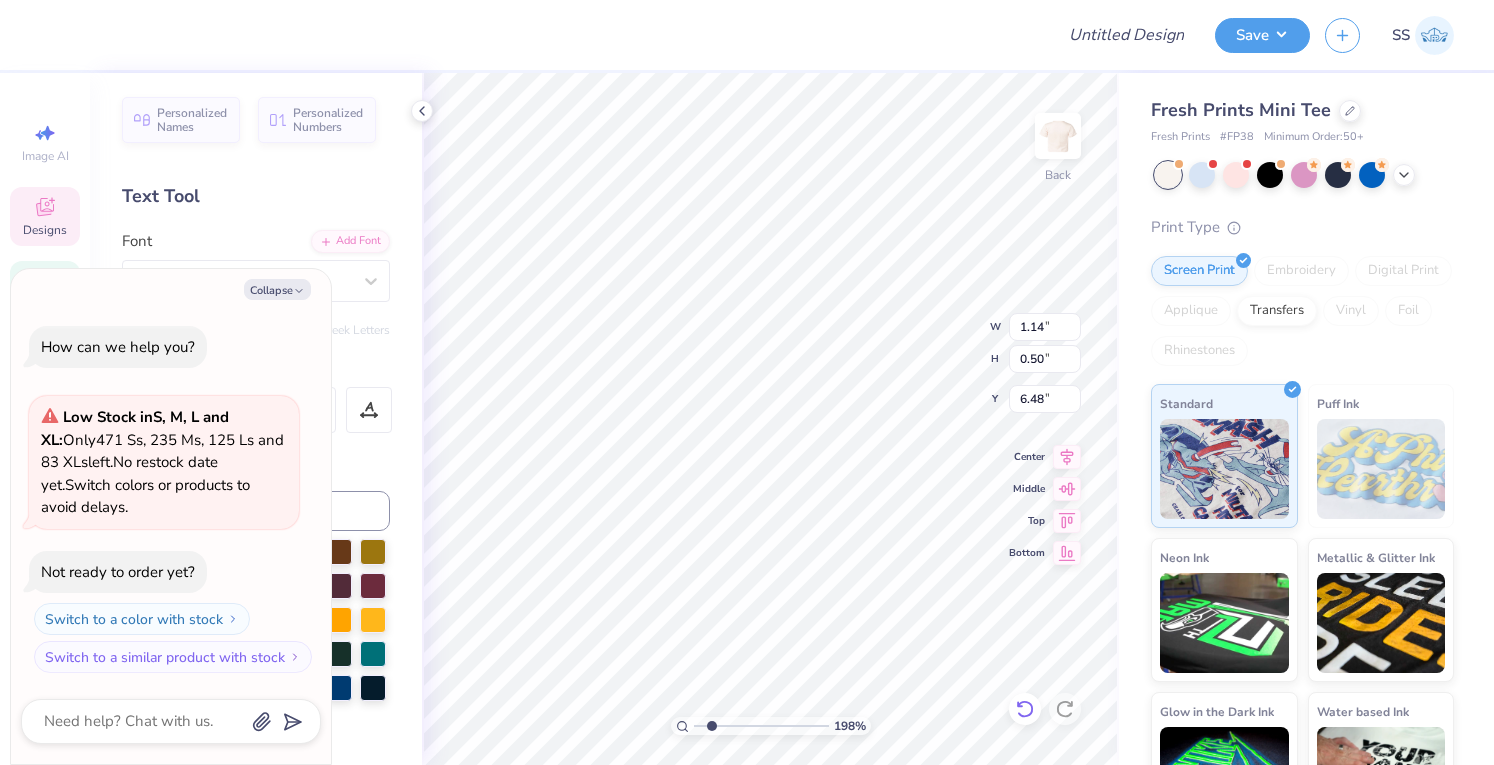 type on "1.97900616685359" 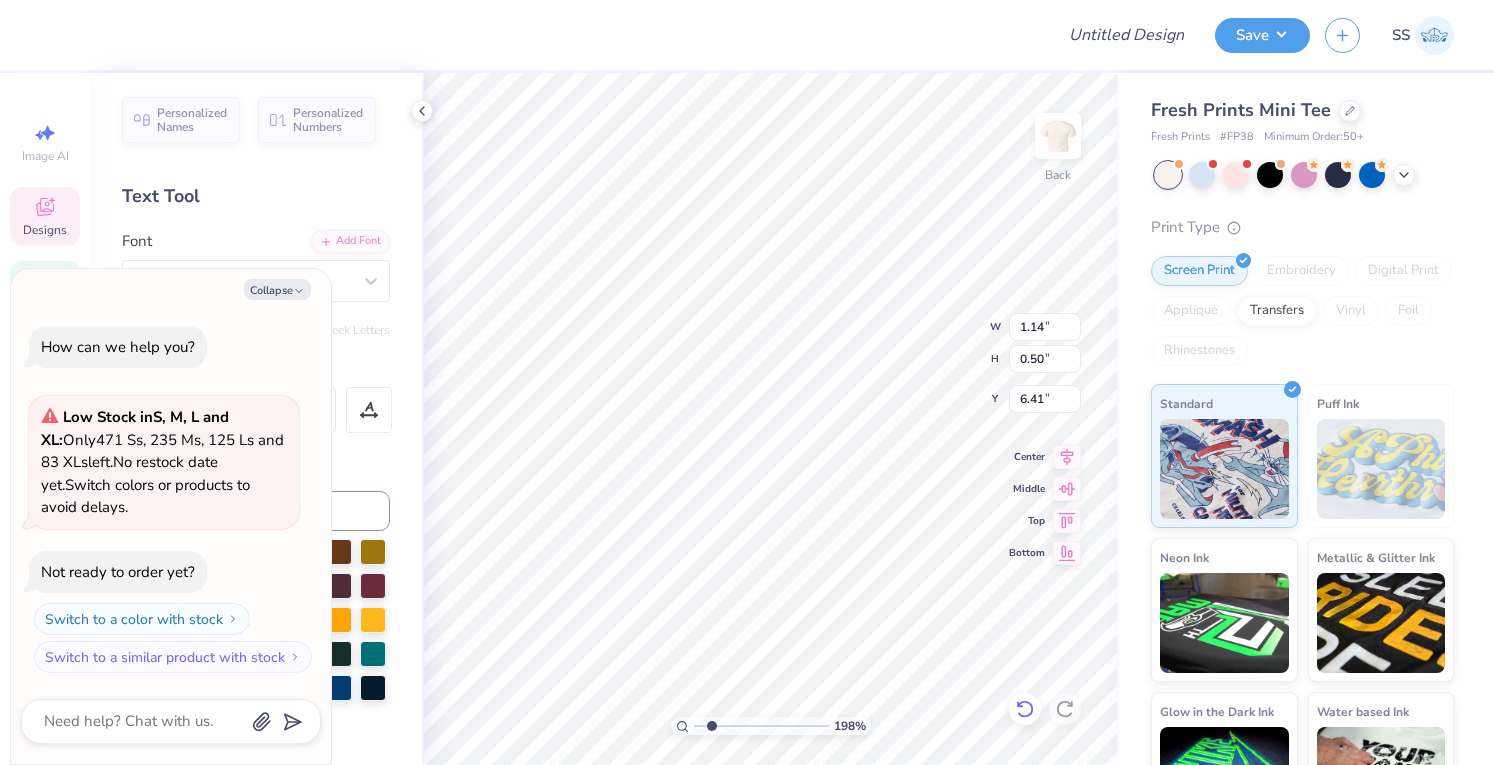 type on "1.97900616685359" 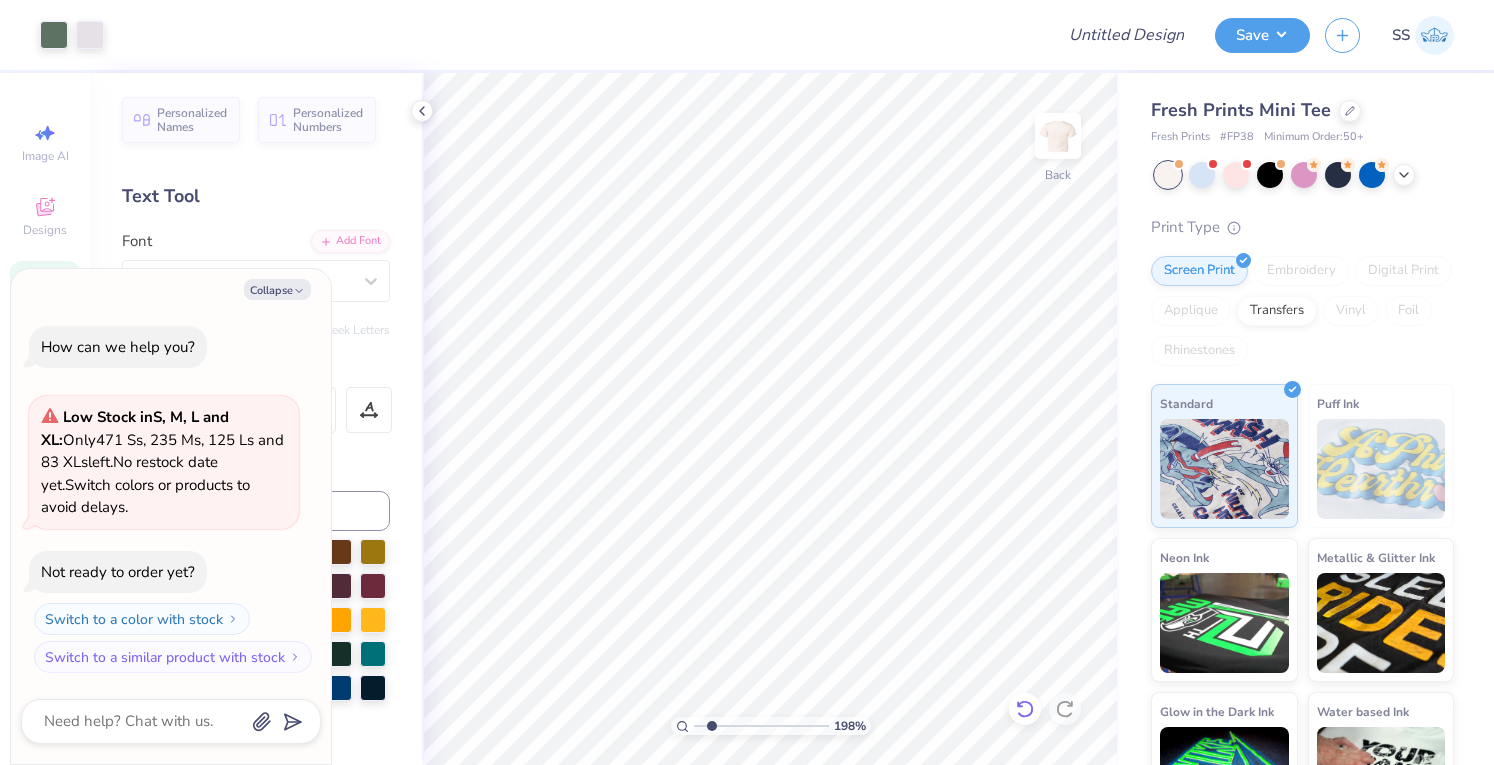 type on "1.97900616685359" 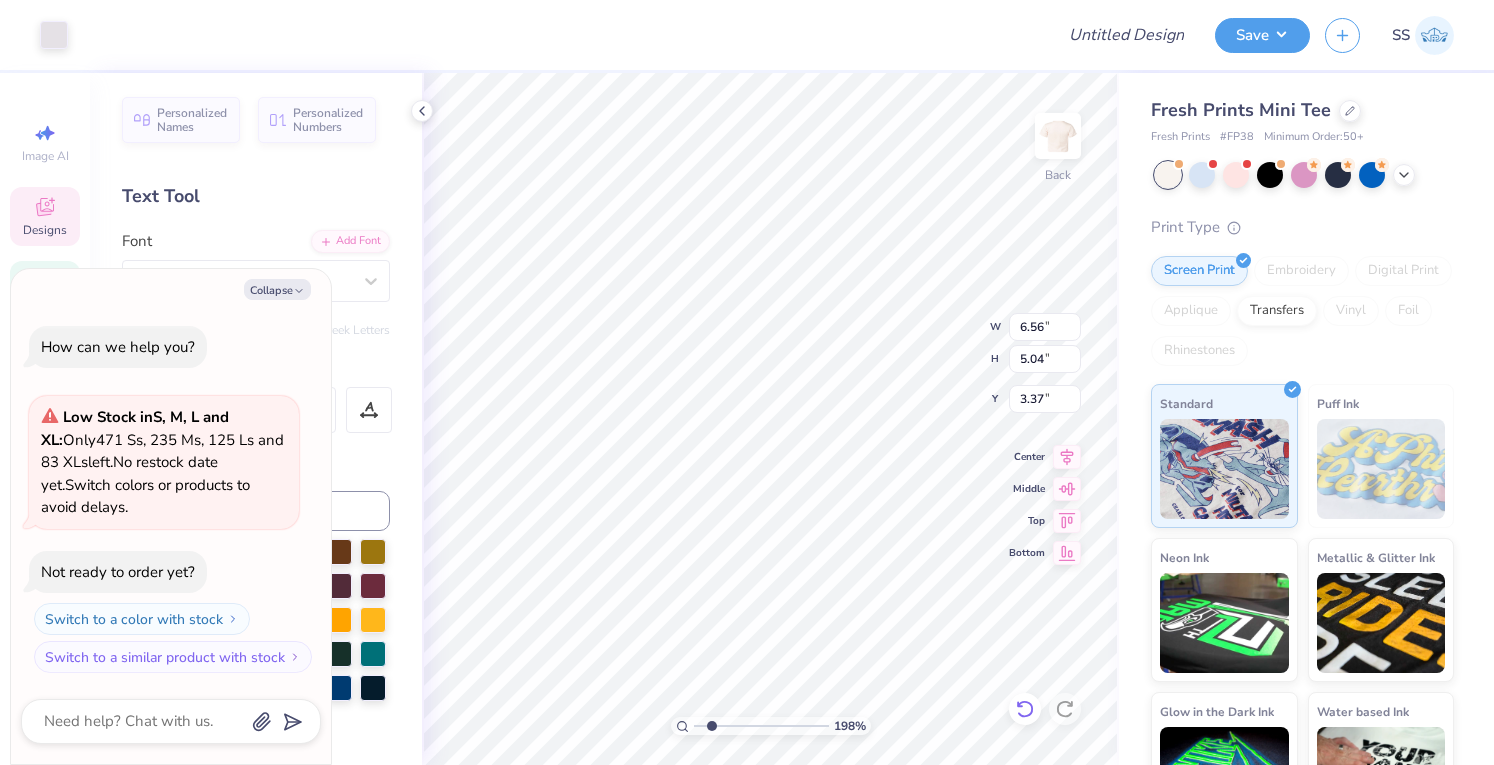 type on "1.97900616685359" 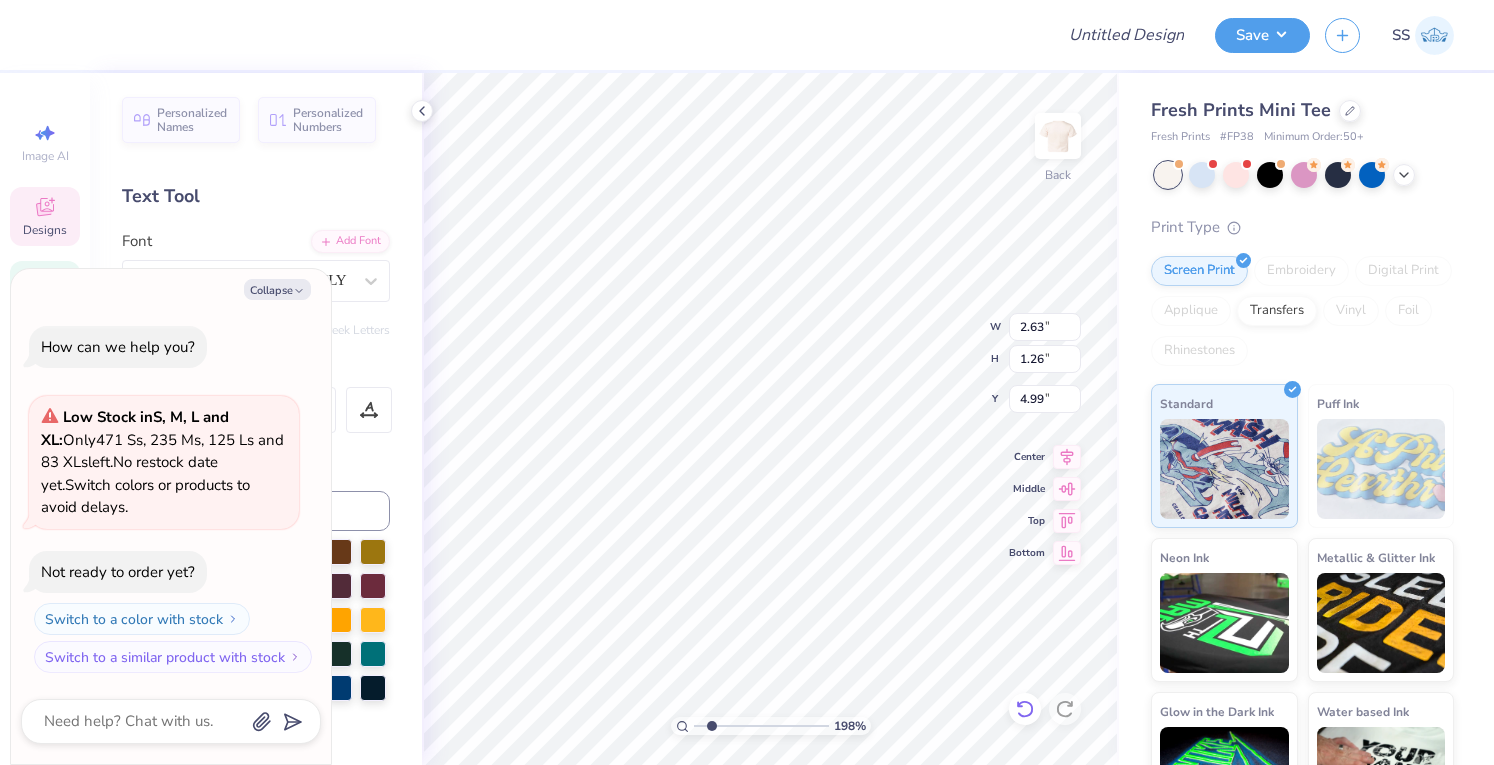 type on "1.97900616685359" 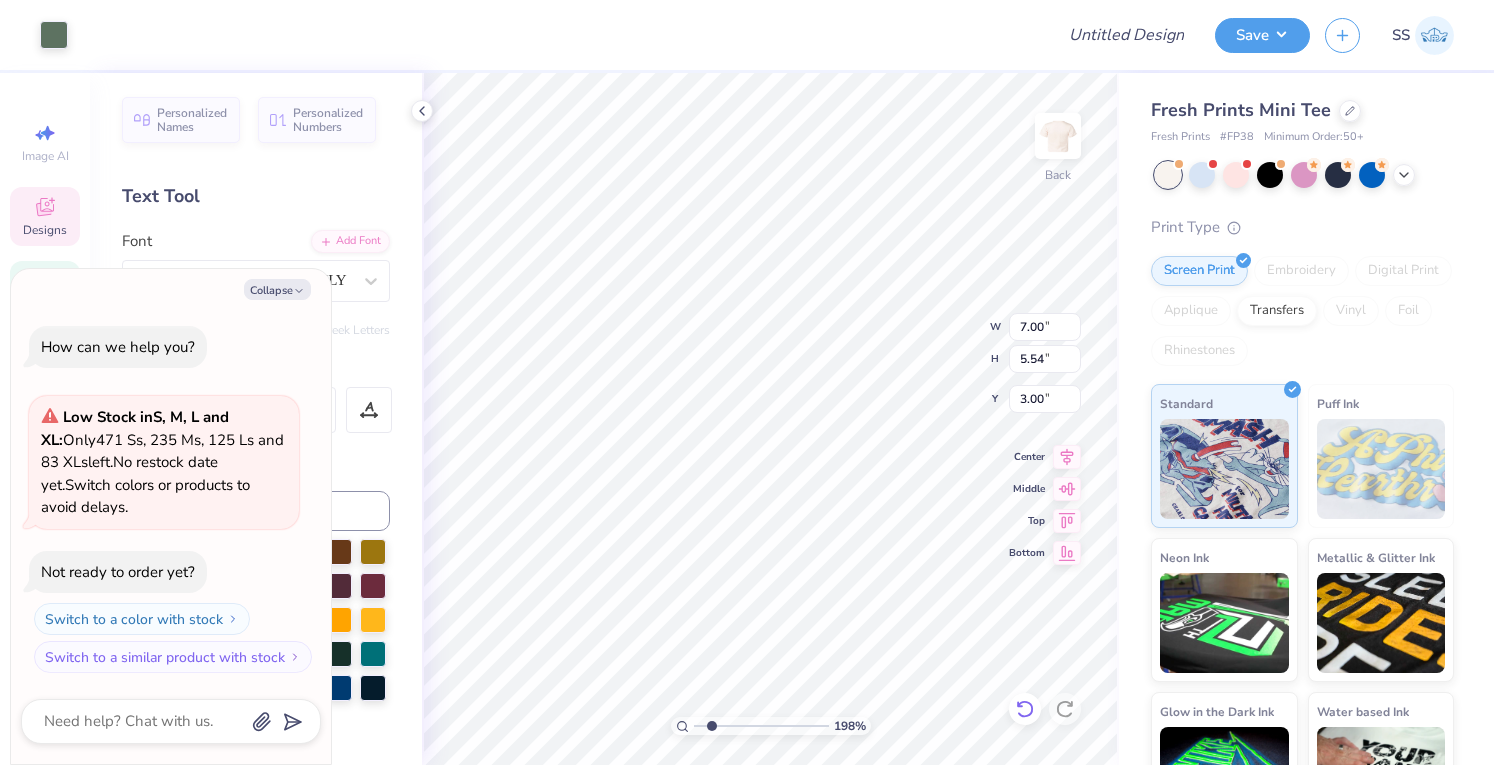 type on "1.97900616685359" 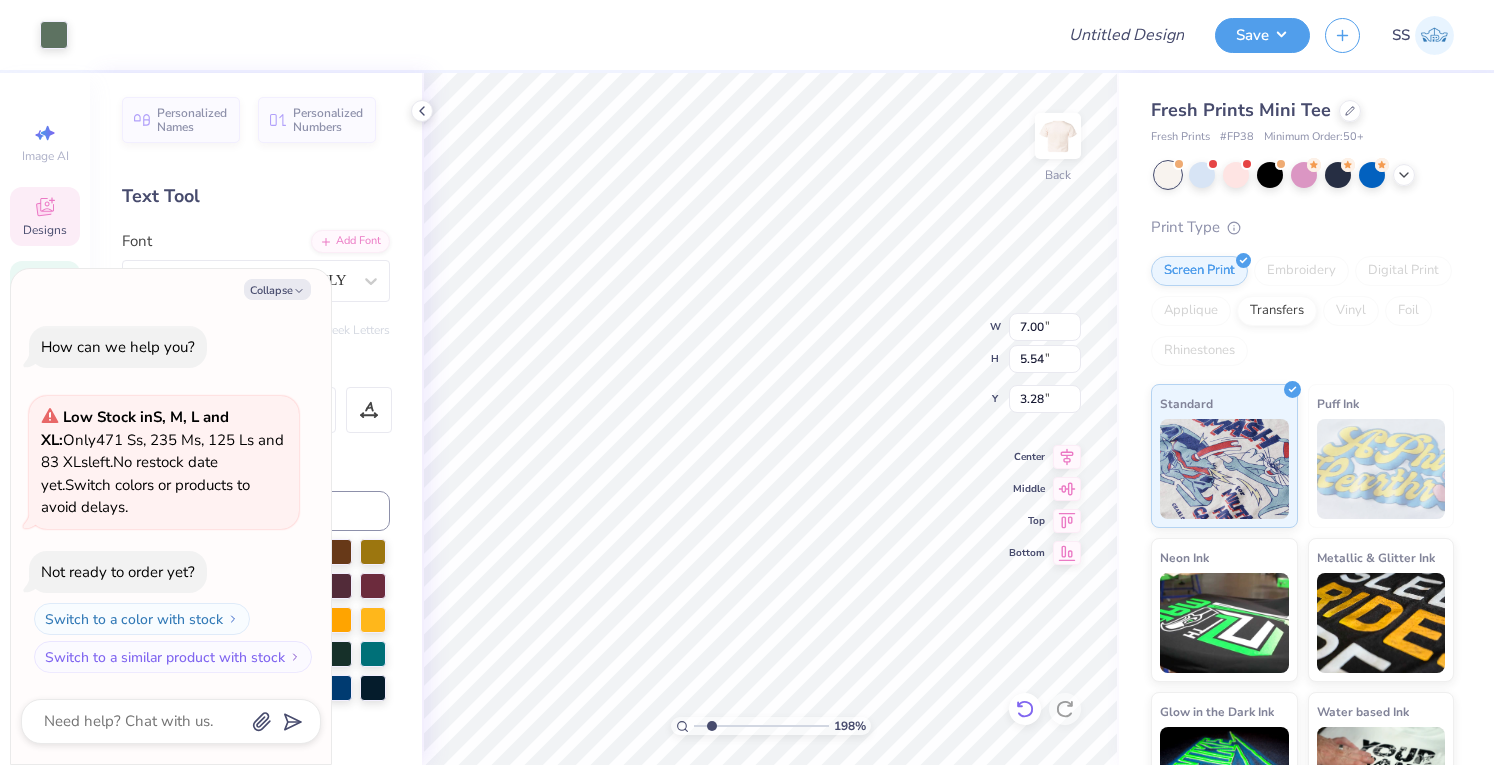 type on "1.97900616685359" 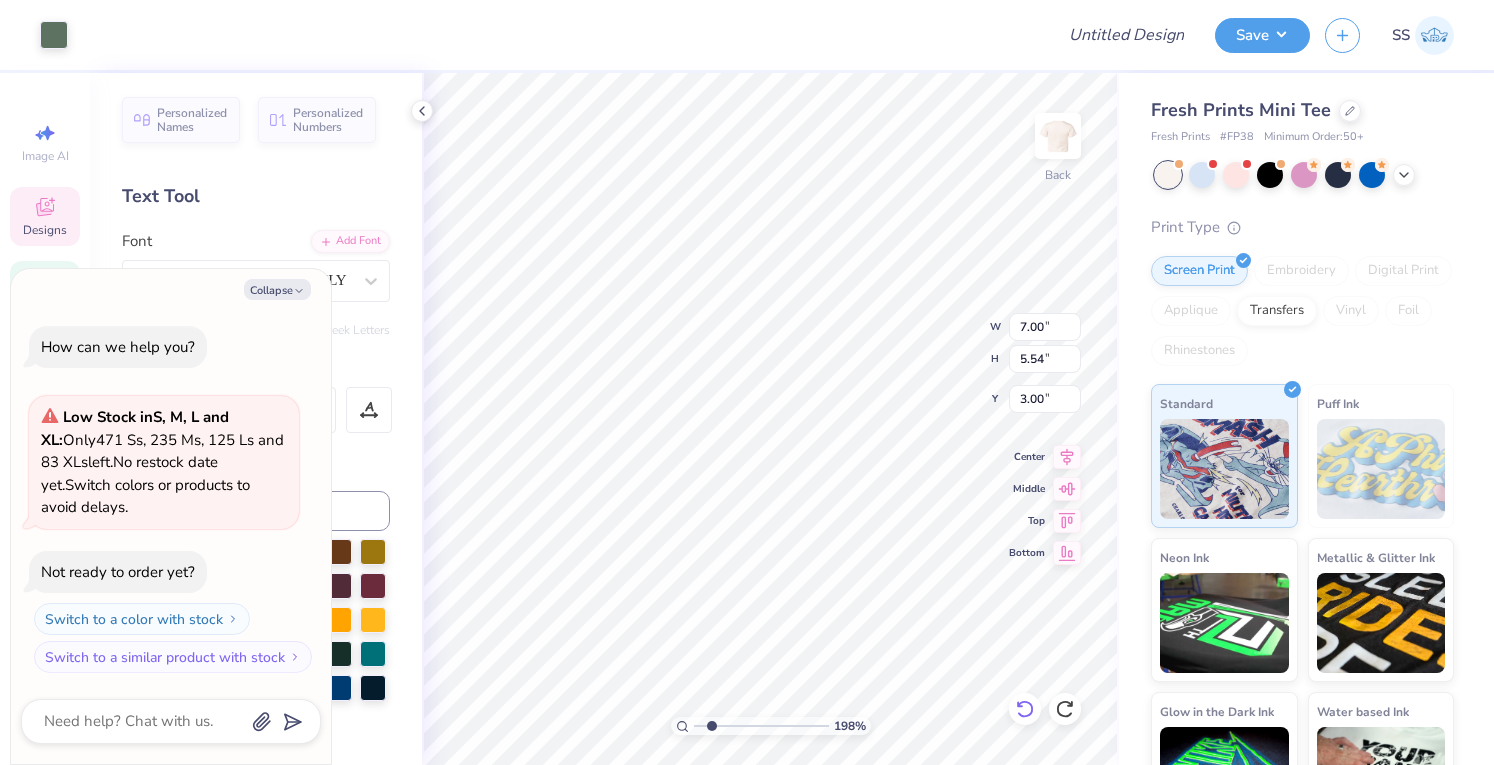type on "1.97900616685359" 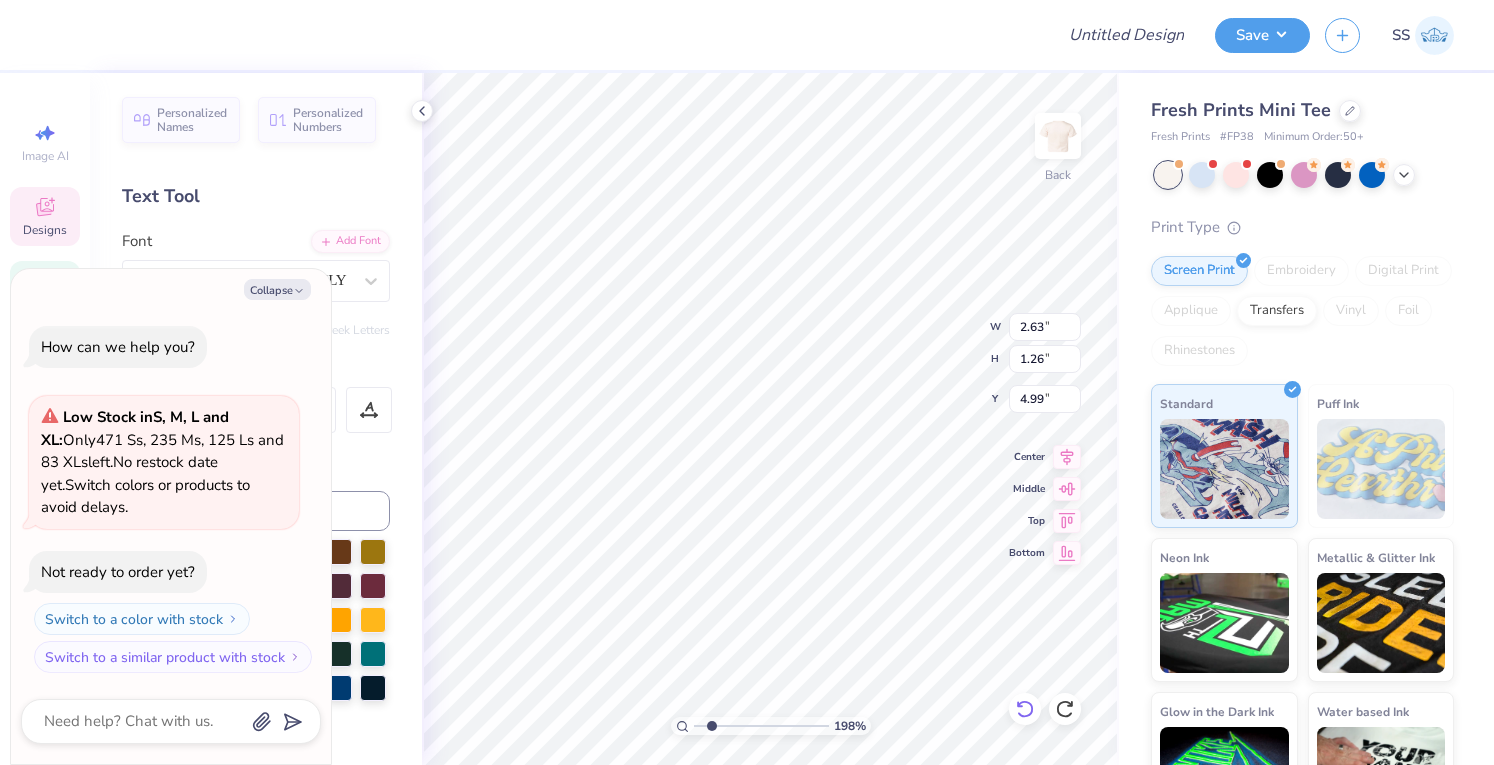 type on "1.97900616685359" 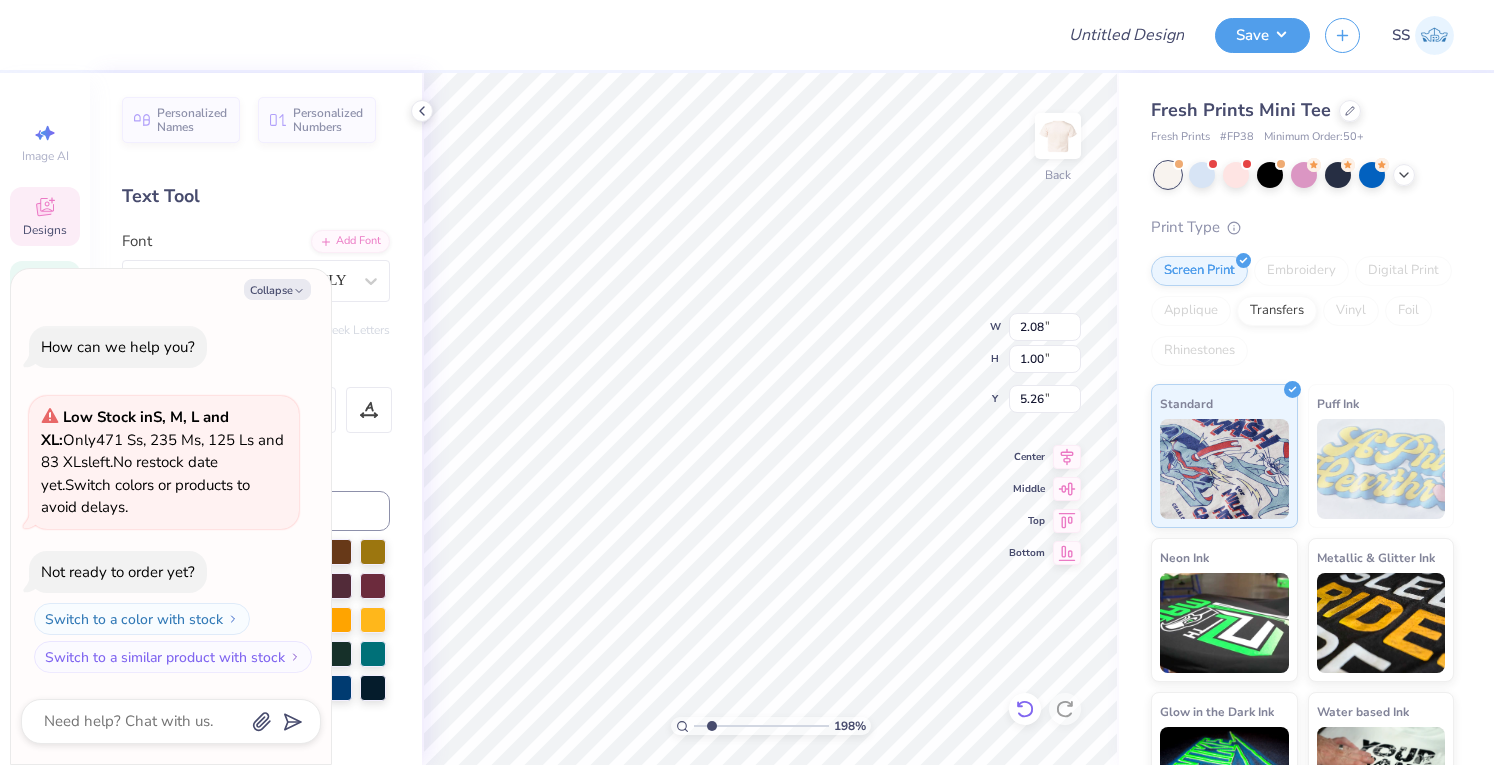 type on "1.97900616685359" 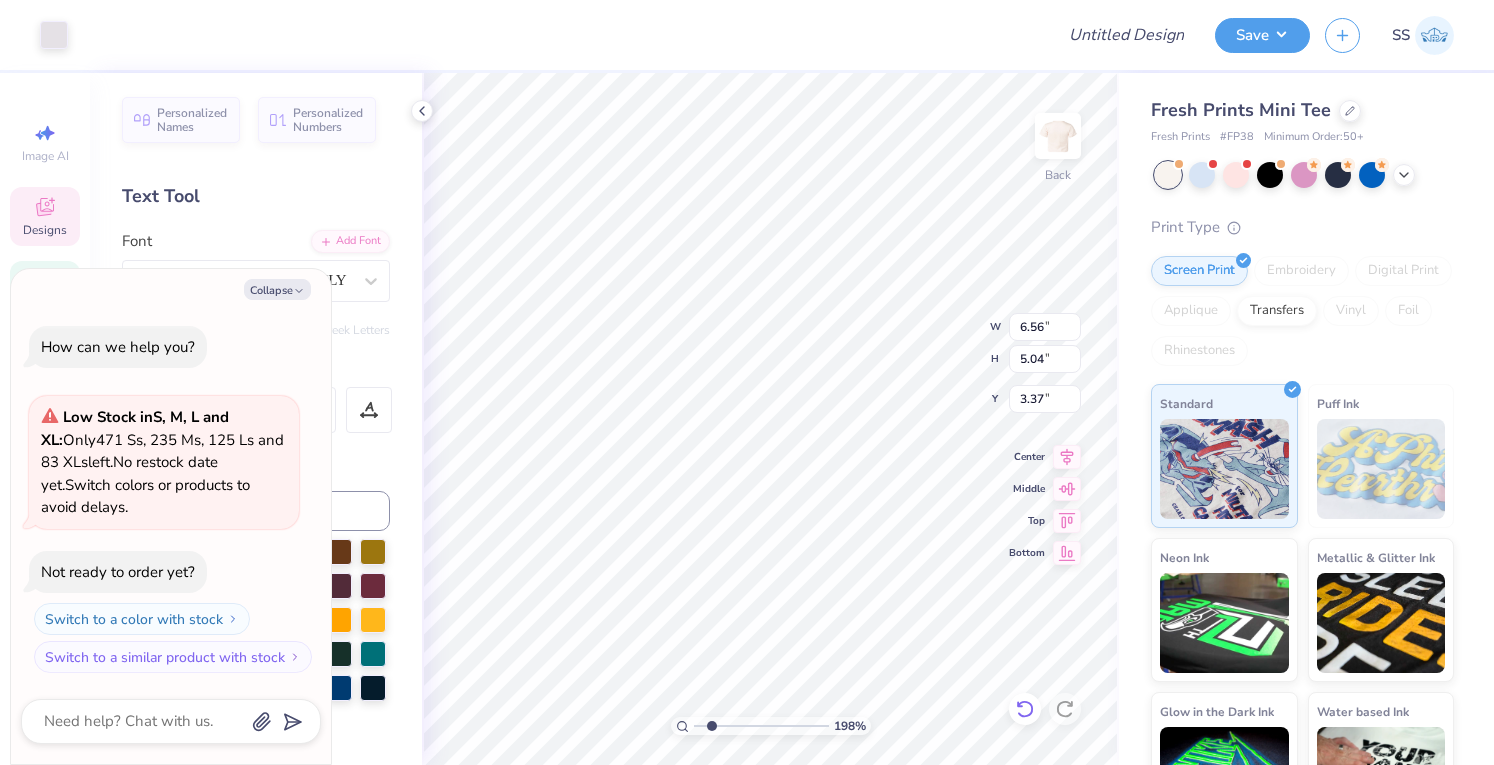 type on "1.97900616685359" 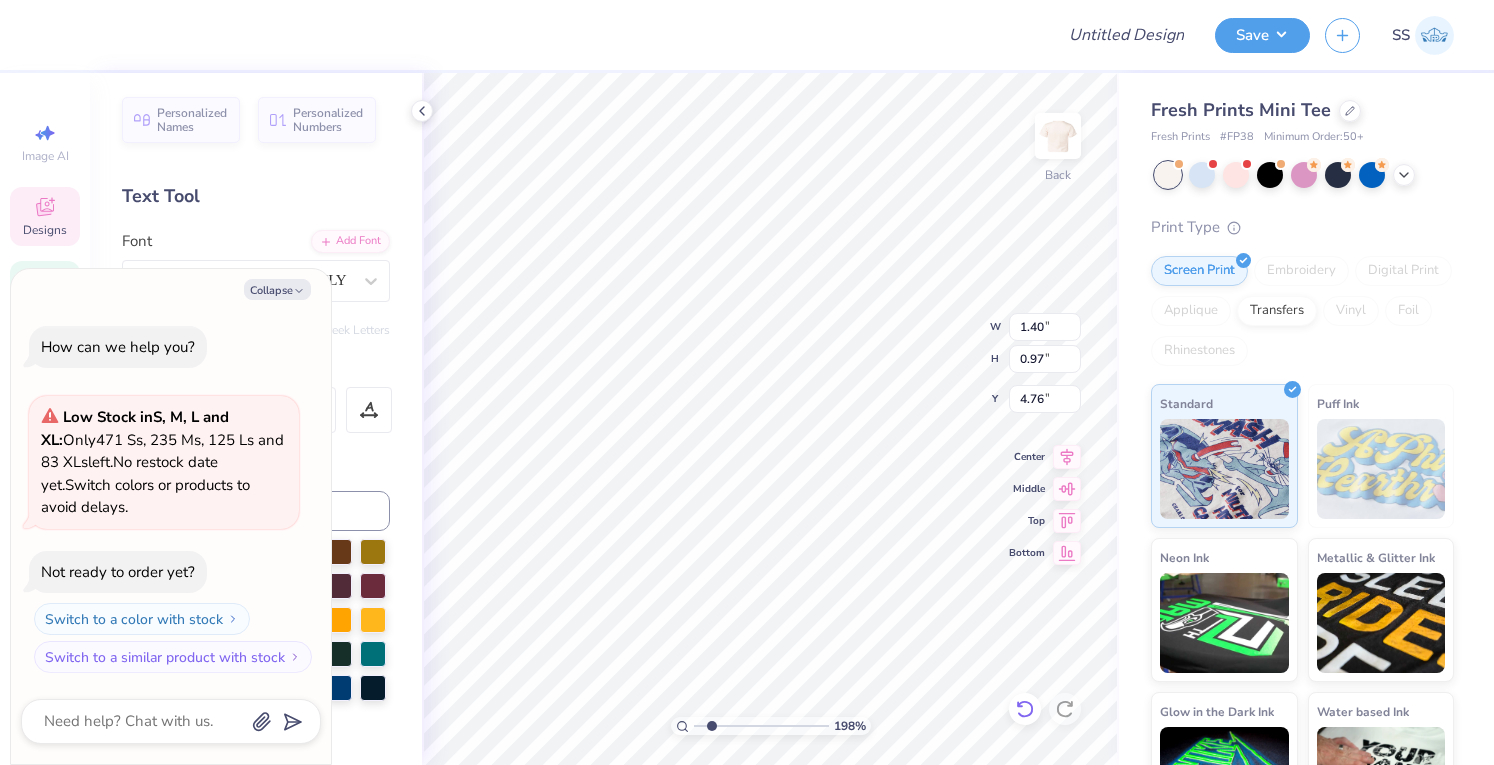 type on "1.97900616685359" 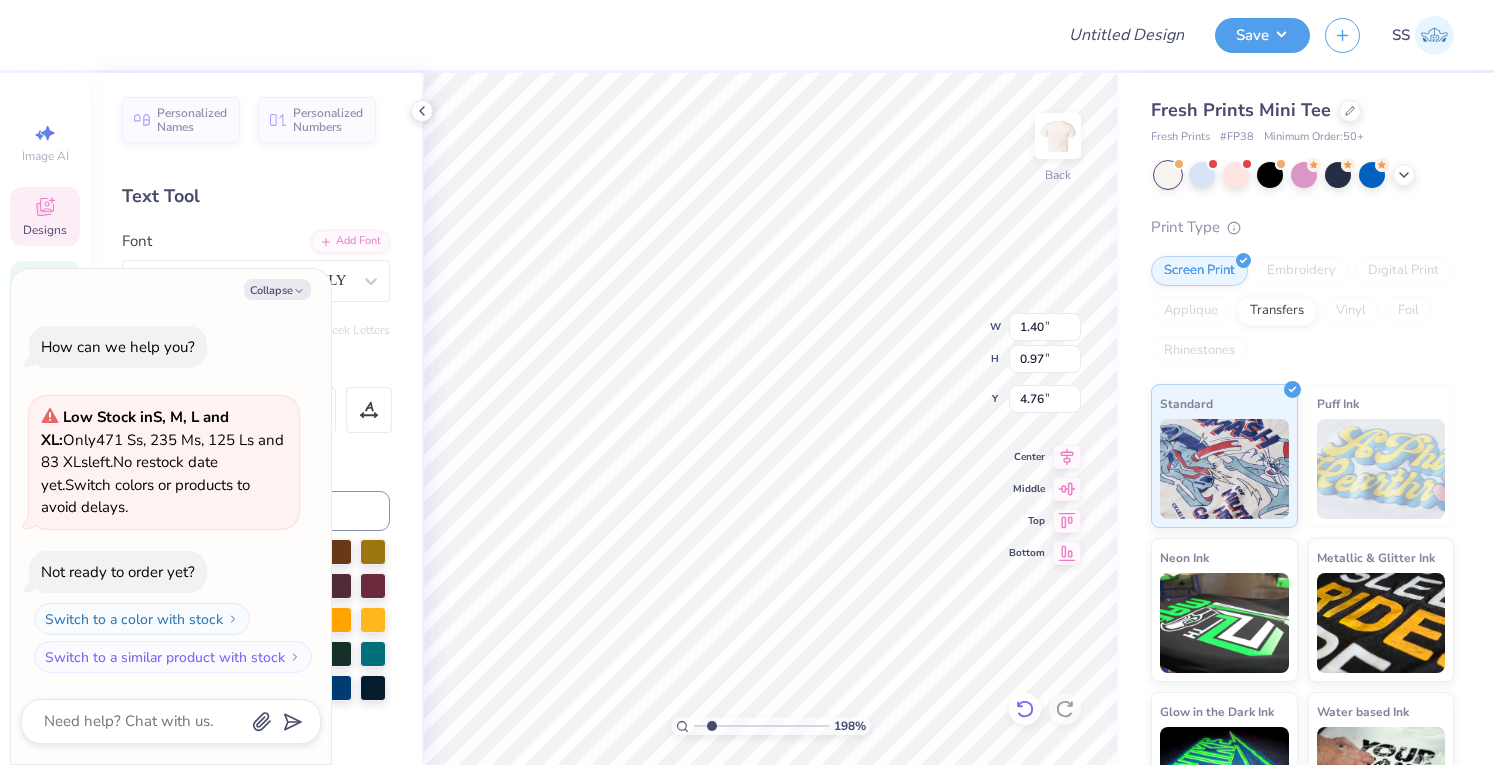type on "1.97900616685359" 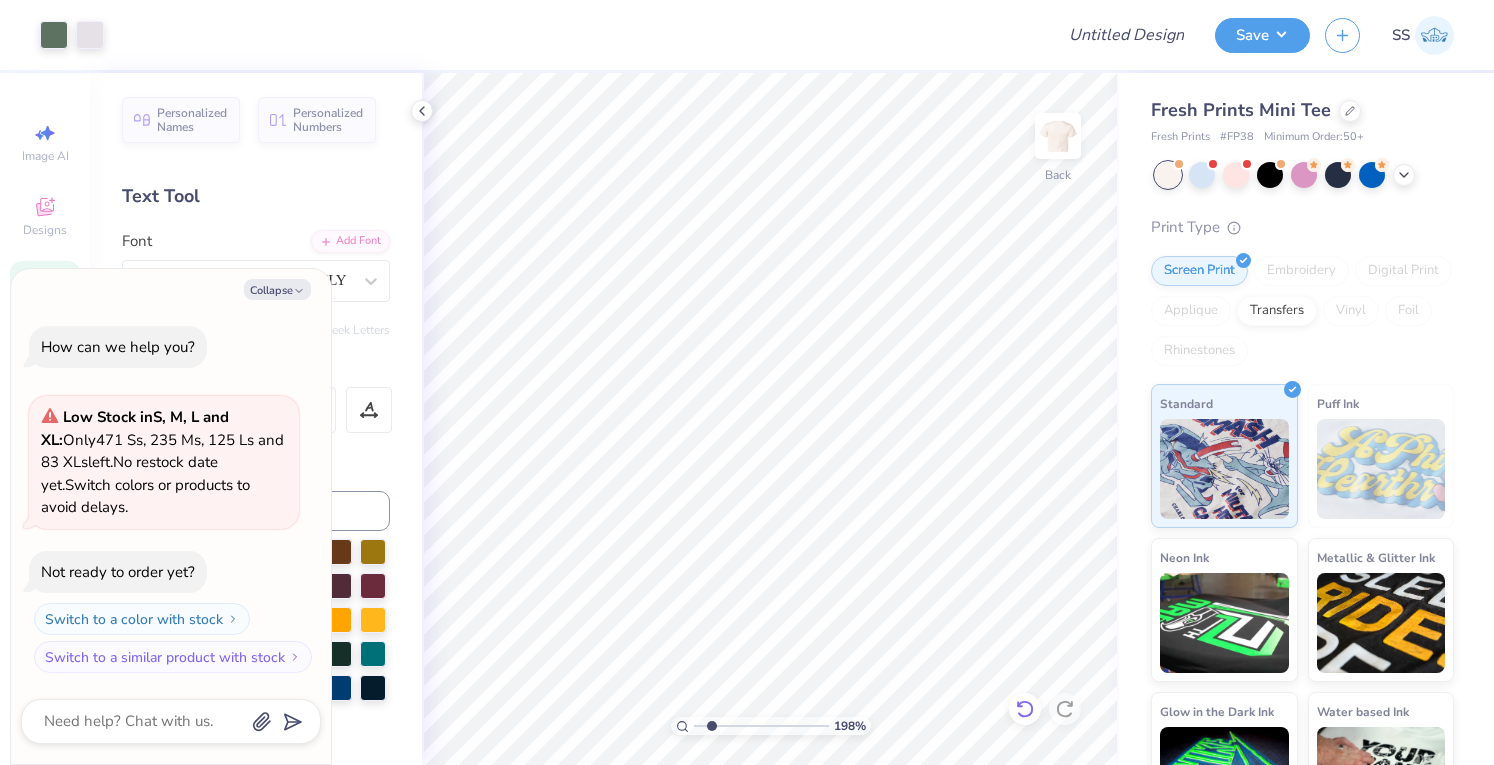 type on "1.97900616685359" 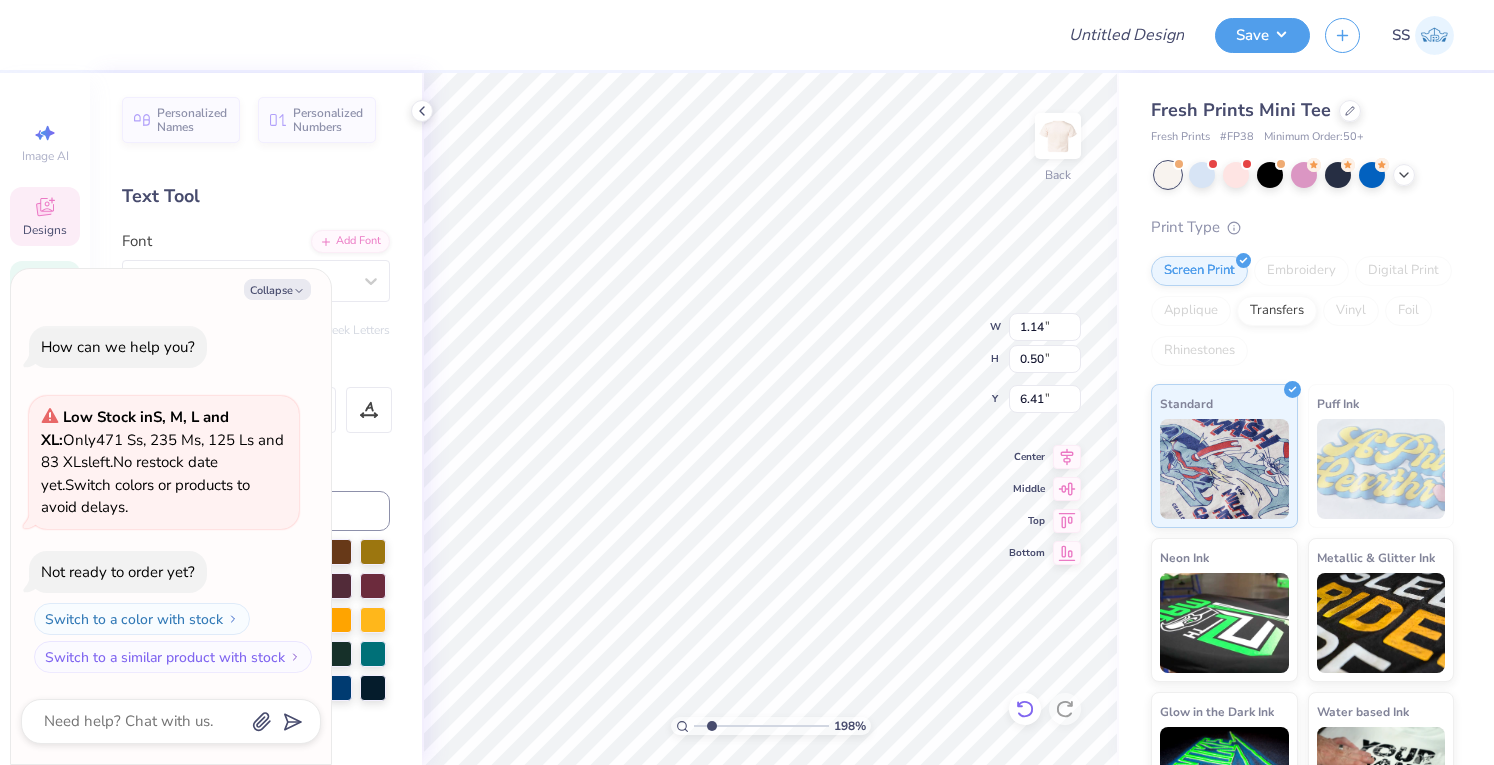 type on "1.97900616685359" 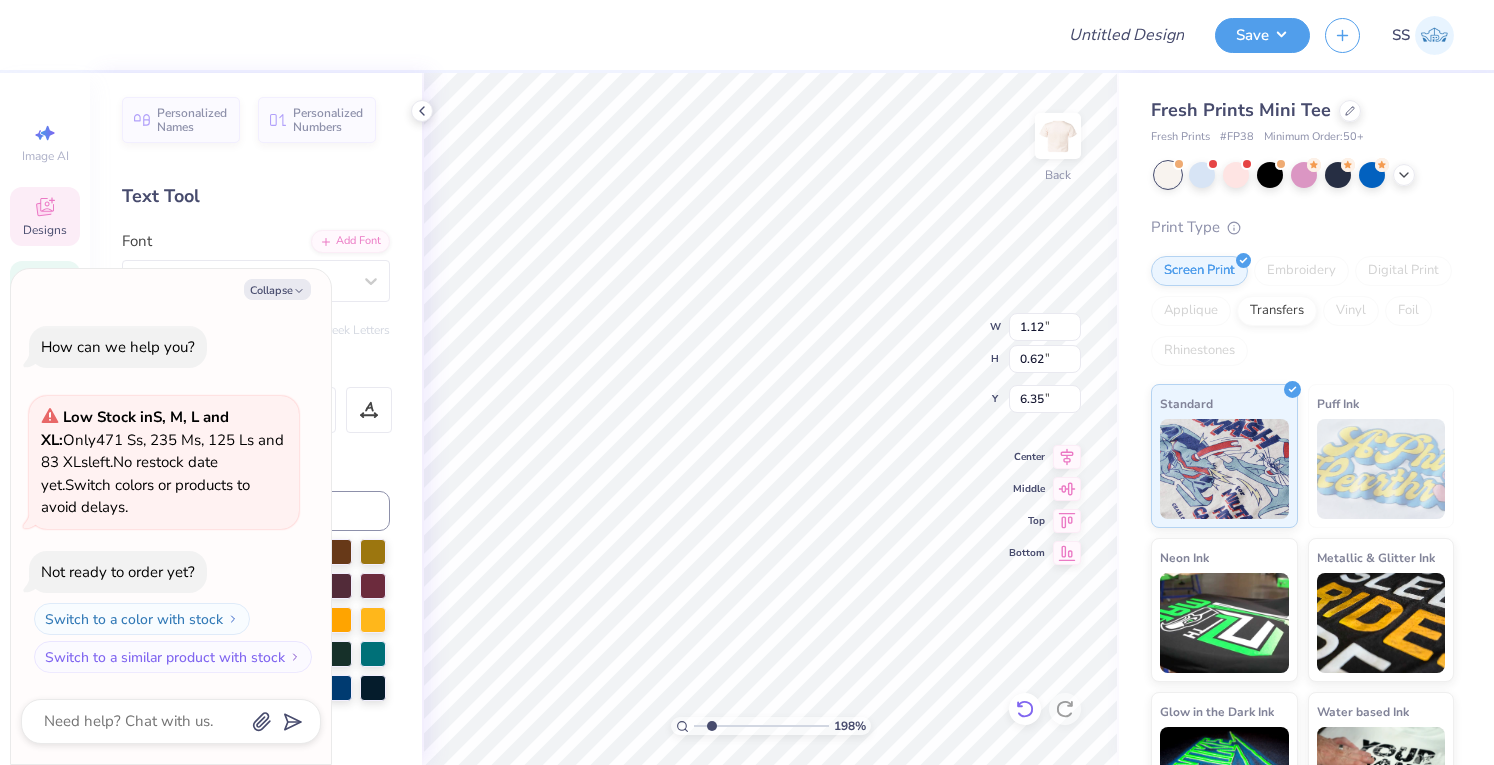 type on "1.97900616685359" 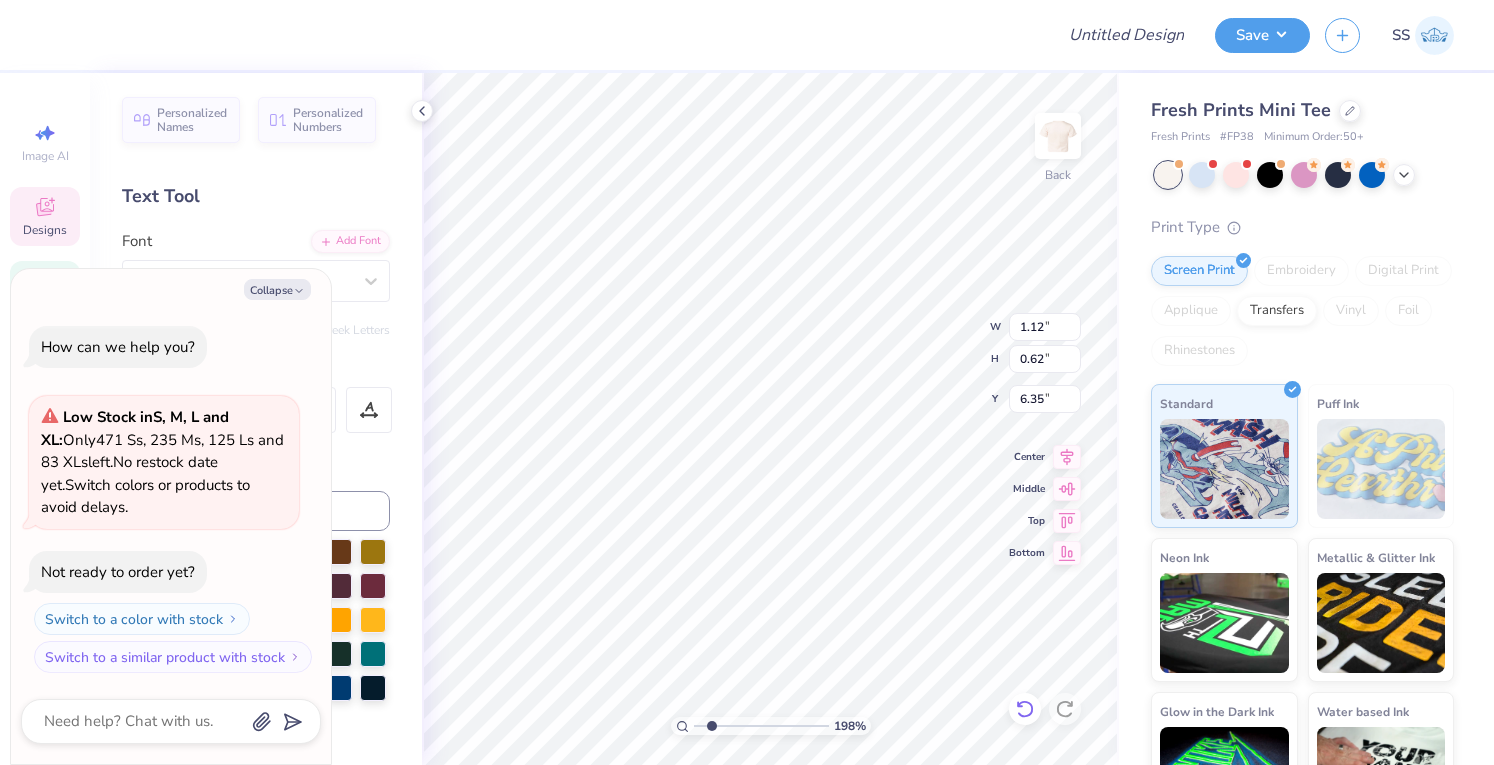 type on "1.97900616685359" 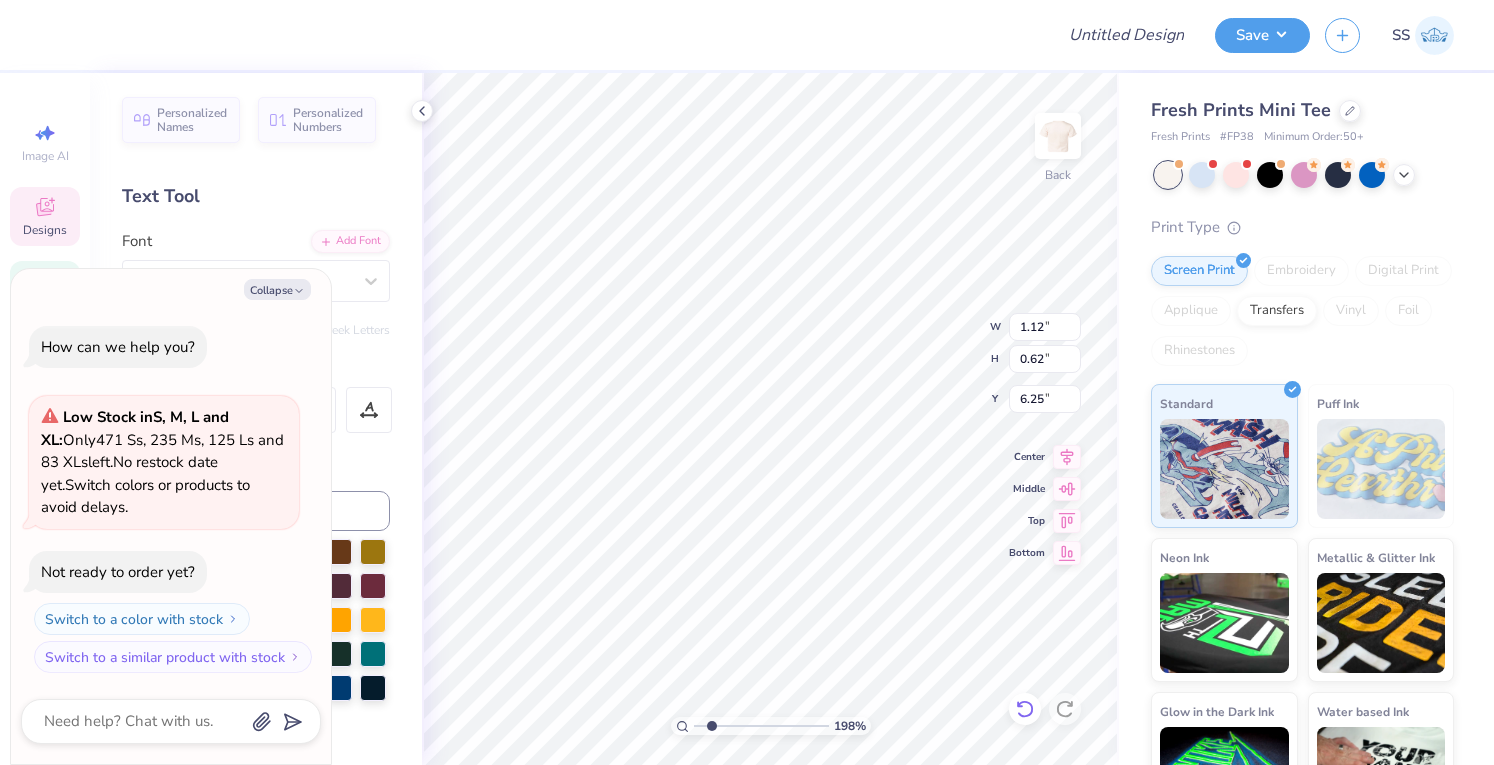 type on "1.97900616685359" 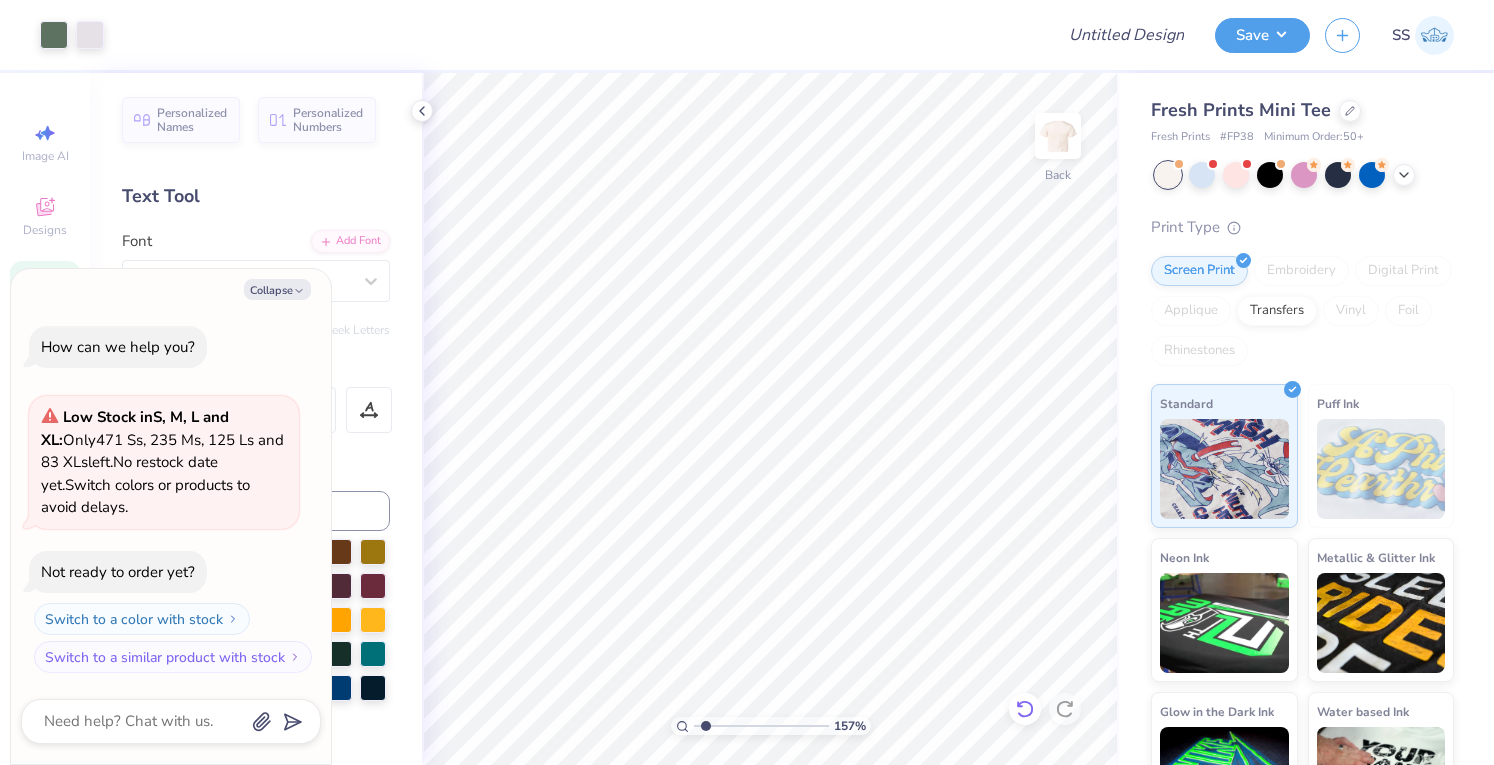 type 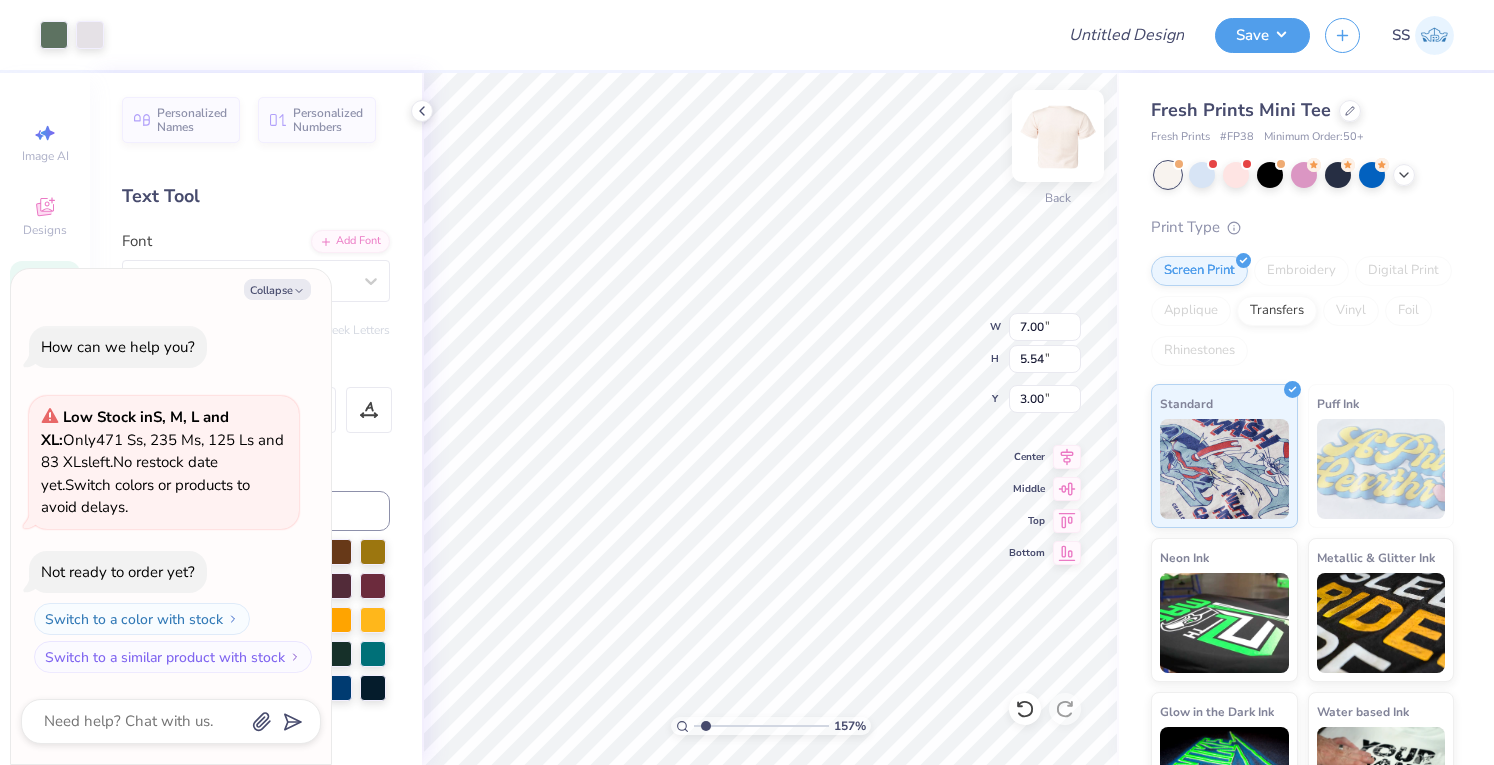 click at bounding box center (1058, 136) 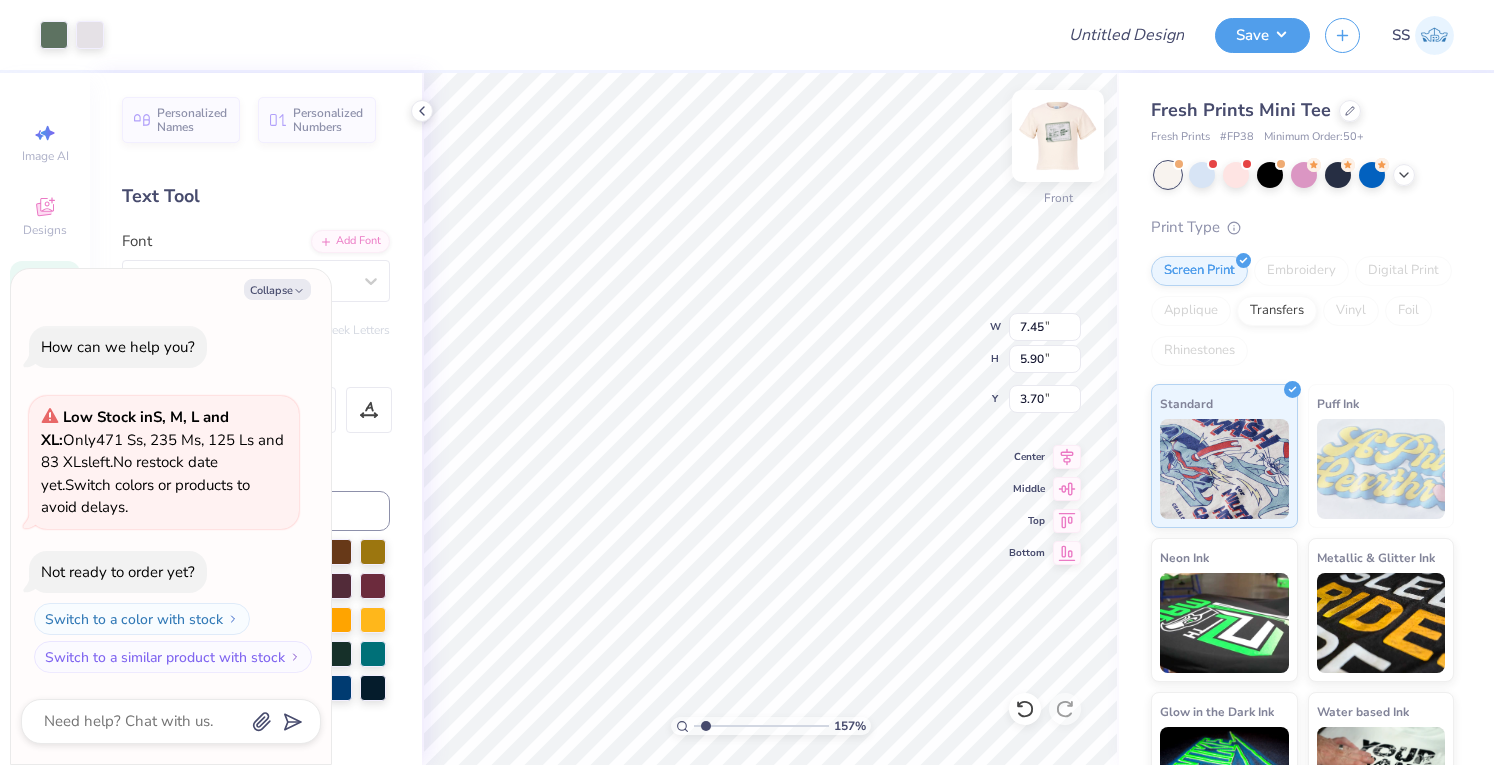 click at bounding box center [1058, 136] 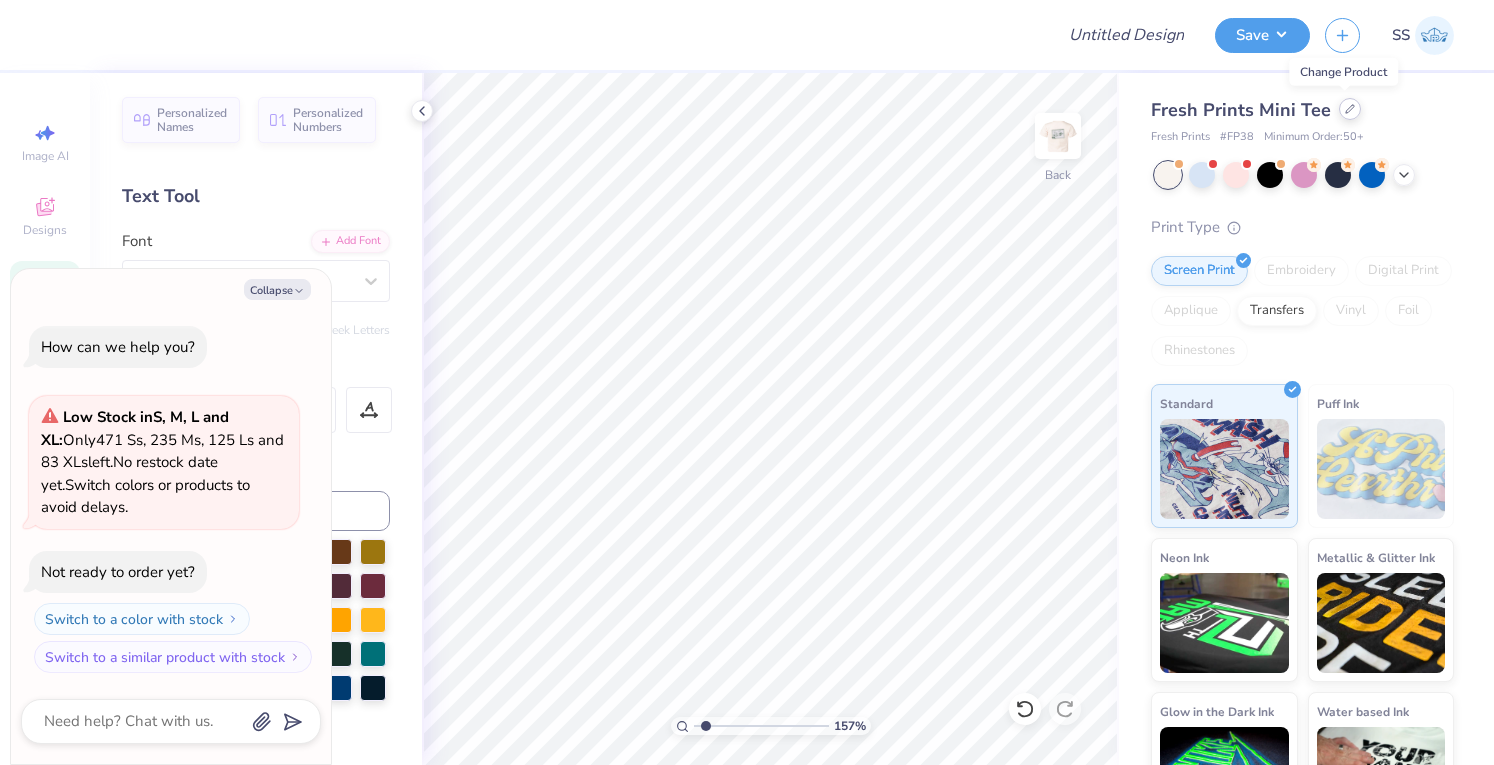 click at bounding box center [1350, 109] 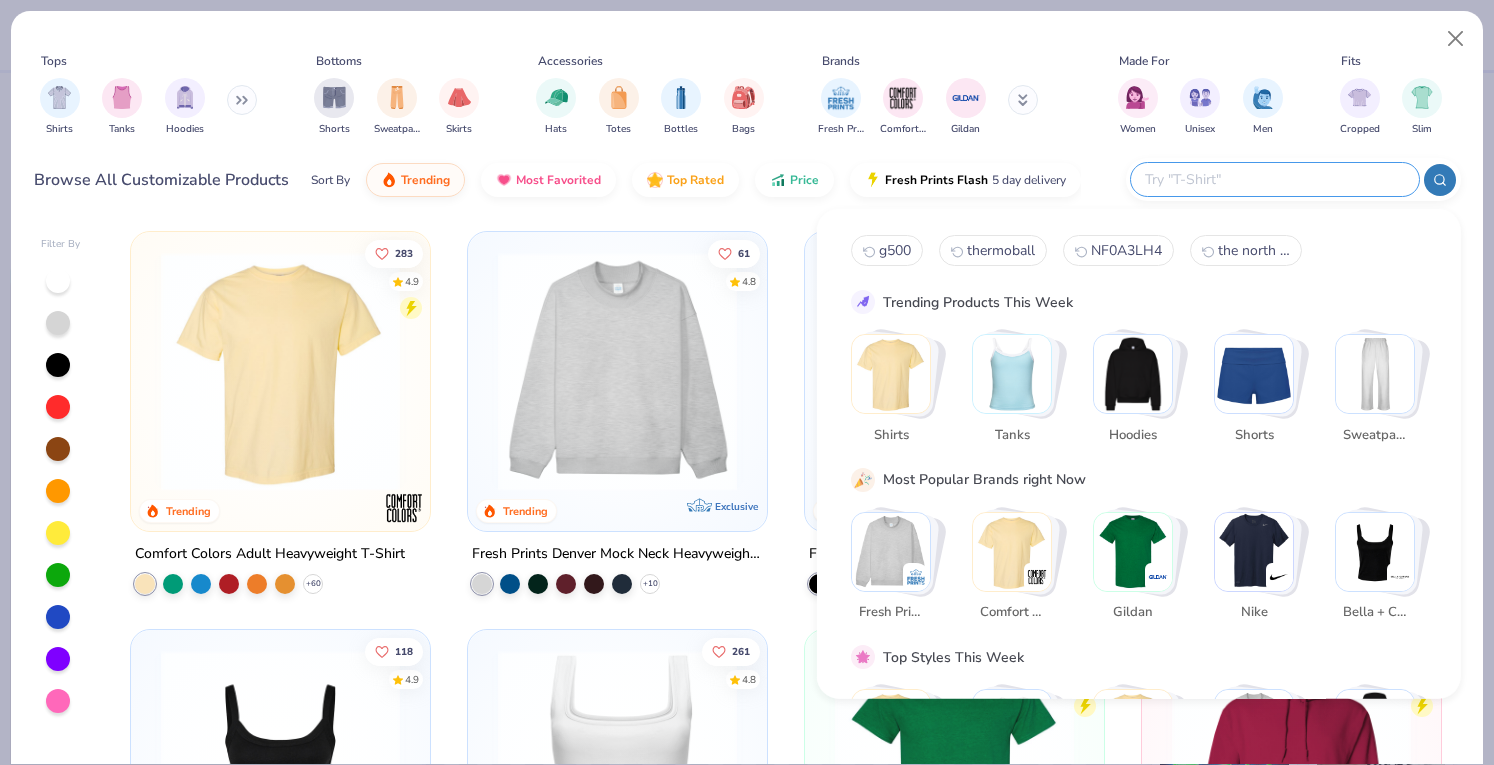 click at bounding box center (1274, 179) 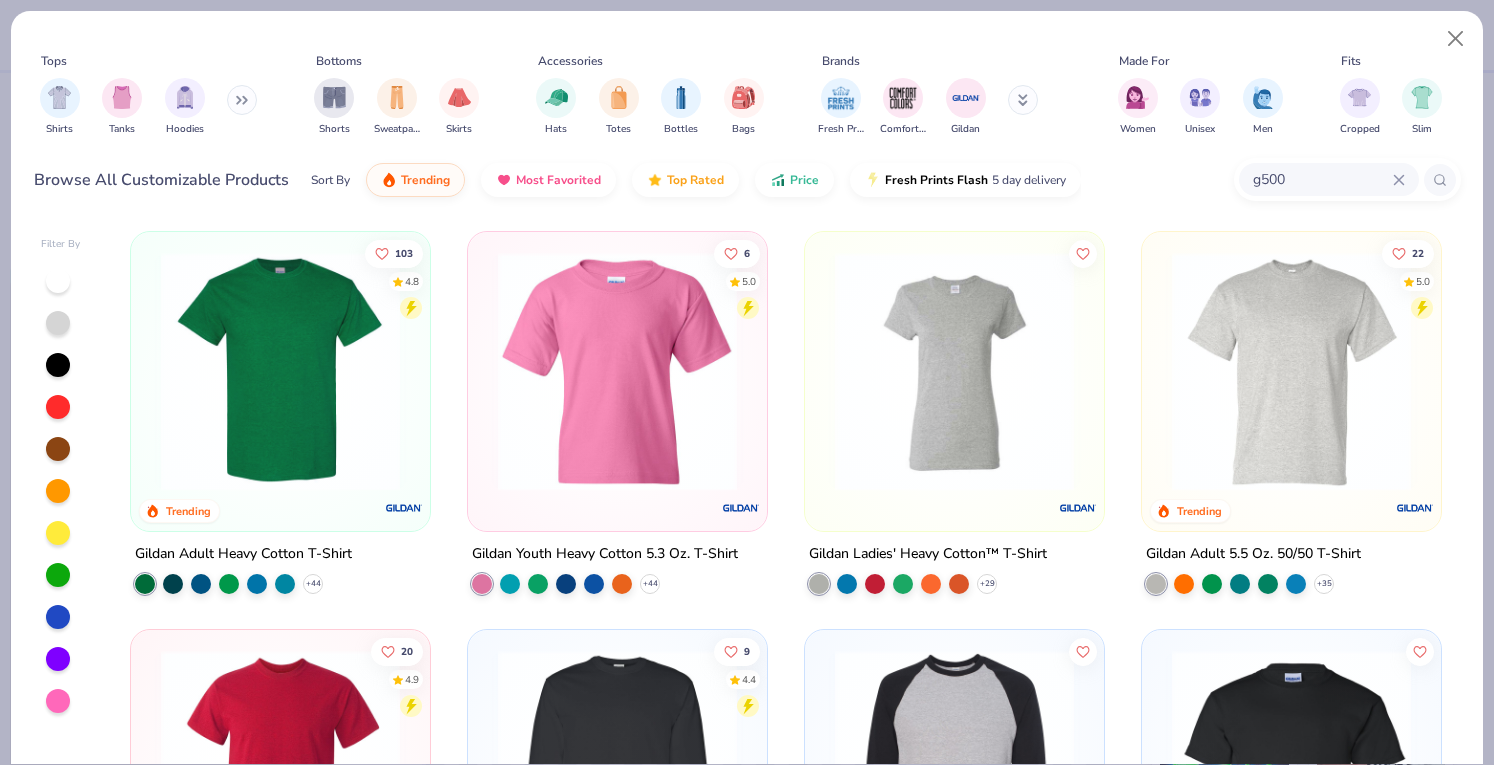 click at bounding box center [280, 371] 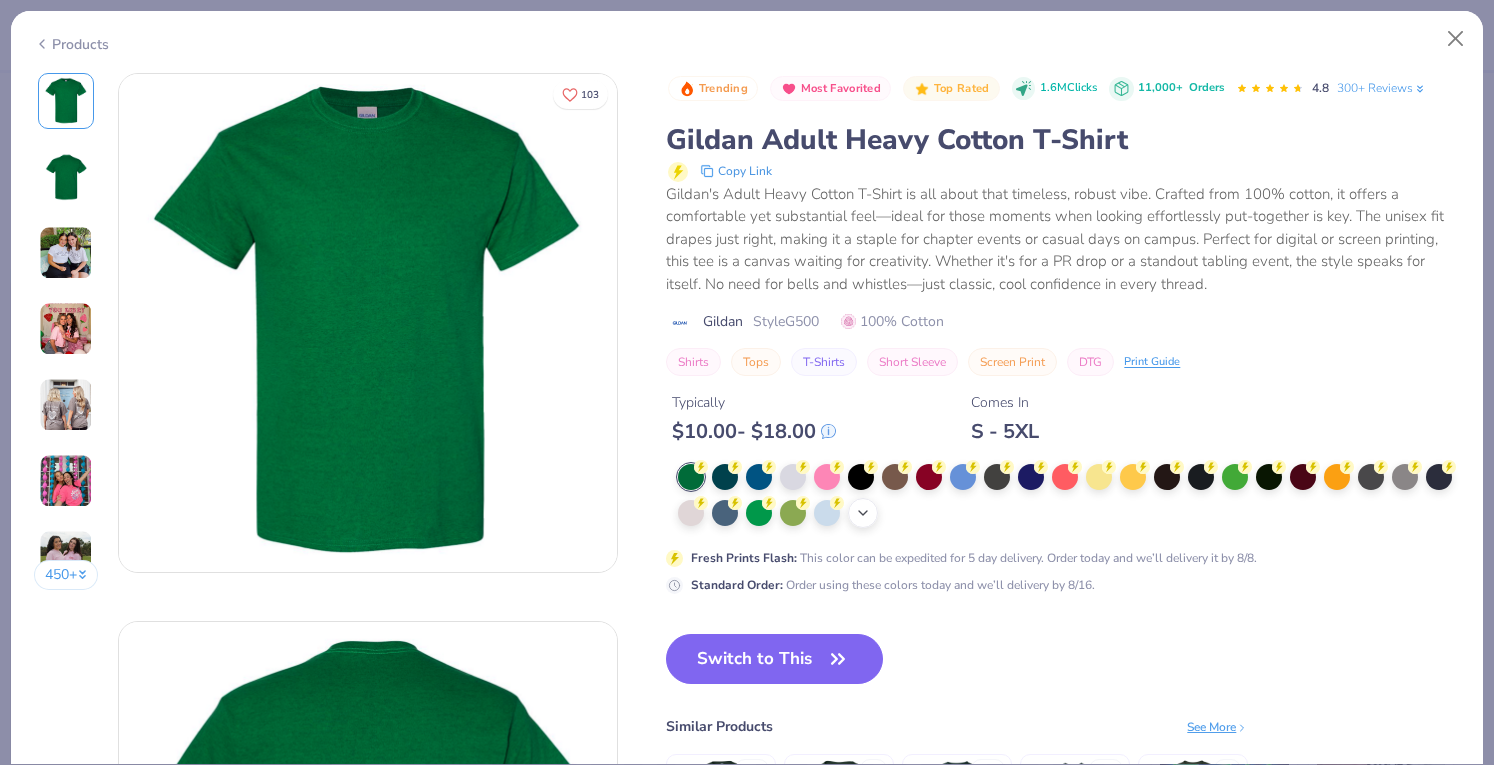 click on "+ 22" at bounding box center [863, 513] 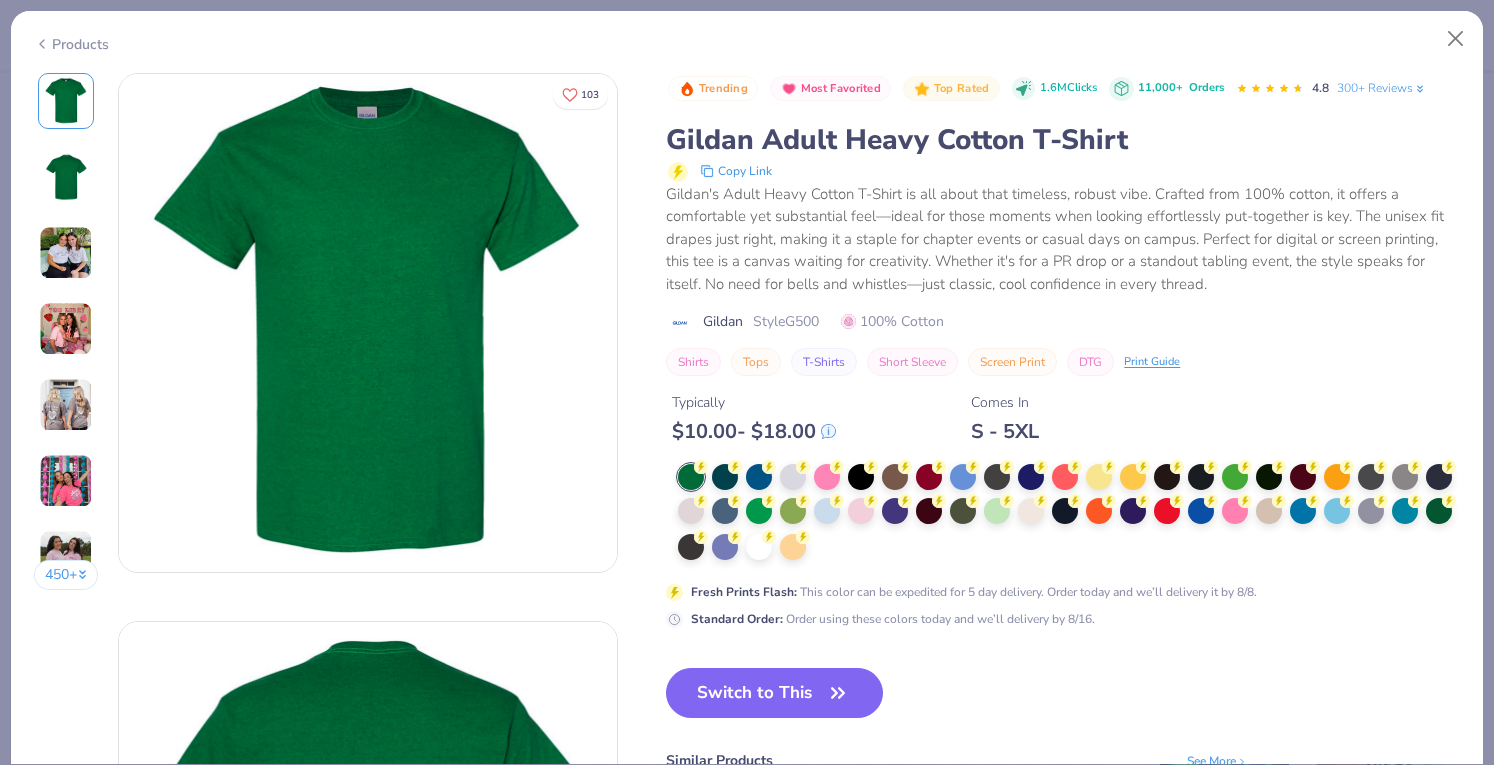 click at bounding box center (1069, 513) 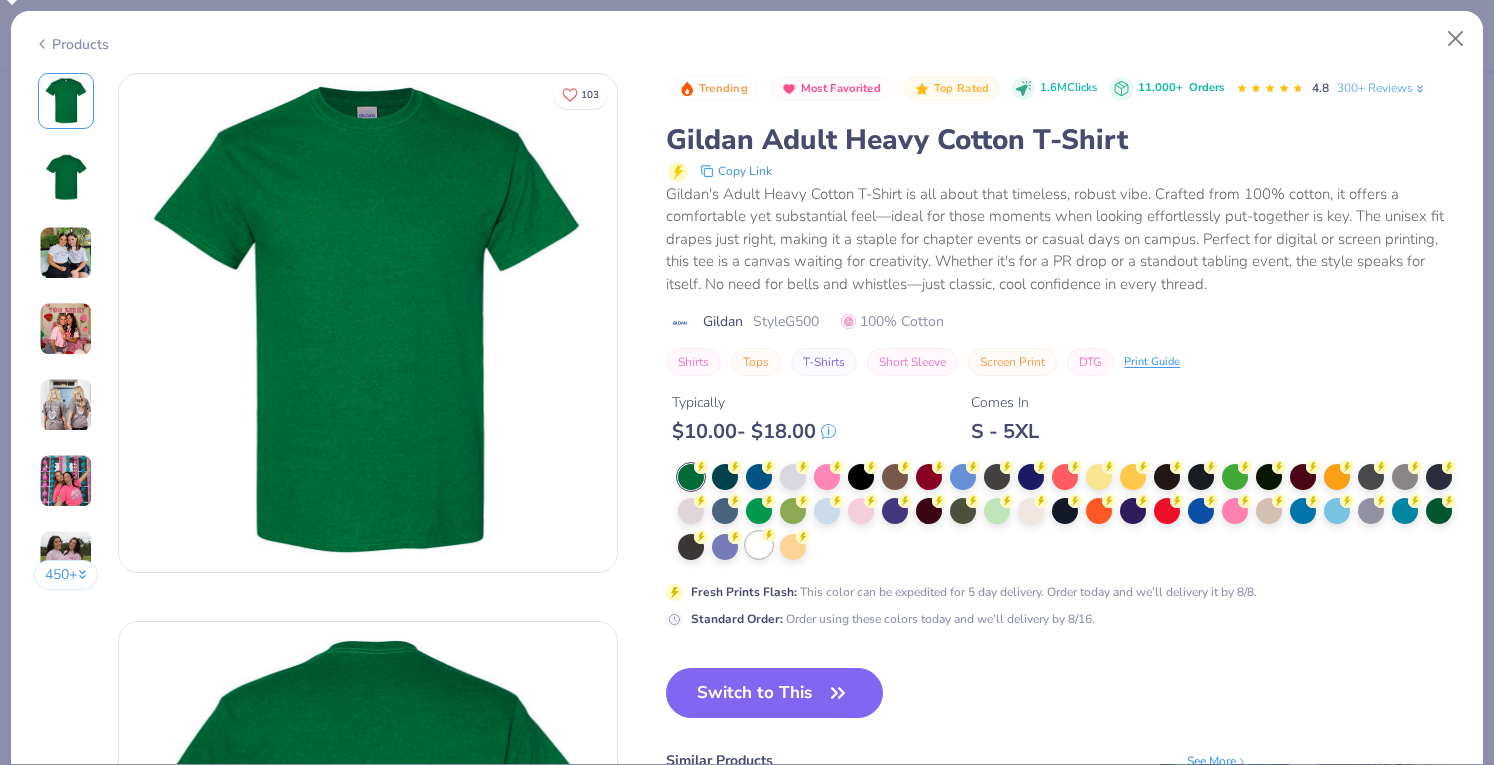 click 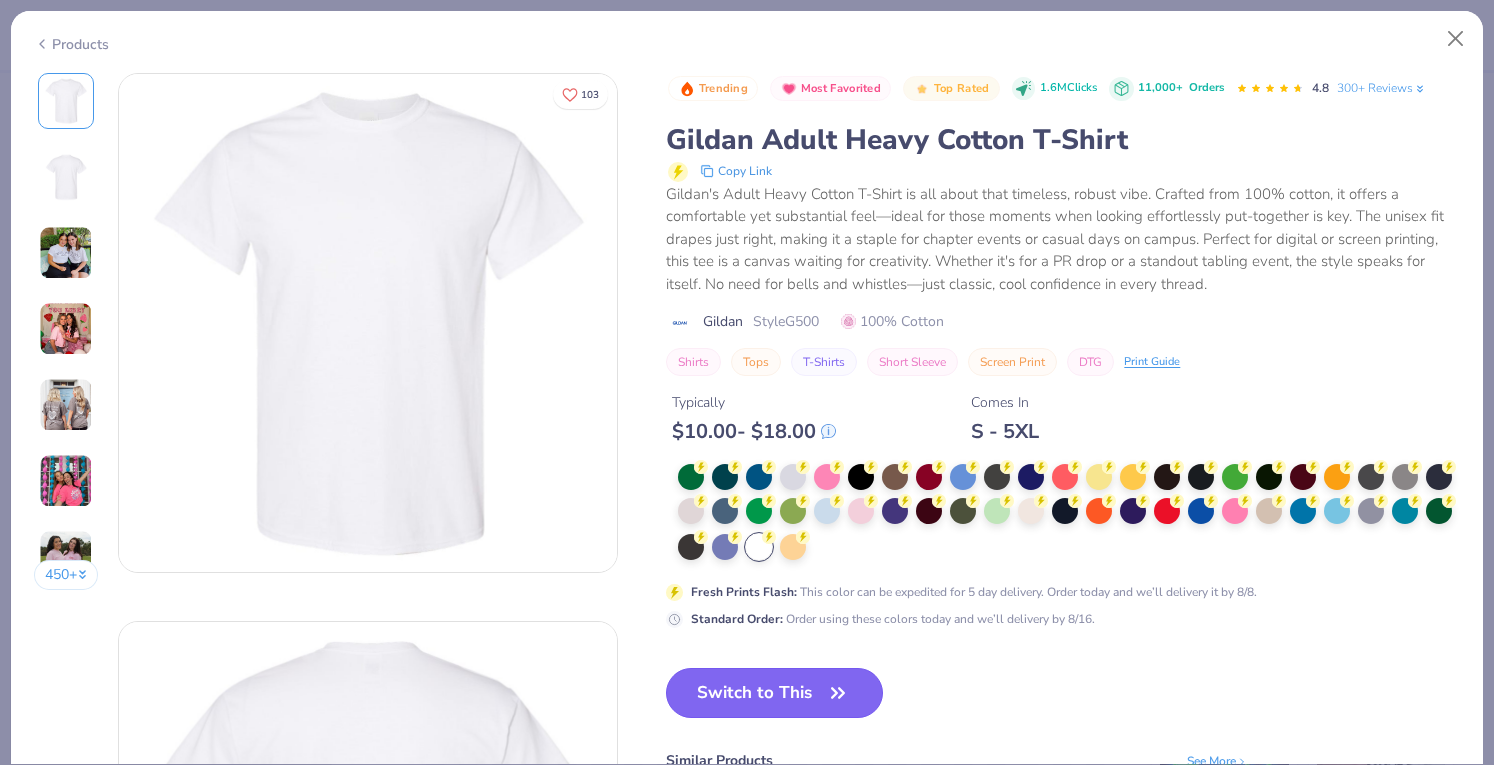 click on "Switch to This" at bounding box center (774, 693) 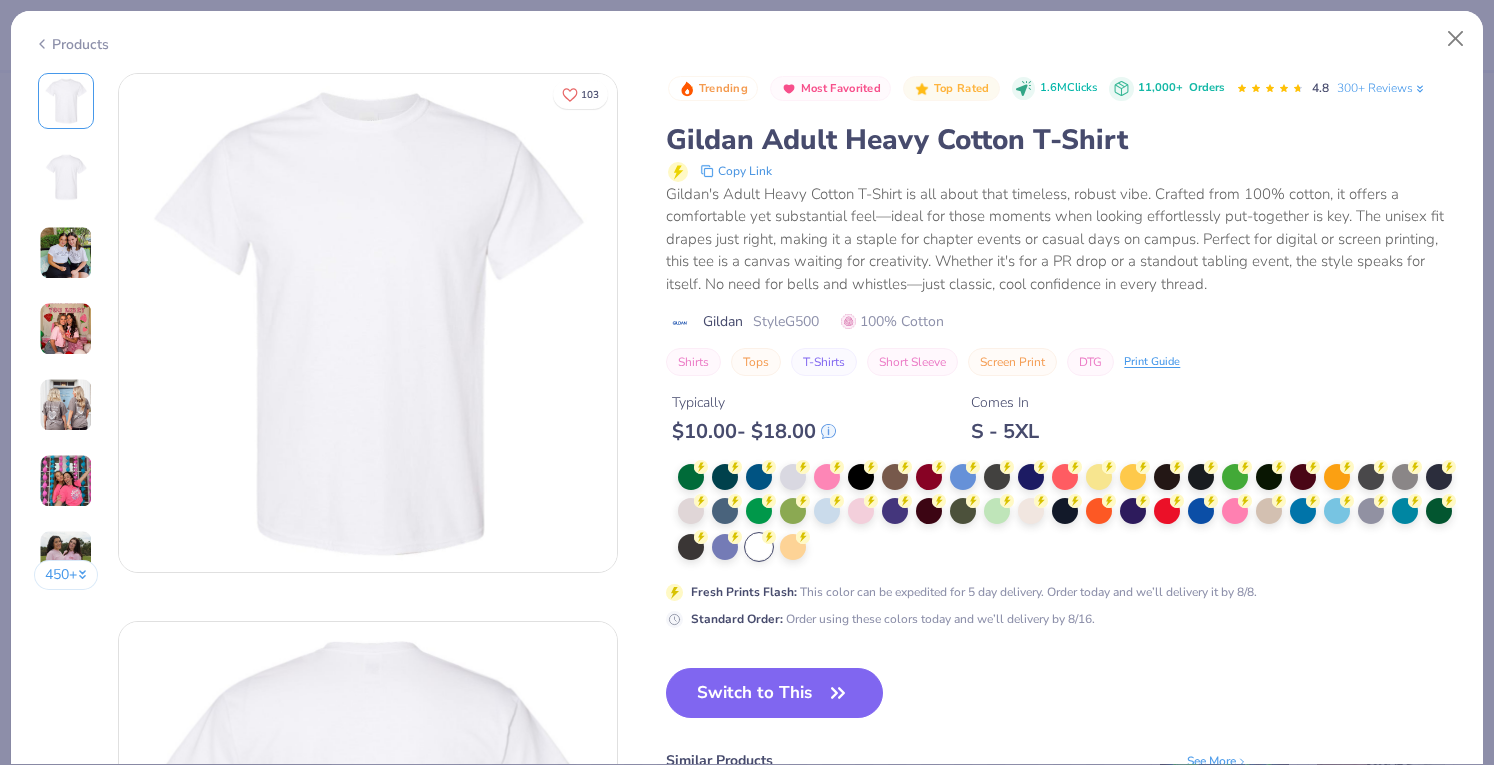 click on "Switch to This" at bounding box center [774, 693] 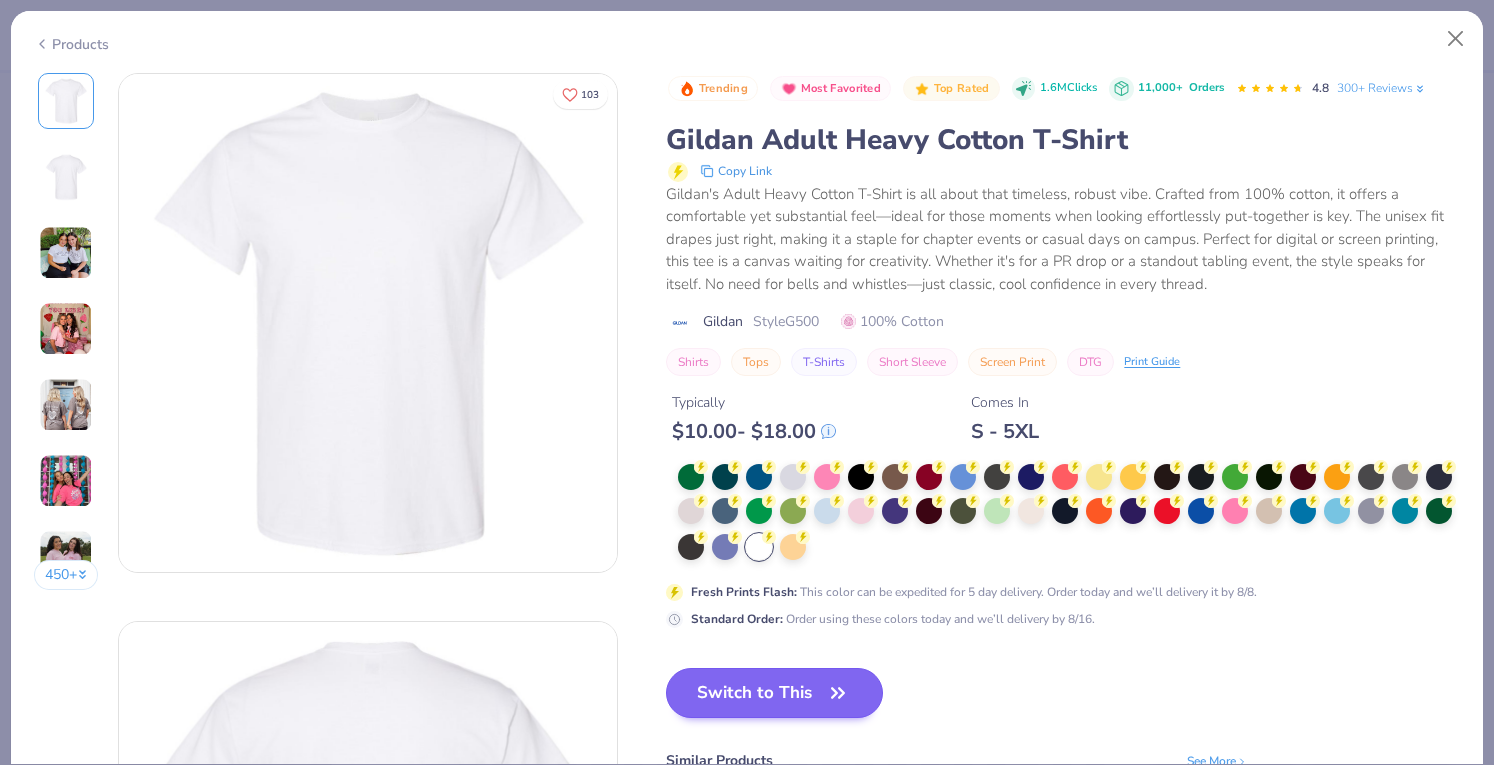 click on "Switch to This" at bounding box center (774, 693) 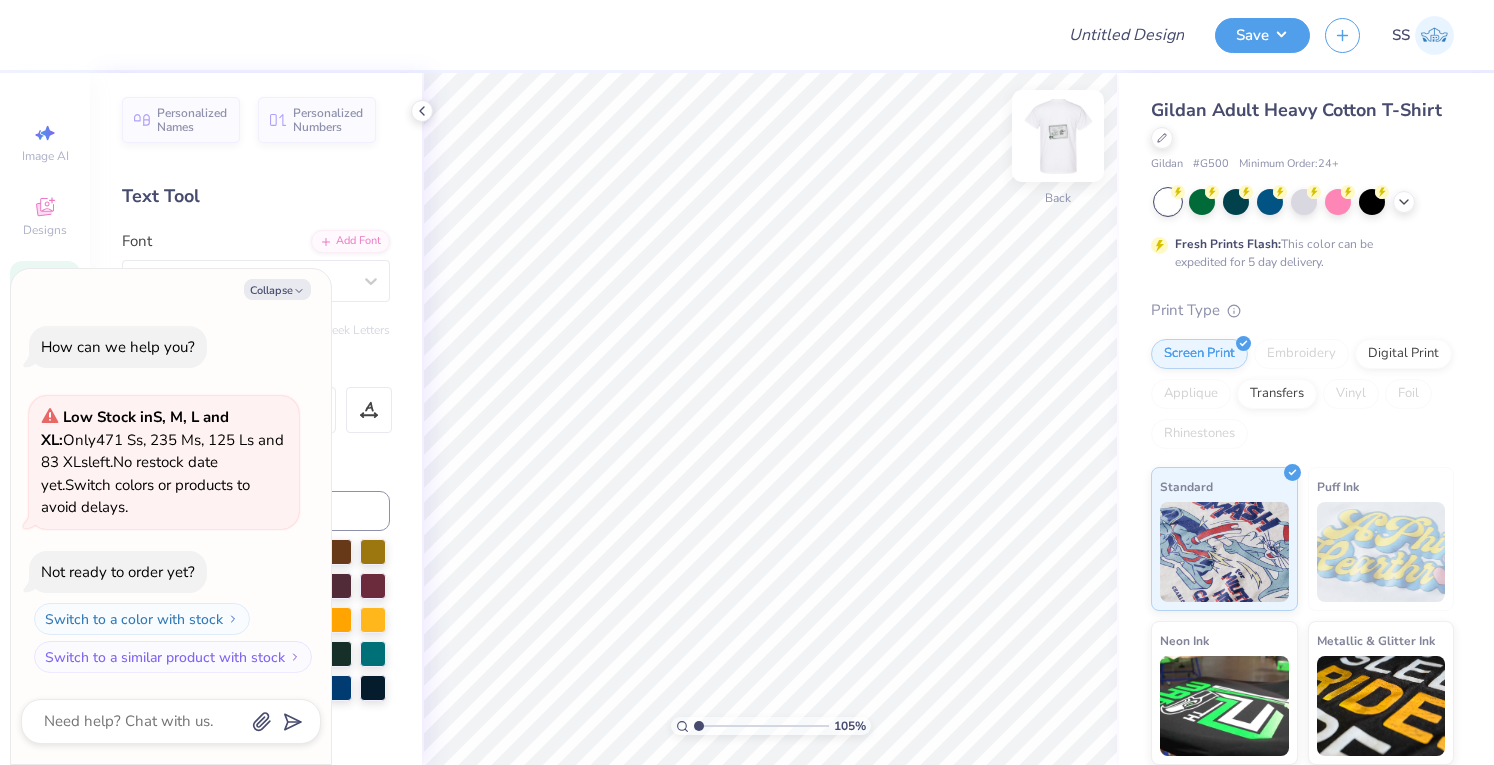 click at bounding box center (1058, 136) 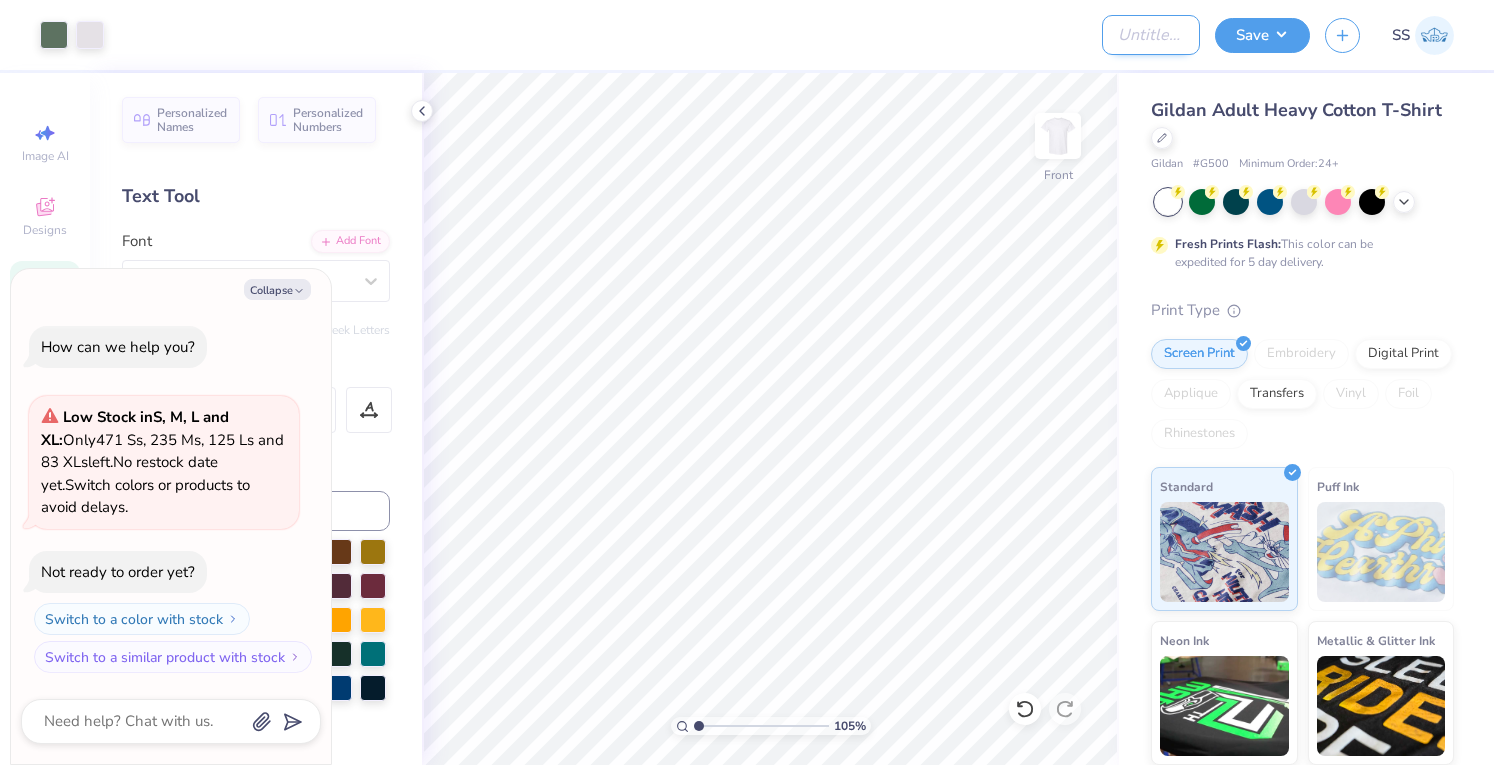 click on "Art colors Design Title Save SS" at bounding box center [747, 35] 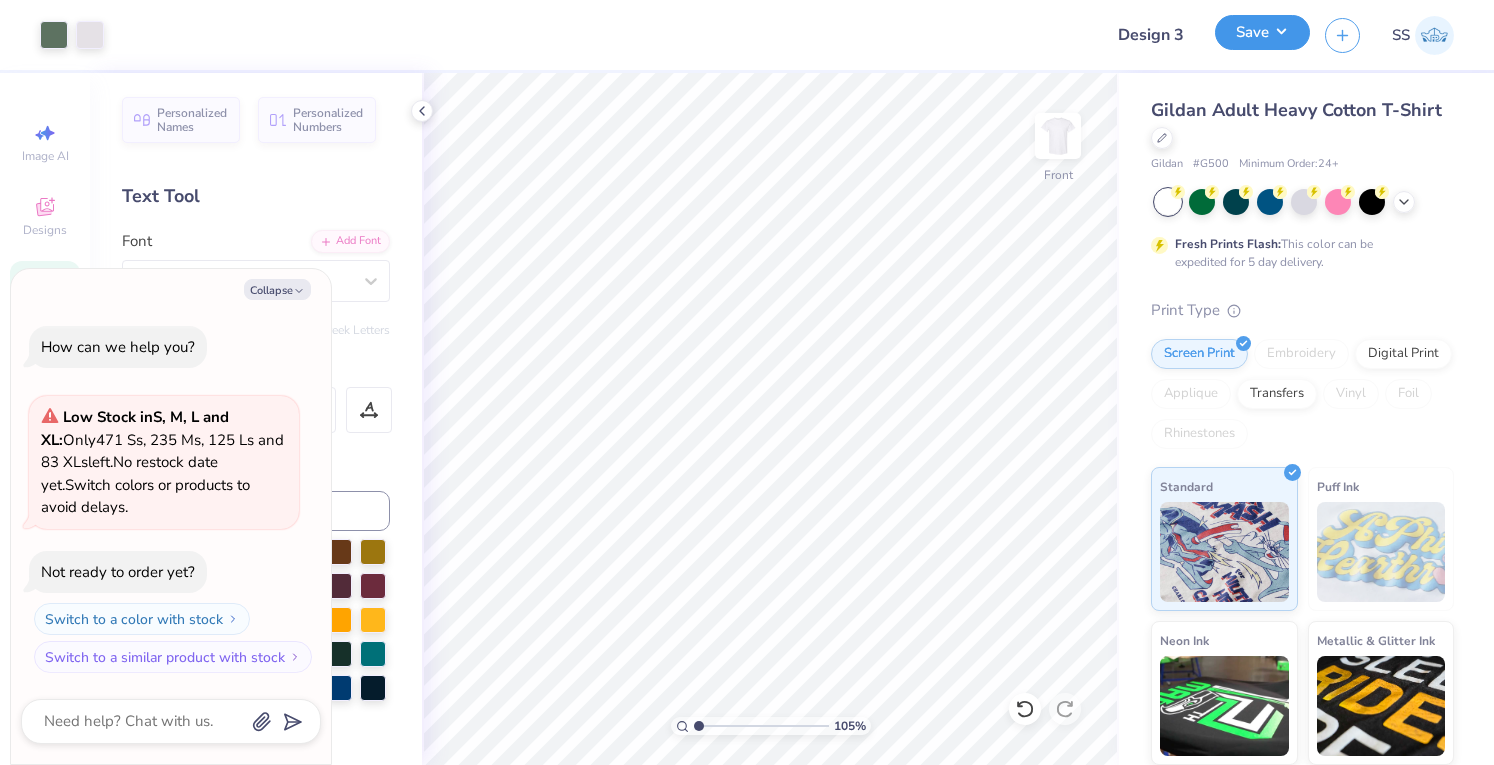 click on "Save" at bounding box center [1262, 32] 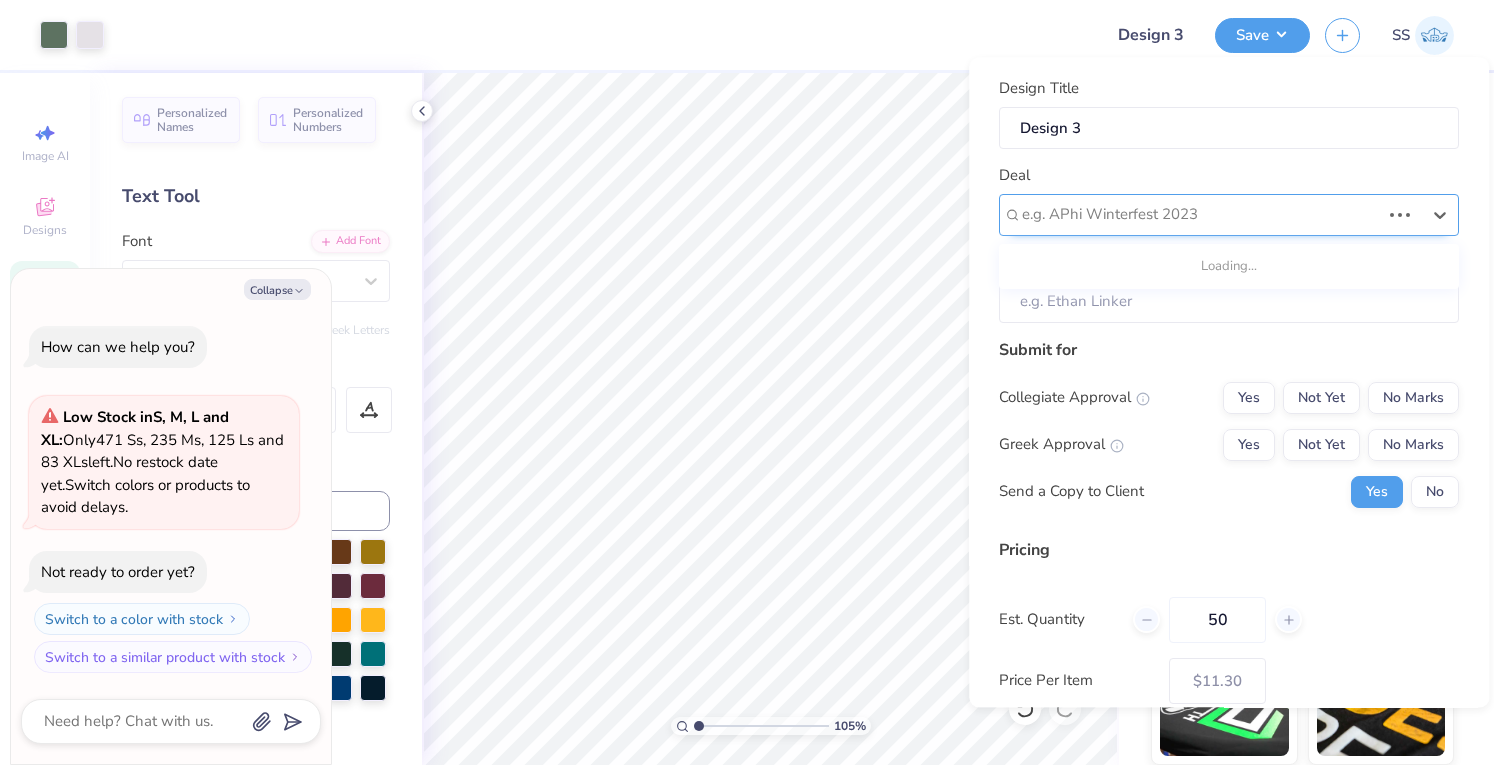 click on "e.g. APhi Winterfest 2023" at bounding box center (1229, 215) 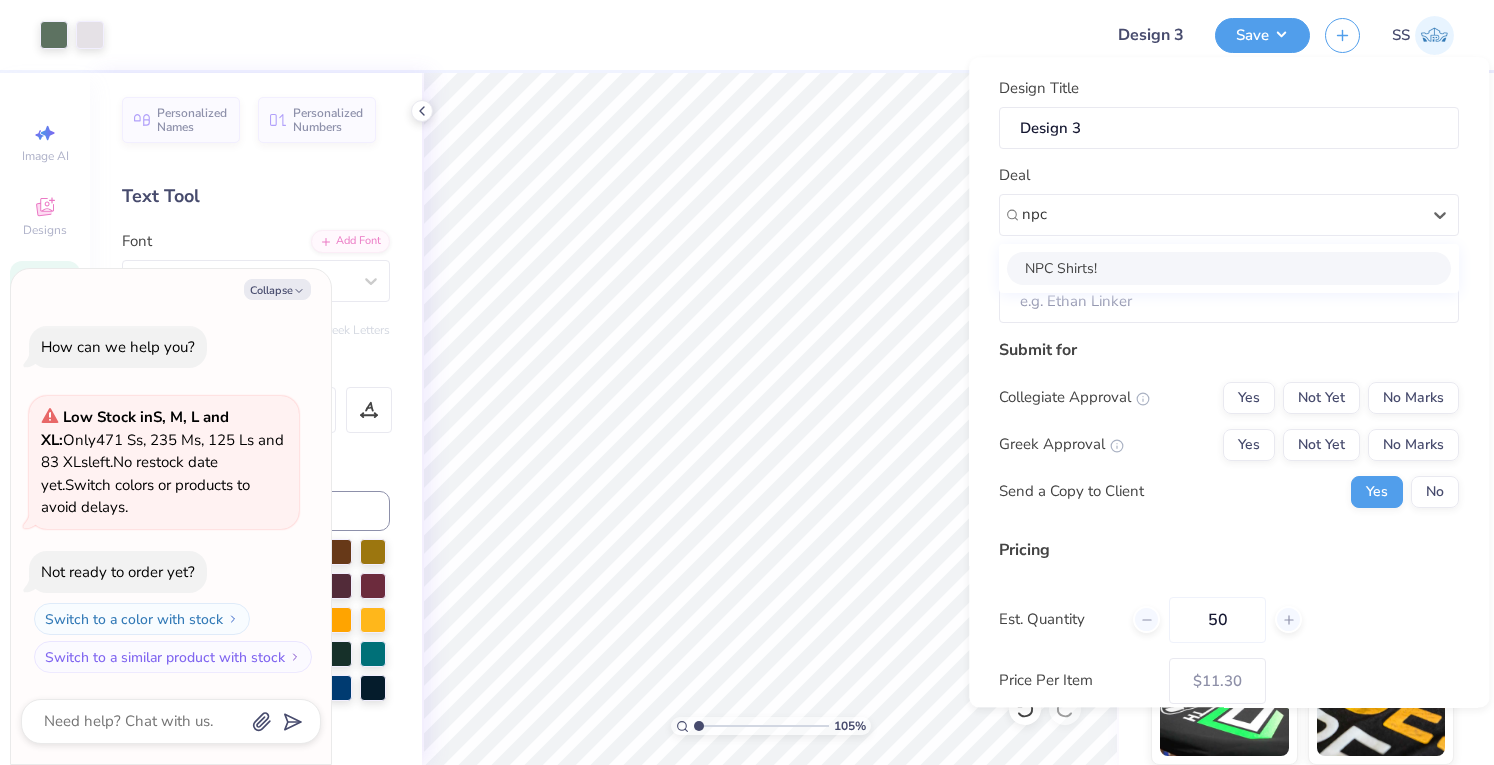 click on "NPC Shirts!" at bounding box center (1229, 268) 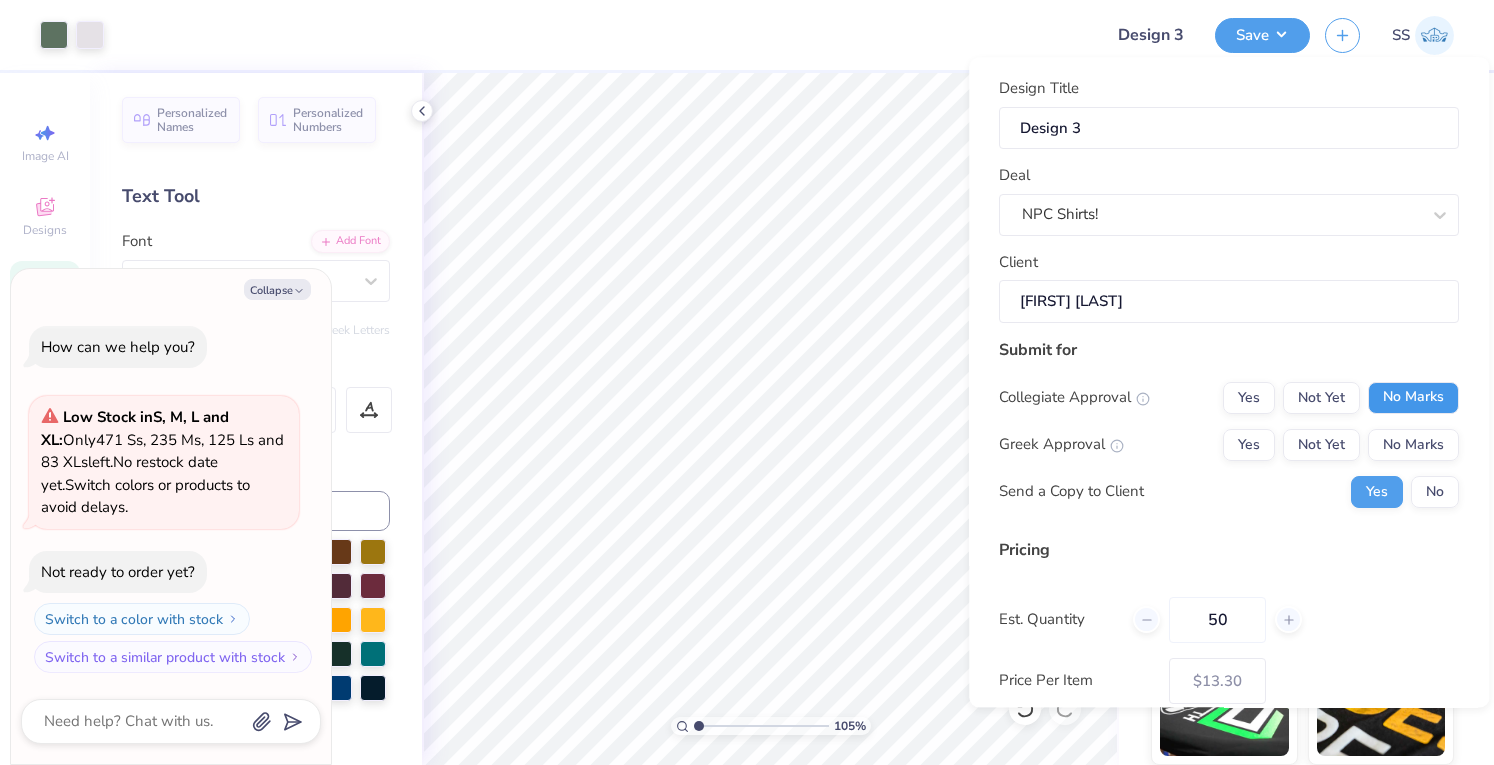 click on "No Marks" at bounding box center [1413, 398] 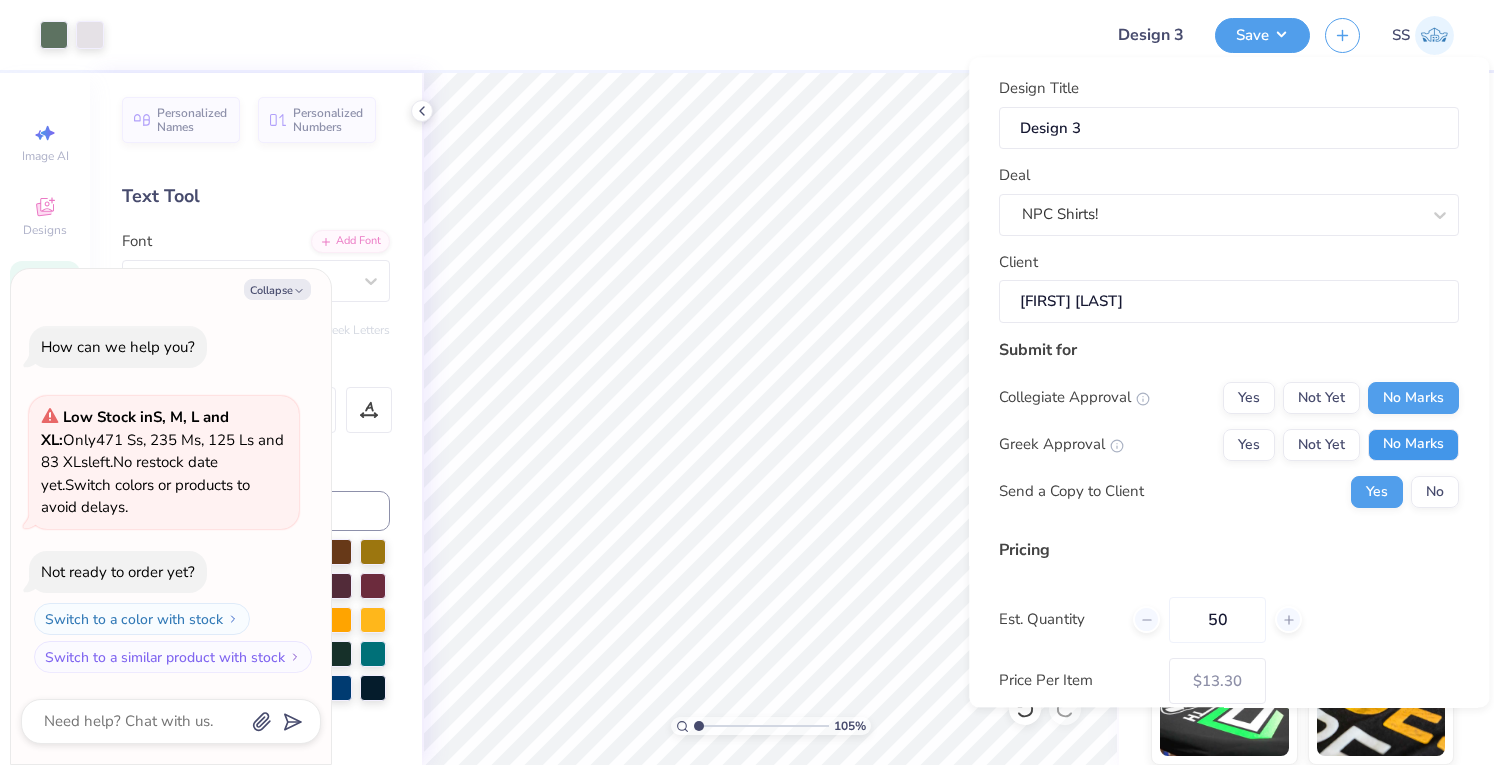 click on "No Marks" at bounding box center (1413, 445) 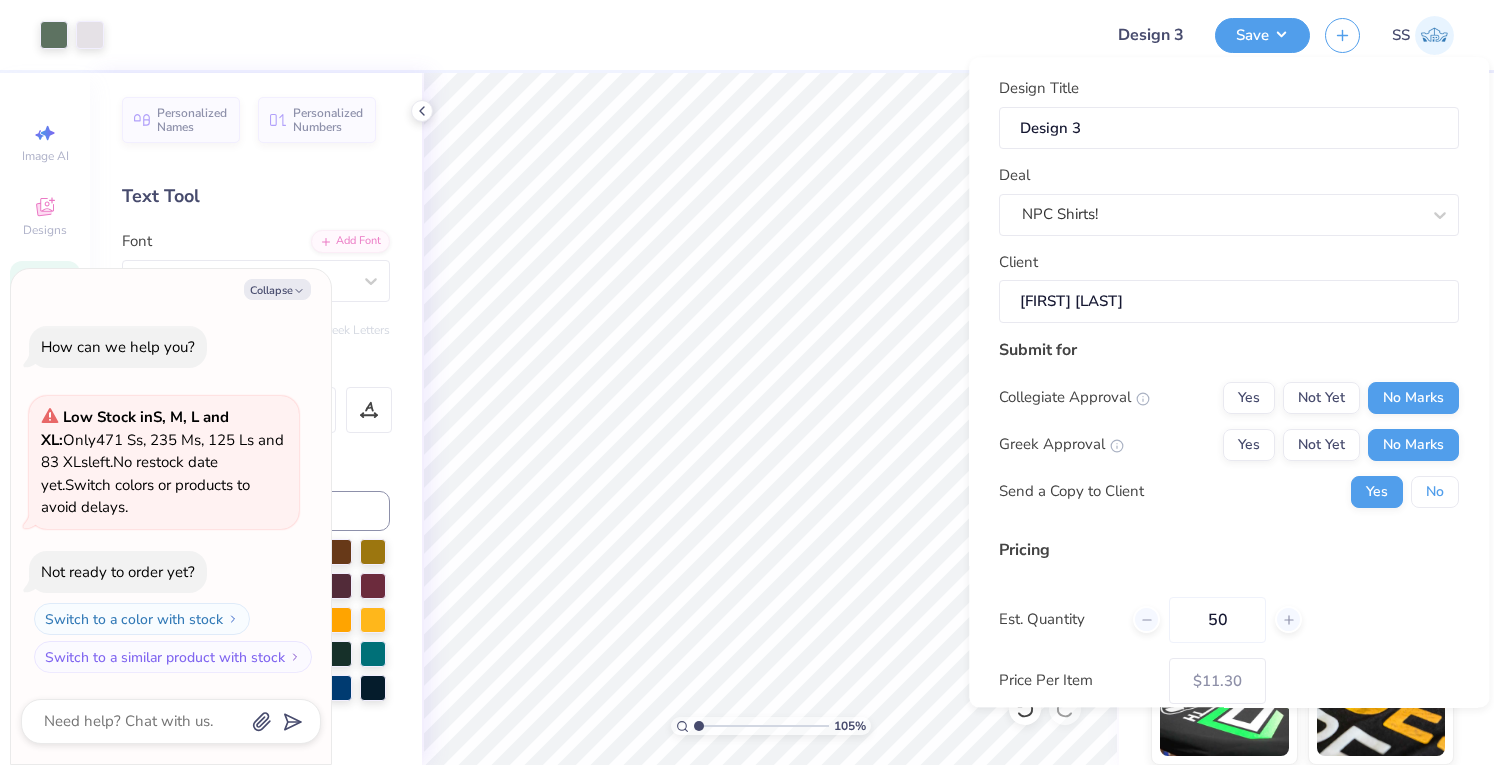 click on "No" at bounding box center [1435, 492] 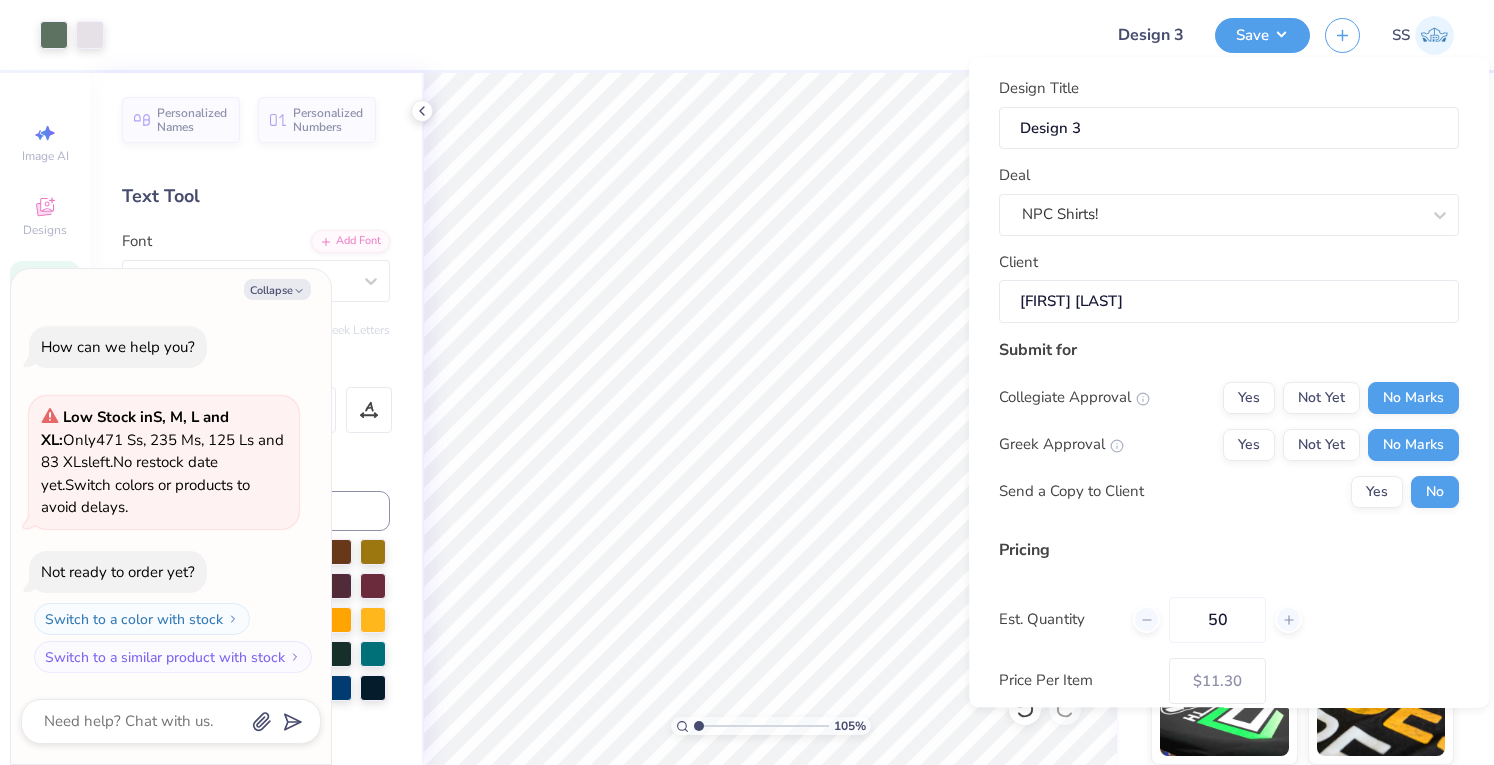 scroll, scrollTop: 152, scrollLeft: 0, axis: vertical 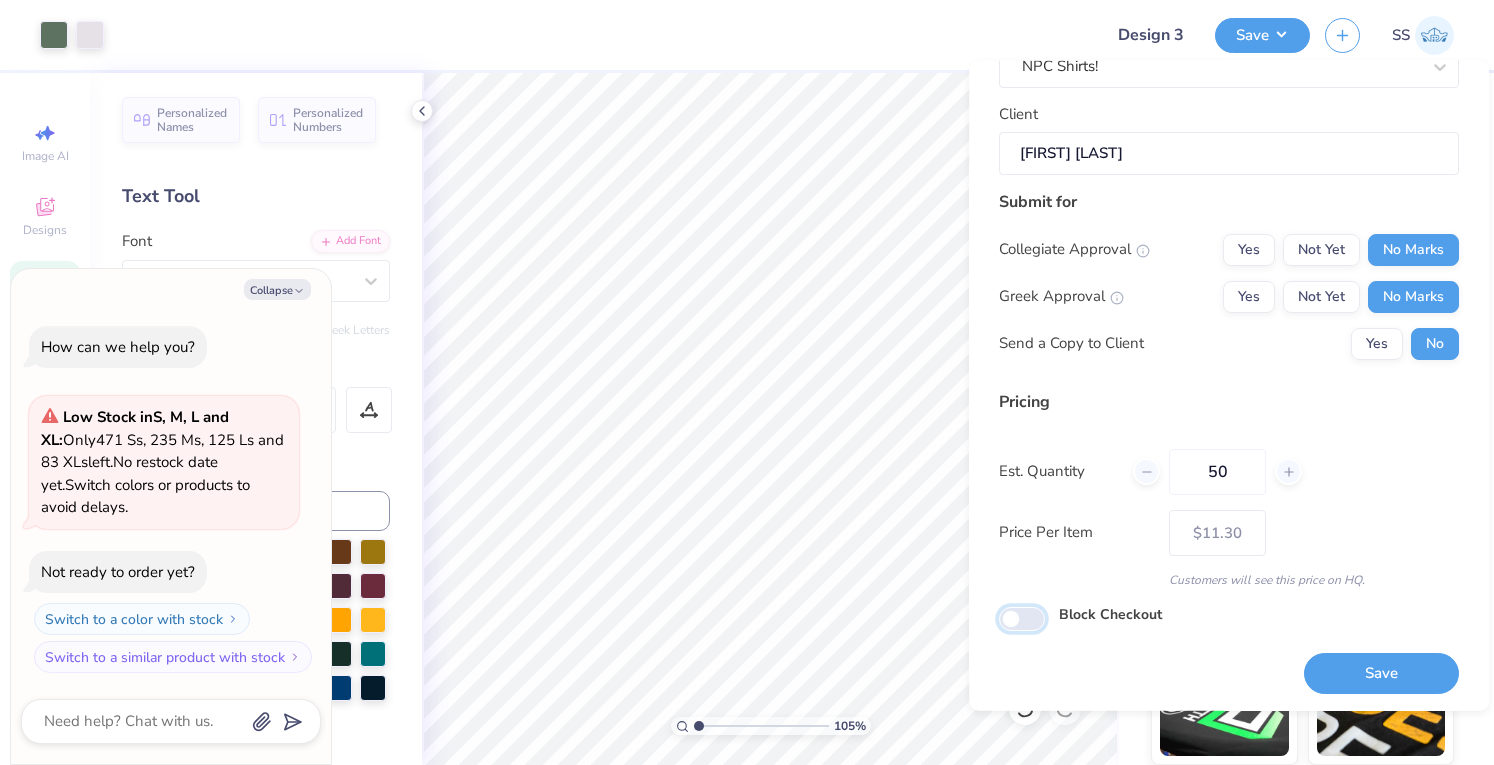click on "Block Checkout" at bounding box center [1022, 618] 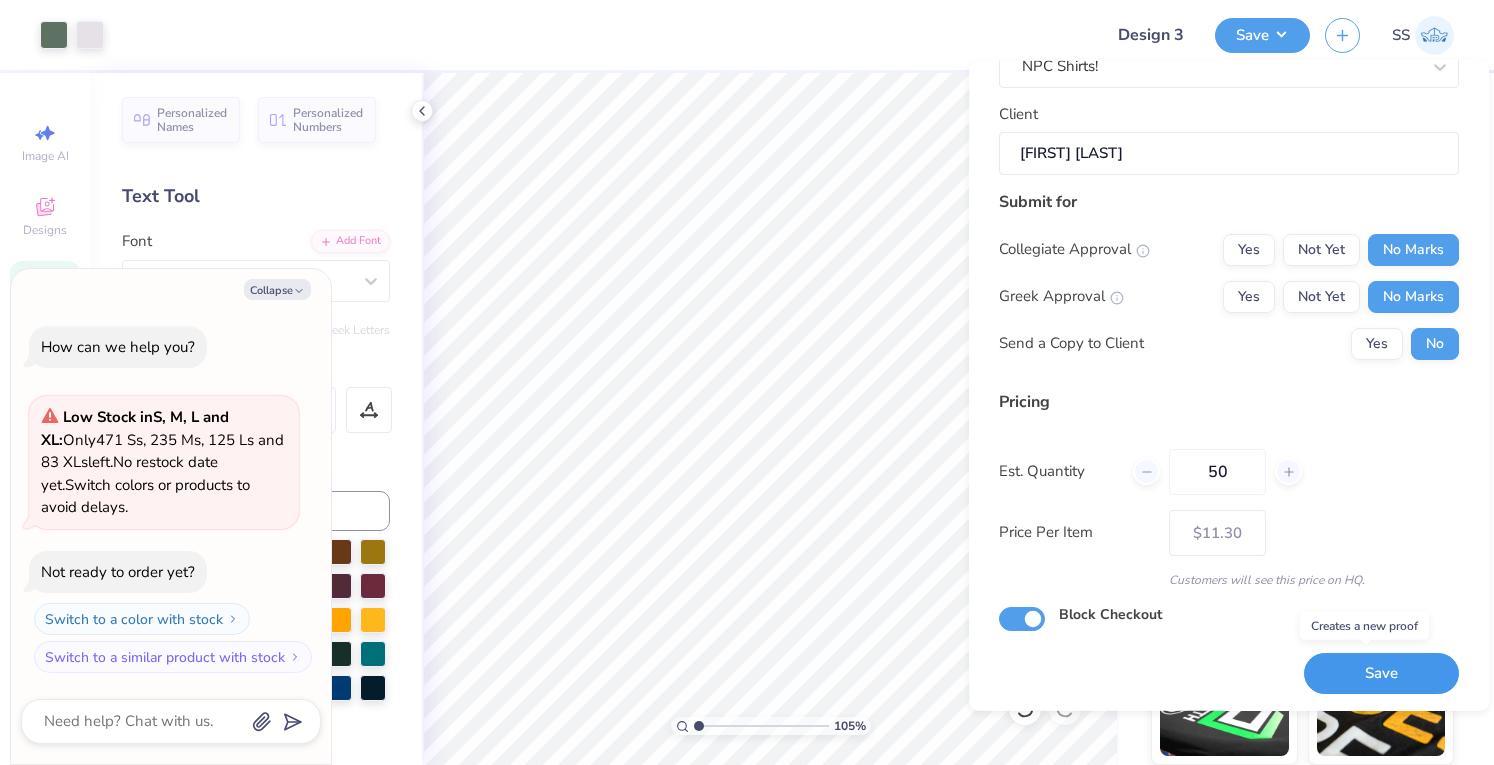 click on "Save" at bounding box center (1381, 673) 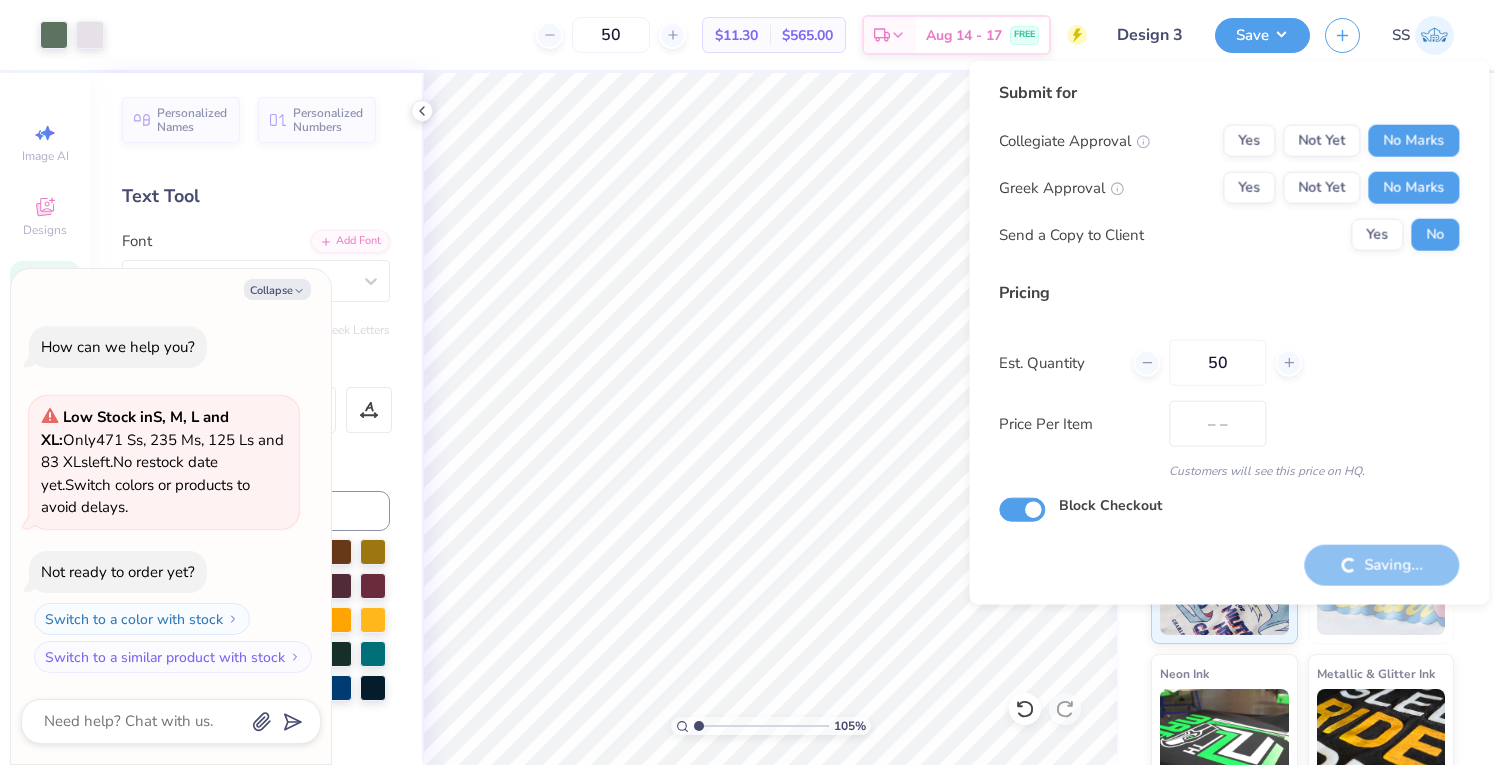 scroll, scrollTop: 0, scrollLeft: 0, axis: both 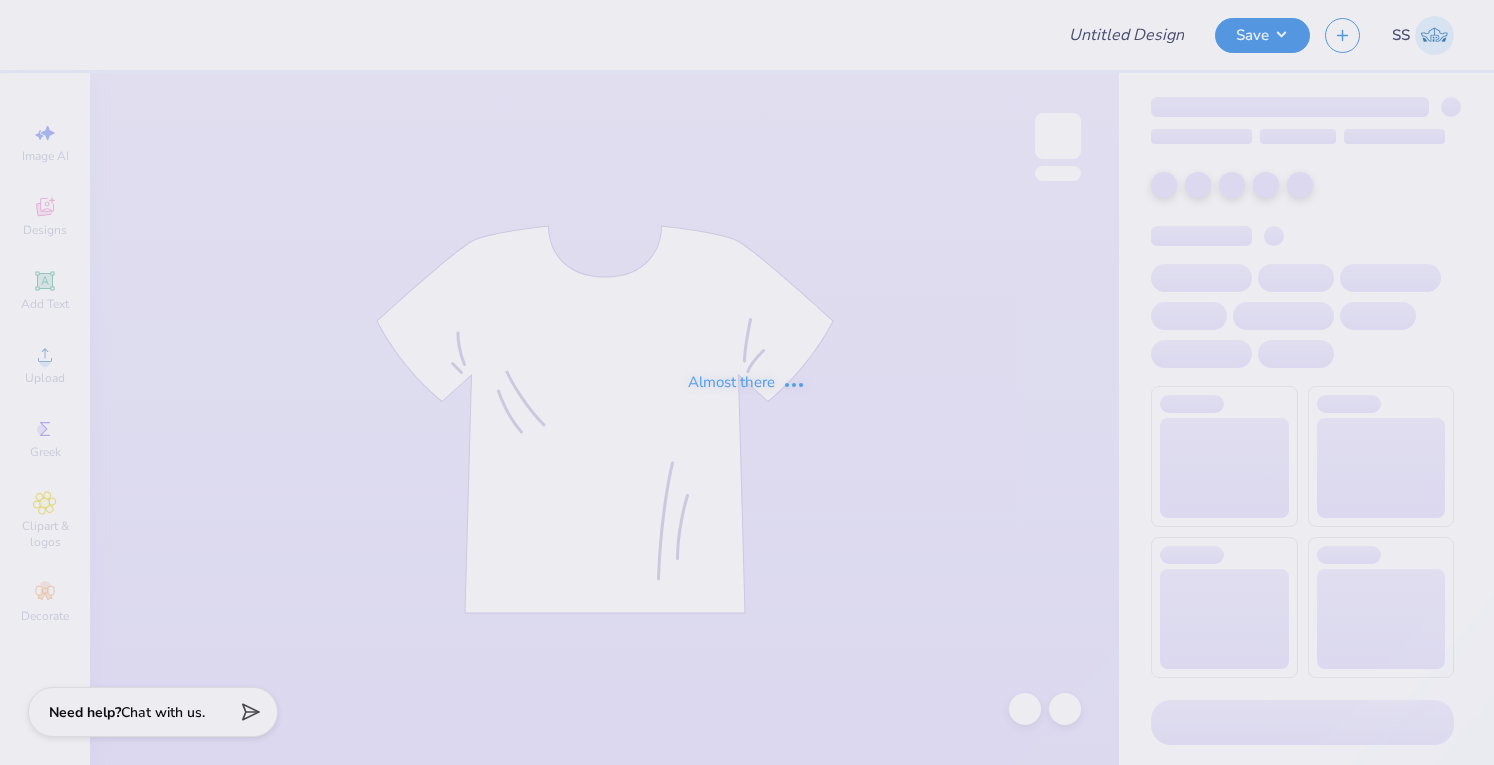 type on "Shirts for NPC" 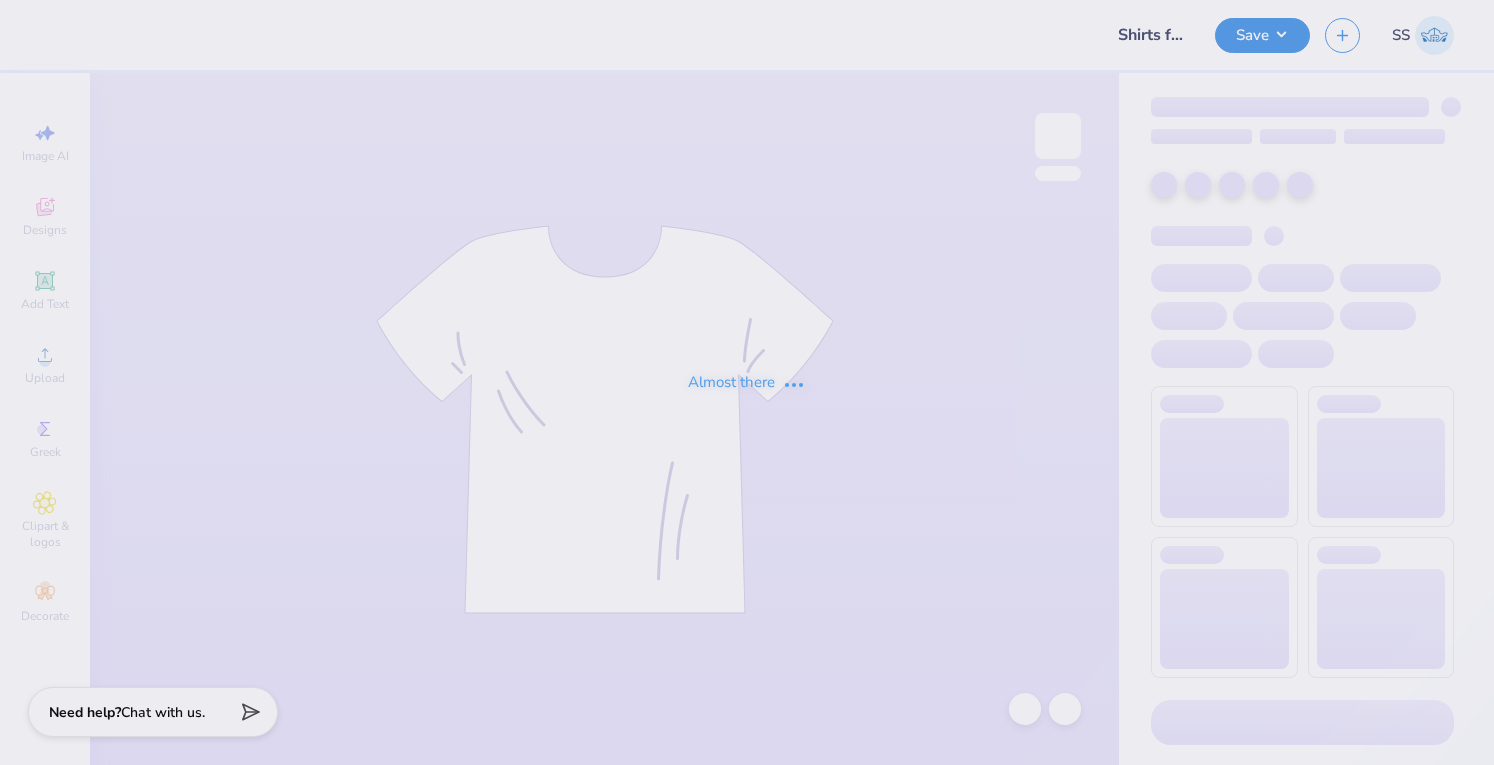 scroll, scrollTop: 0, scrollLeft: 0, axis: both 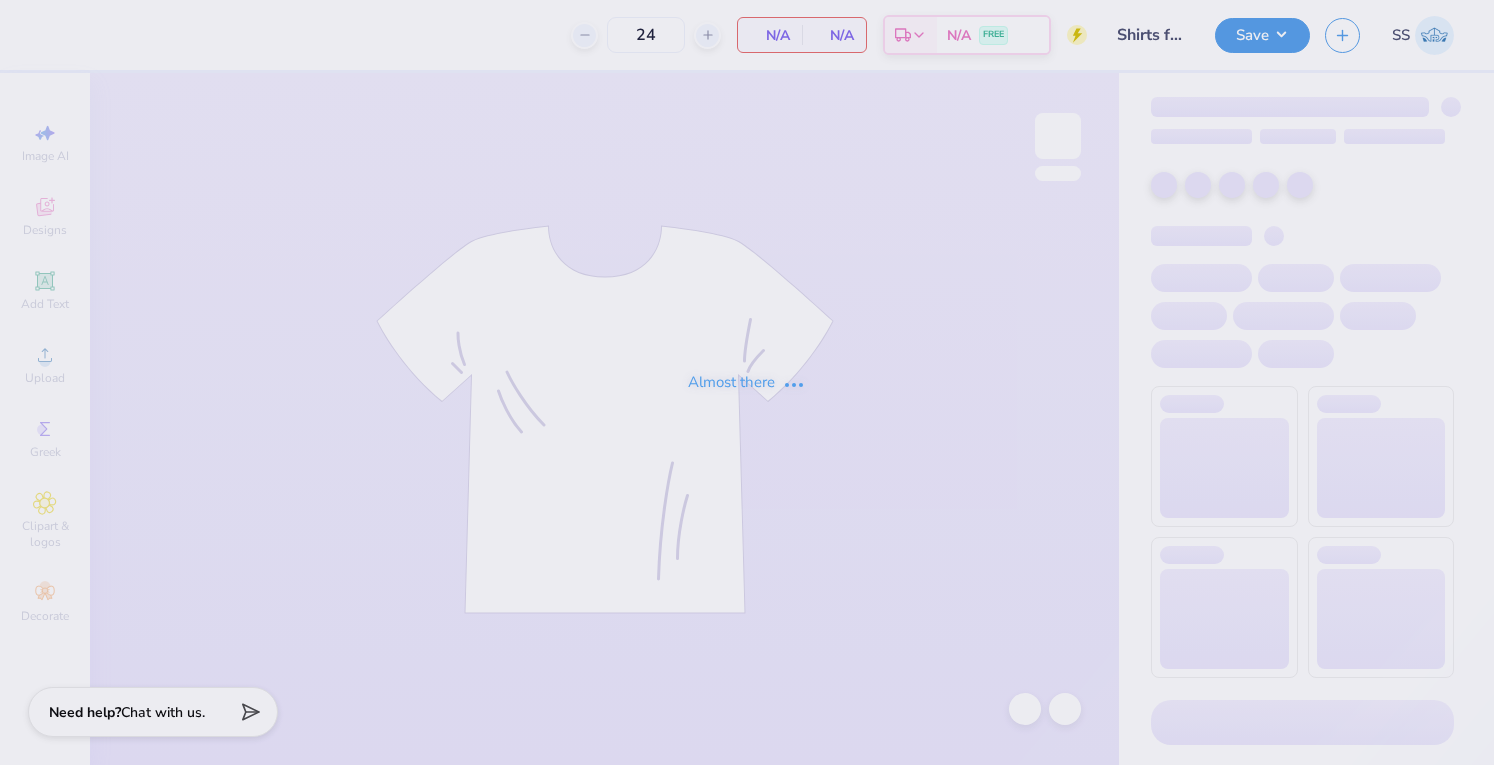 click on "Almost there" at bounding box center [747, 382] 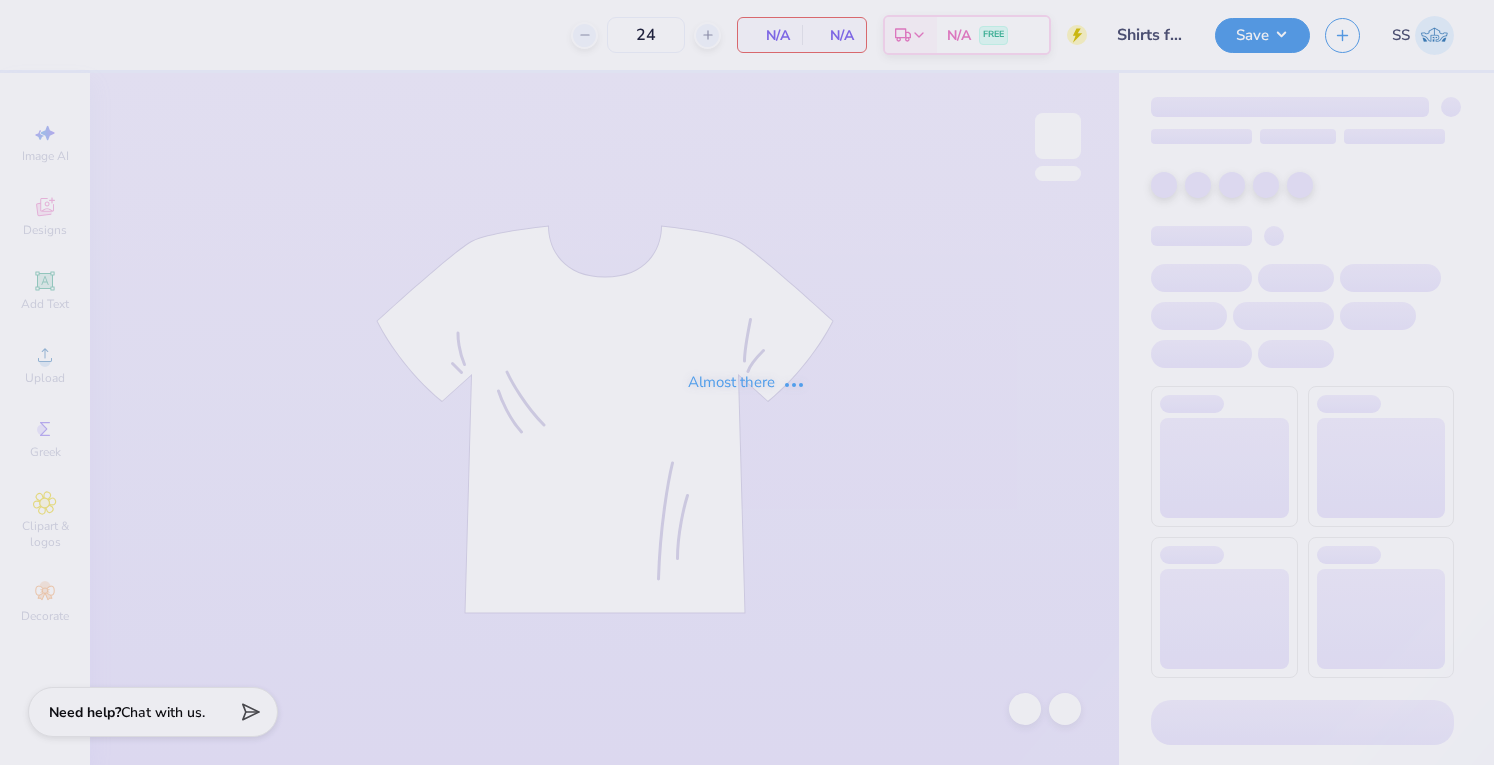 click on "Almost there" at bounding box center (747, 382) 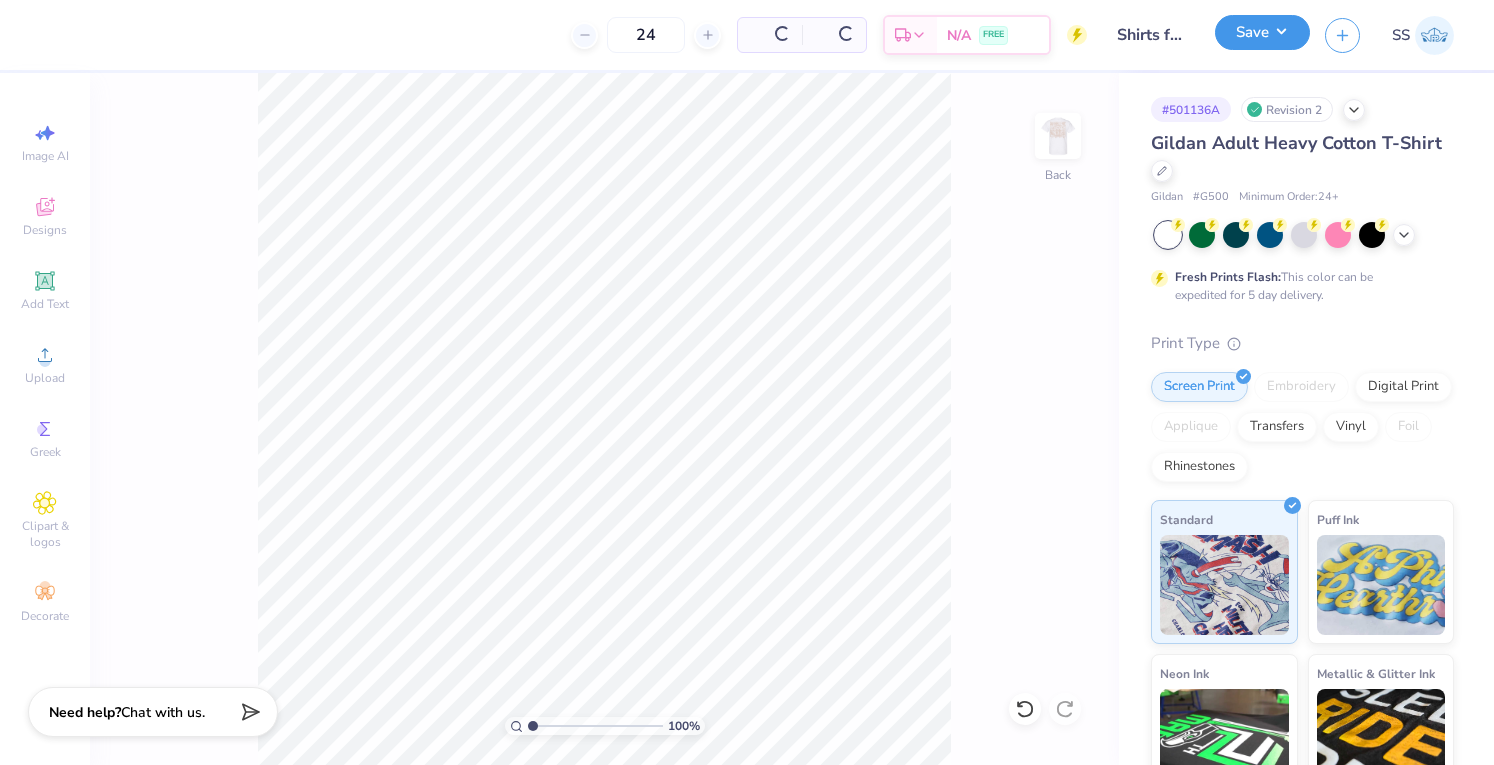 click on "Save" at bounding box center [1262, 32] 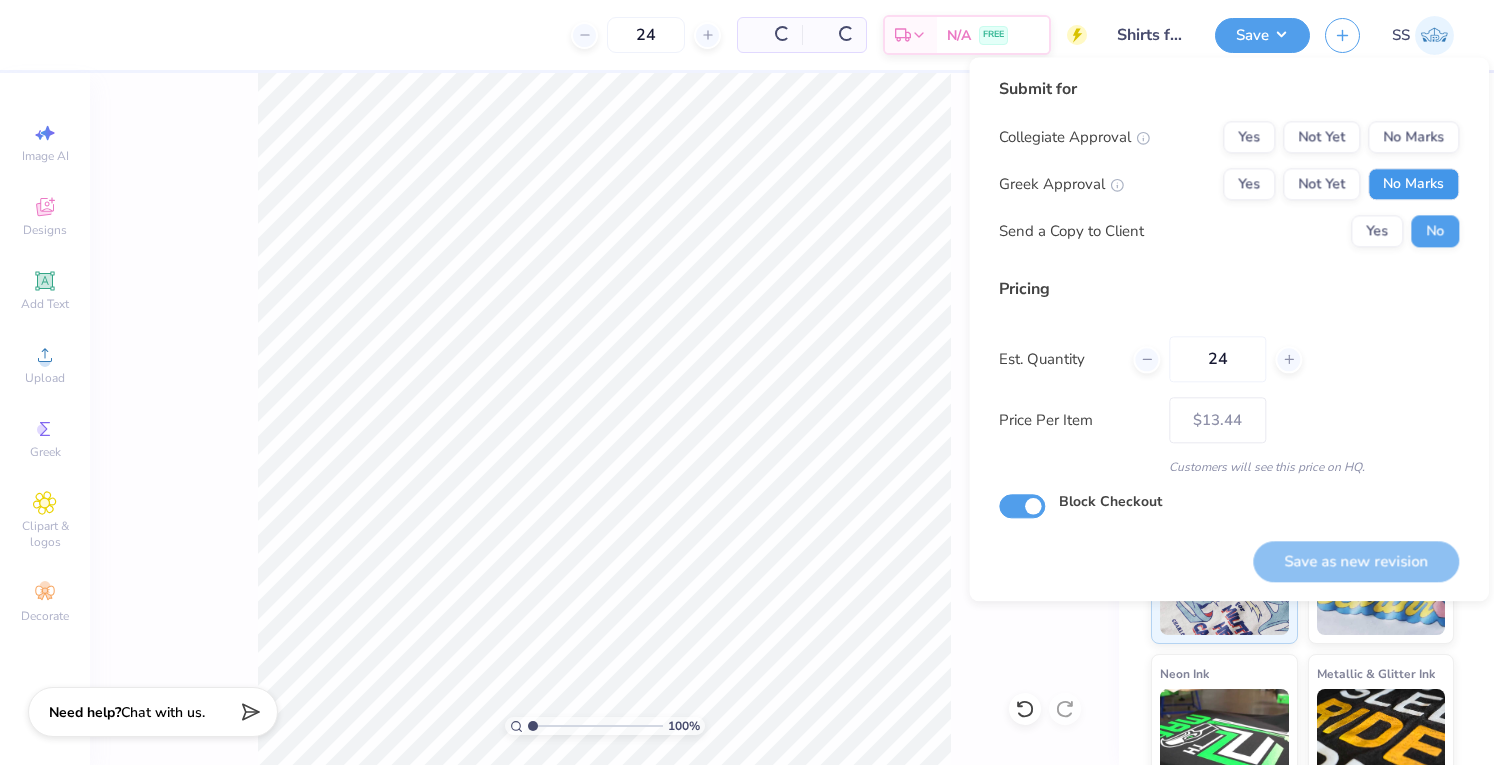 click on "No Marks" at bounding box center (1413, 184) 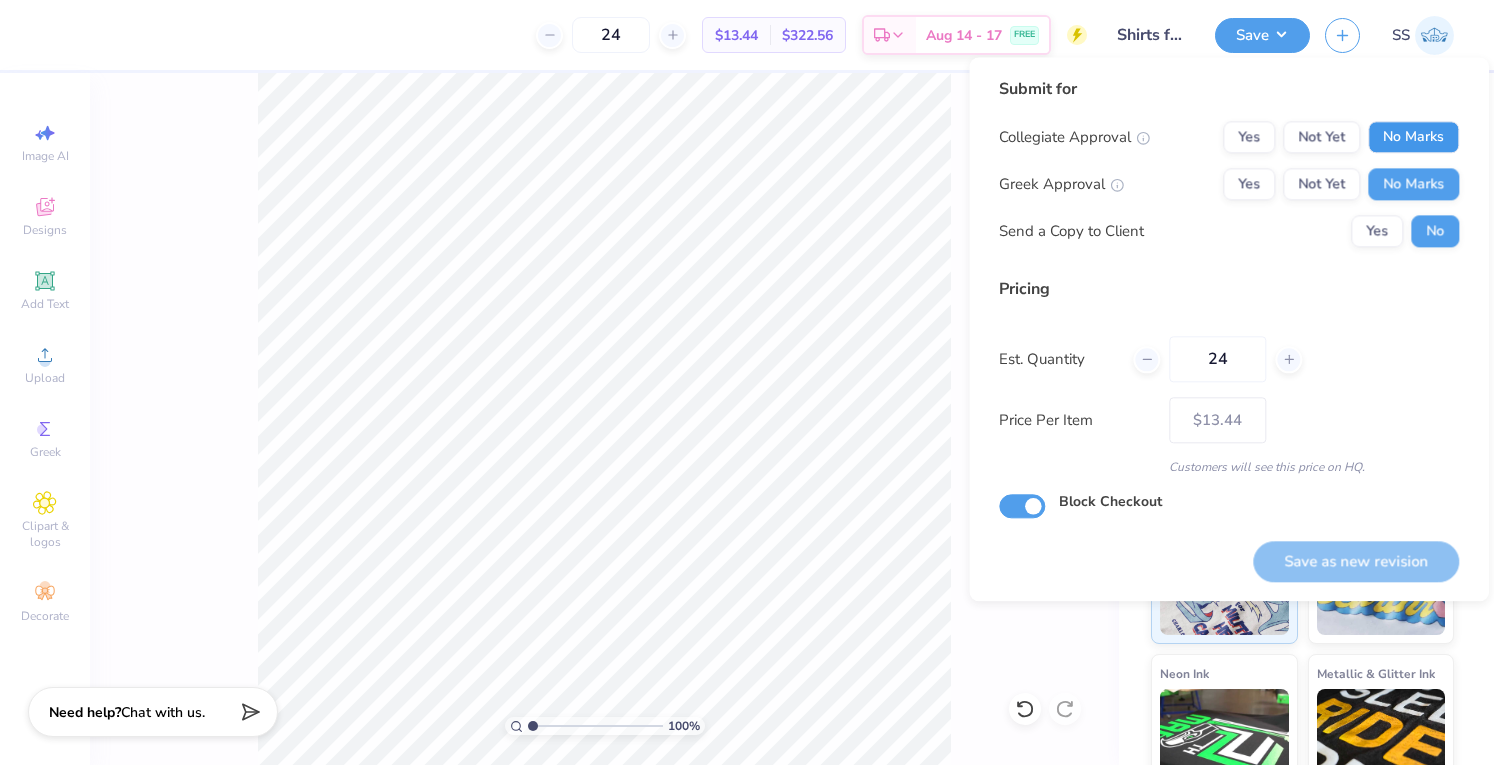 click on "No Marks" at bounding box center [1413, 137] 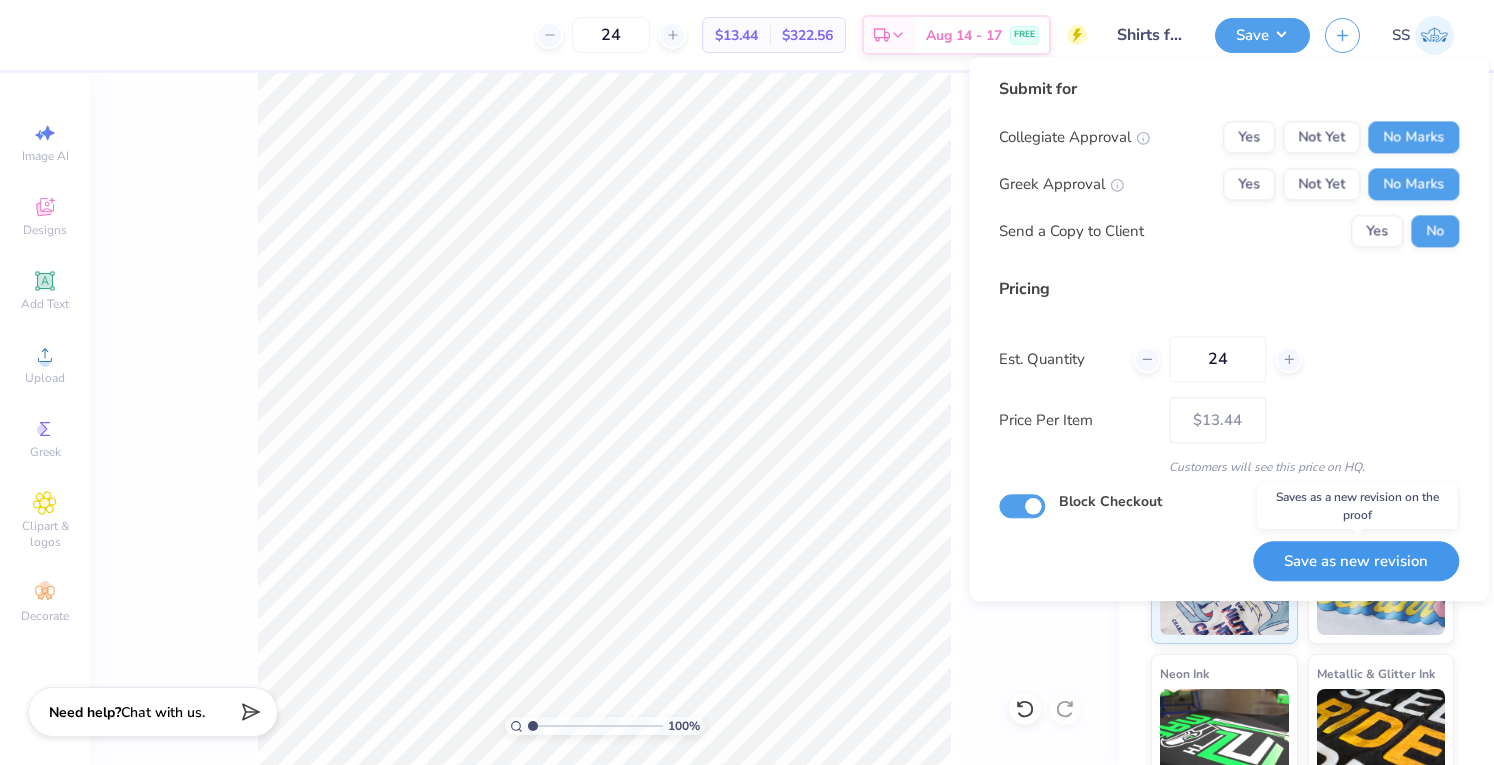 click on "Save as new revision" at bounding box center [1356, 561] 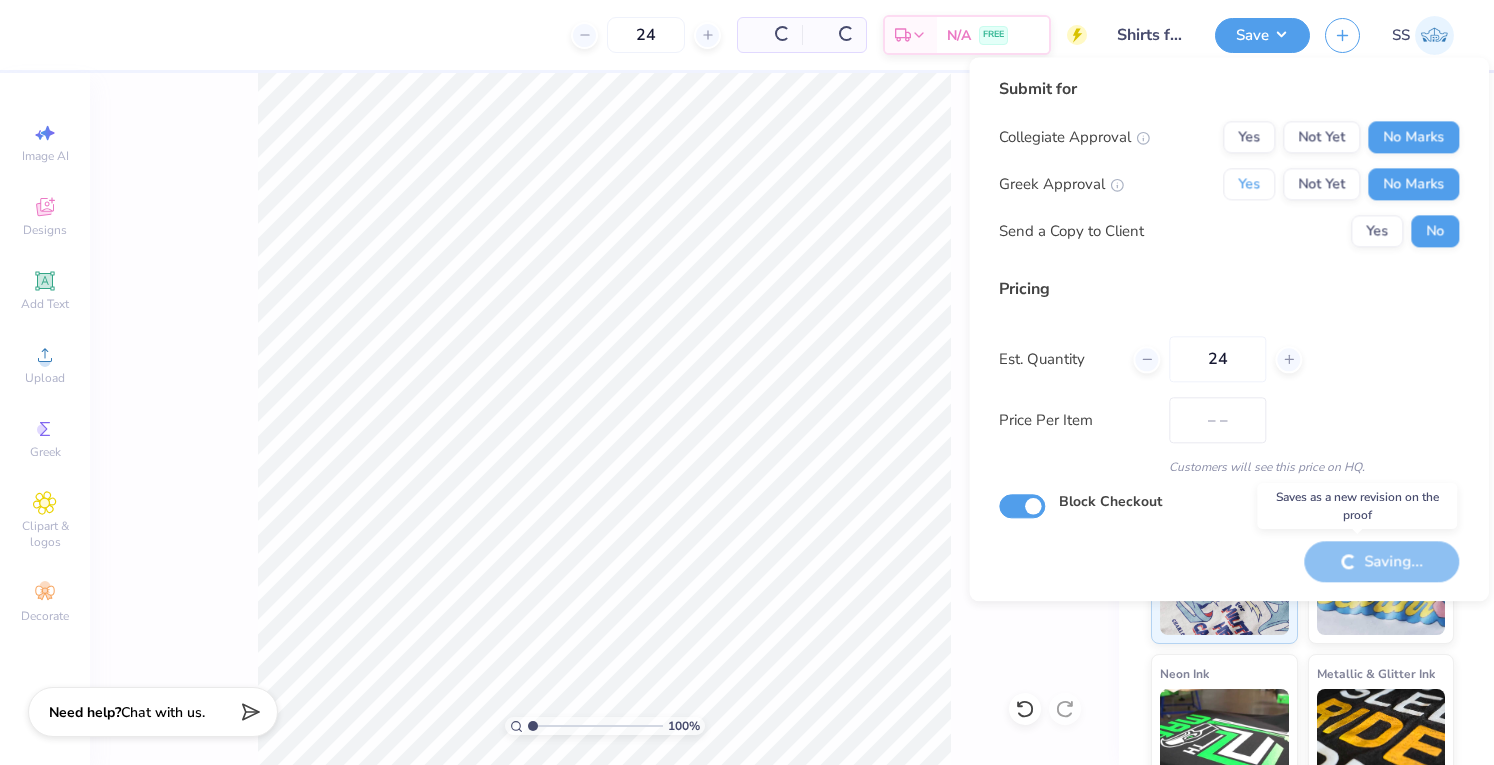 click on "Yes" at bounding box center [1249, 184] 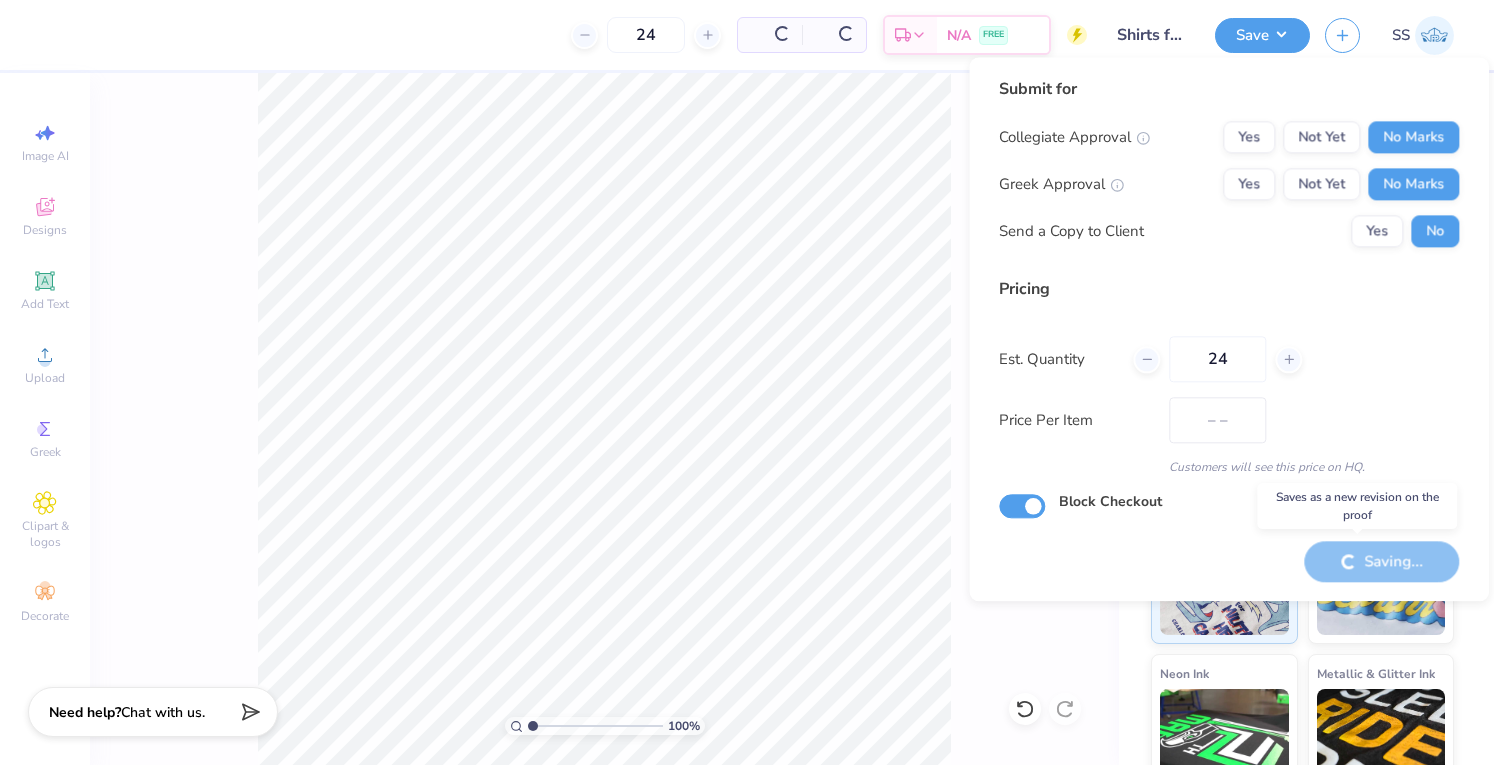 click on "Collegiate Approval Yes Not Yet No Marks Greek Approval Yes Not Yet No Marks Send a Copy to Client Yes No" at bounding box center [1229, 184] 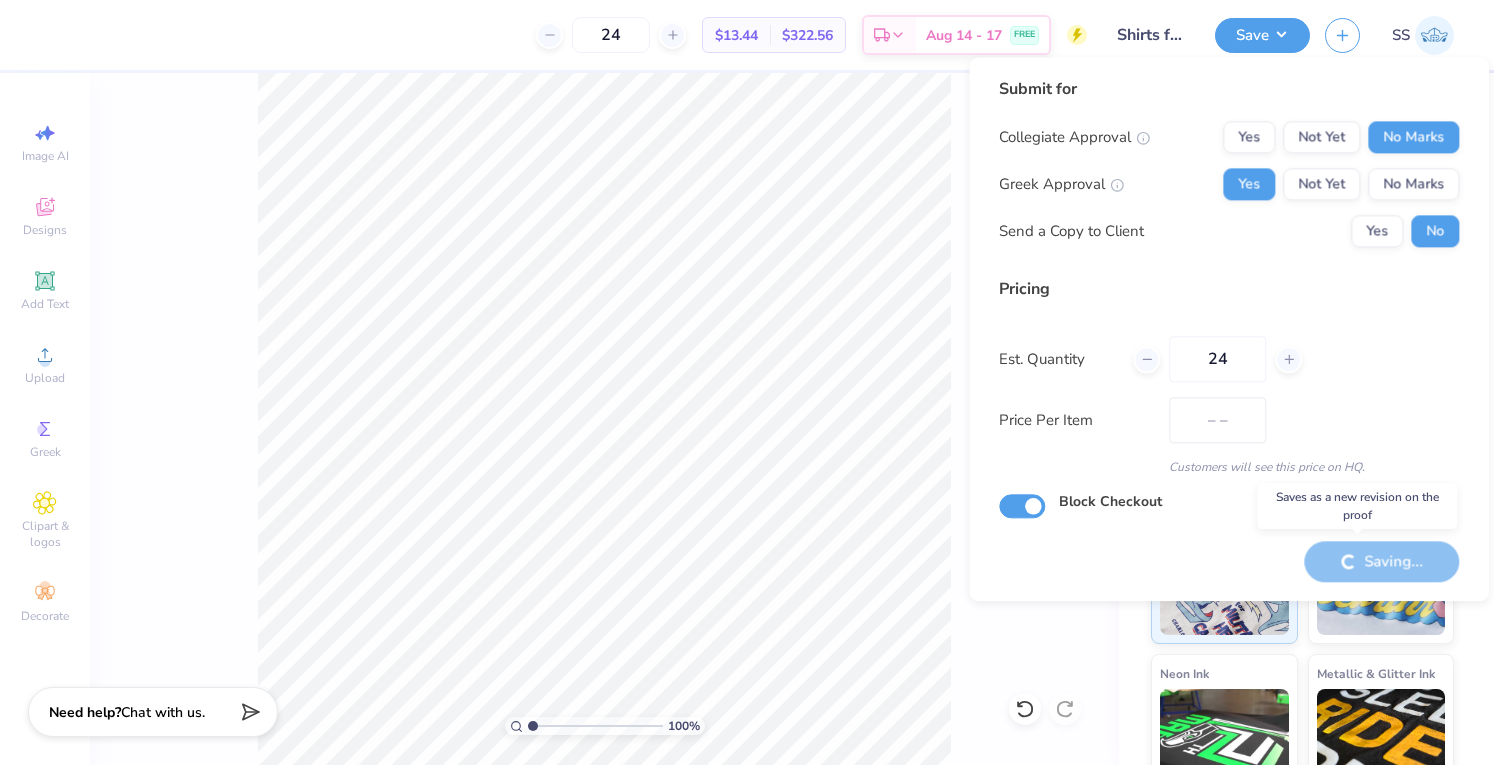 type on "$13.44" 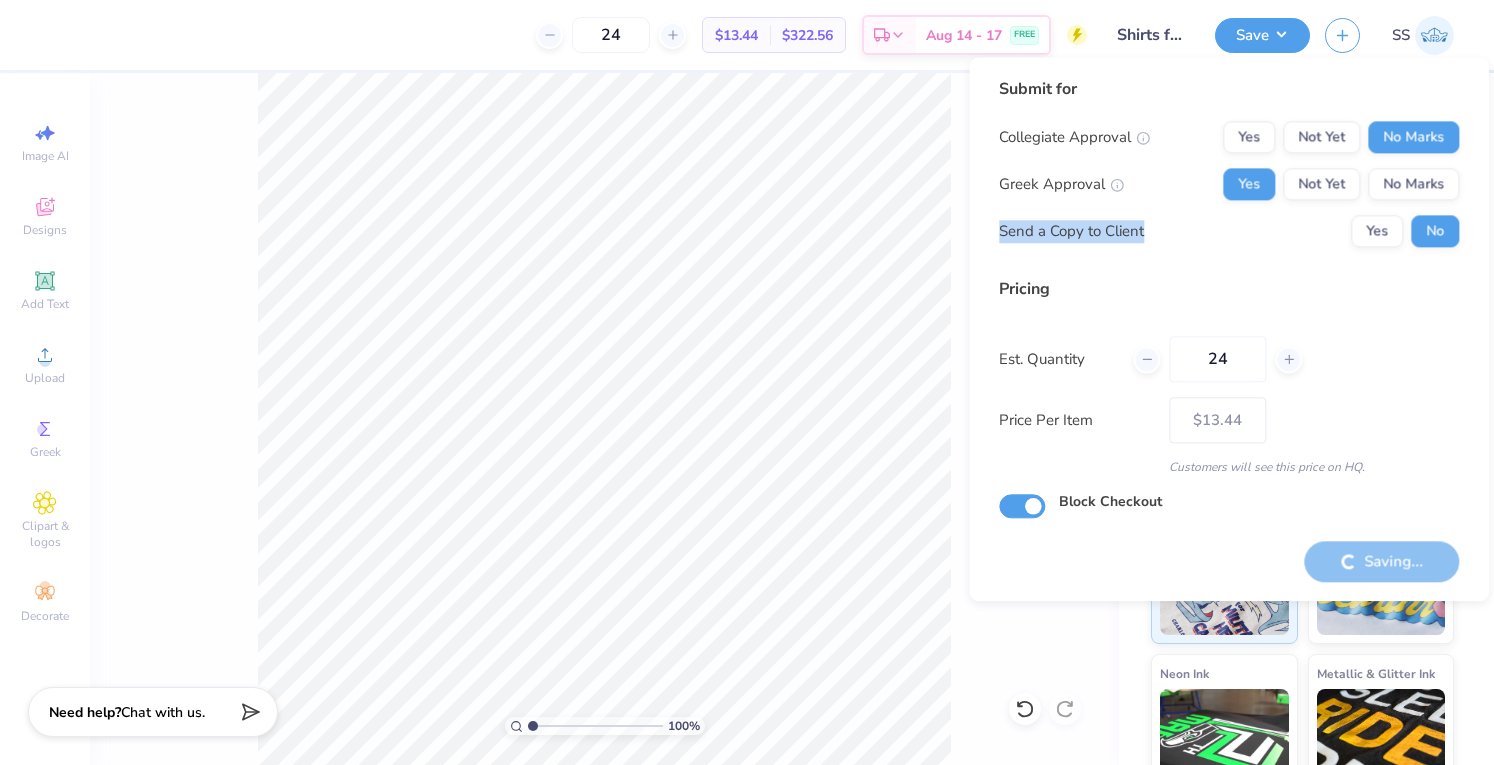 click on "Submit for Collegiate Approval Yes Not Yet No Marks Greek Approval Yes Not Yet No Marks Send a Copy to Client Yes No" at bounding box center [1229, 169] 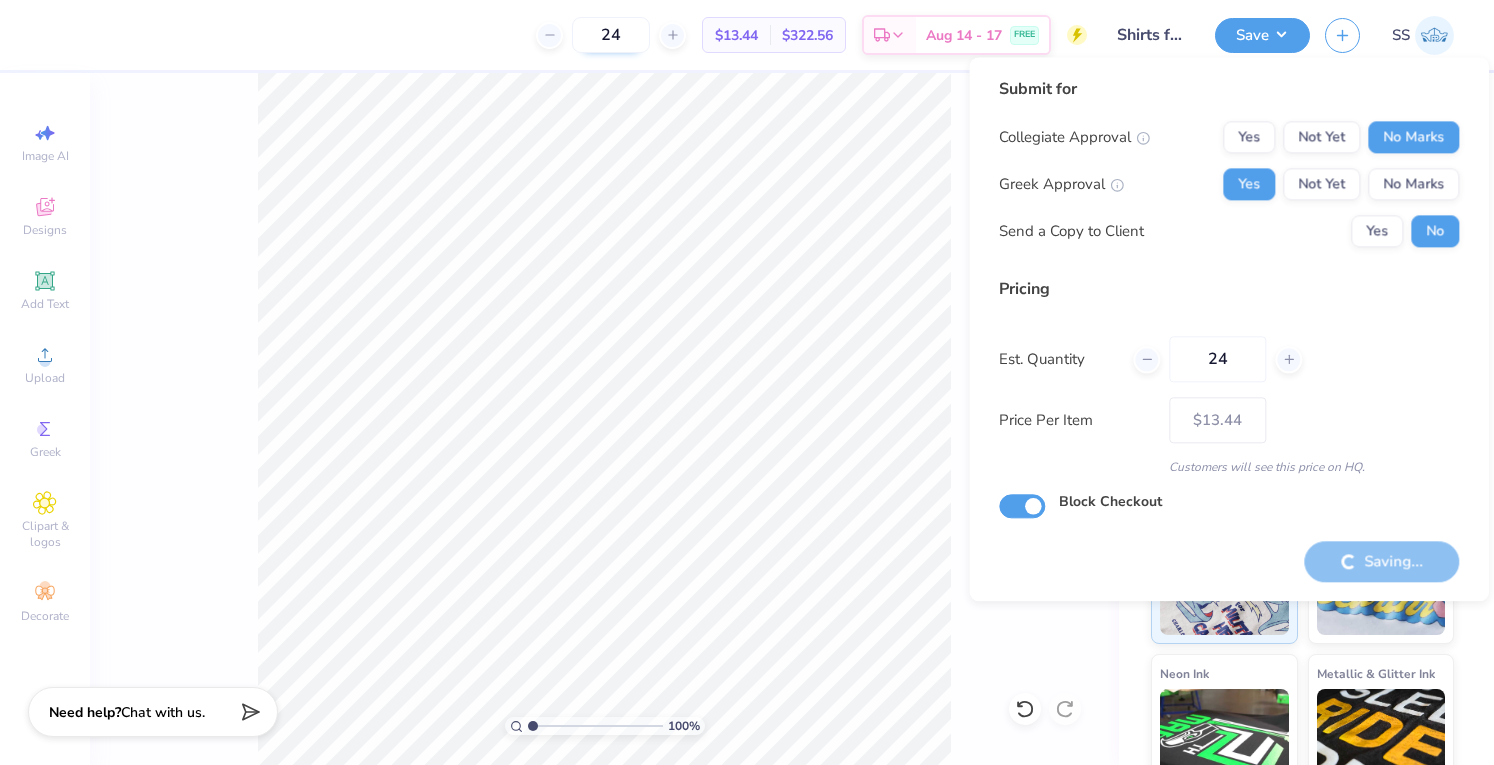 click on "24" at bounding box center (611, 35) 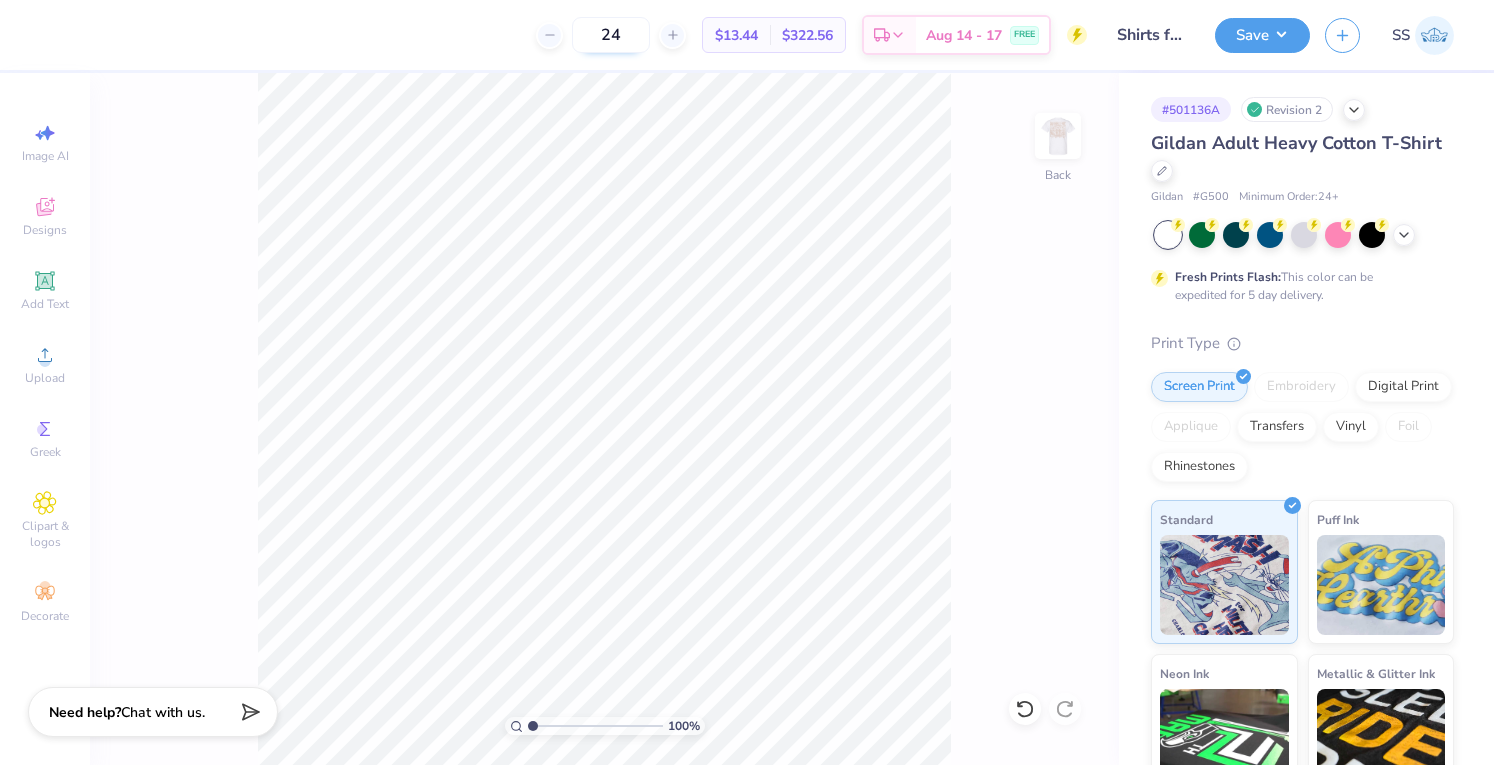 click on "24" at bounding box center [611, 35] 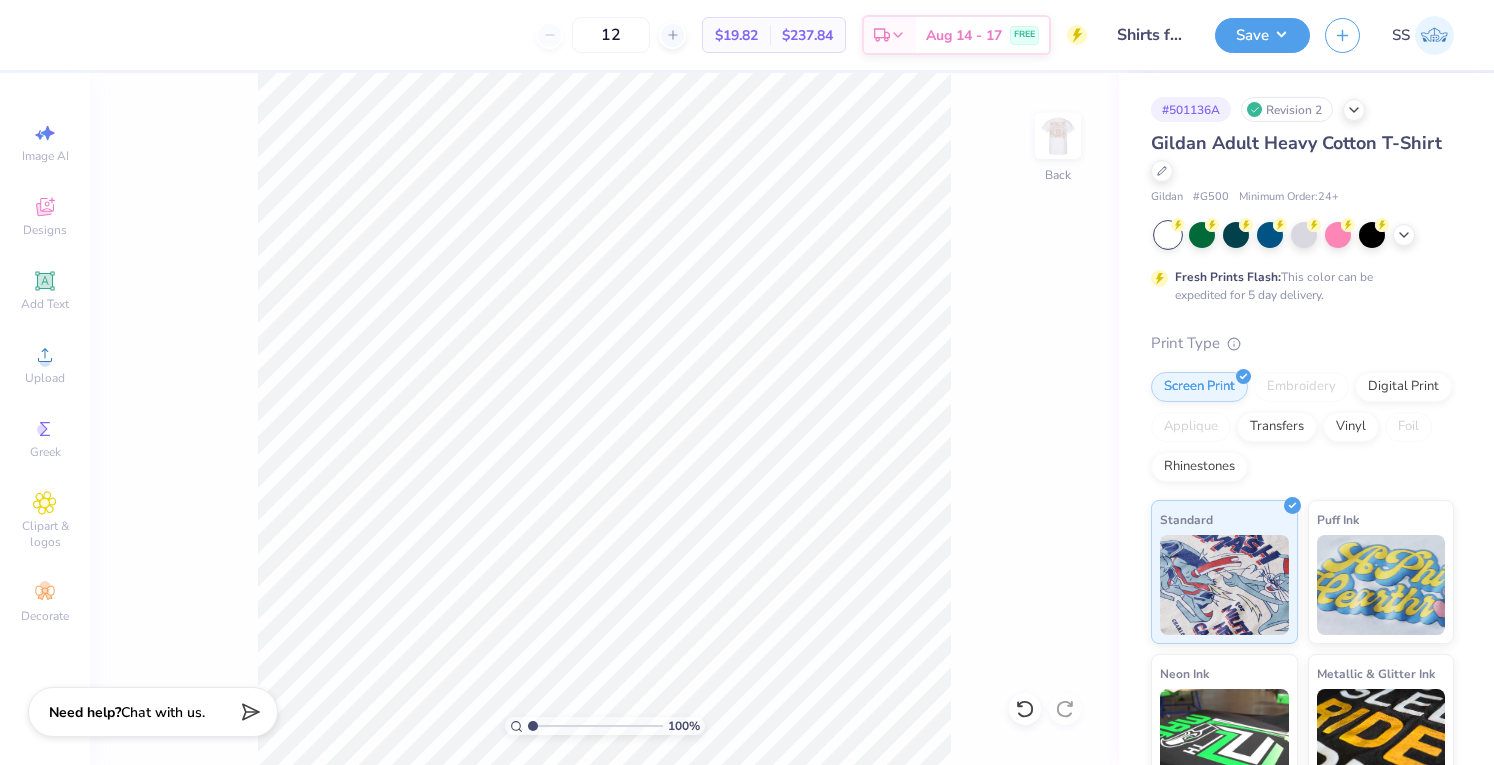 type on "12" 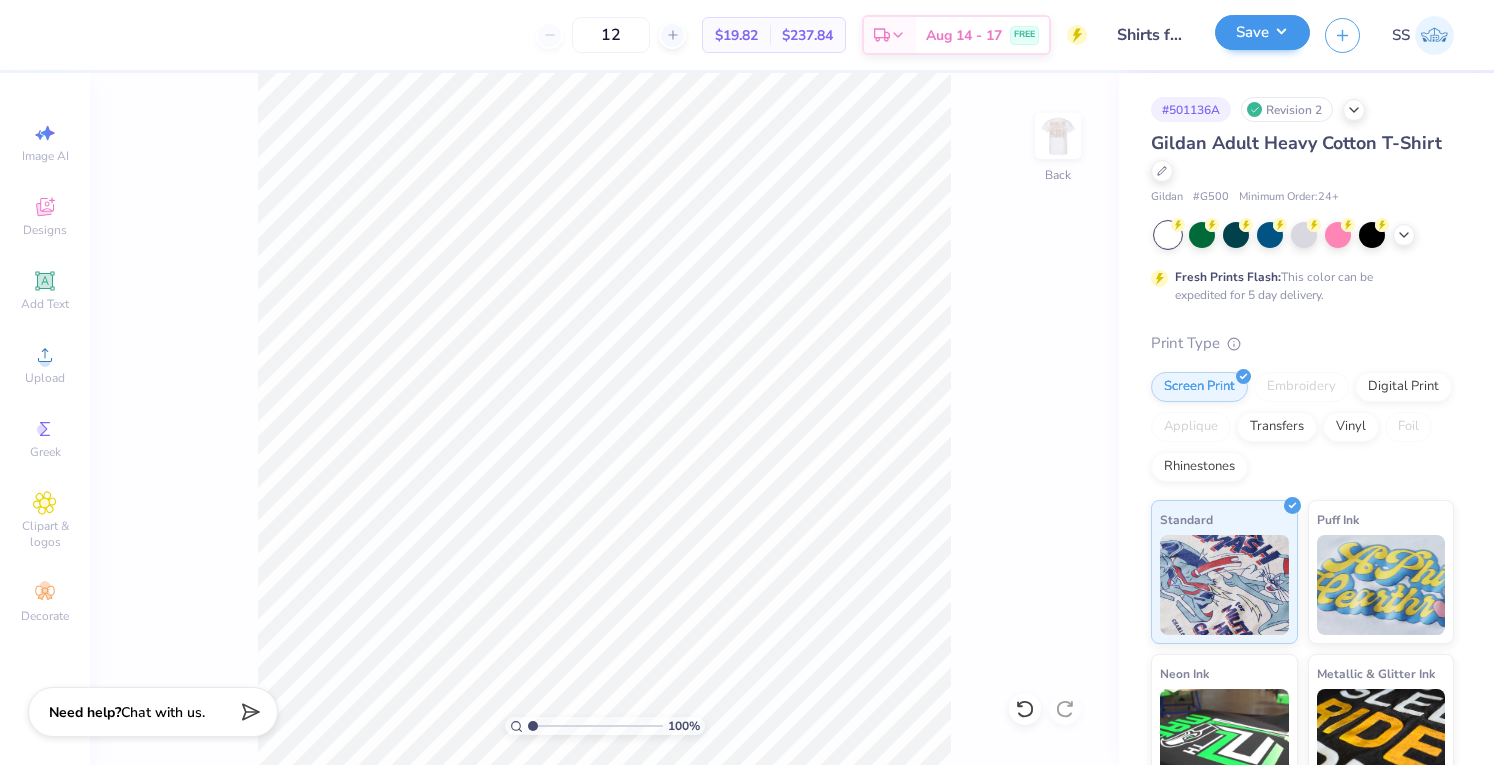 click on "Save" at bounding box center (1262, 35) 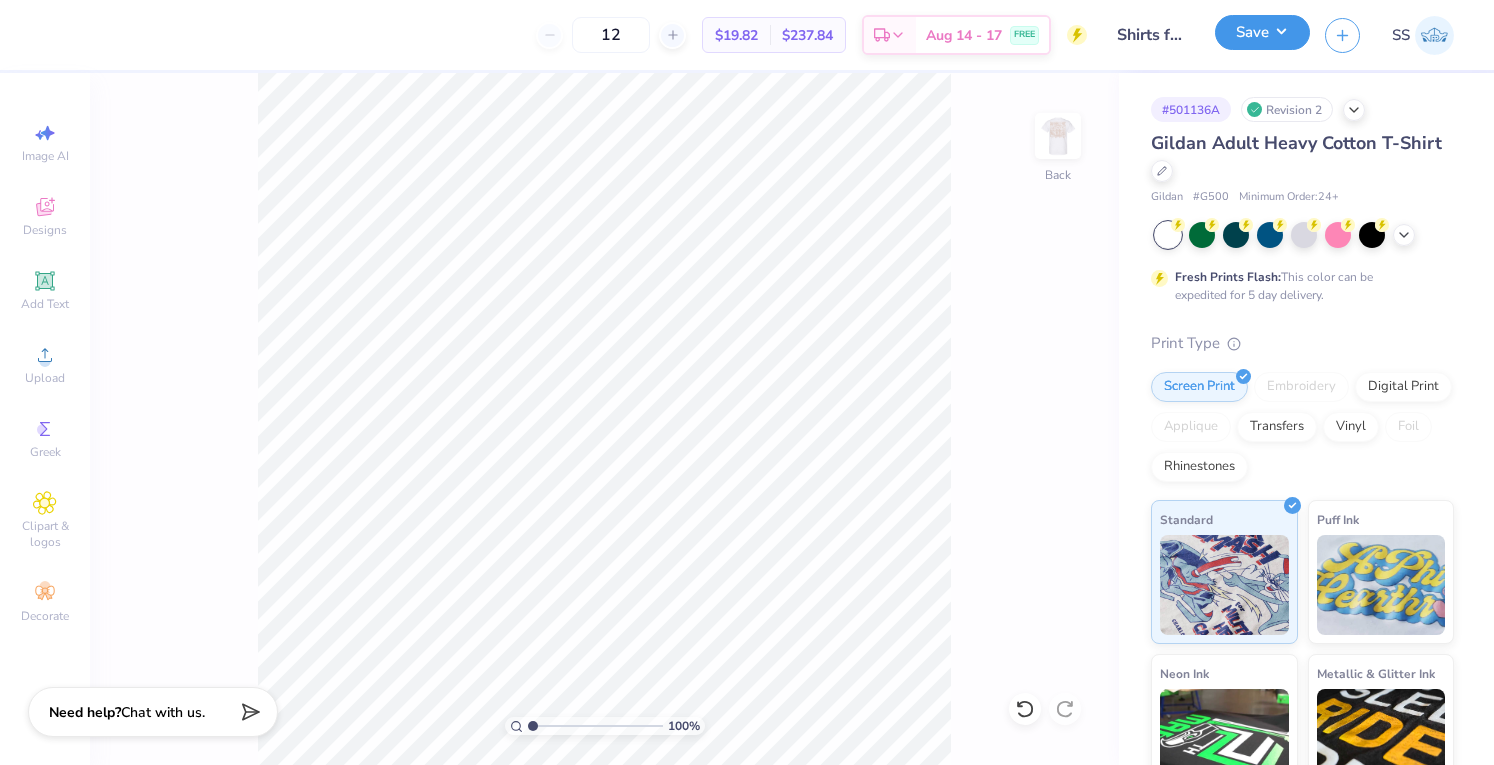 click on "Save" at bounding box center (1262, 32) 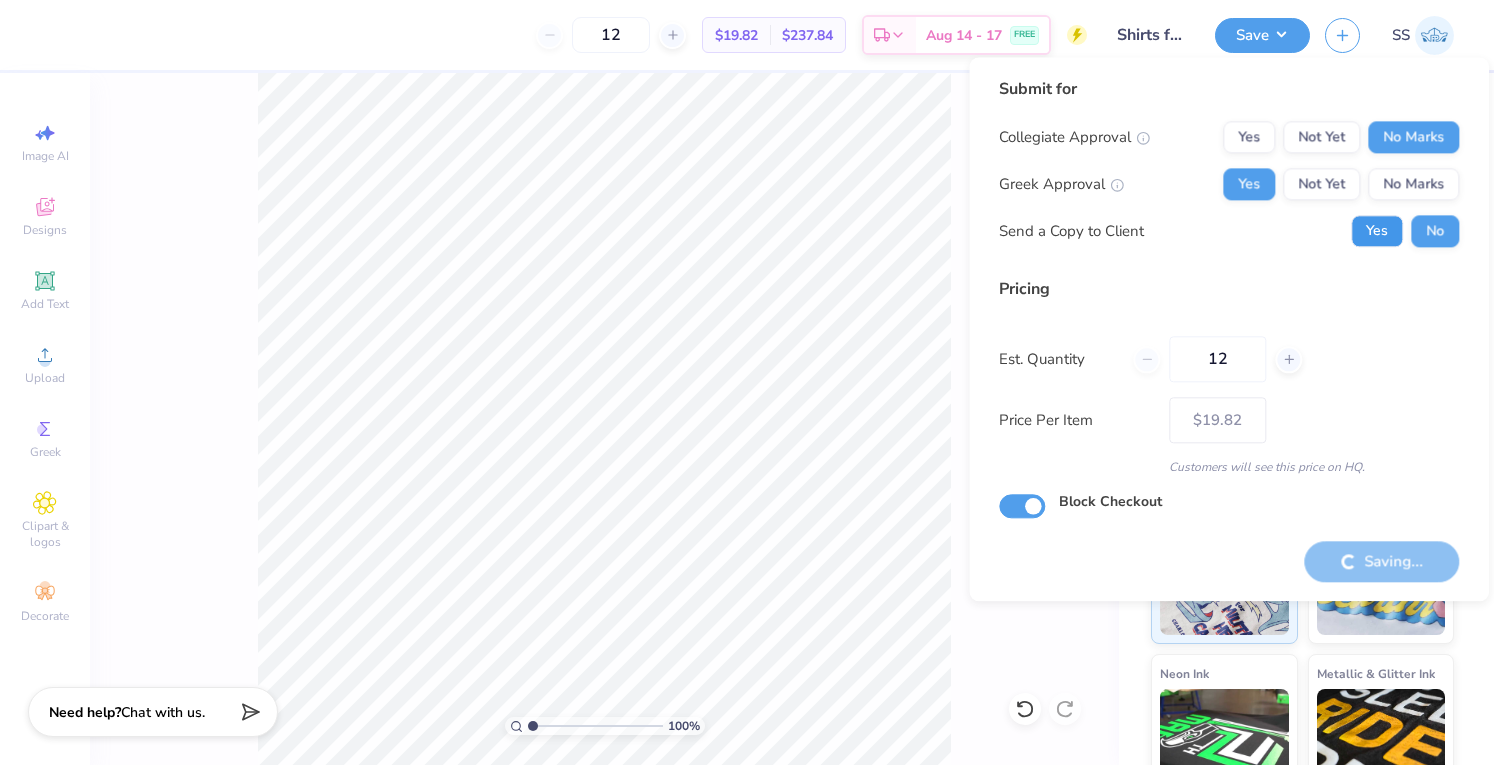 click on "Yes" at bounding box center [1377, 231] 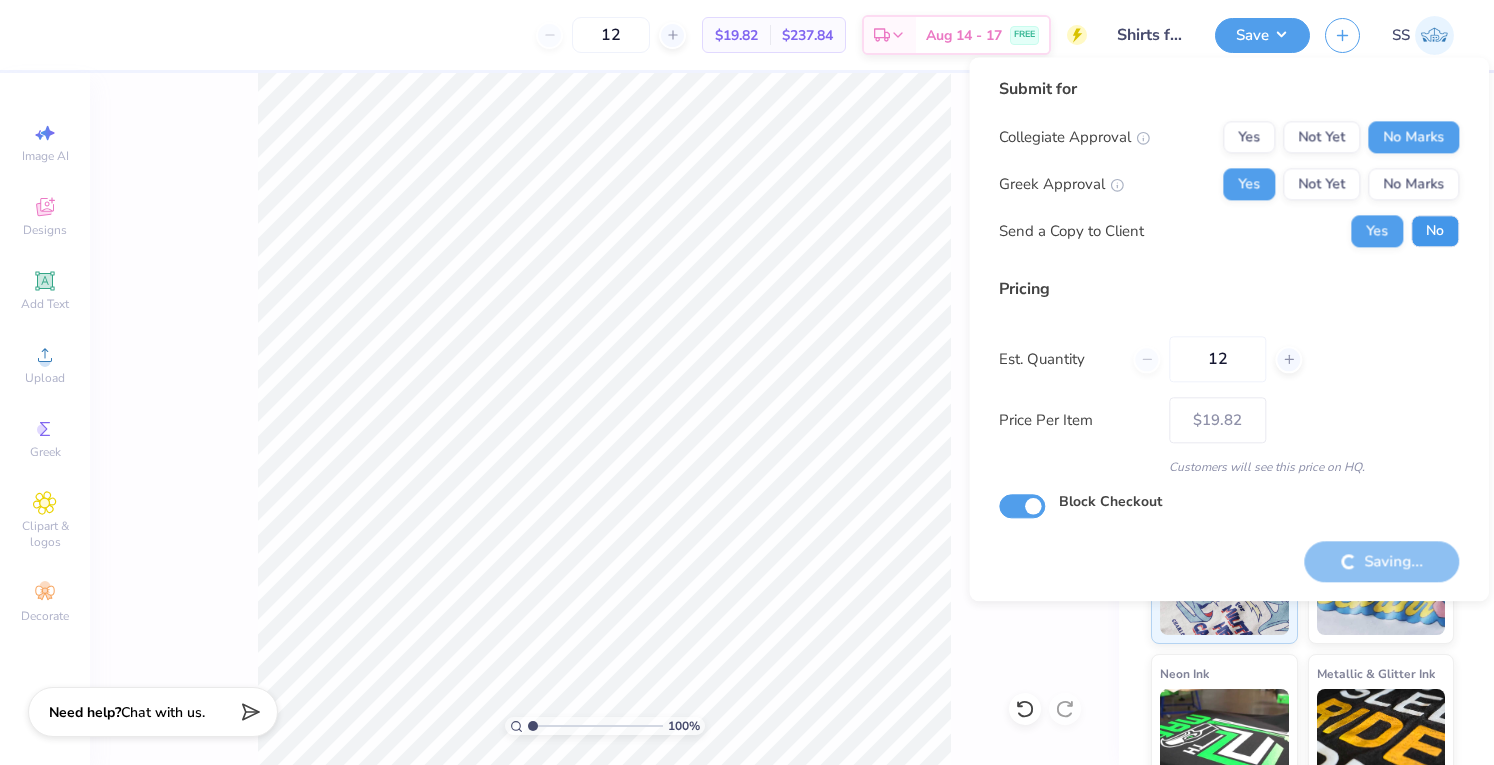 click on "No" at bounding box center [1435, 231] 